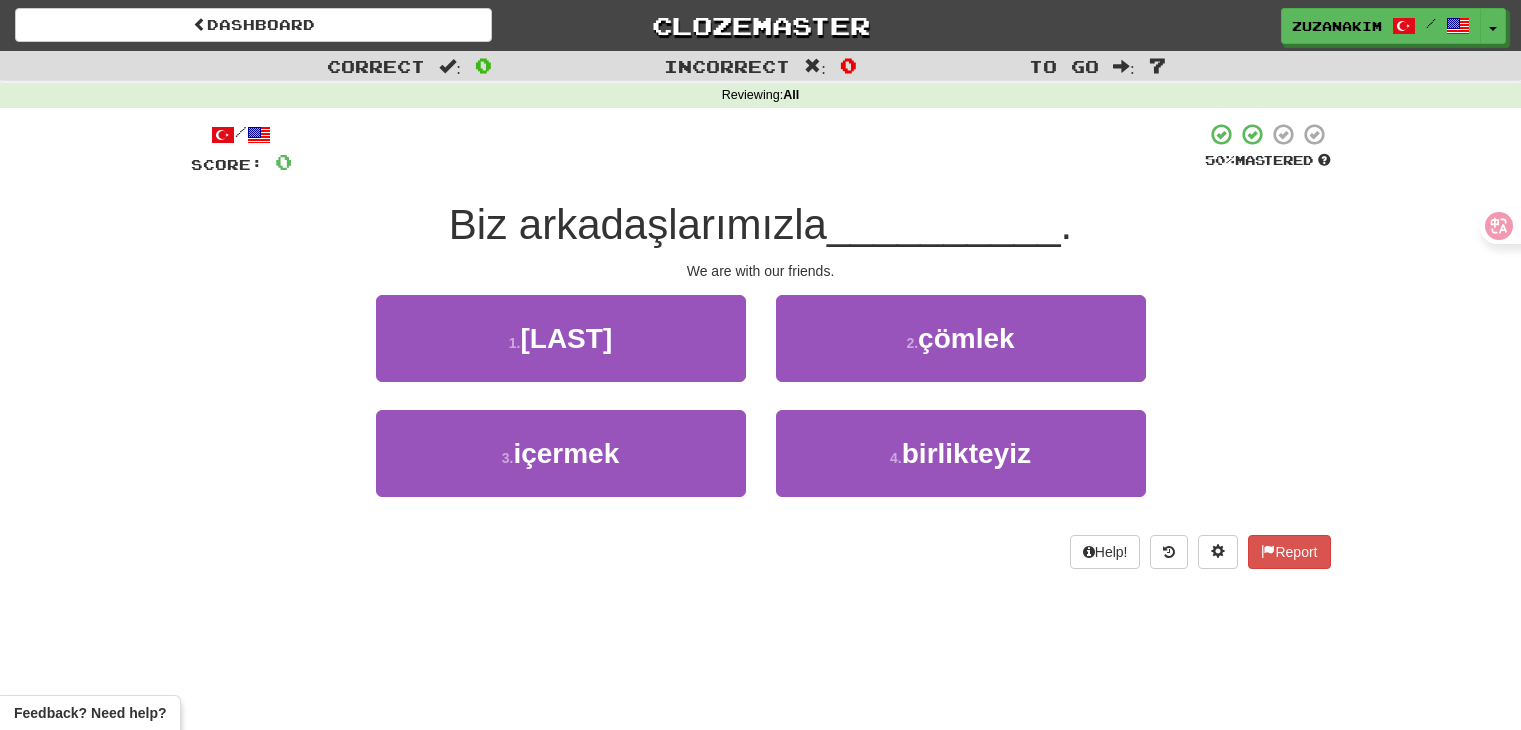 scroll, scrollTop: 0, scrollLeft: 0, axis: both 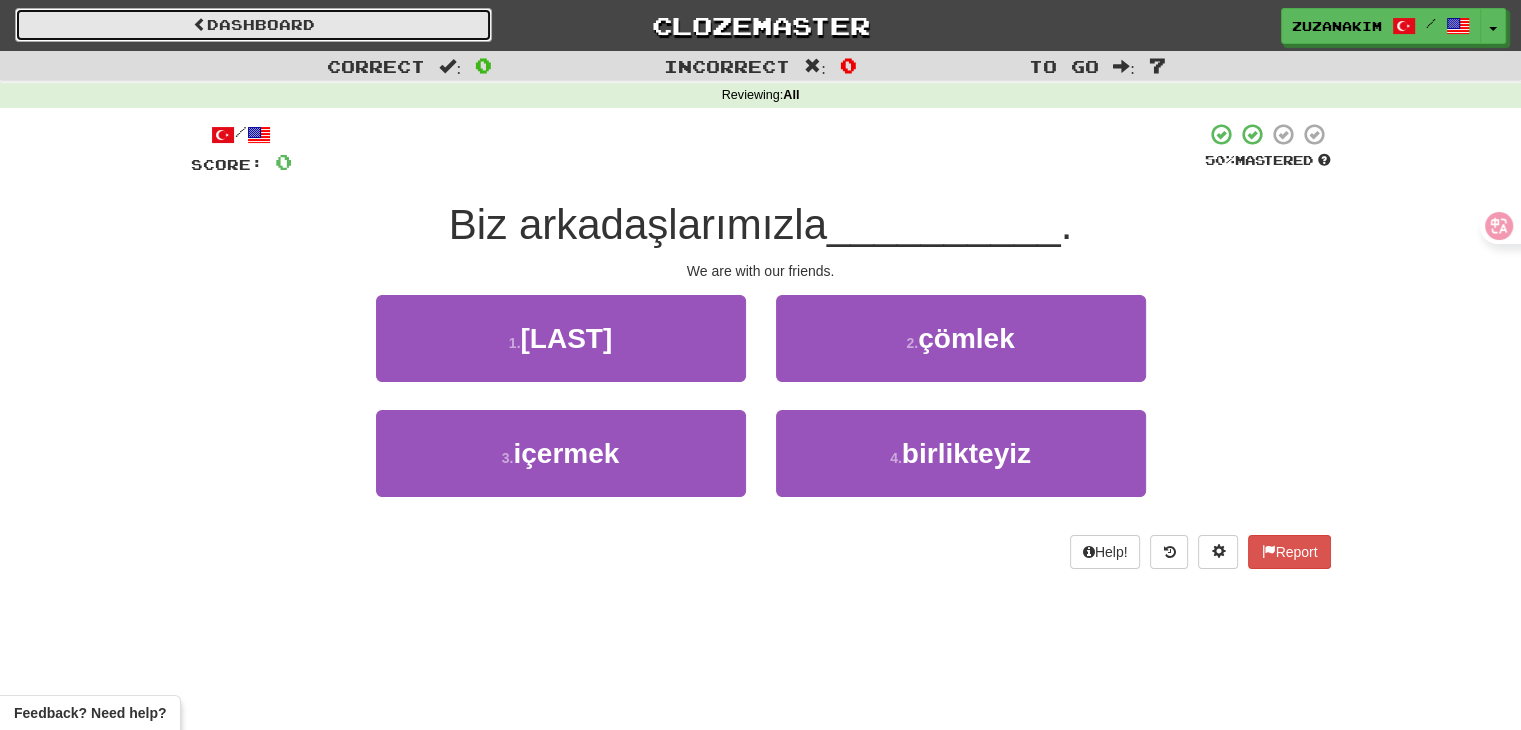 click on "Dashboard" at bounding box center (253, 25) 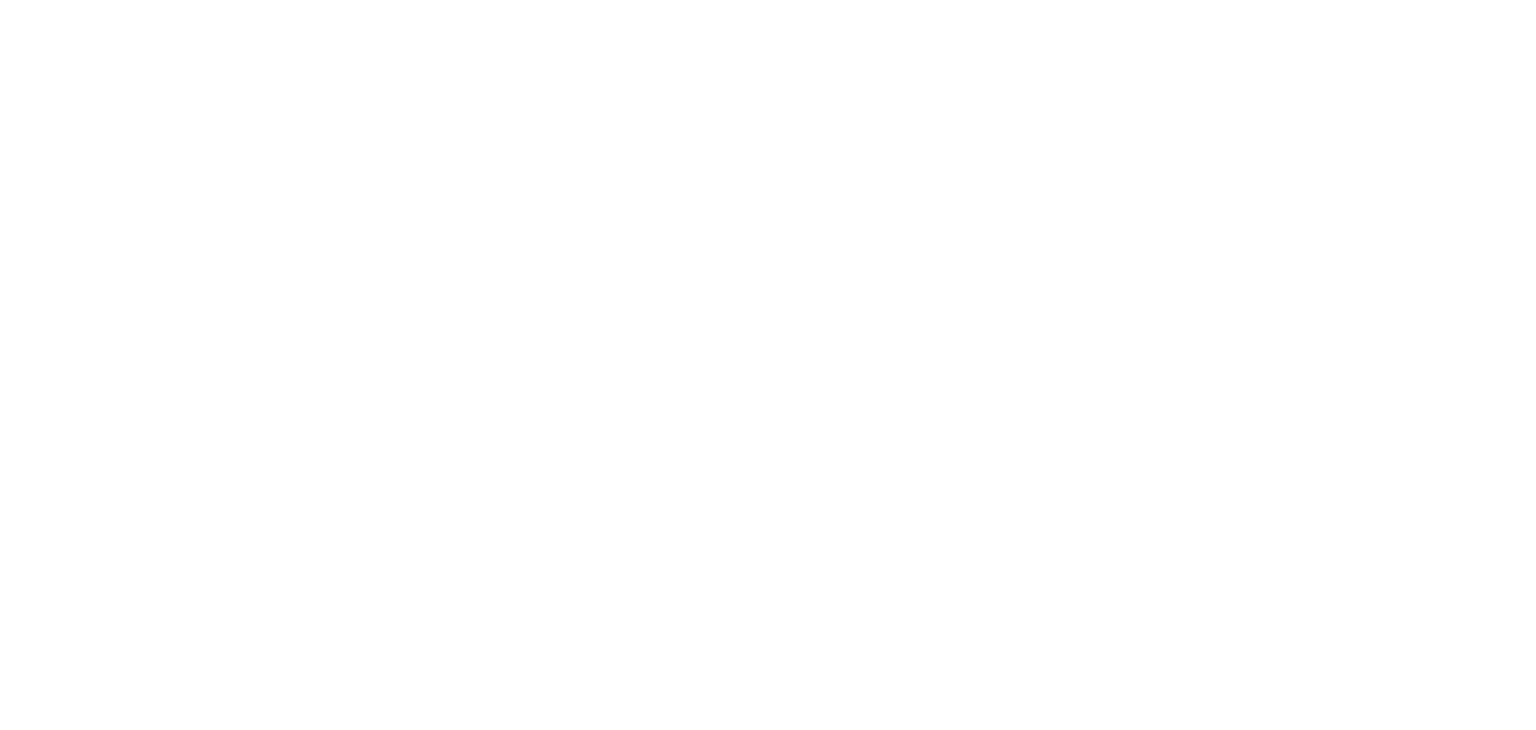 scroll, scrollTop: 0, scrollLeft: 0, axis: both 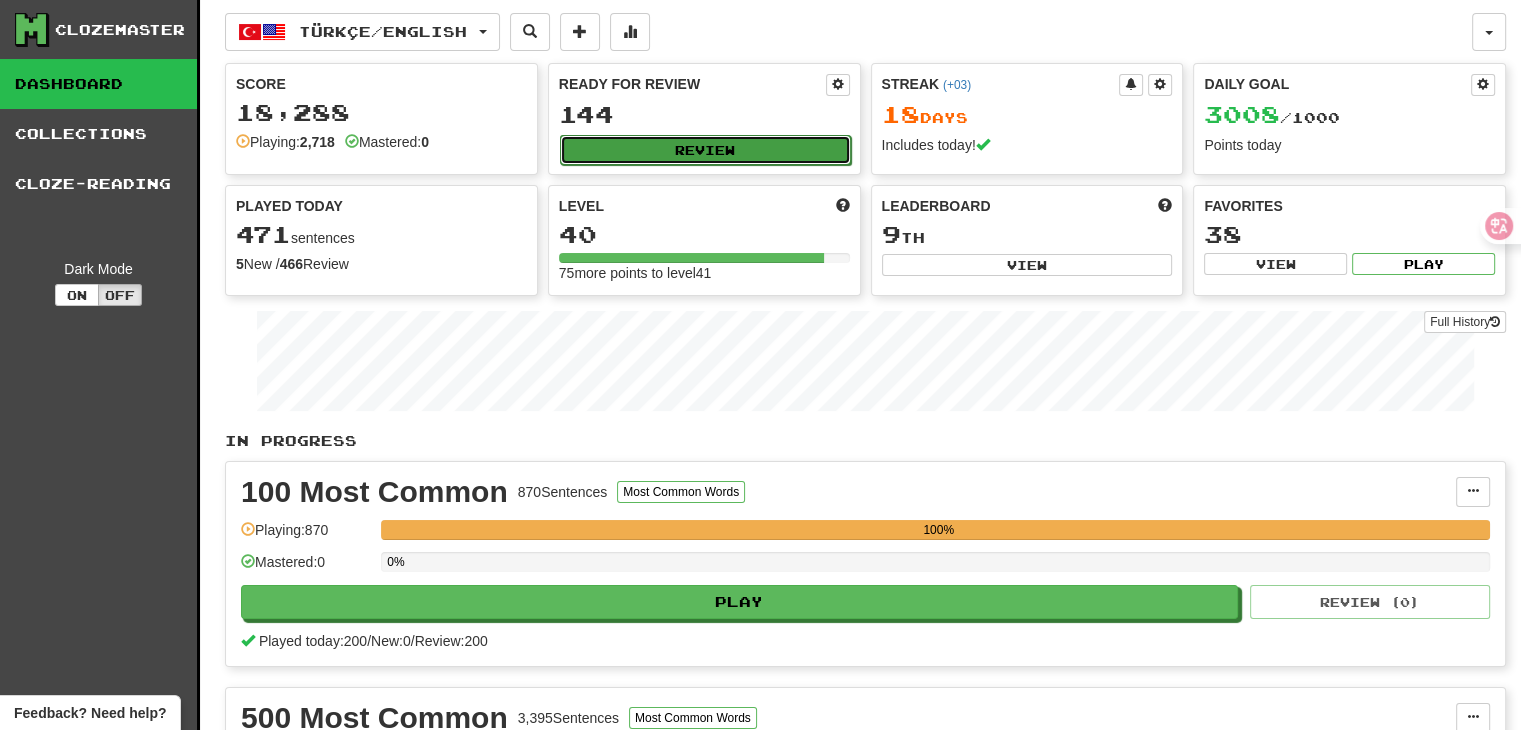 click on "Review" at bounding box center (705, 150) 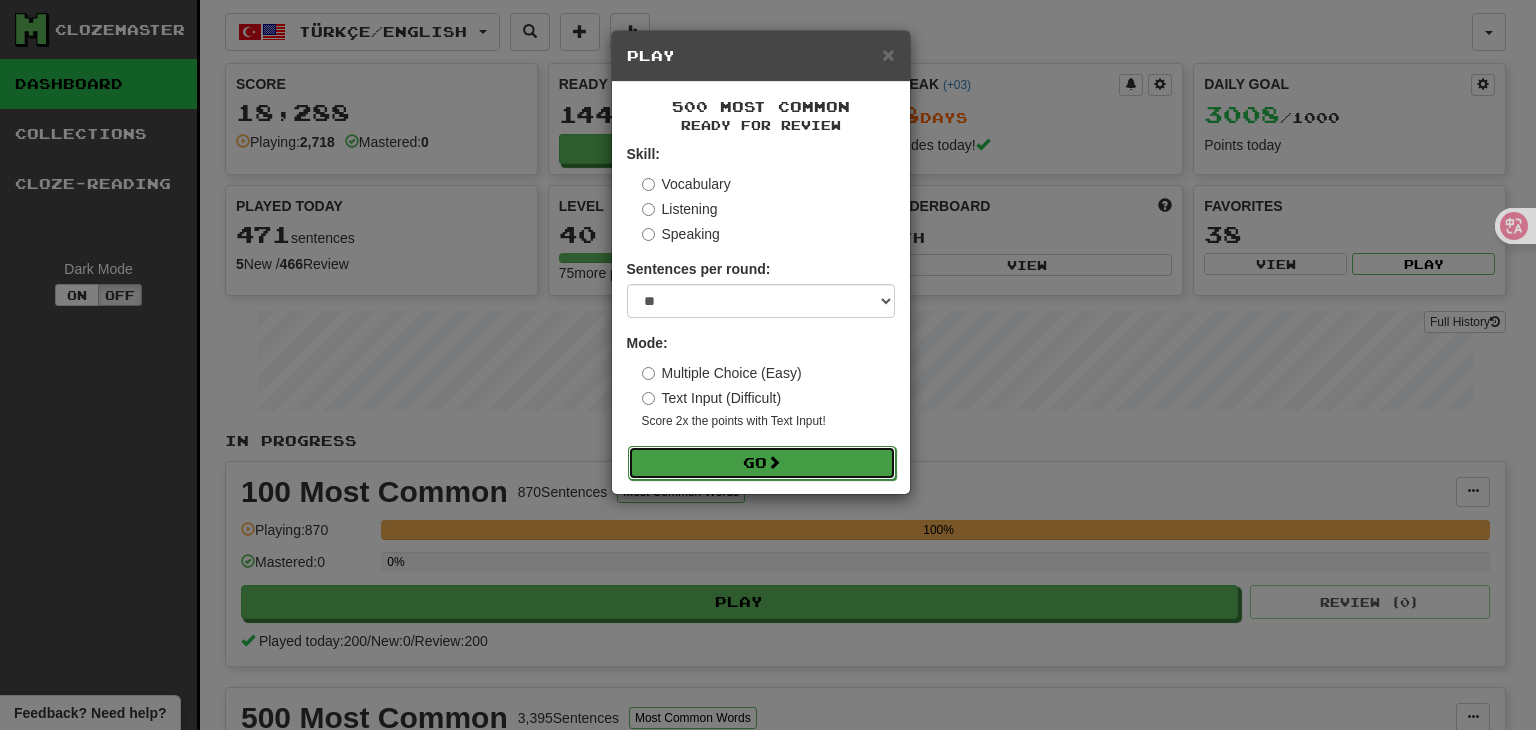 click on "Go" at bounding box center (762, 463) 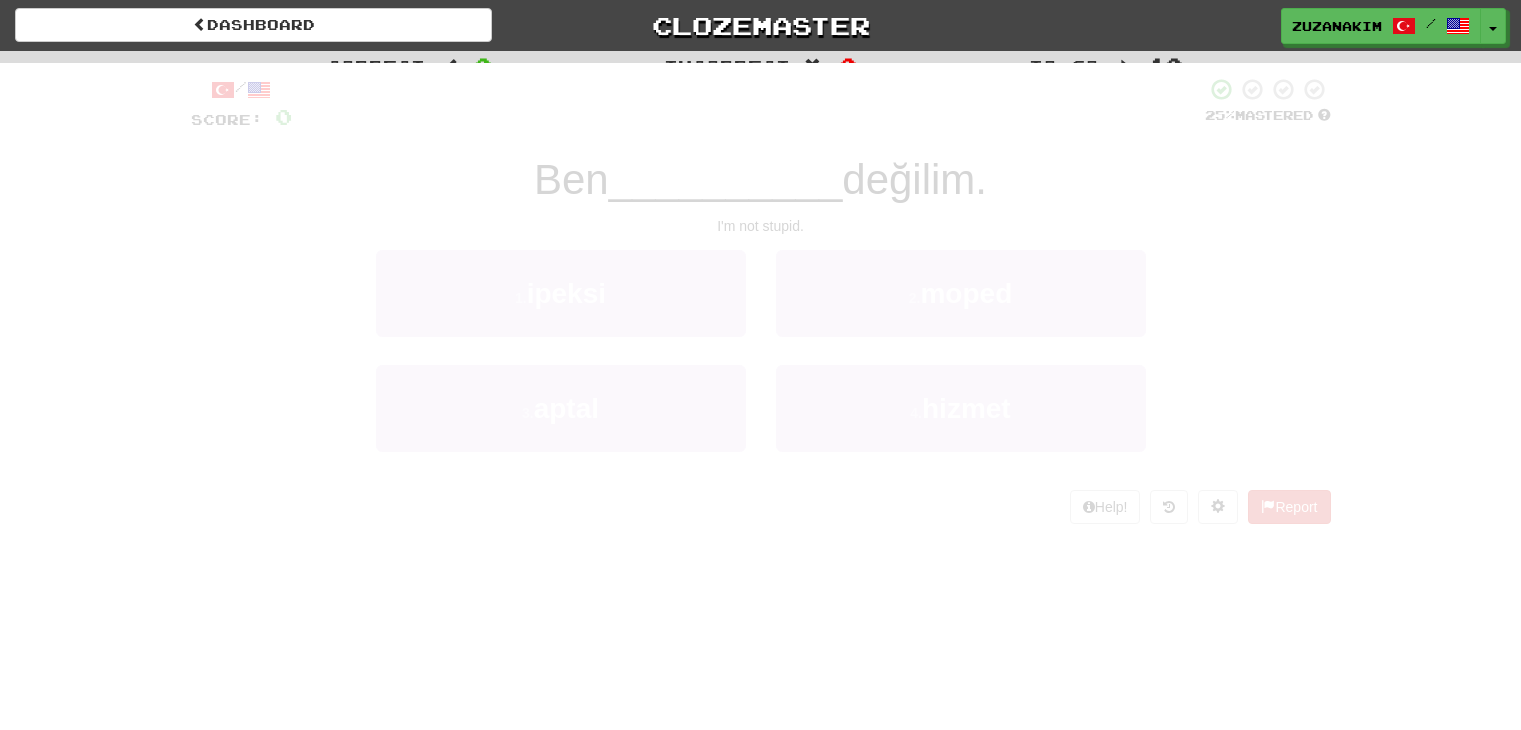 scroll, scrollTop: 0, scrollLeft: 0, axis: both 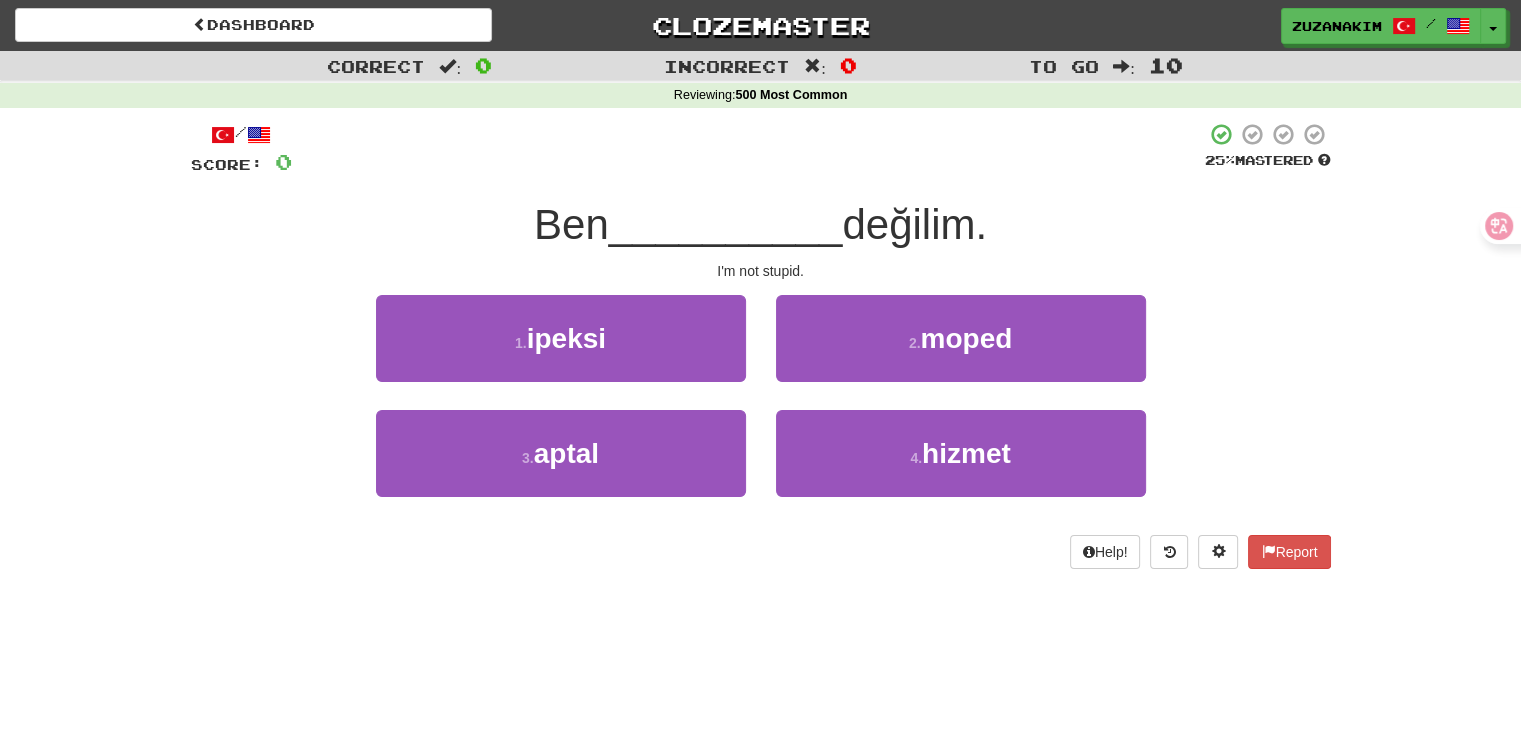 drag, startPoint x: 551, startPoint y: 229, endPoint x: 609, endPoint y: 221, distance: 58.549126 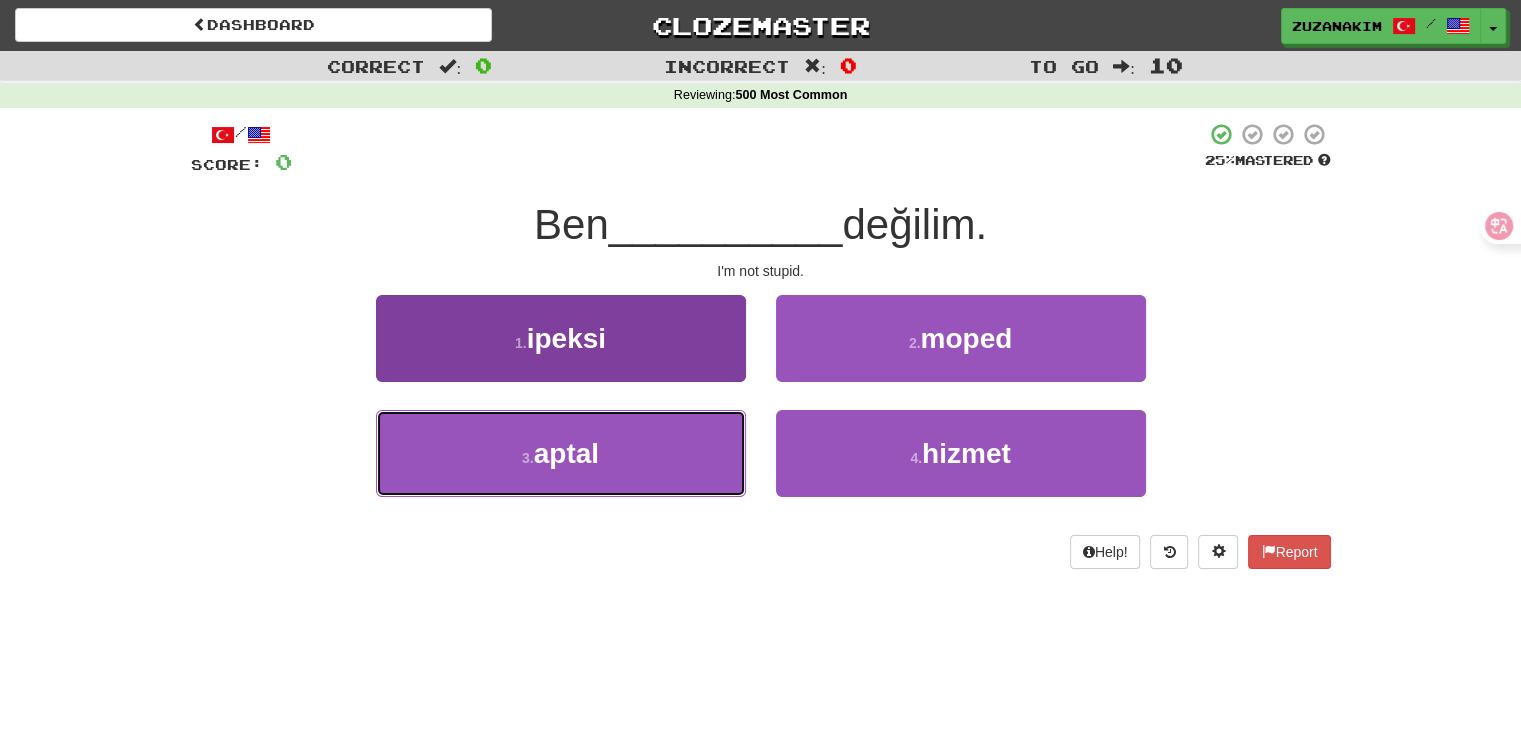 click on "3 .  aptal" at bounding box center [561, 453] 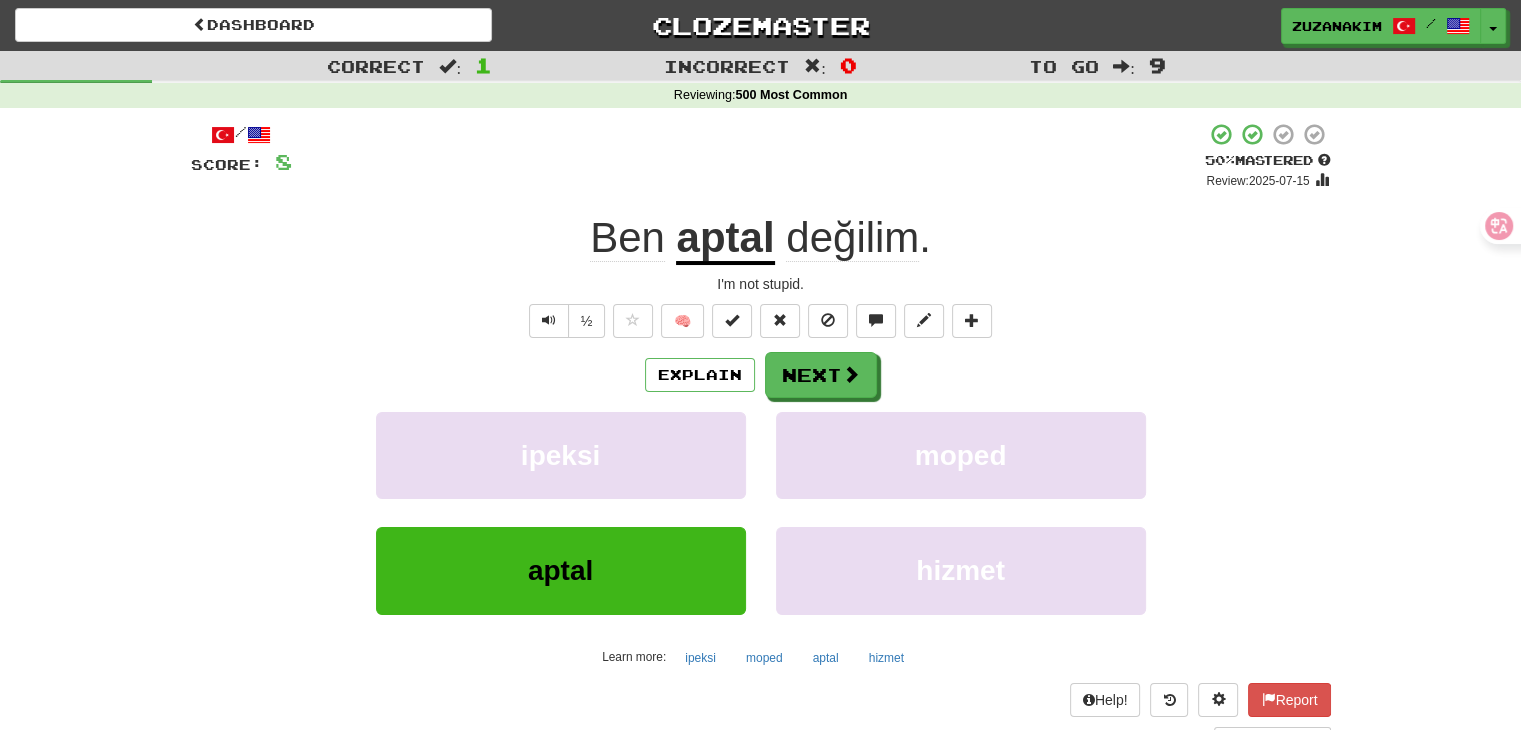 click on "Ben aptal değilim." at bounding box center (761, 238) 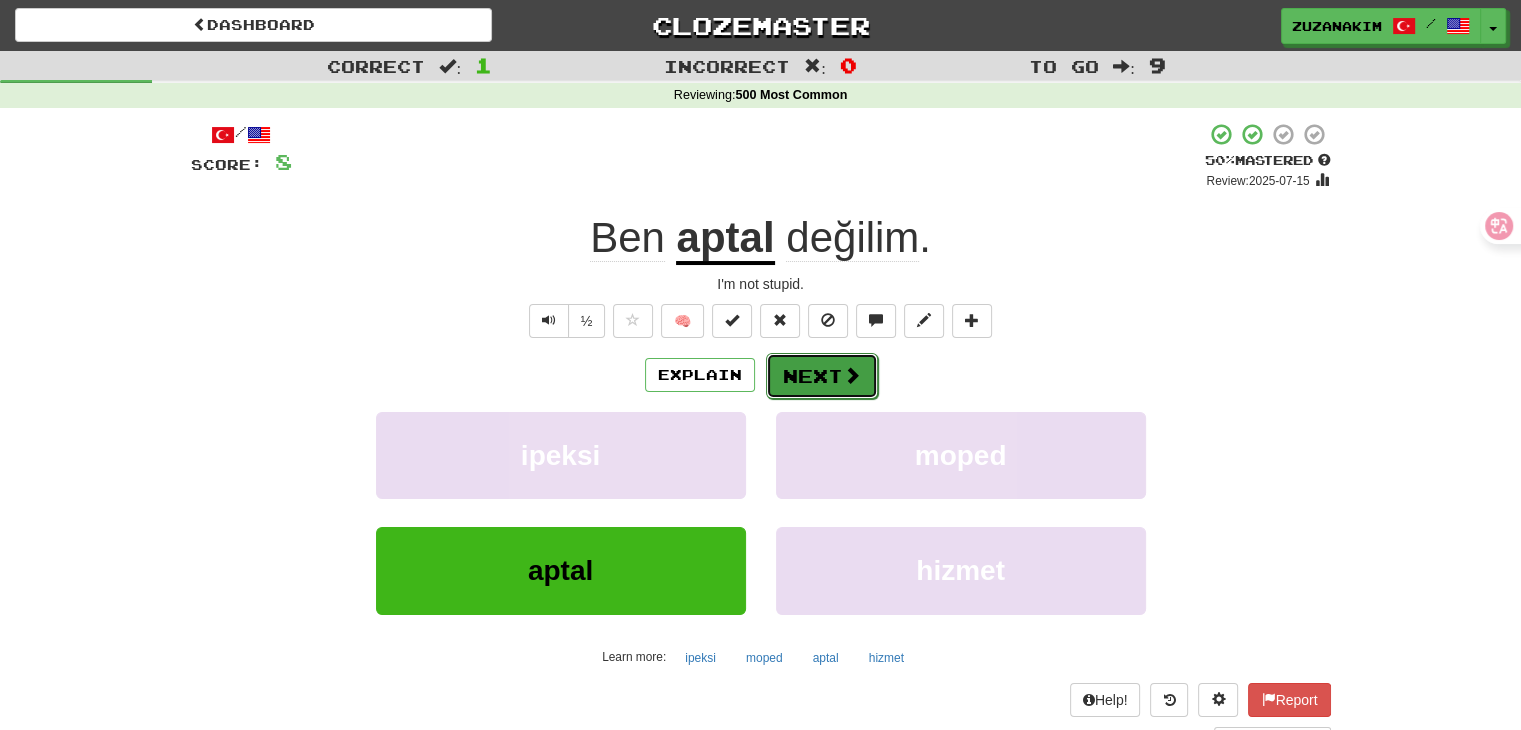 click on "Next" at bounding box center [822, 376] 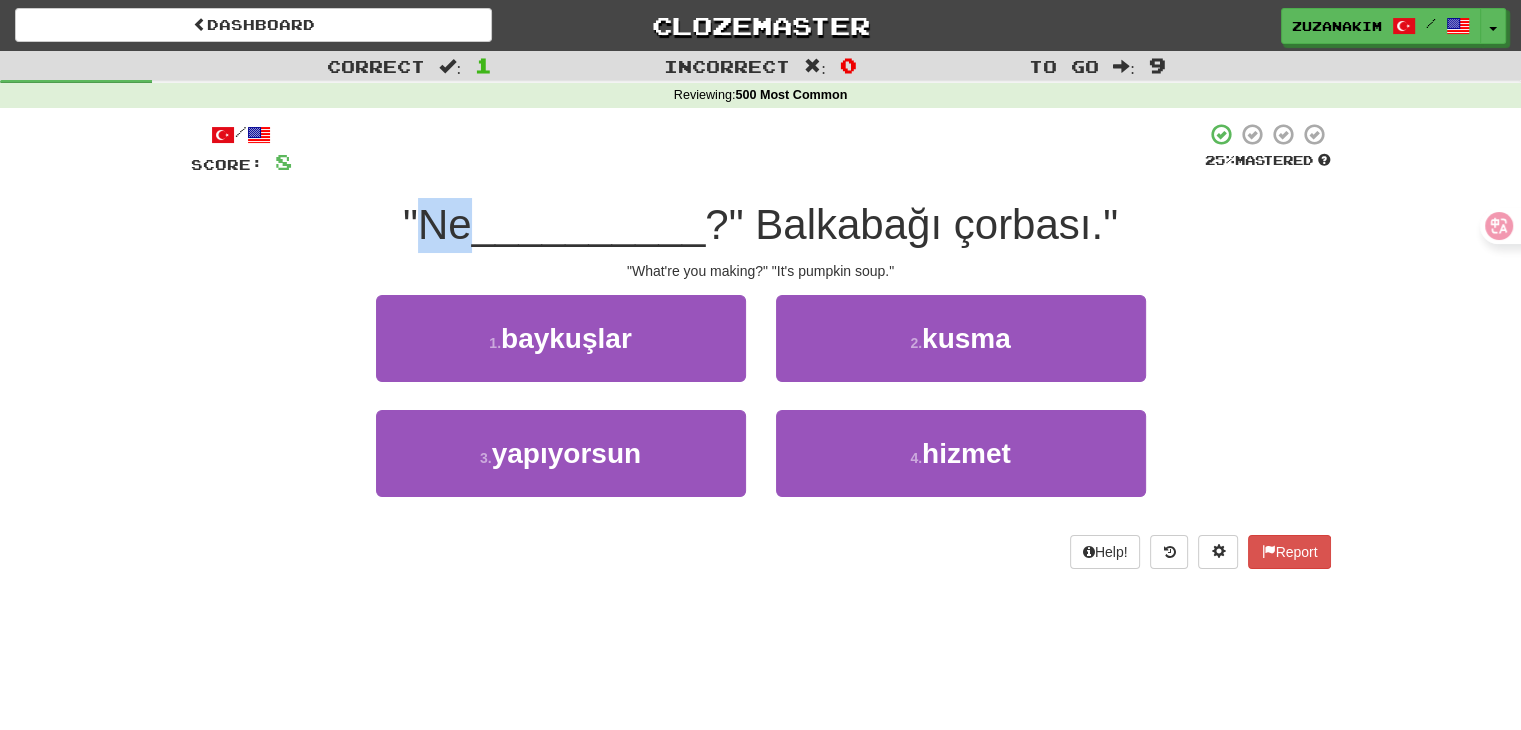 drag, startPoint x: 408, startPoint y: 227, endPoint x: 466, endPoint y: 223, distance: 58.137768 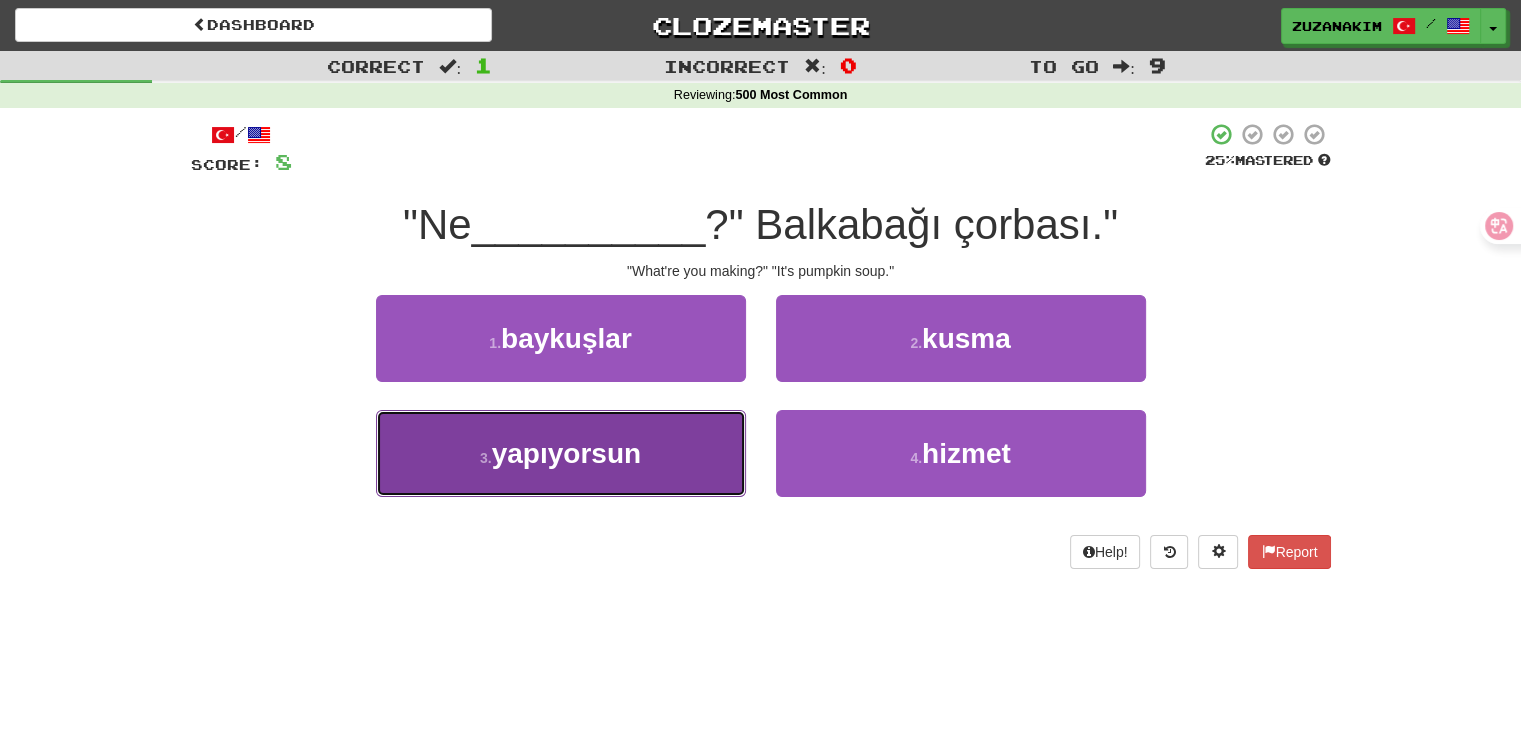 click on "3 .  yapıyorsun" at bounding box center [561, 453] 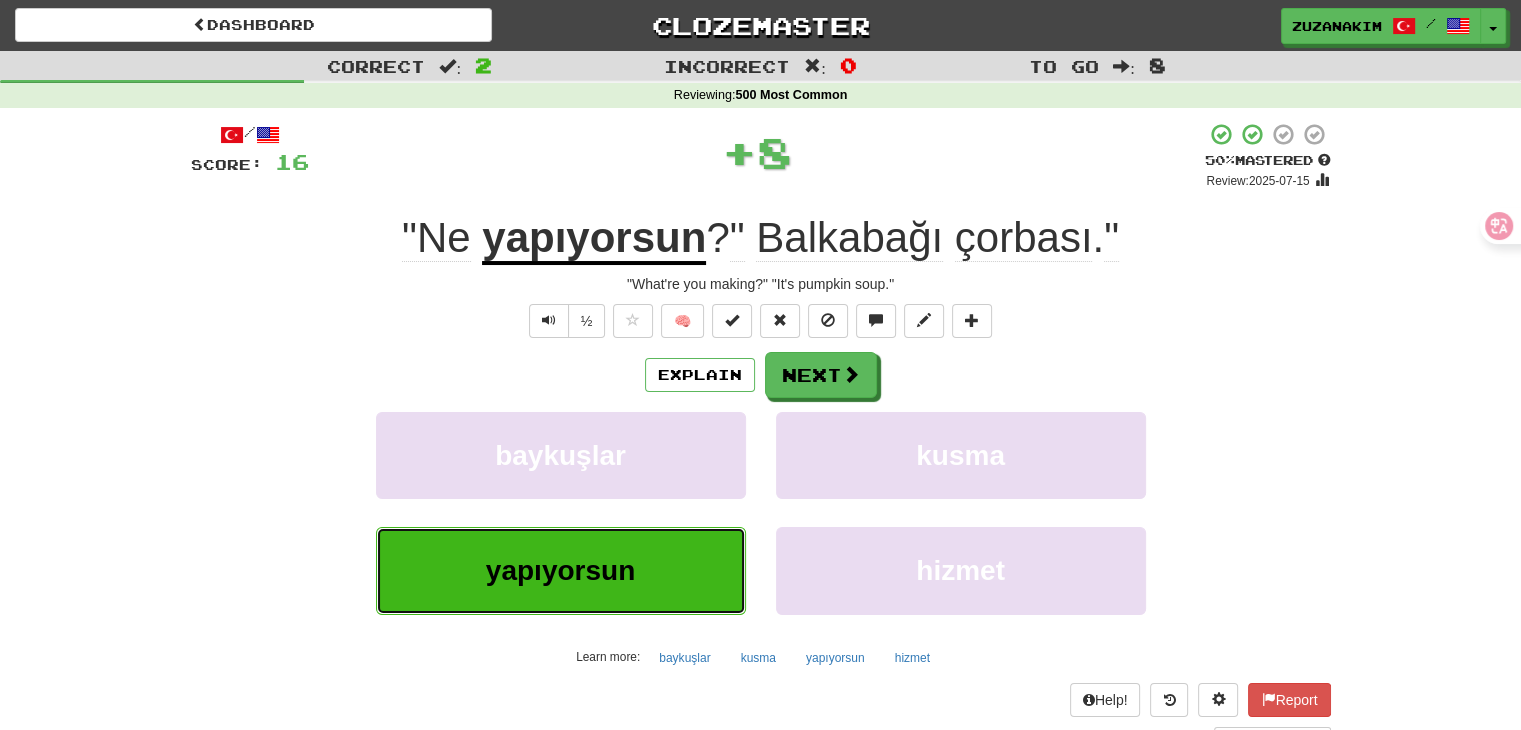 type 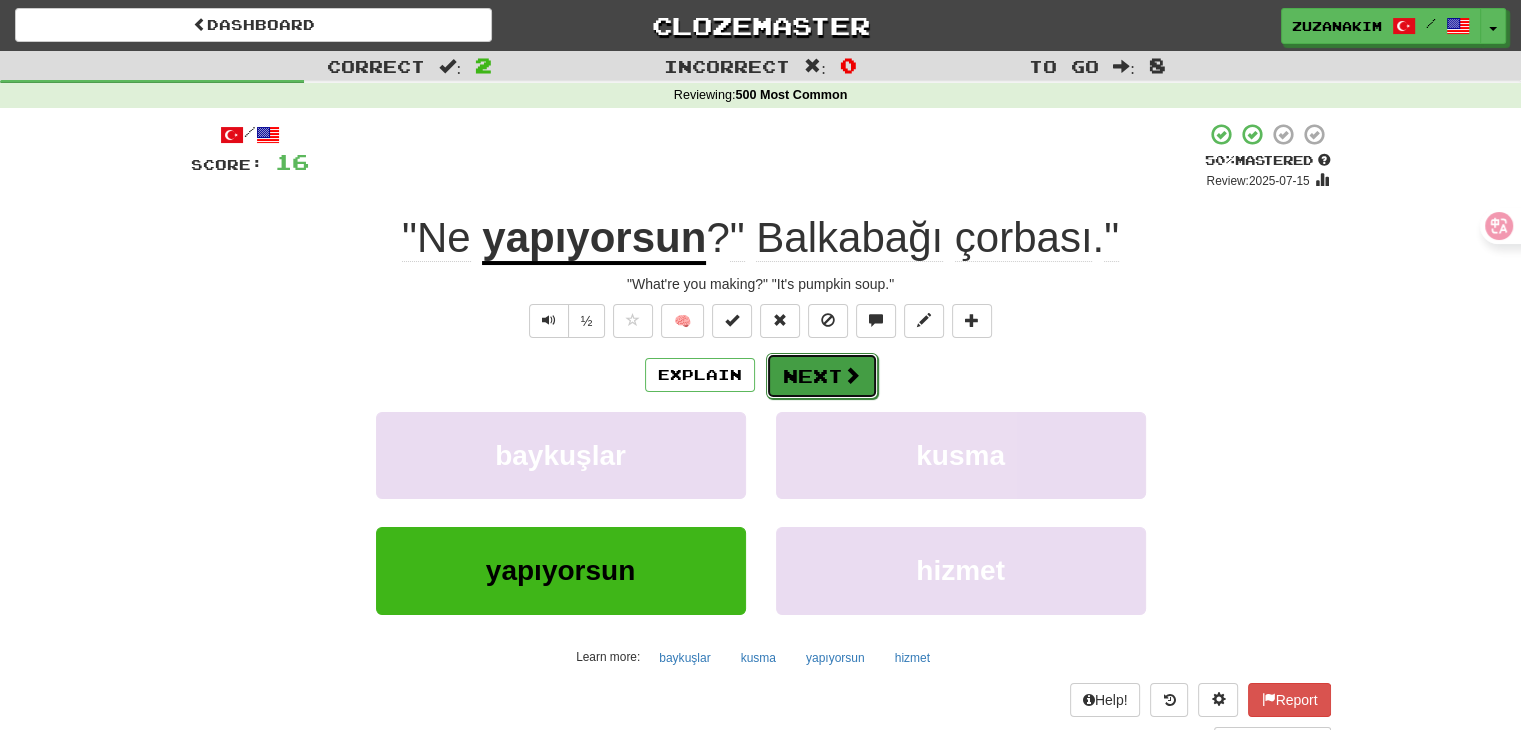 click on "Next" at bounding box center (822, 376) 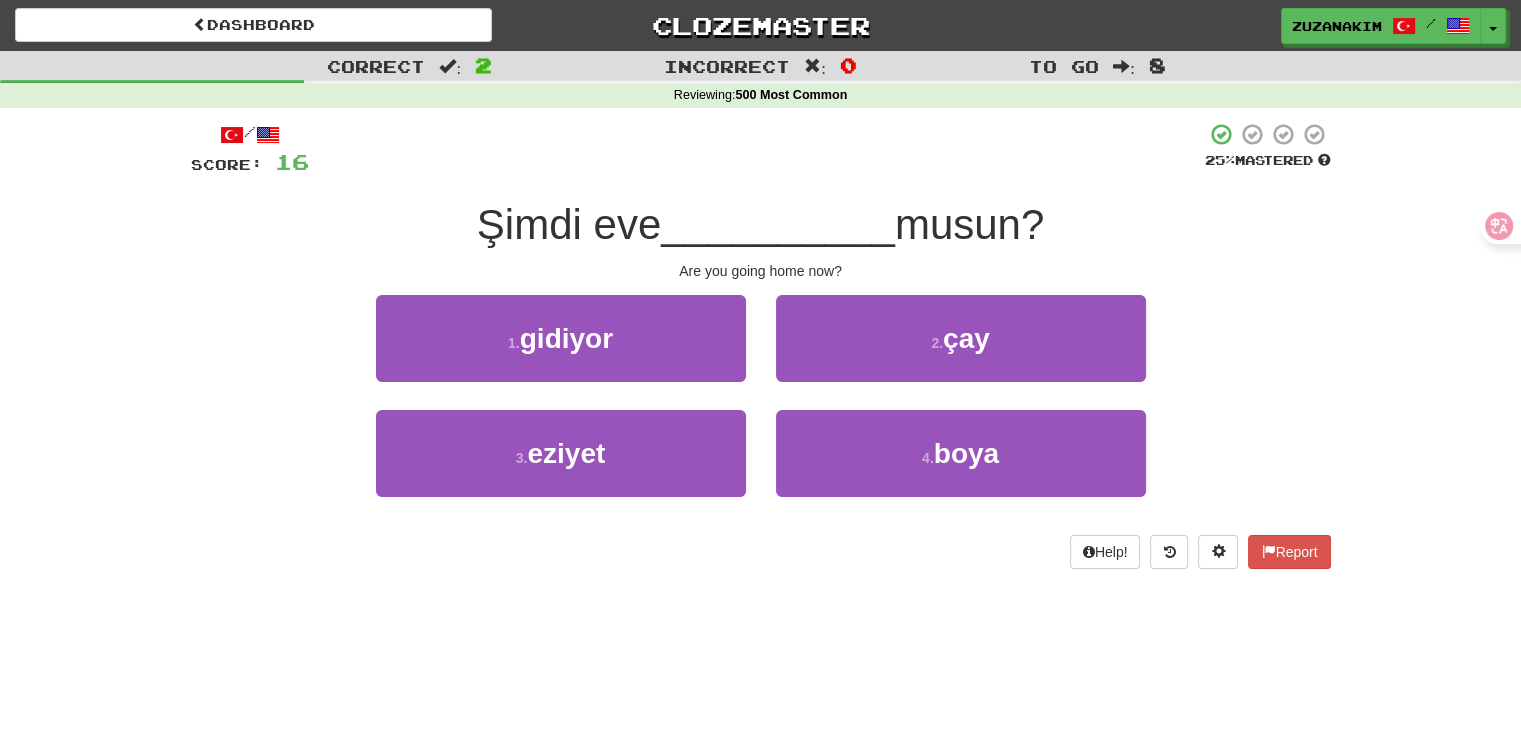 drag, startPoint x: 445, startPoint y: 227, endPoint x: 670, endPoint y: 226, distance: 225.00223 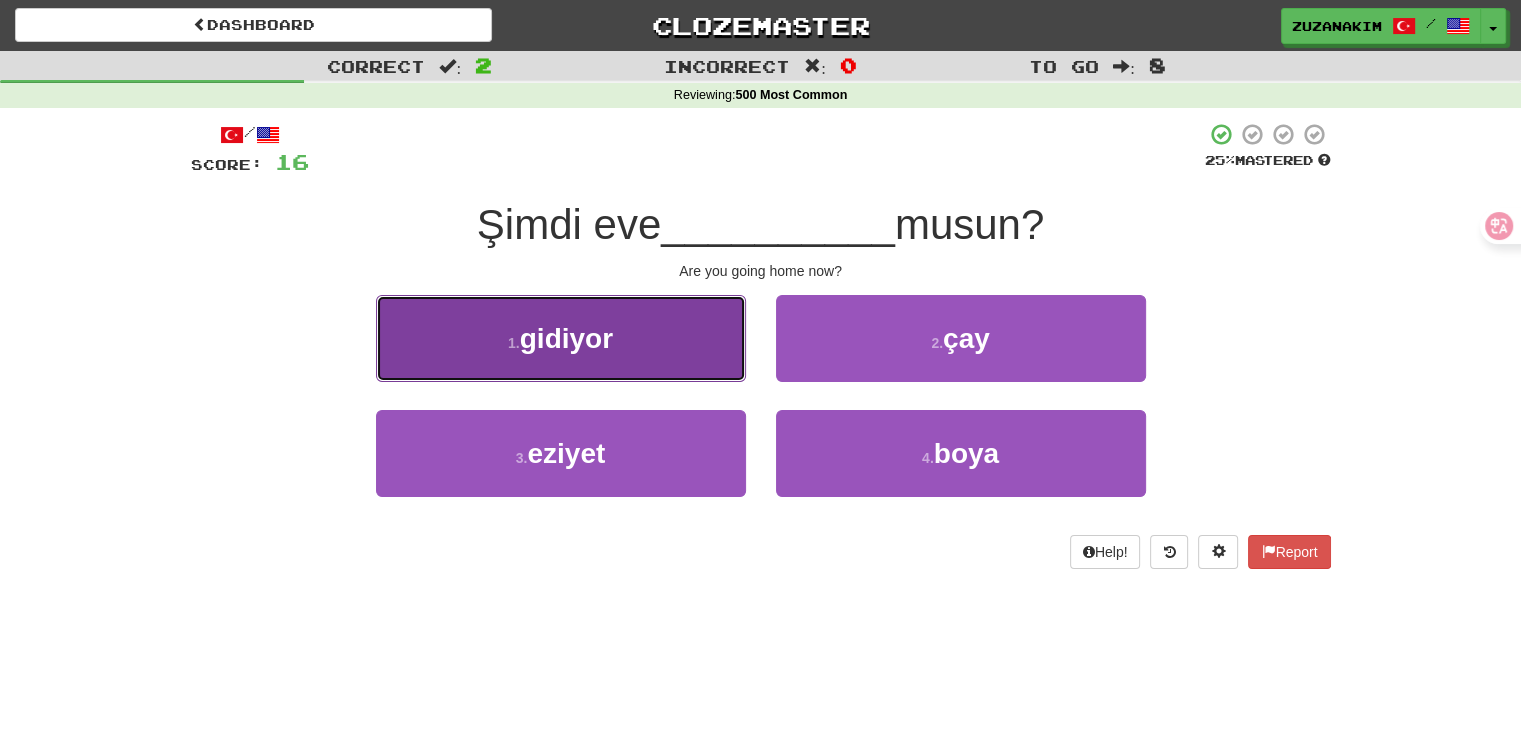 click on "gidiyor" at bounding box center [566, 338] 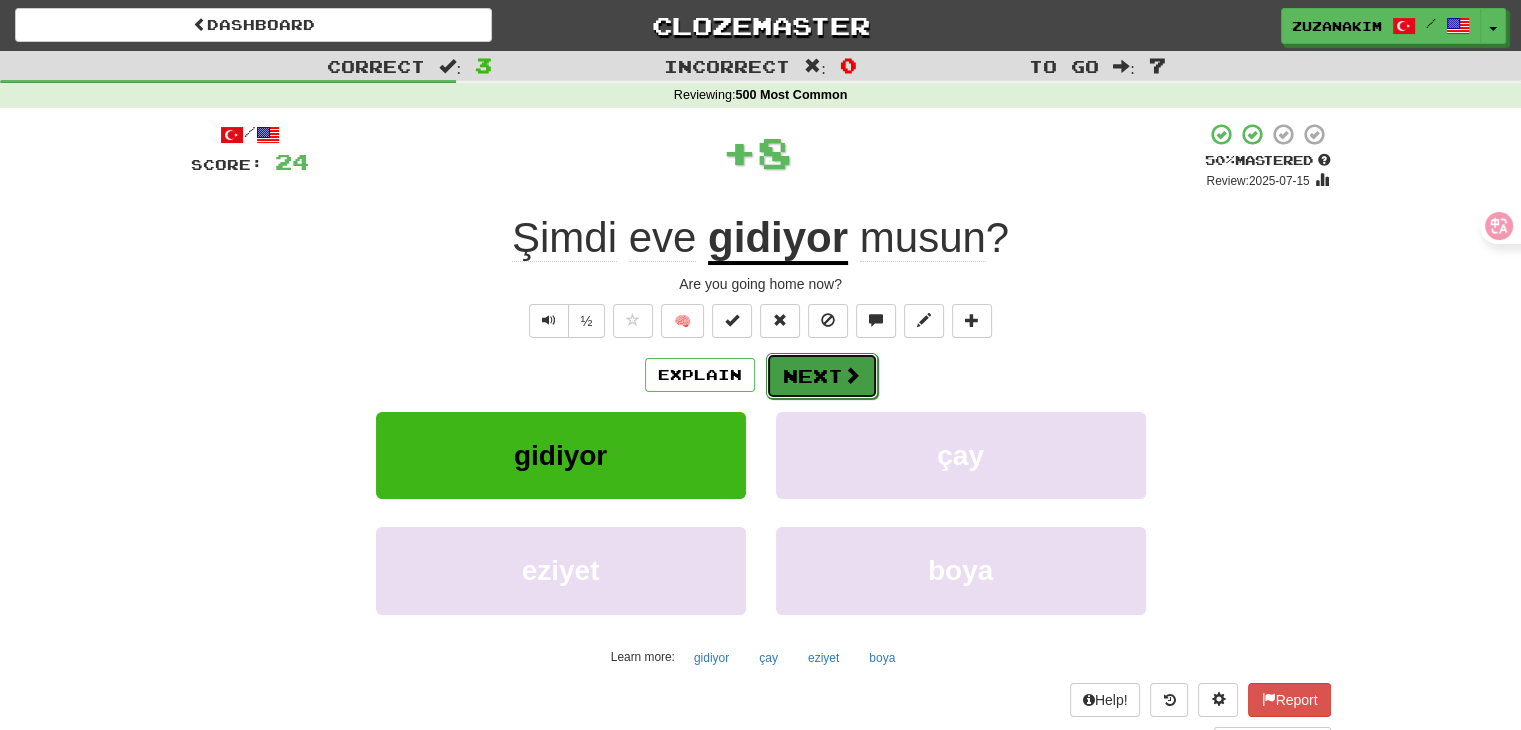 click on "Next" at bounding box center (822, 376) 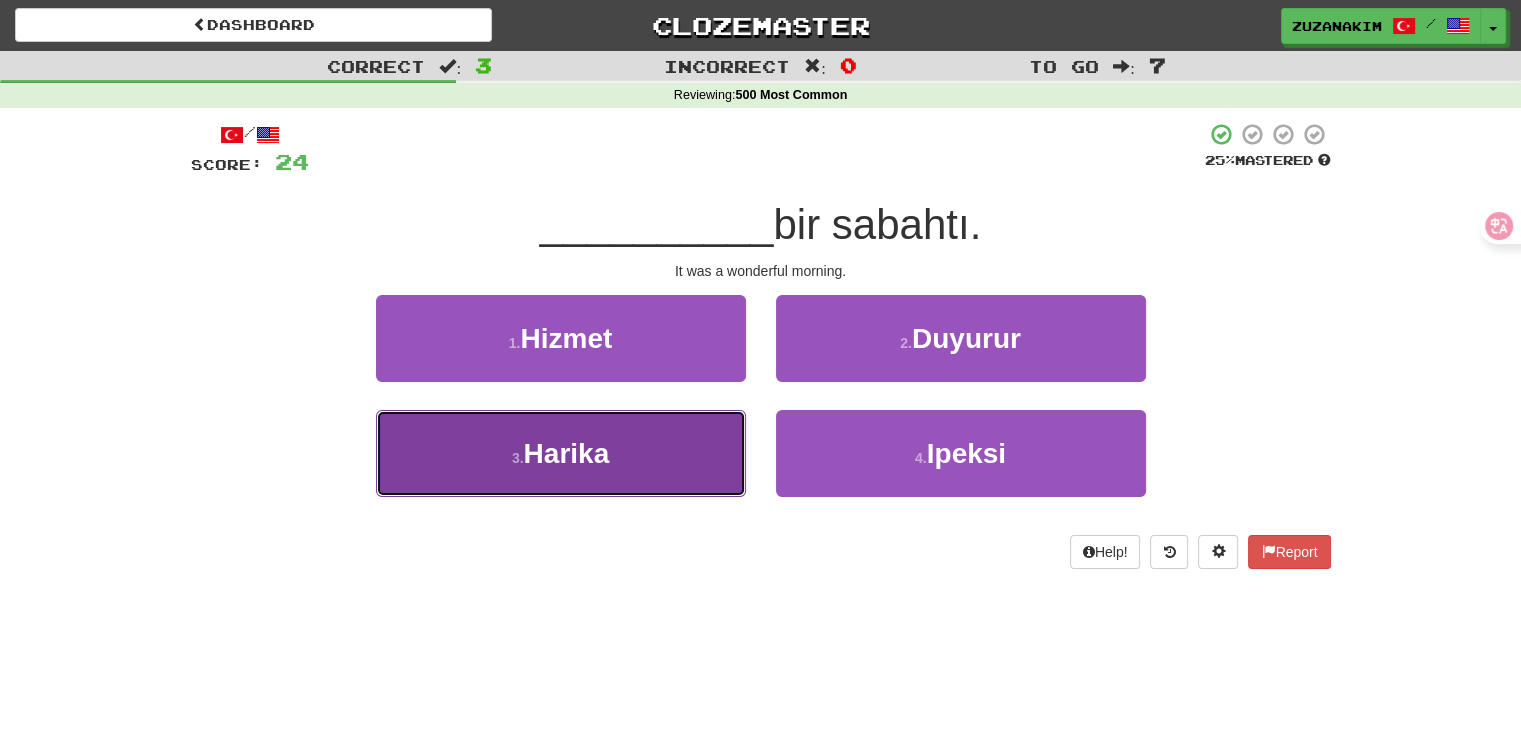 click on "3 .  Harika" at bounding box center [561, 453] 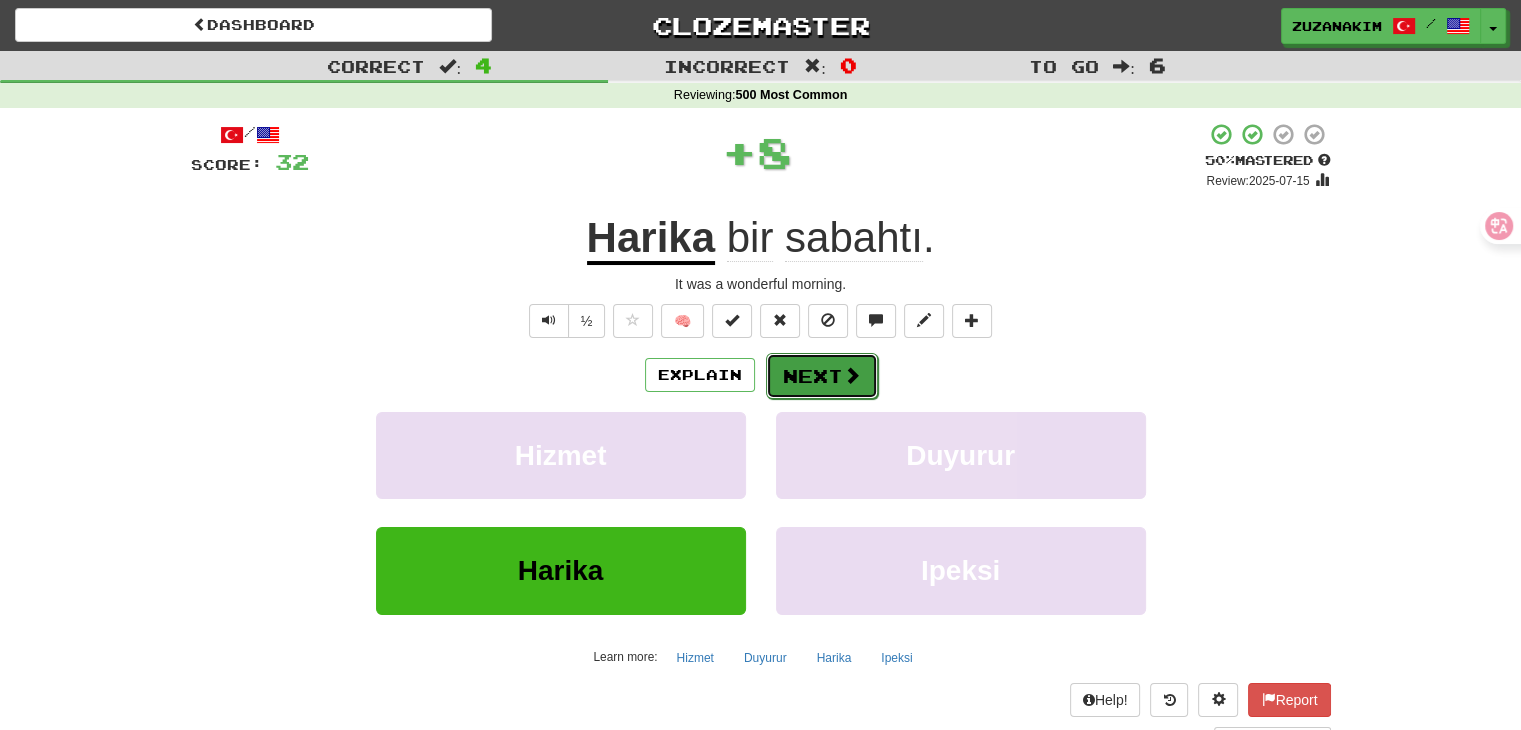 click on "Next" at bounding box center (822, 376) 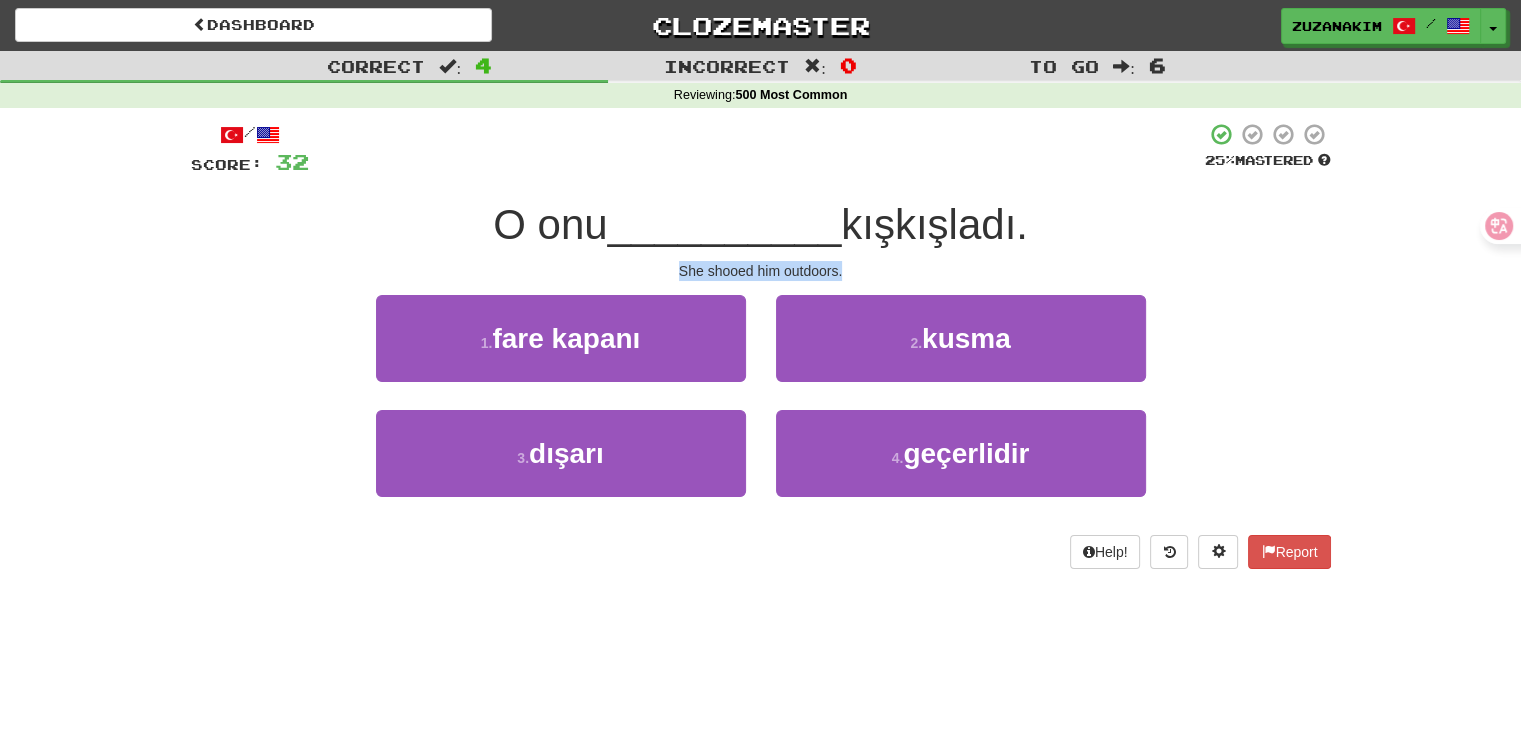 drag, startPoint x: 641, startPoint y: 263, endPoint x: 875, endPoint y: 263, distance: 234 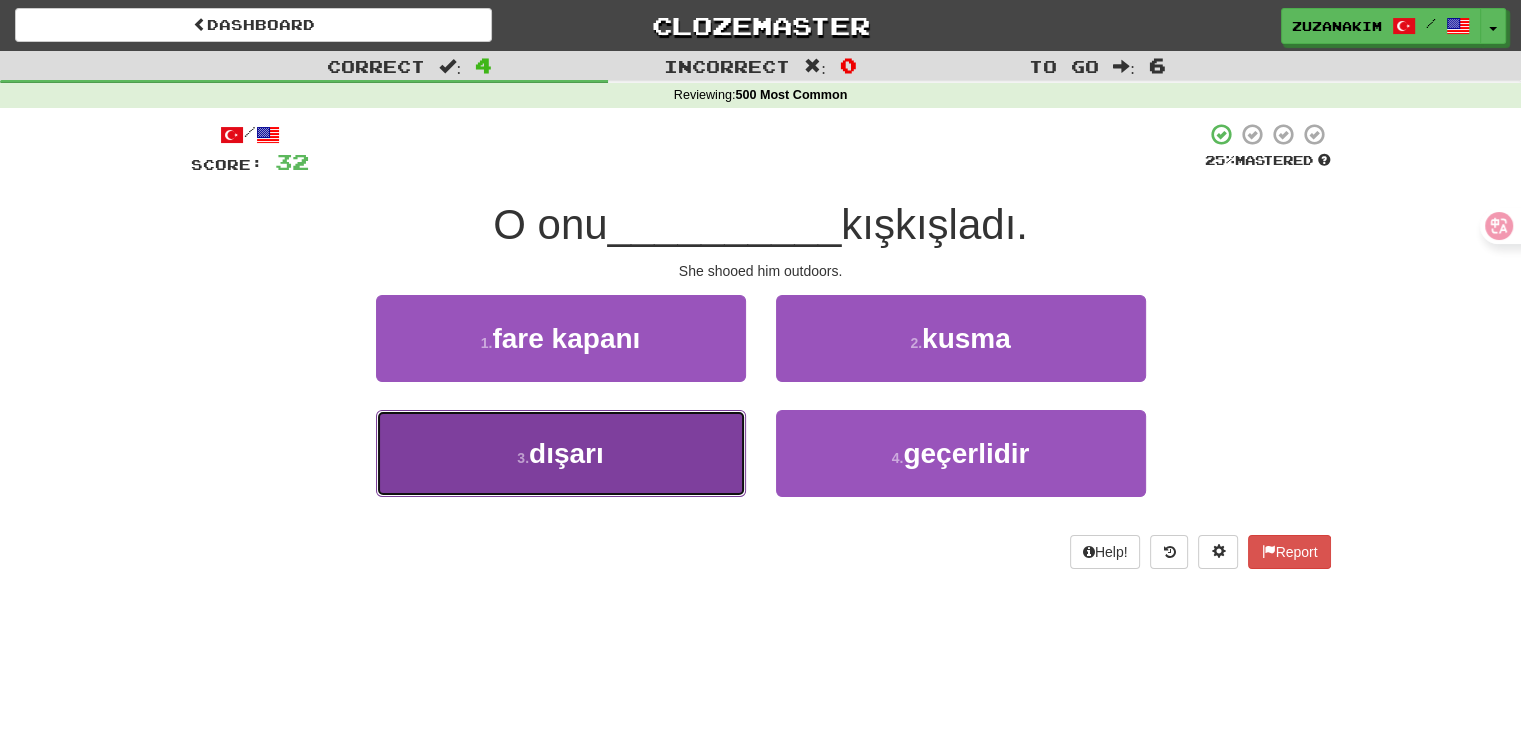 click on "3 .  dışarı" at bounding box center (561, 453) 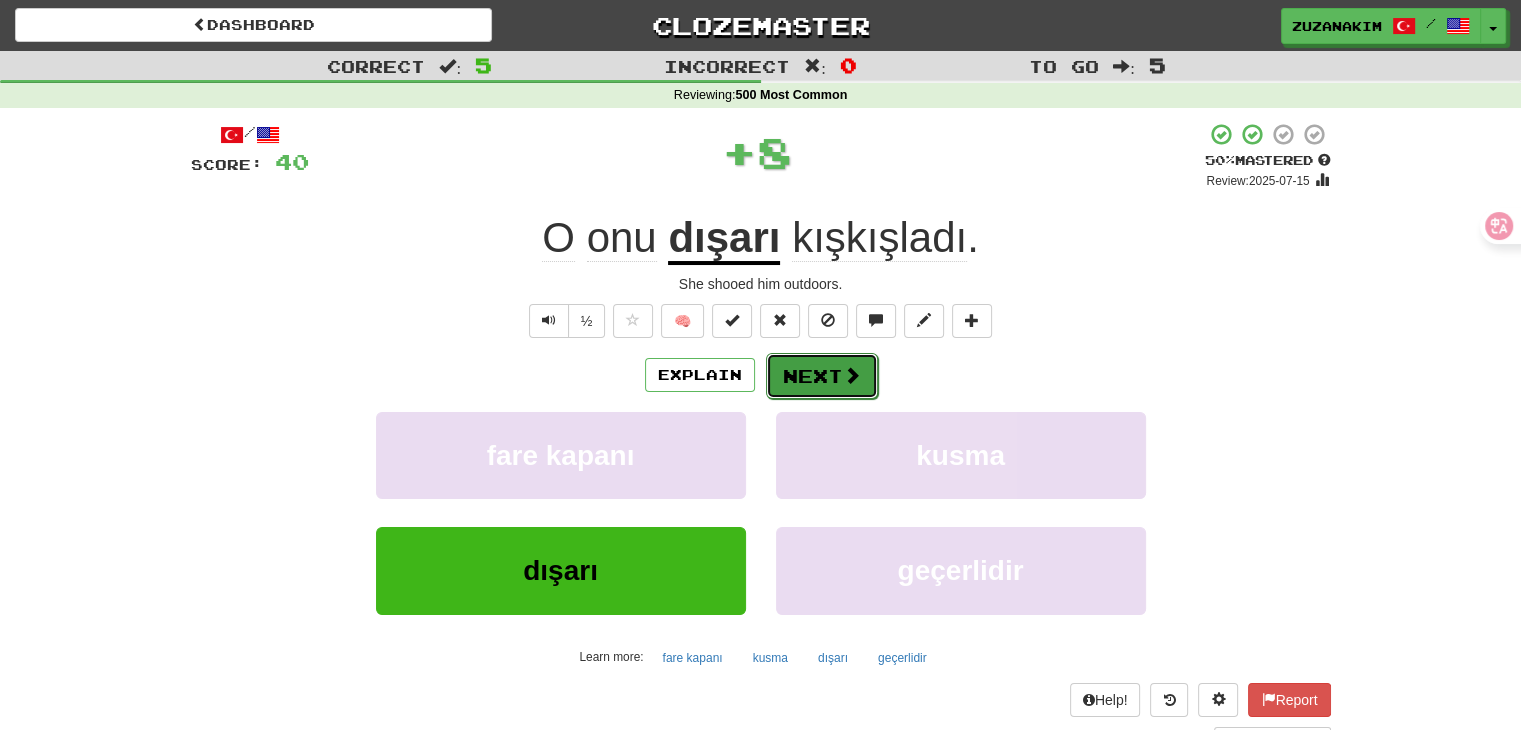 click on "Next" at bounding box center [822, 376] 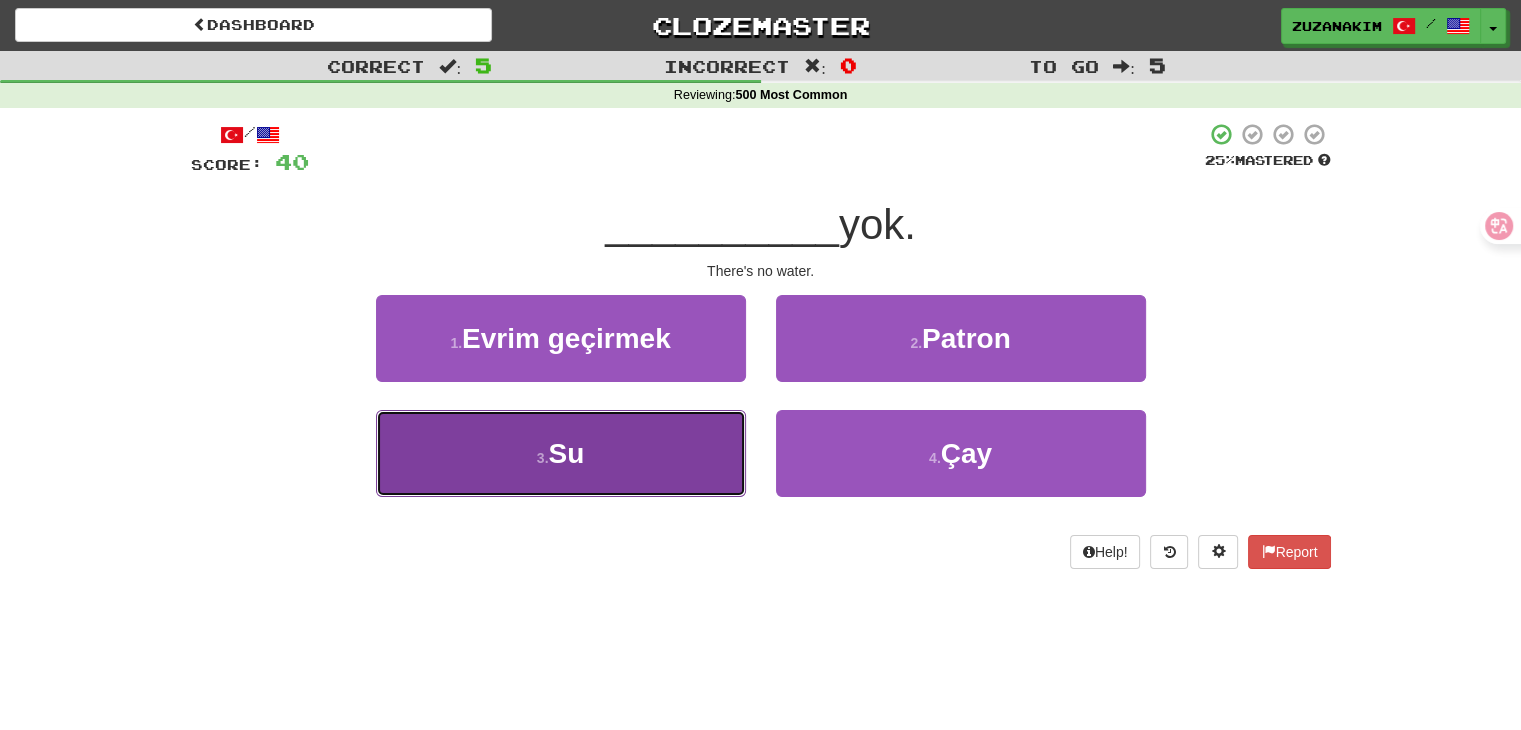 click on "3 .  Su" at bounding box center [561, 453] 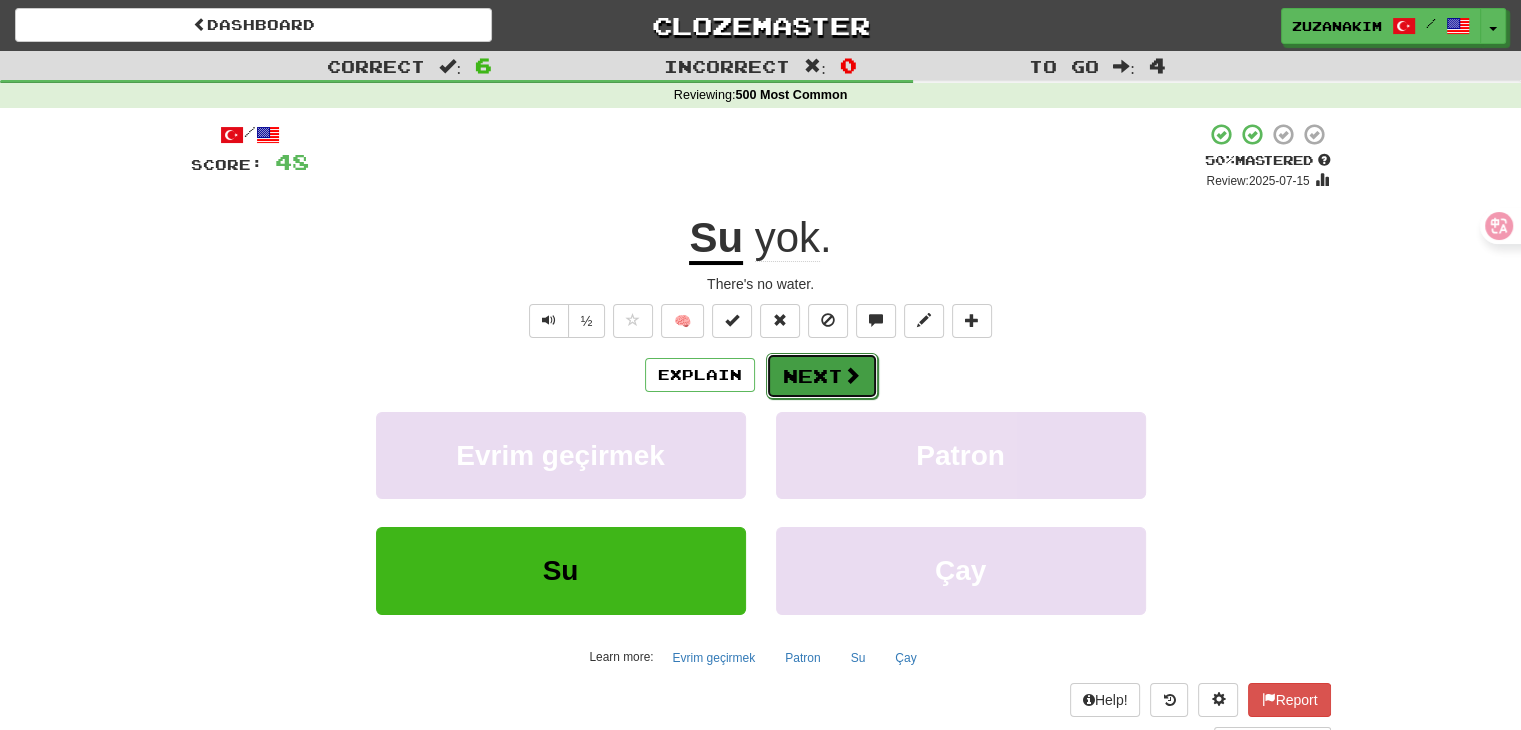 click on "Next" at bounding box center (822, 376) 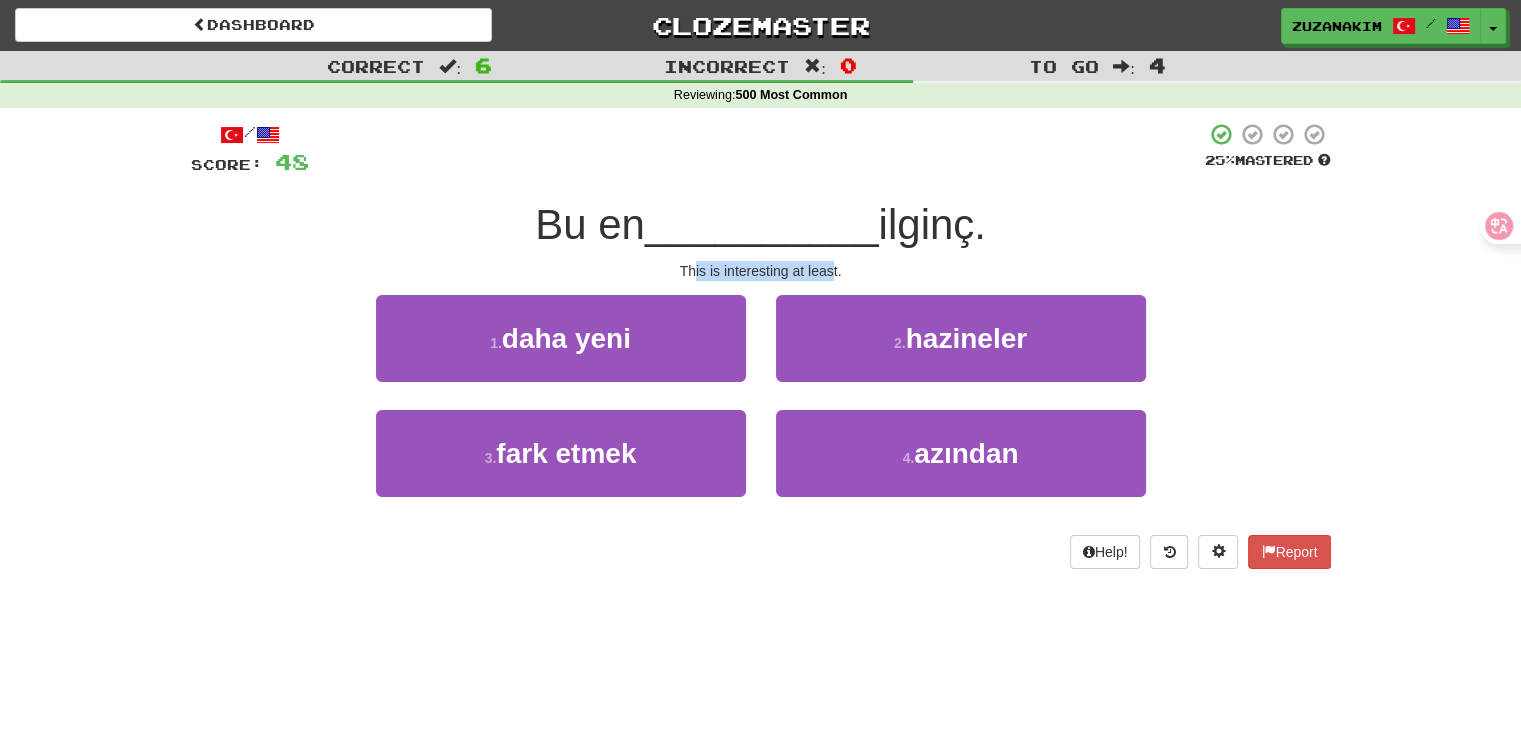 drag, startPoint x: 692, startPoint y: 269, endPoint x: 831, endPoint y: 269, distance: 139 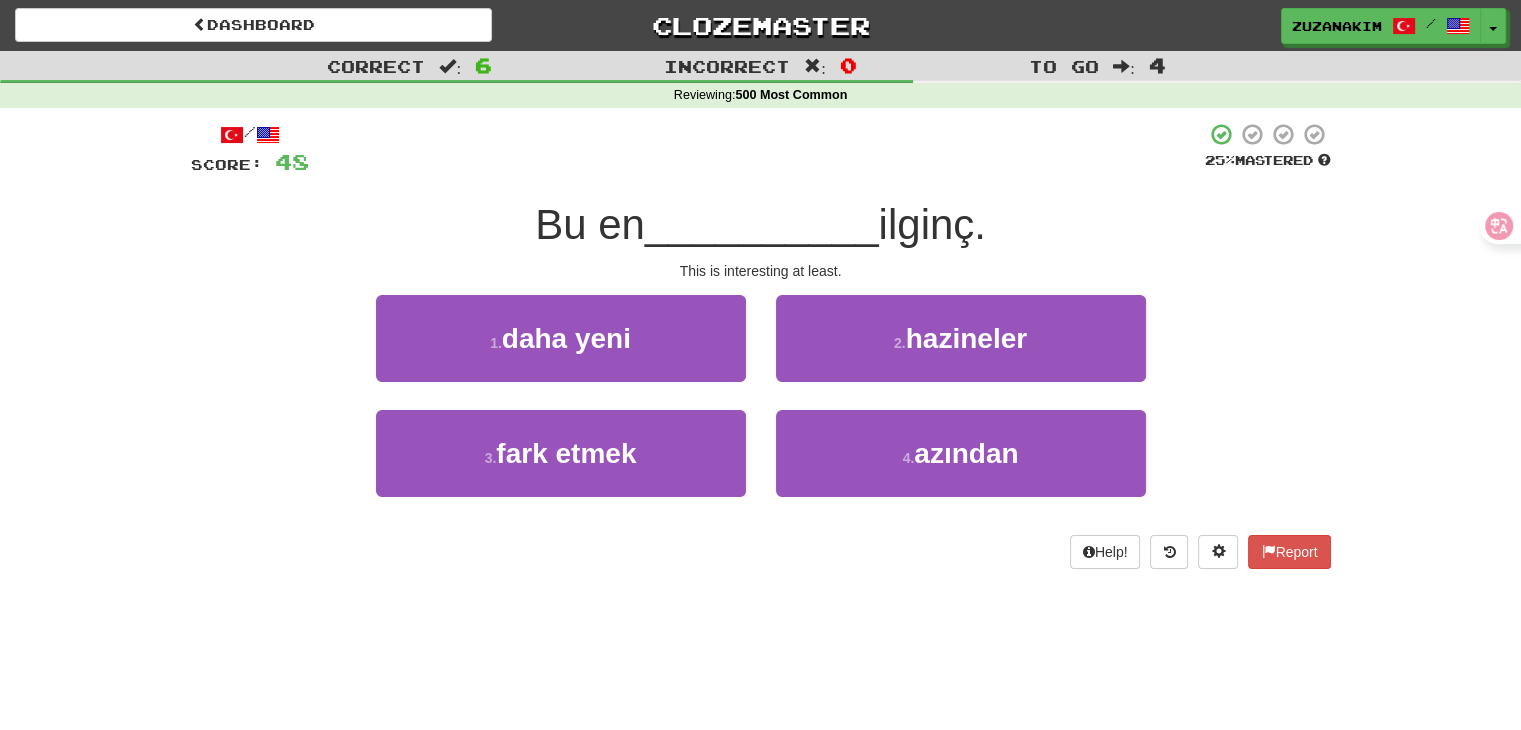 click on "This is interesting at least." at bounding box center (761, 271) 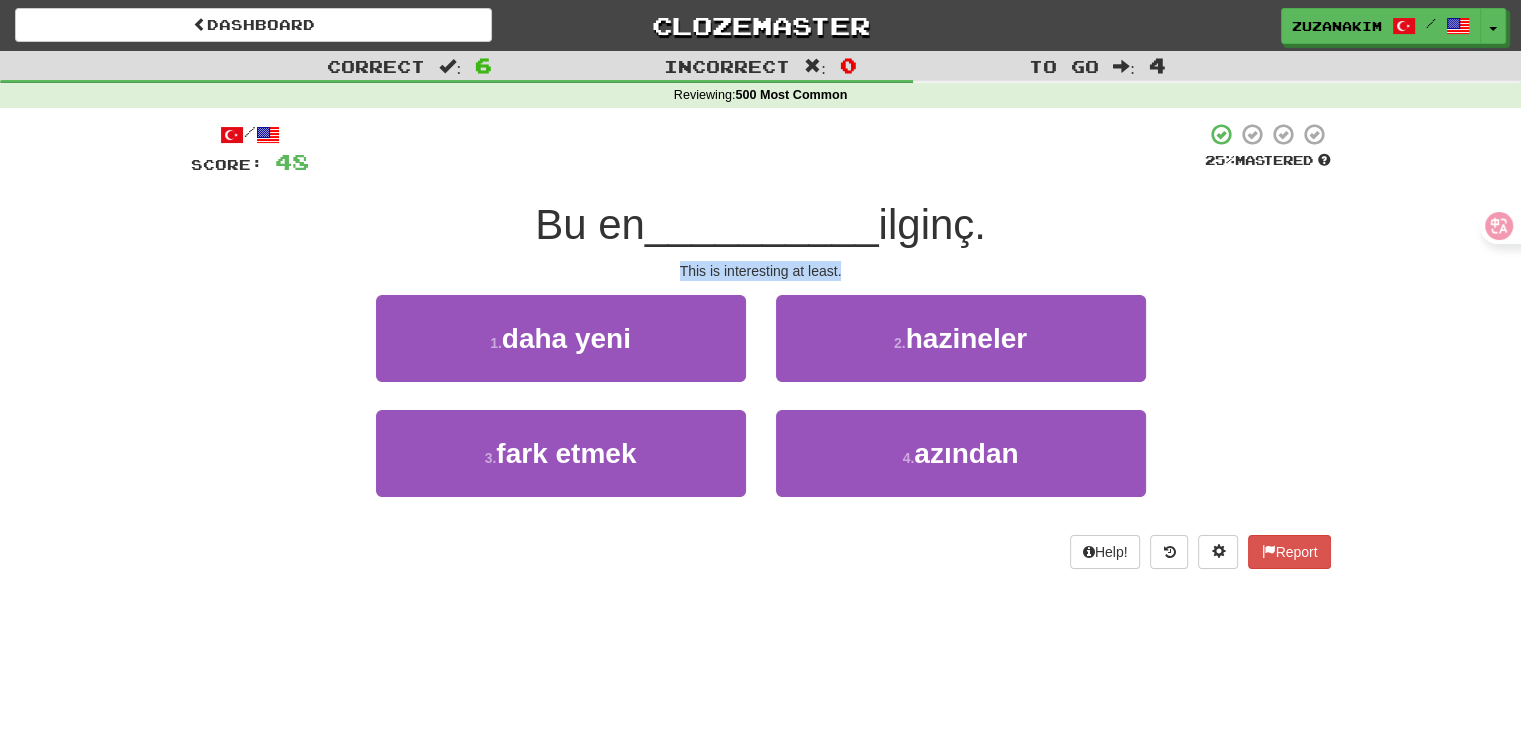 drag, startPoint x: 671, startPoint y: 273, endPoint x: 900, endPoint y: 273, distance: 229 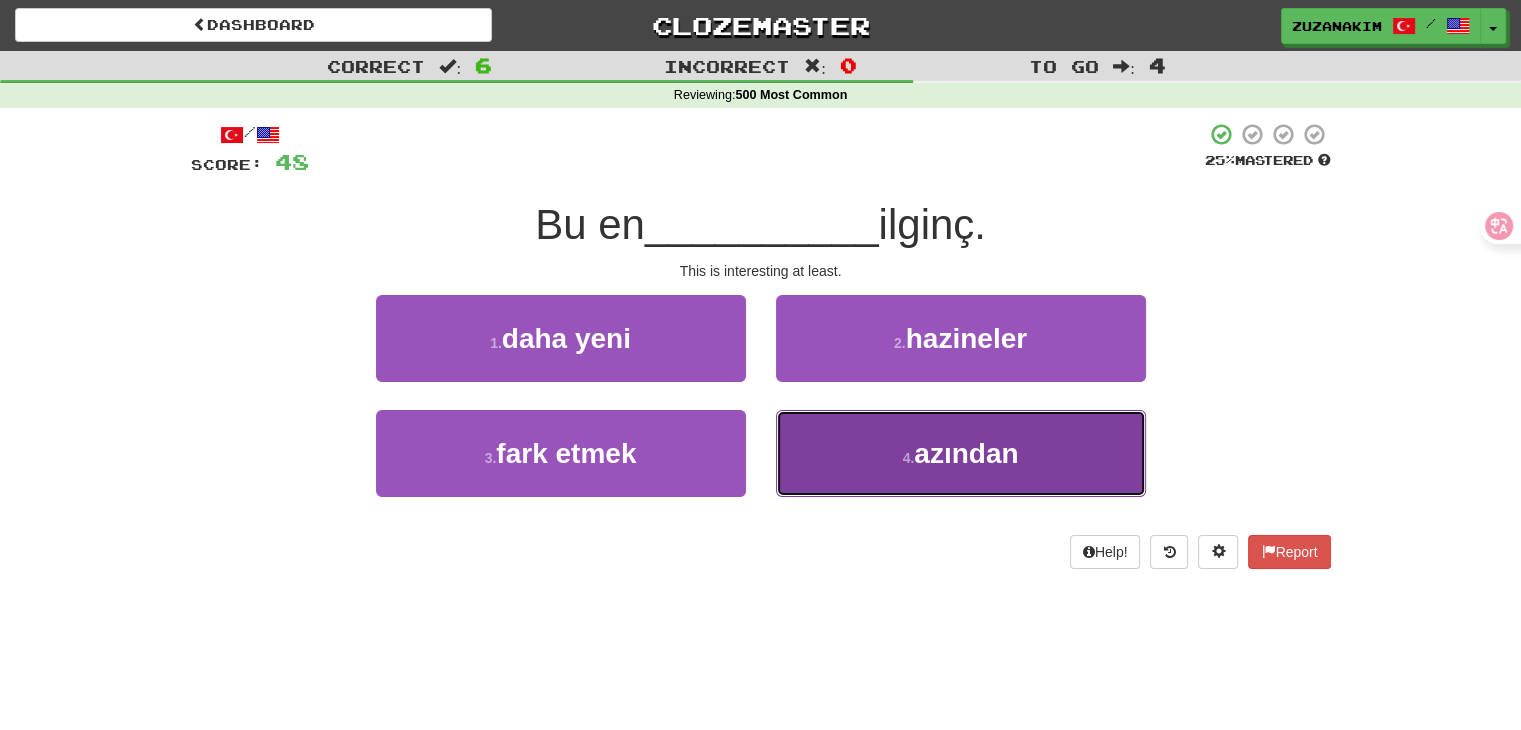 click on "4 .  azından" at bounding box center (961, 453) 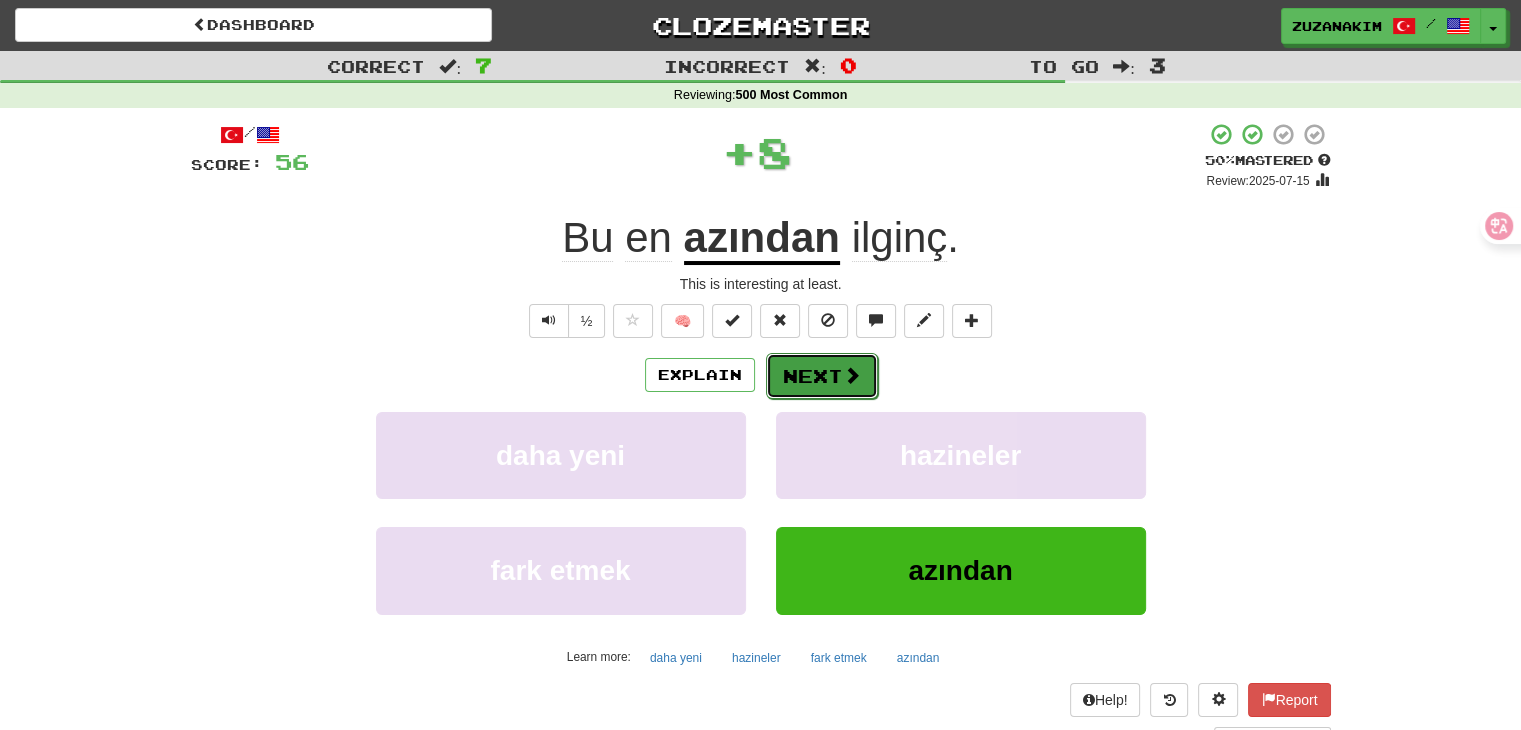 click on "Next" at bounding box center (822, 376) 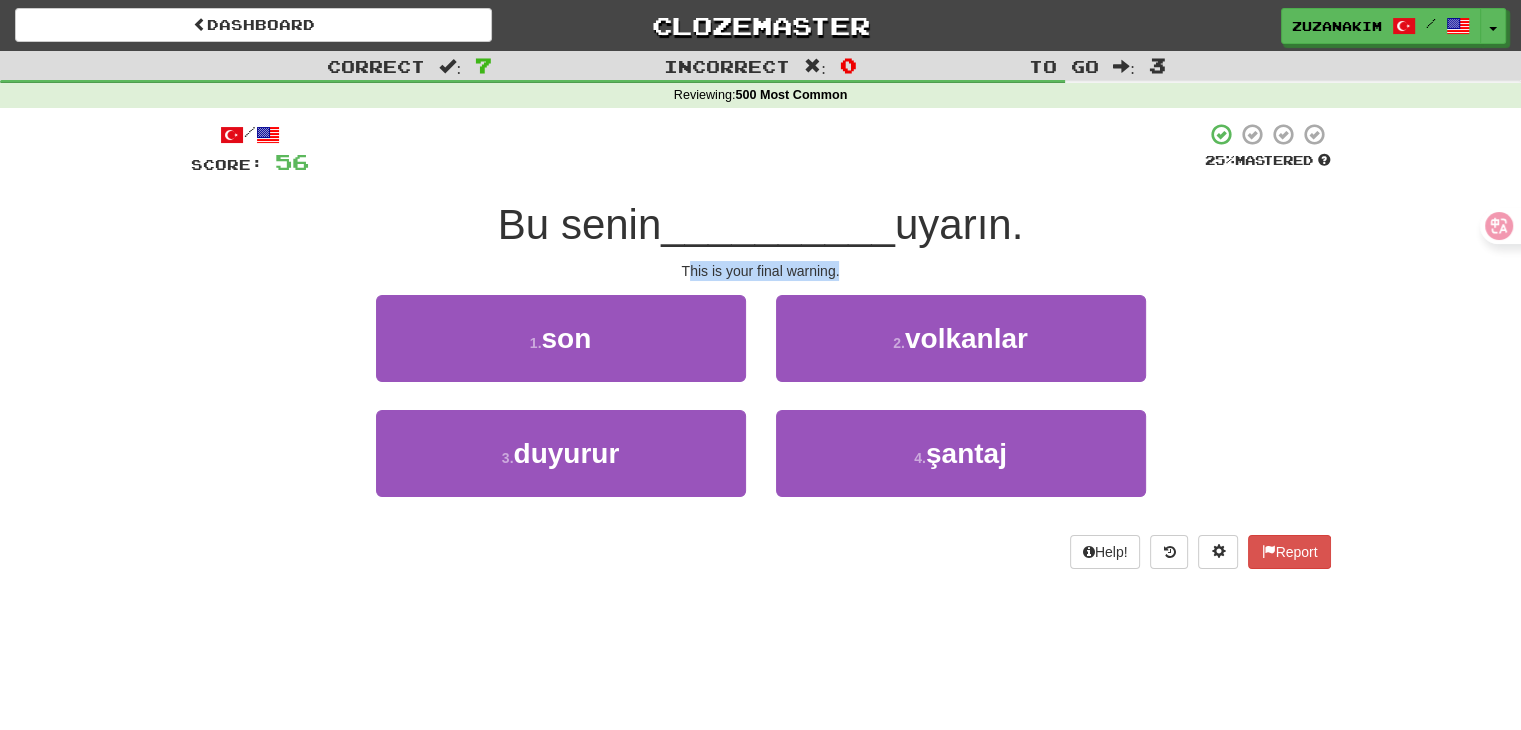 drag, startPoint x: 692, startPoint y: 267, endPoint x: 1076, endPoint y: 269, distance: 384.00522 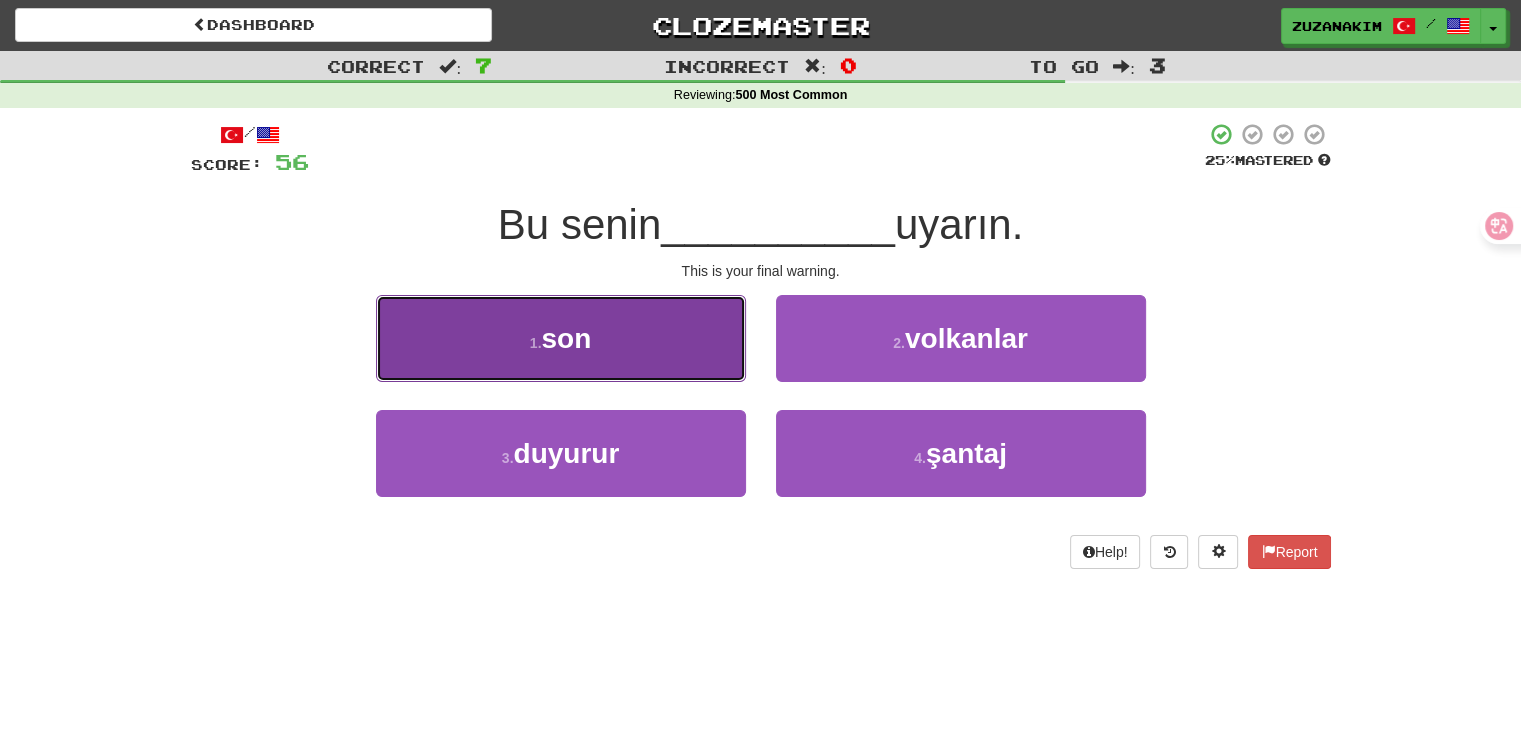 click on "1 .  son" at bounding box center [561, 338] 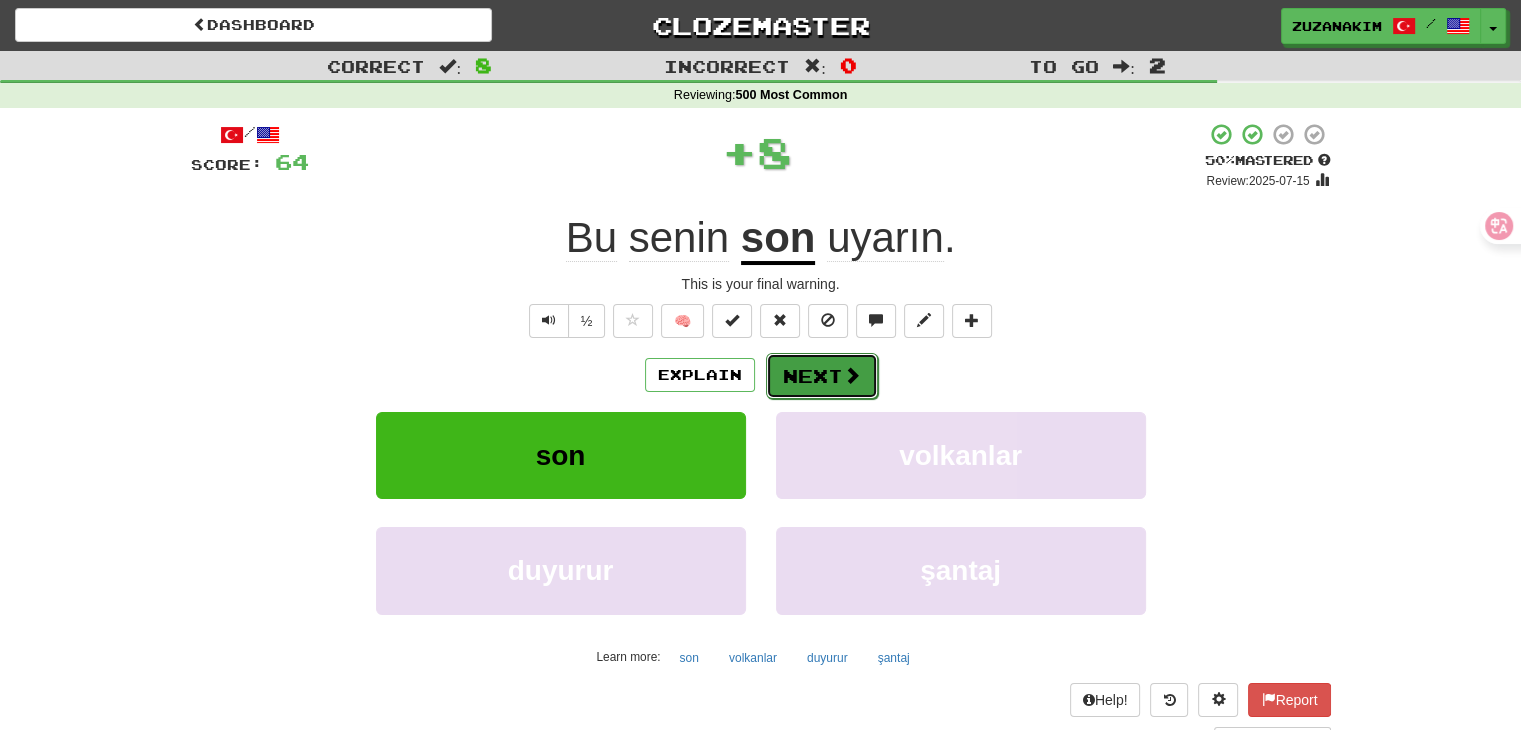 click on "Next" at bounding box center (822, 376) 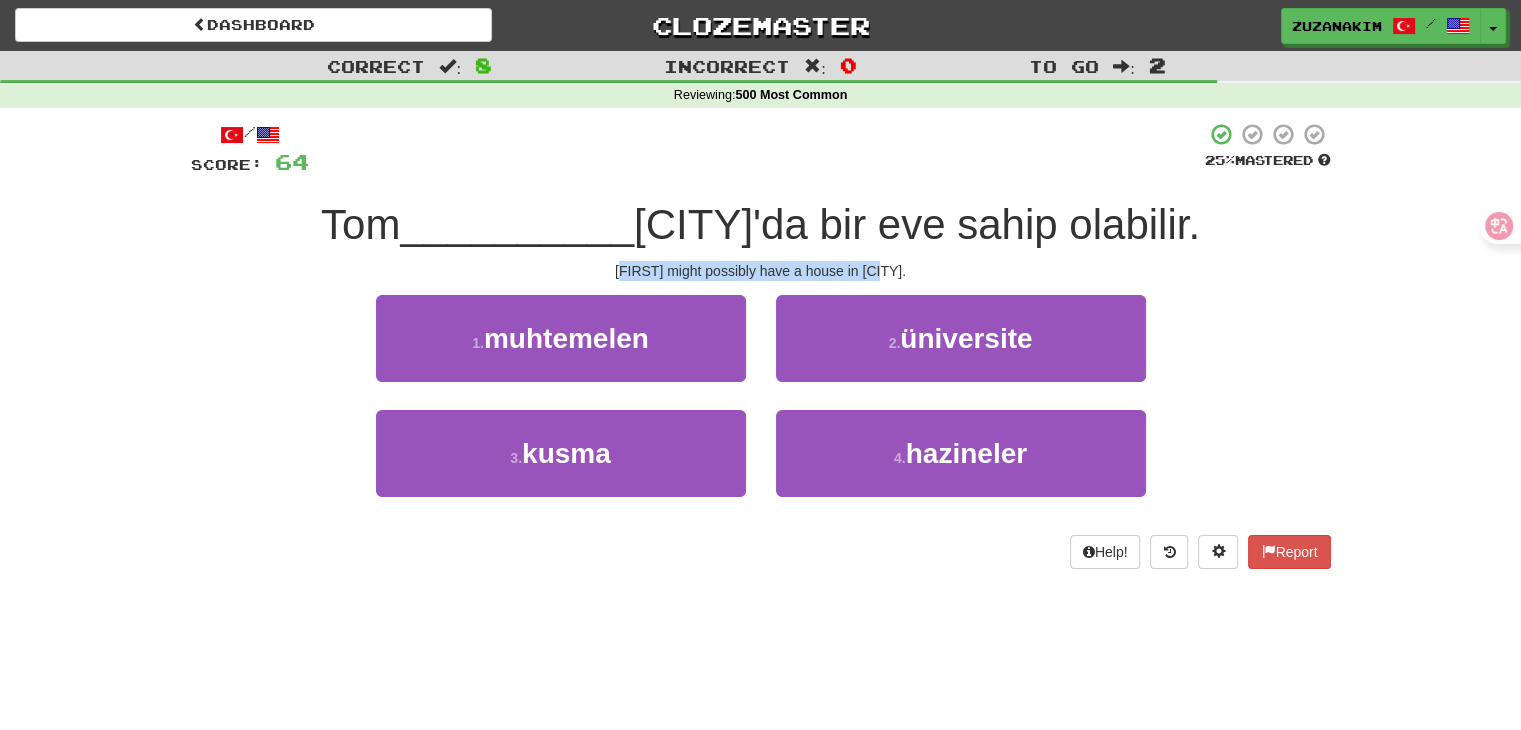 drag, startPoint x: 631, startPoint y: 273, endPoint x: 976, endPoint y: 277, distance: 345.0232 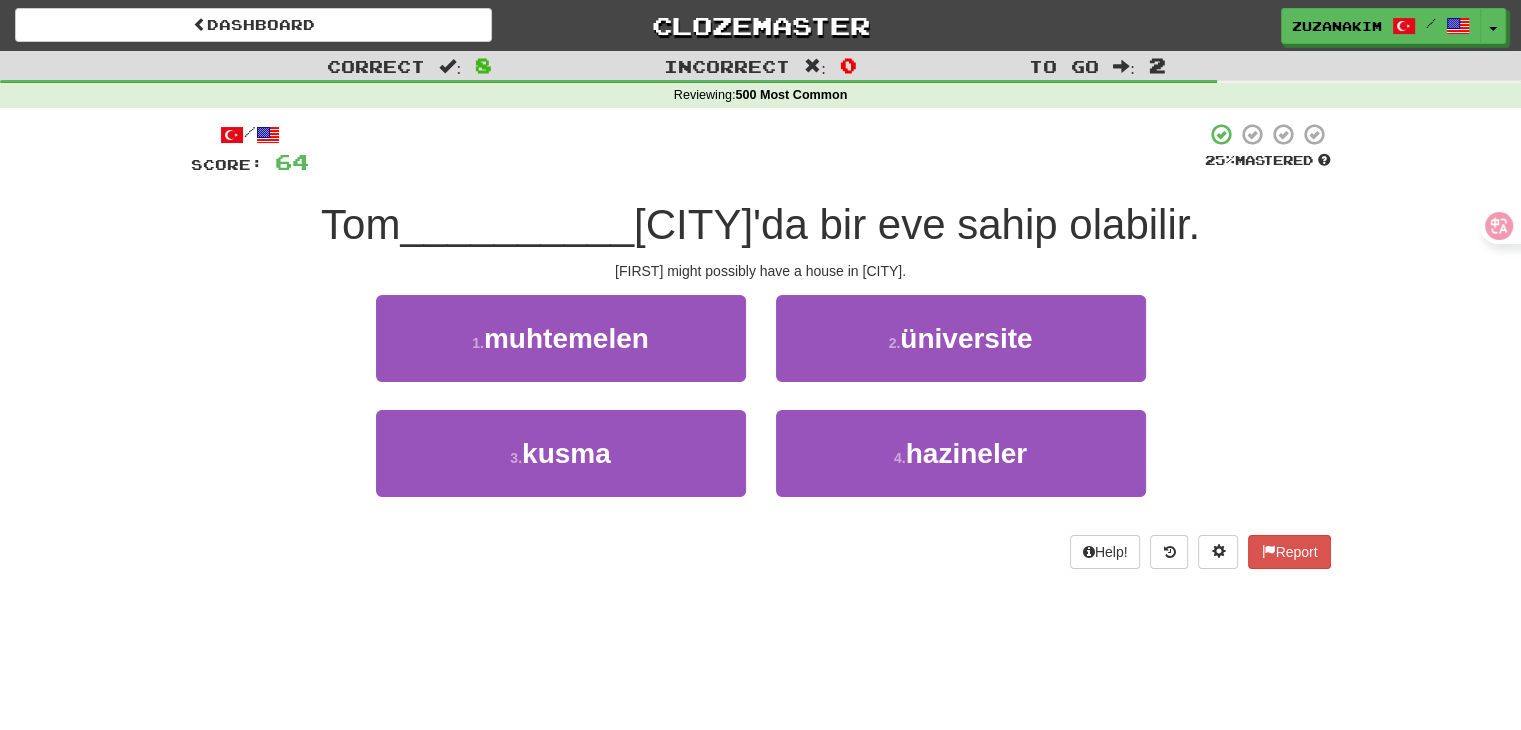 click on "/ Score: 64 25 % Mastered [FIRST] [BLANK] bir eve sahip olabilir. [FIRST] might possibly have a house in [CITY]. 1 . muhtemelen 2 . üniversite 3 . kusma 4 . hazineler Help! Report" at bounding box center (761, 345) 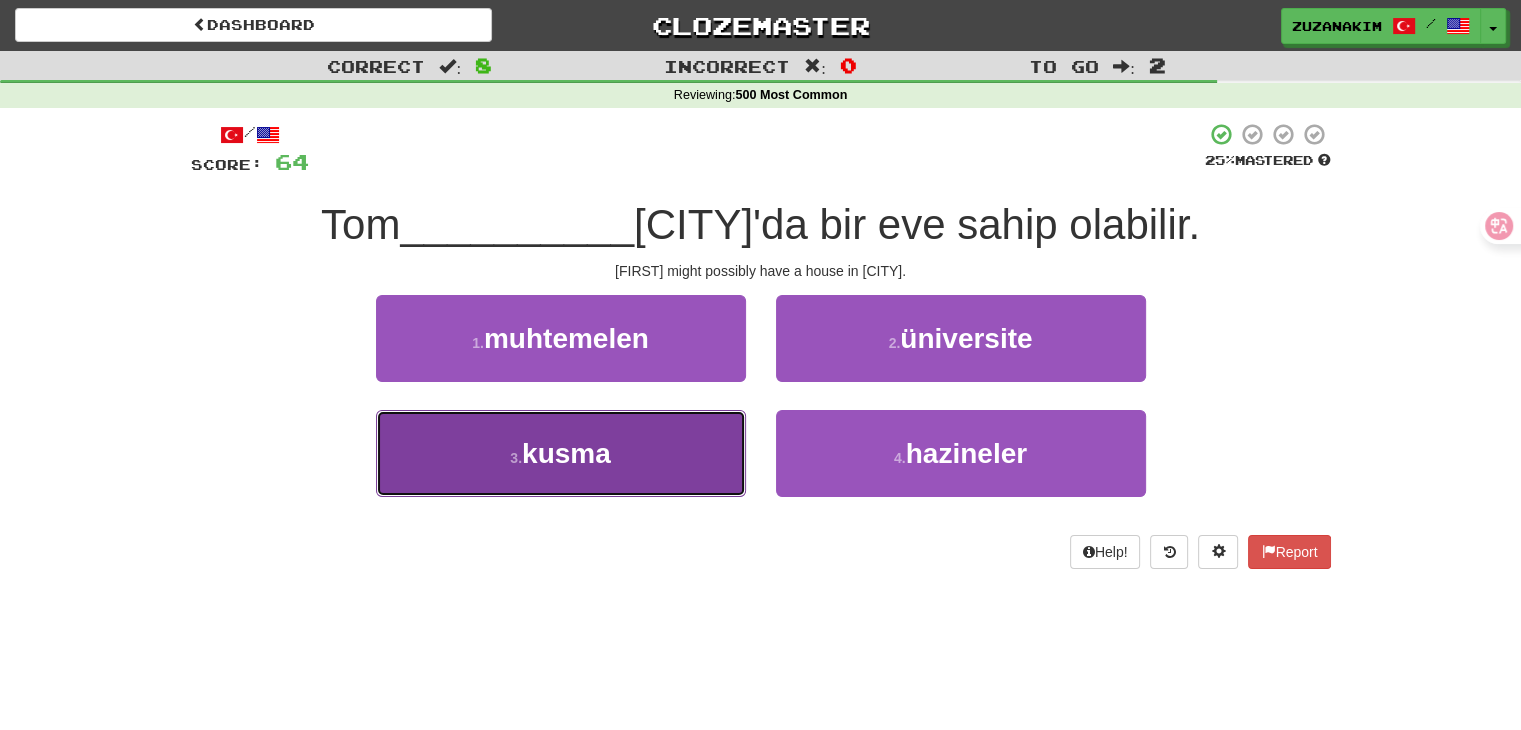 click on "3 .  kusma" at bounding box center (561, 453) 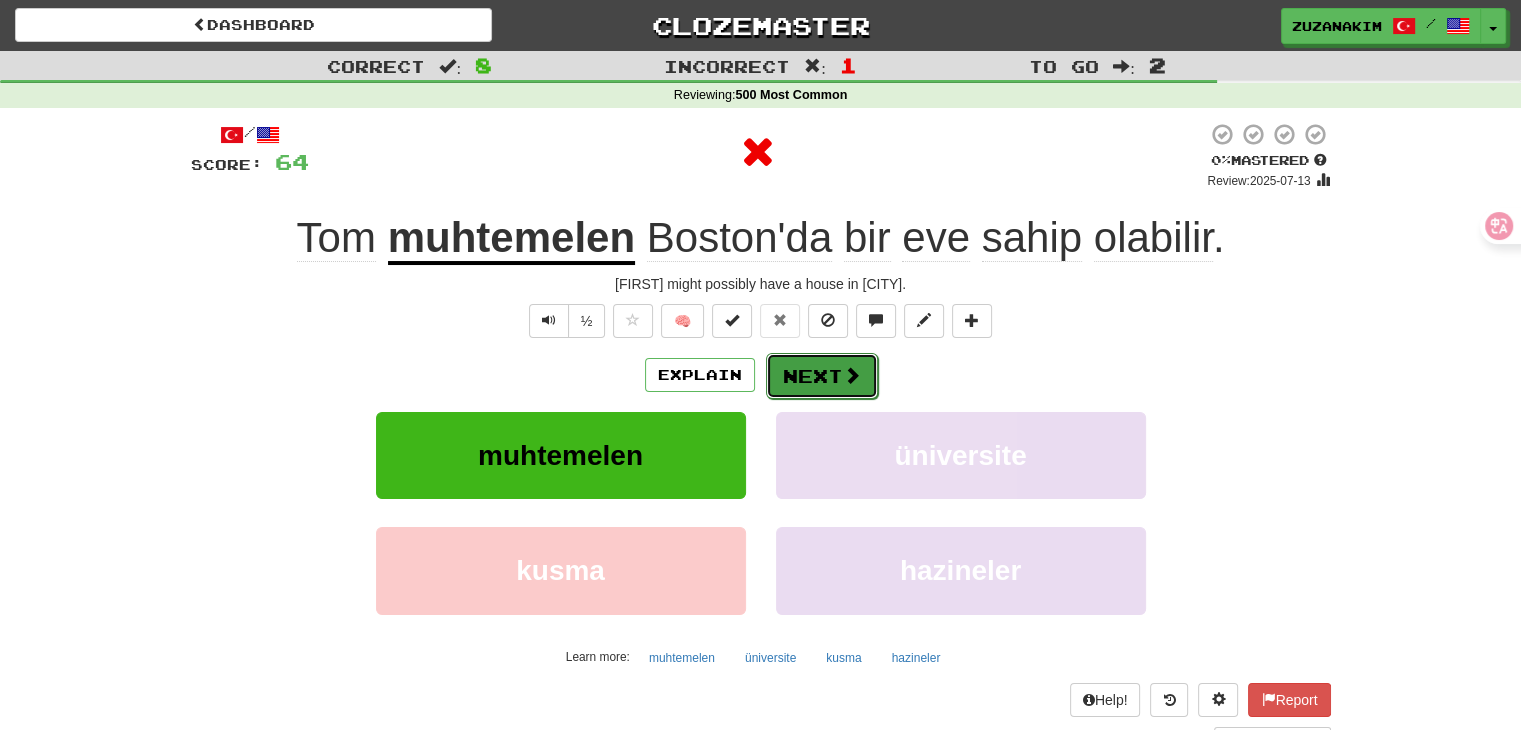 click on "Next" at bounding box center [822, 376] 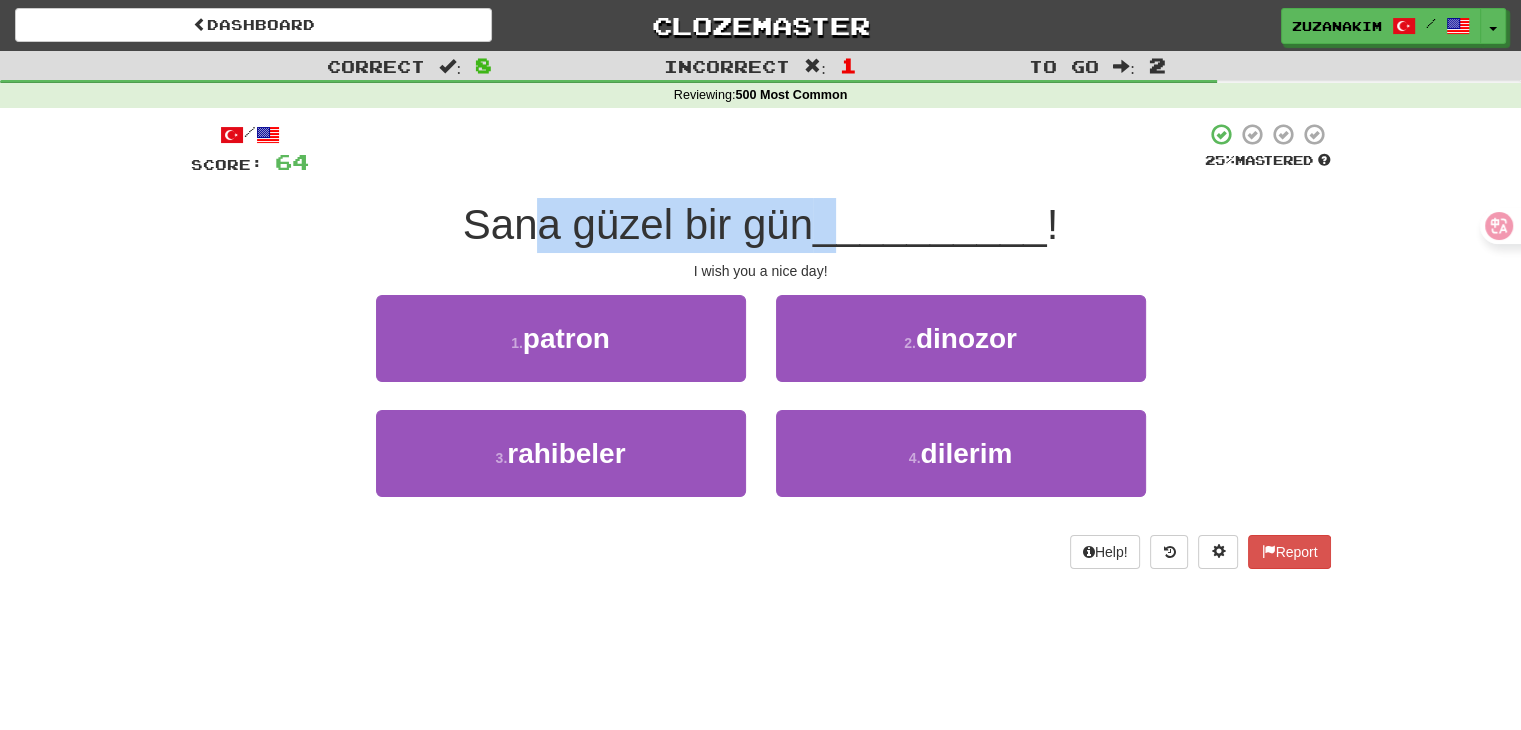 drag, startPoint x: 537, startPoint y: 231, endPoint x: 843, endPoint y: 229, distance: 306.00653 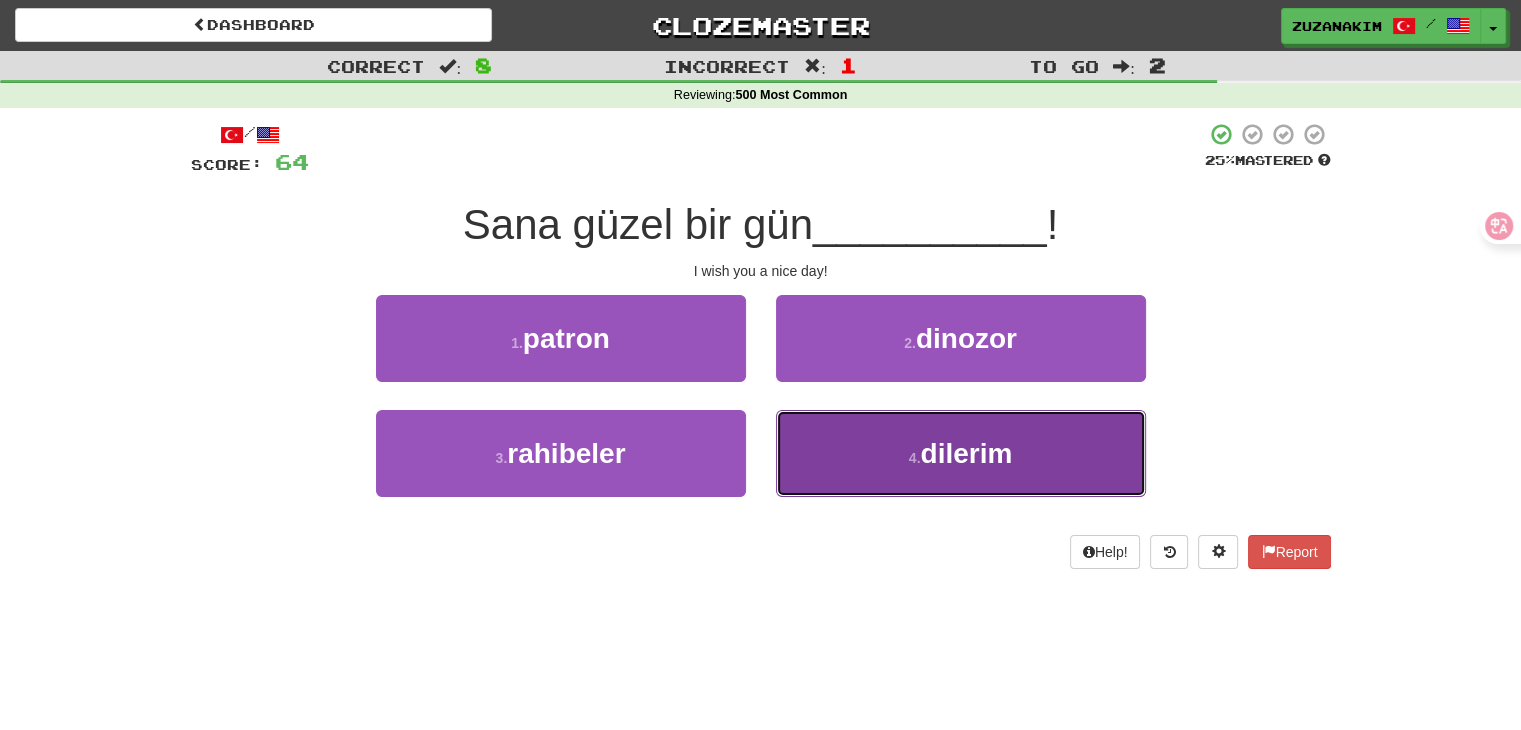 click on "4 .  dilerim" at bounding box center (961, 453) 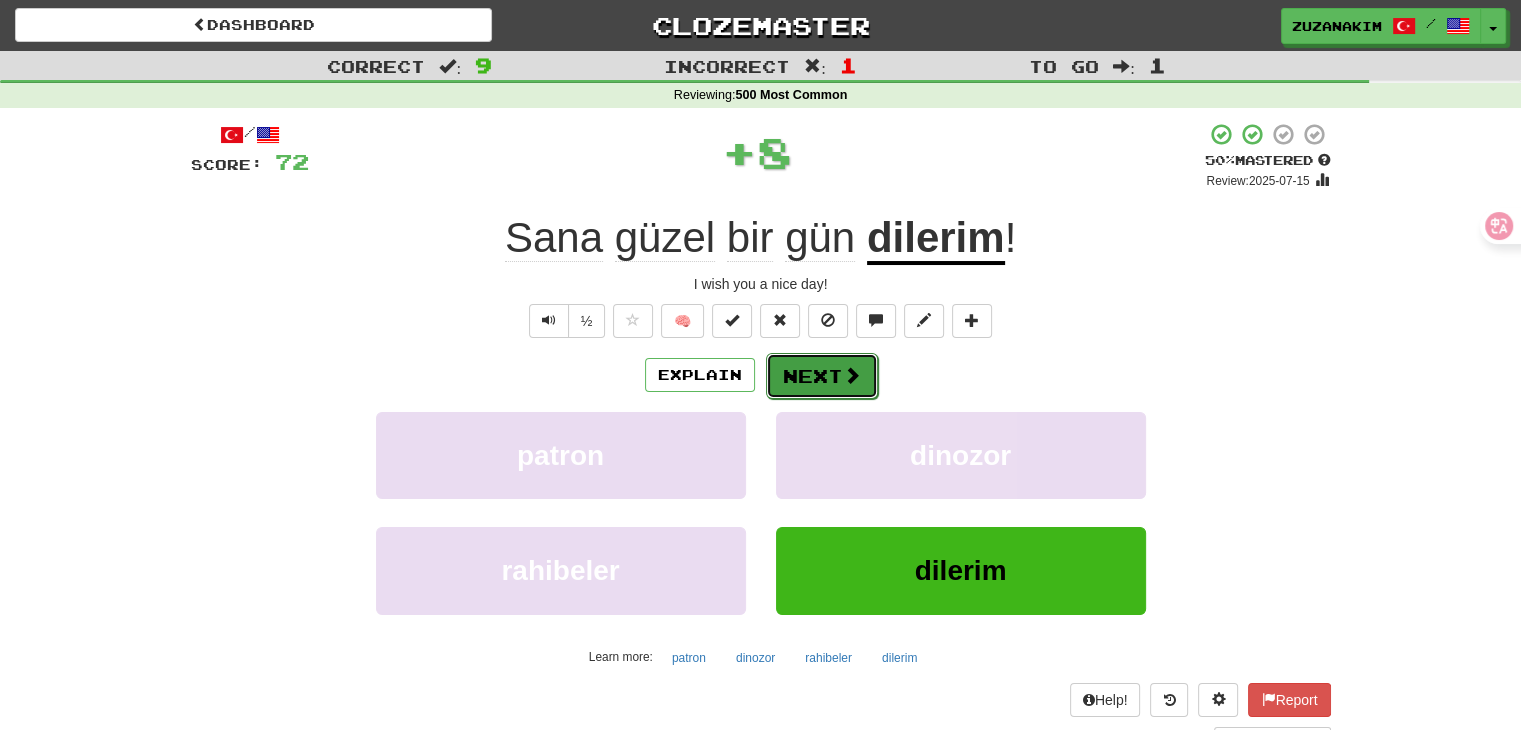click on "Next" at bounding box center (822, 376) 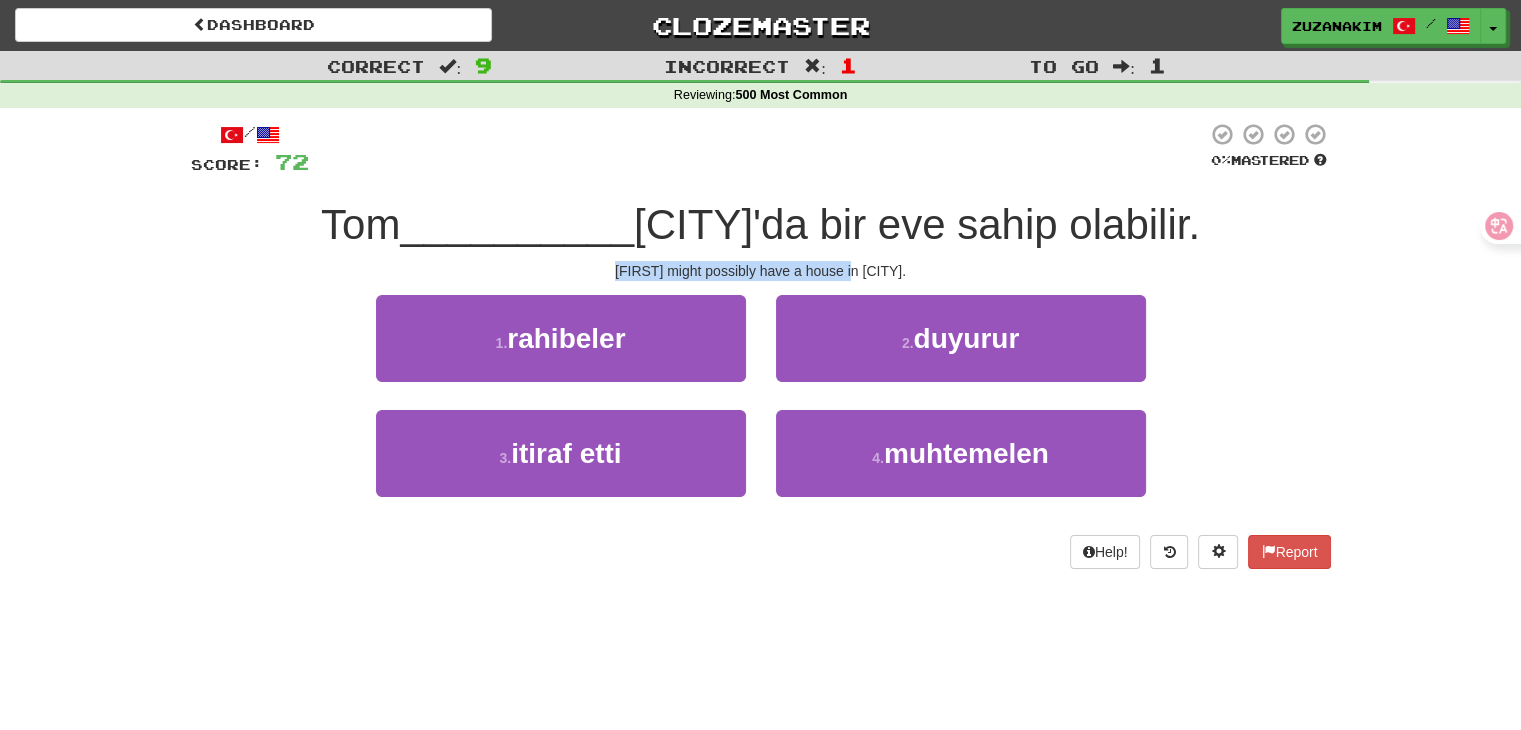 drag, startPoint x: 623, startPoint y: 270, endPoint x: 867, endPoint y: 270, distance: 244 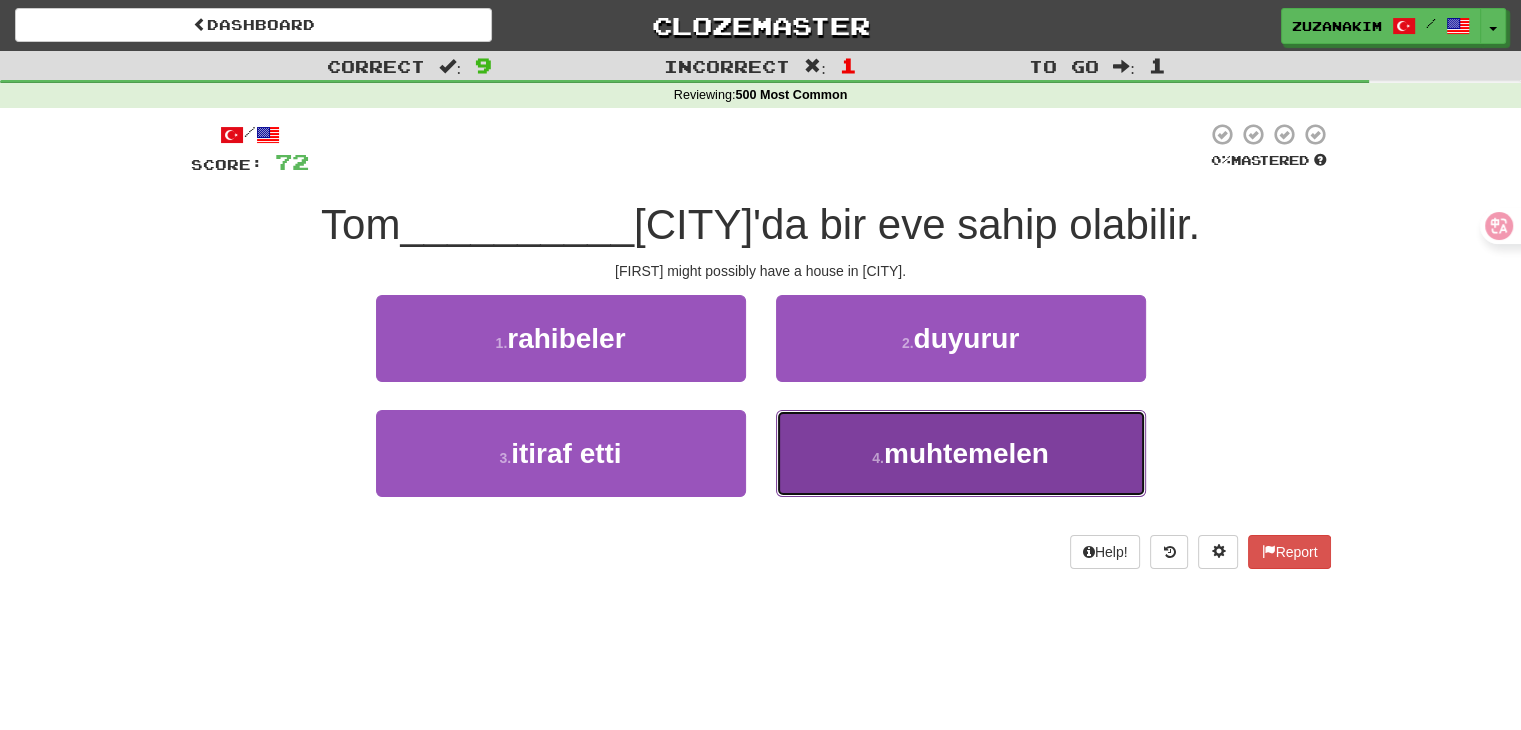 click on "muhtemelen" at bounding box center (966, 453) 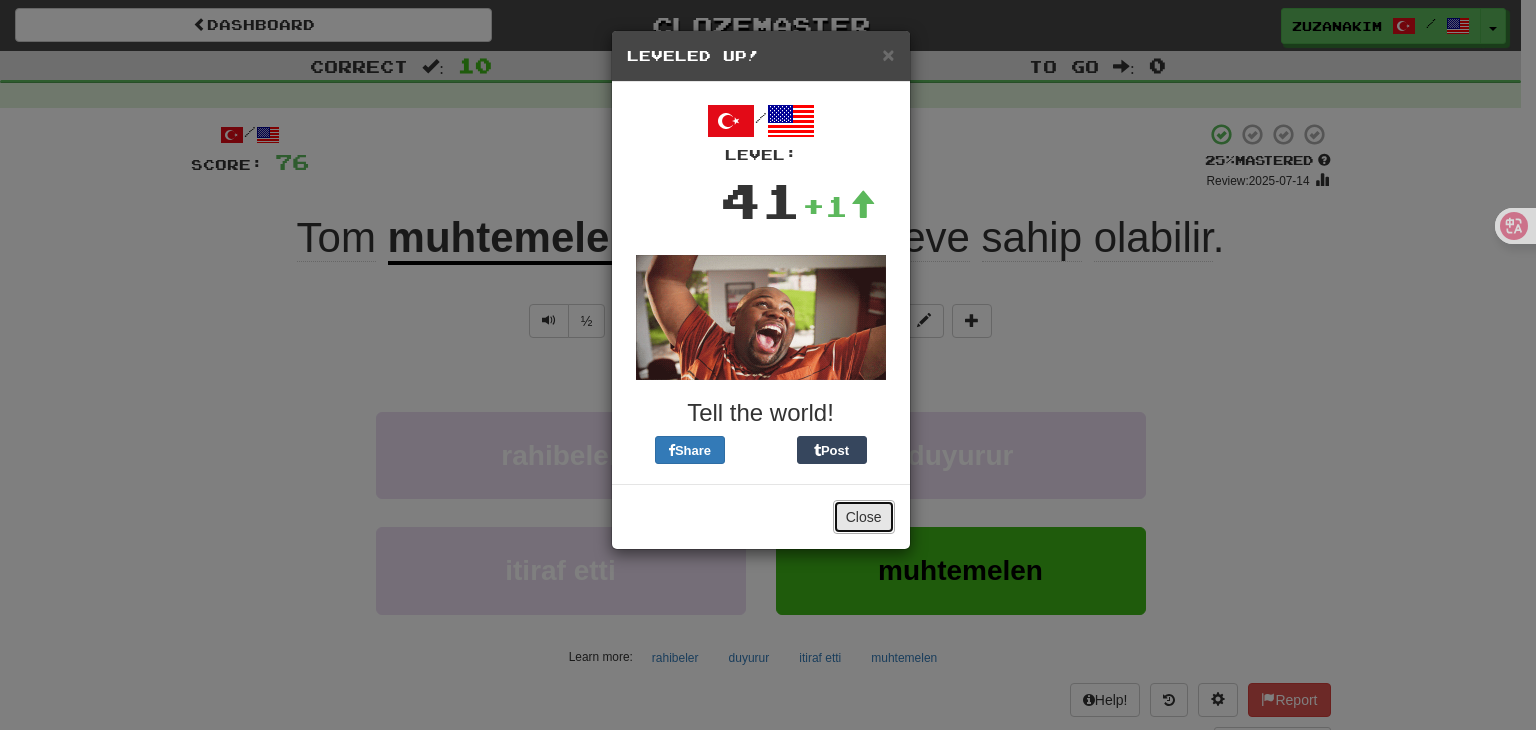 click on "Close" at bounding box center [864, 517] 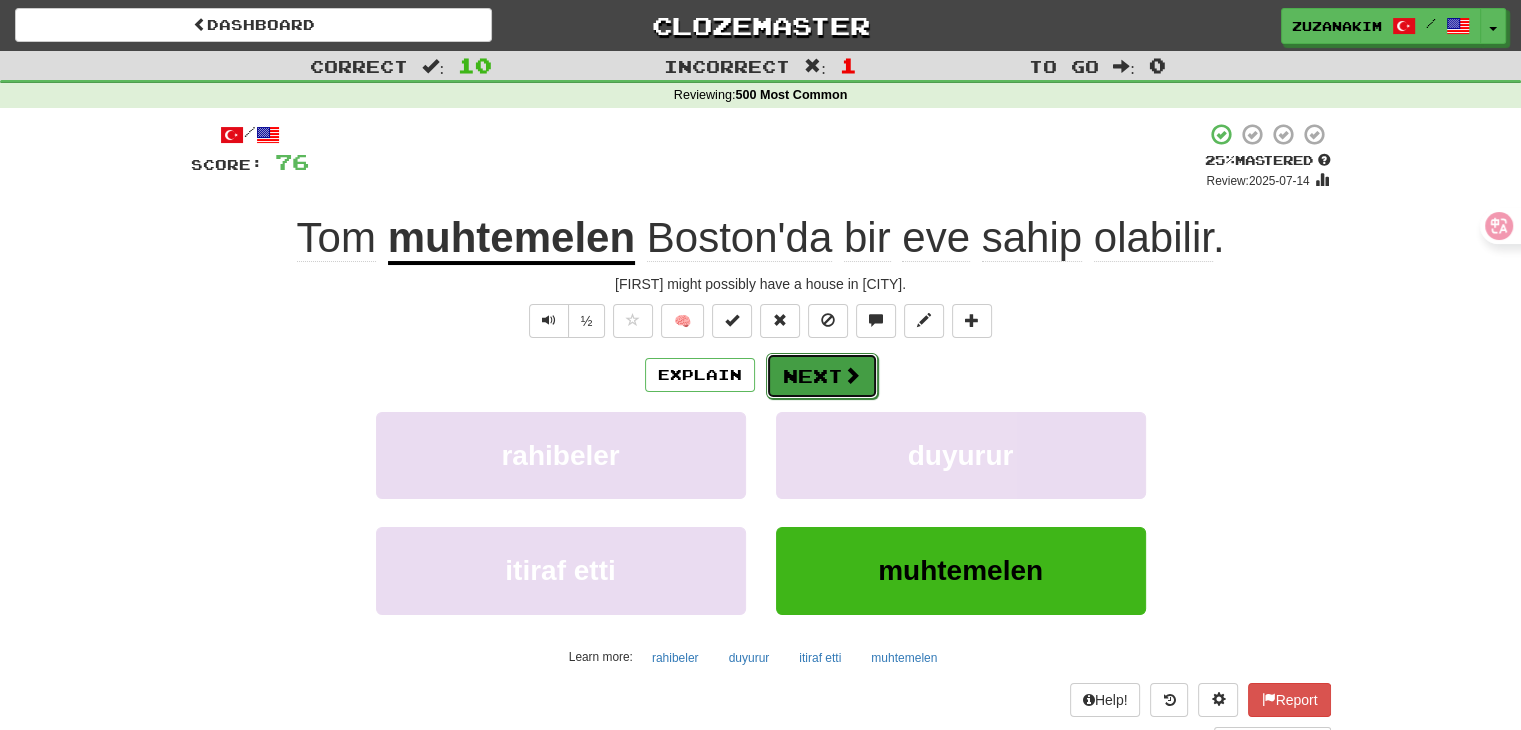 click on "Next" at bounding box center (822, 376) 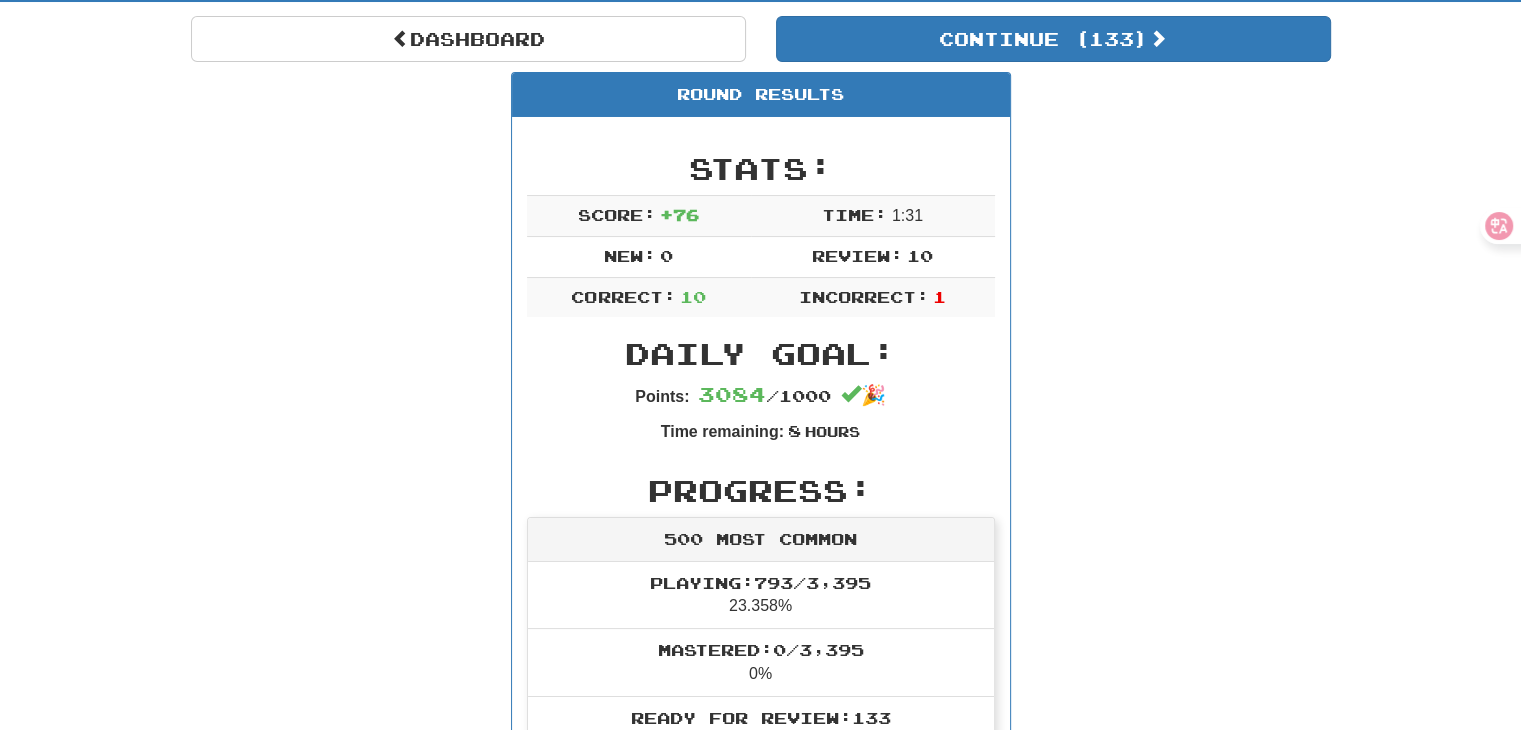 scroll, scrollTop: 0, scrollLeft: 0, axis: both 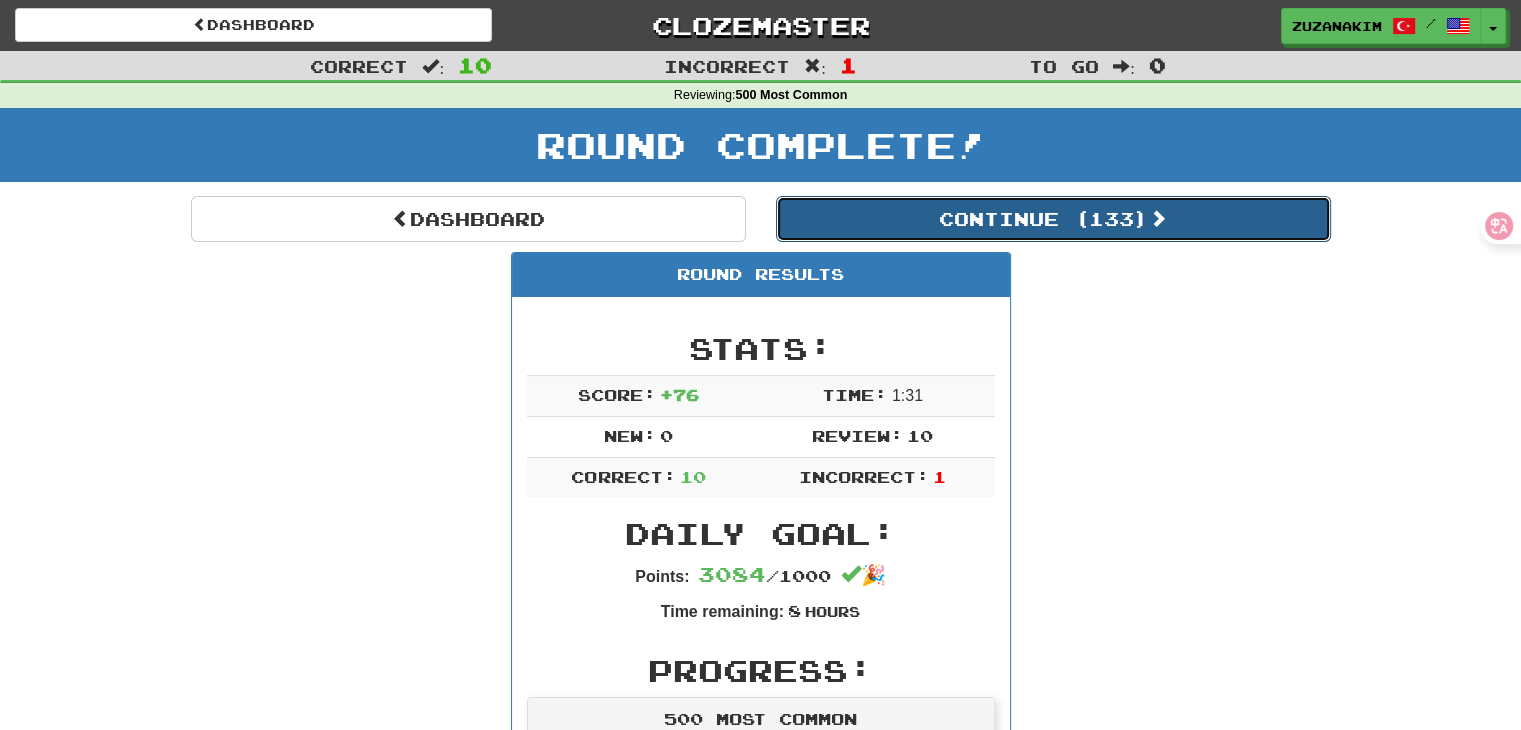 click on "Continue ( 133 )" at bounding box center (1053, 219) 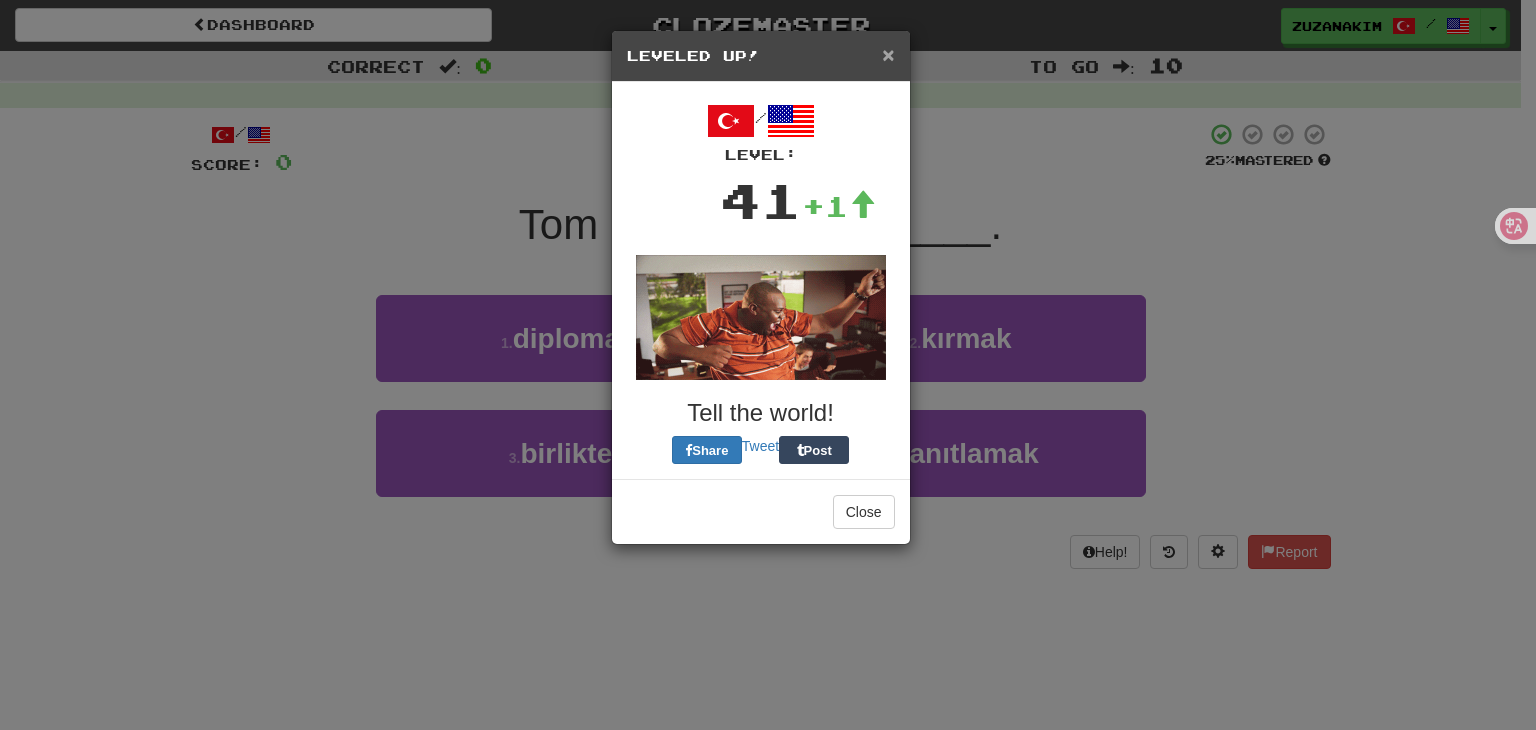 click on "×" at bounding box center [888, 54] 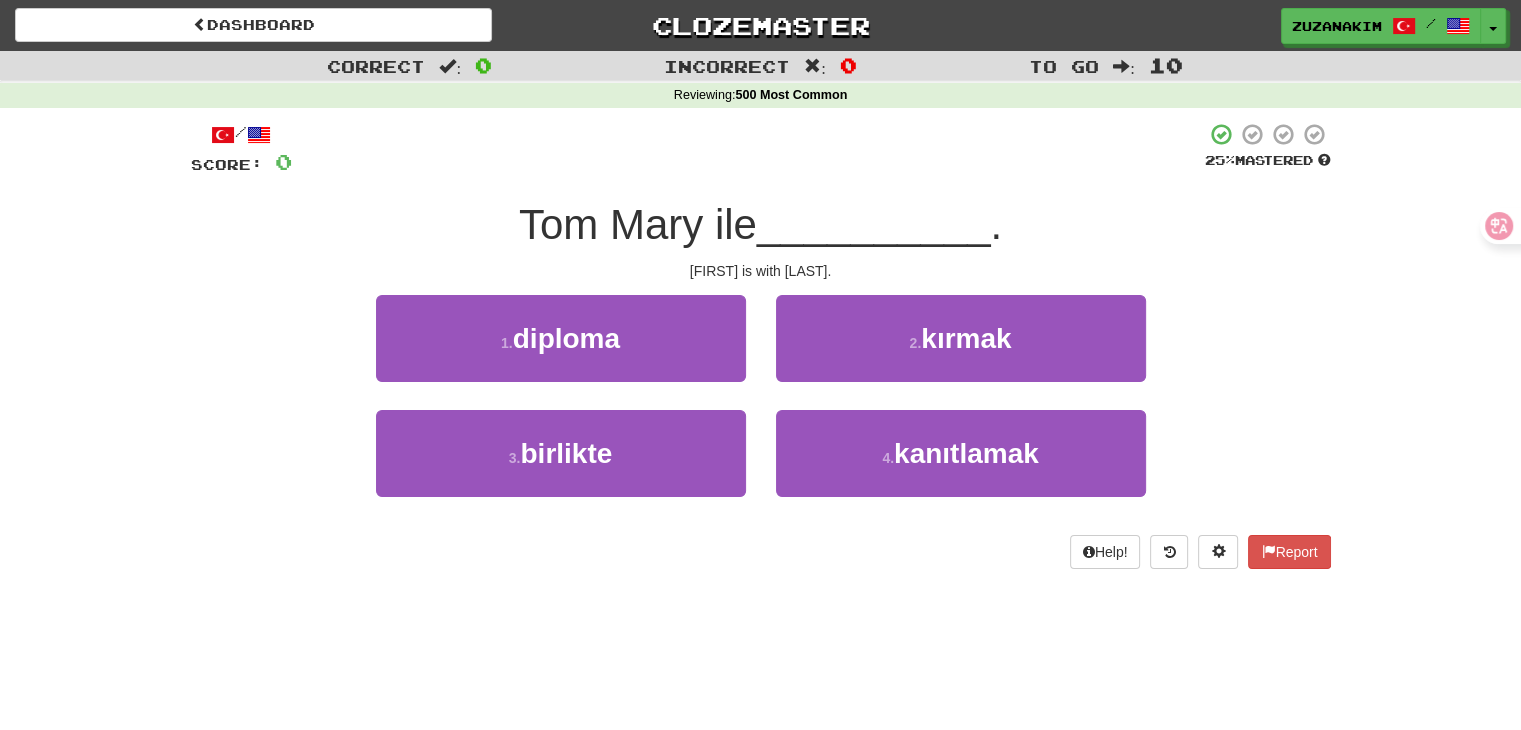 drag, startPoint x: 529, startPoint y: 233, endPoint x: 766, endPoint y: 233, distance: 237 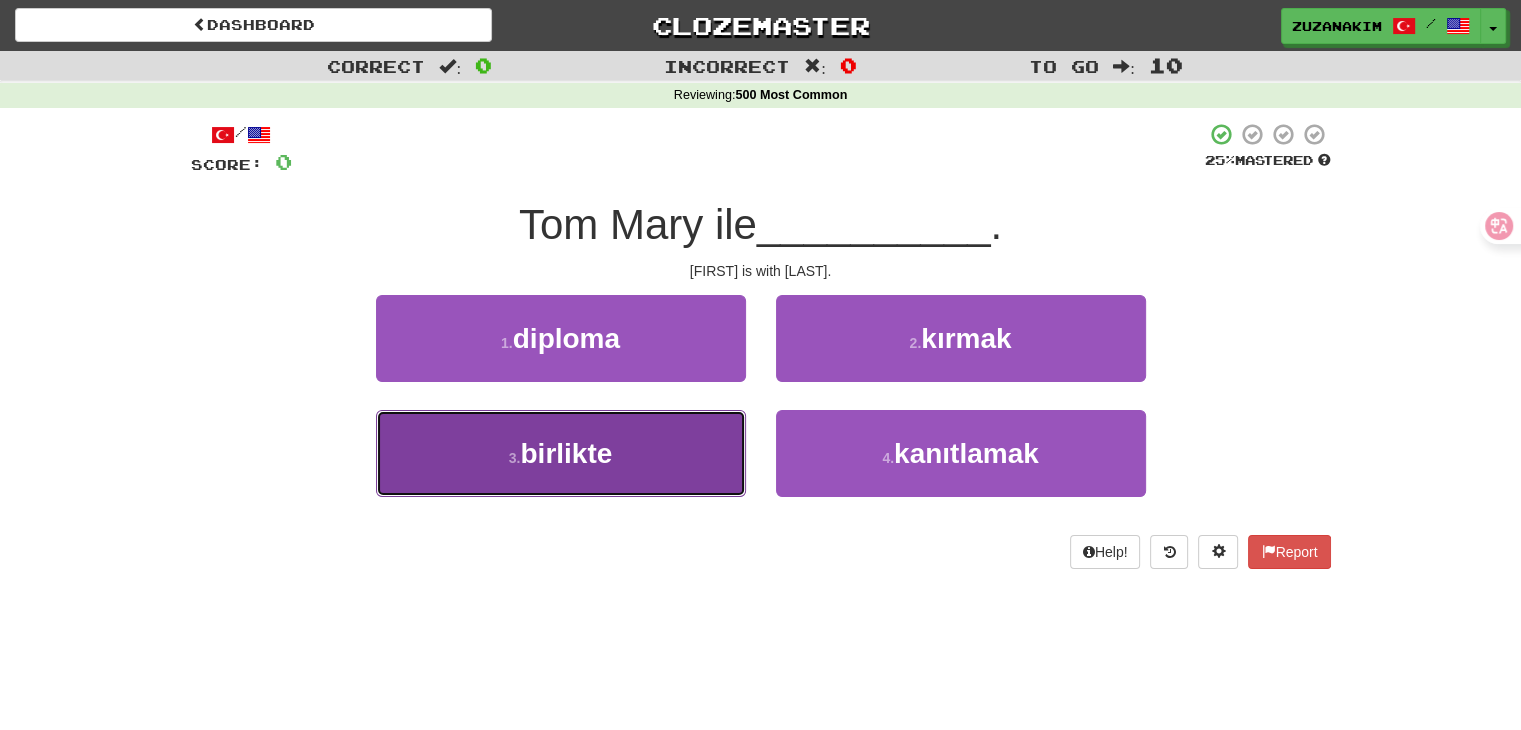 click on "3 .  birlikte" at bounding box center [561, 453] 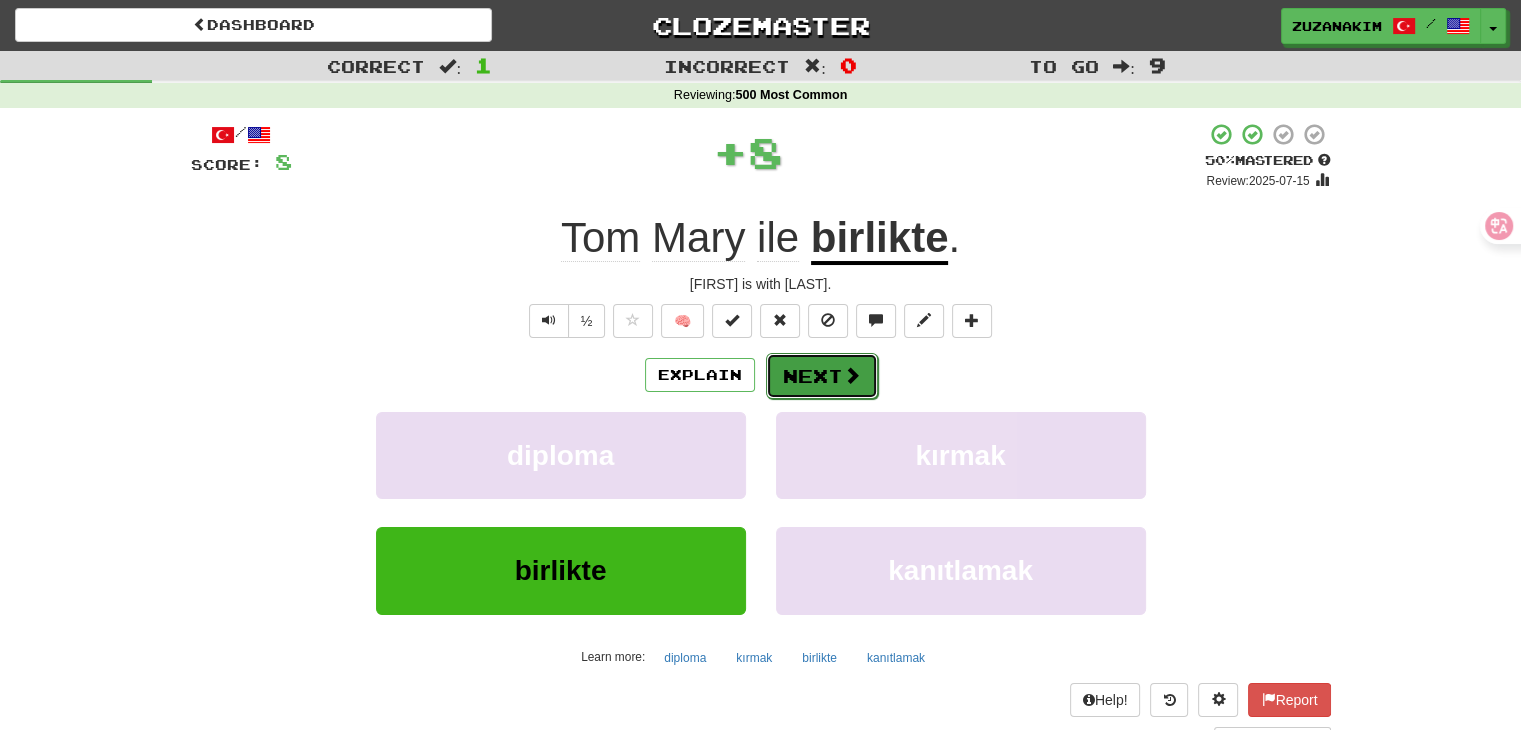 click on "Next" at bounding box center [822, 376] 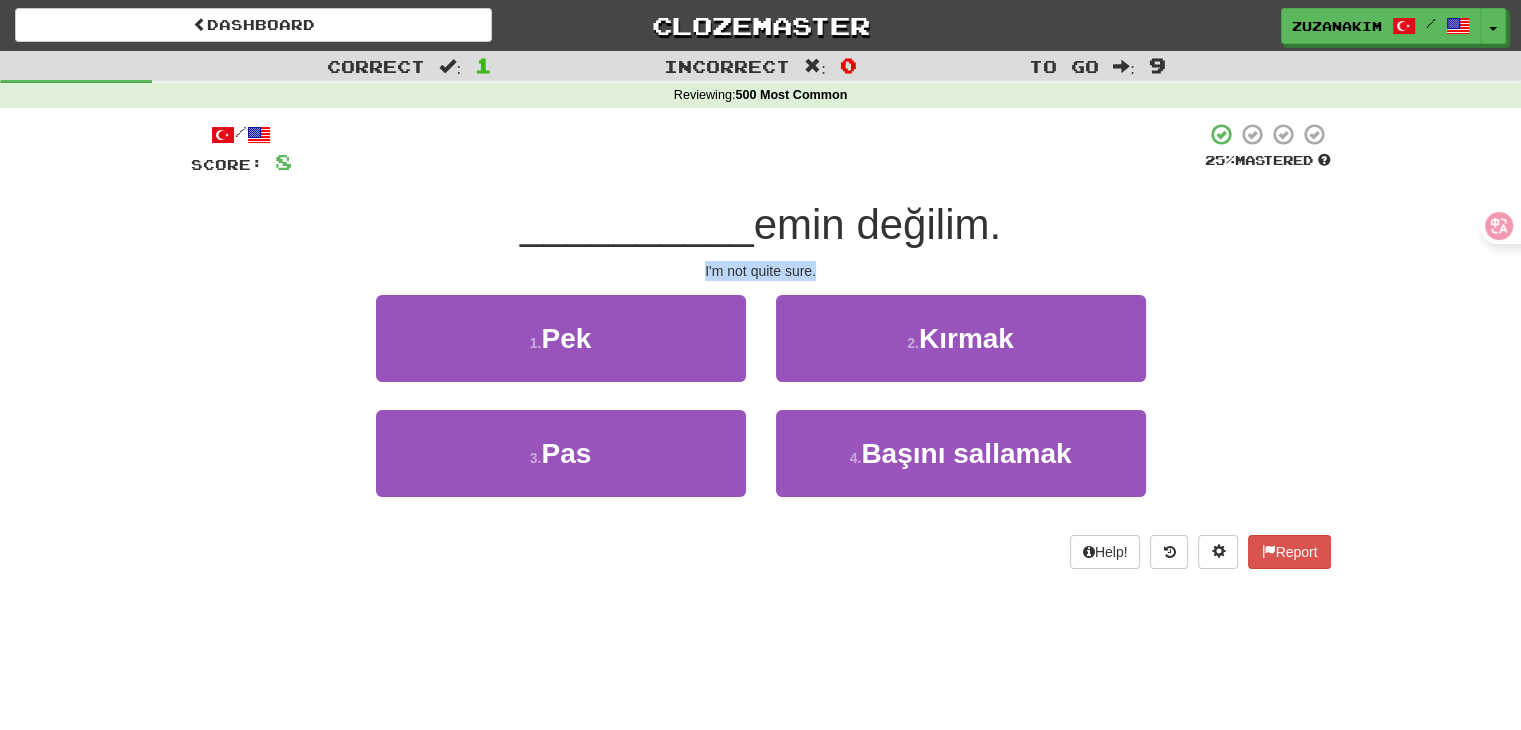 drag, startPoint x: 684, startPoint y: 270, endPoint x: 868, endPoint y: 269, distance: 184.00272 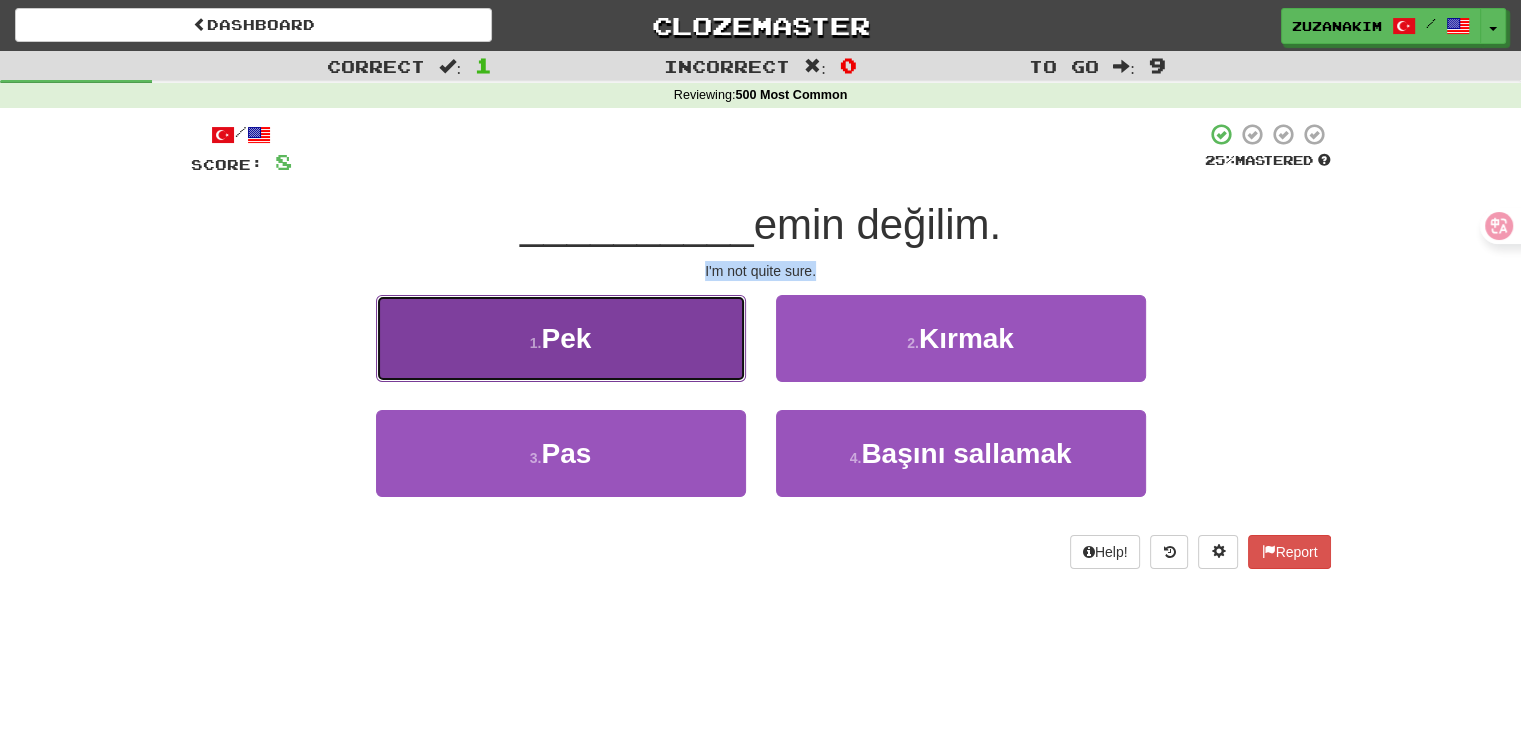 click on "1 .  Pek" at bounding box center [561, 338] 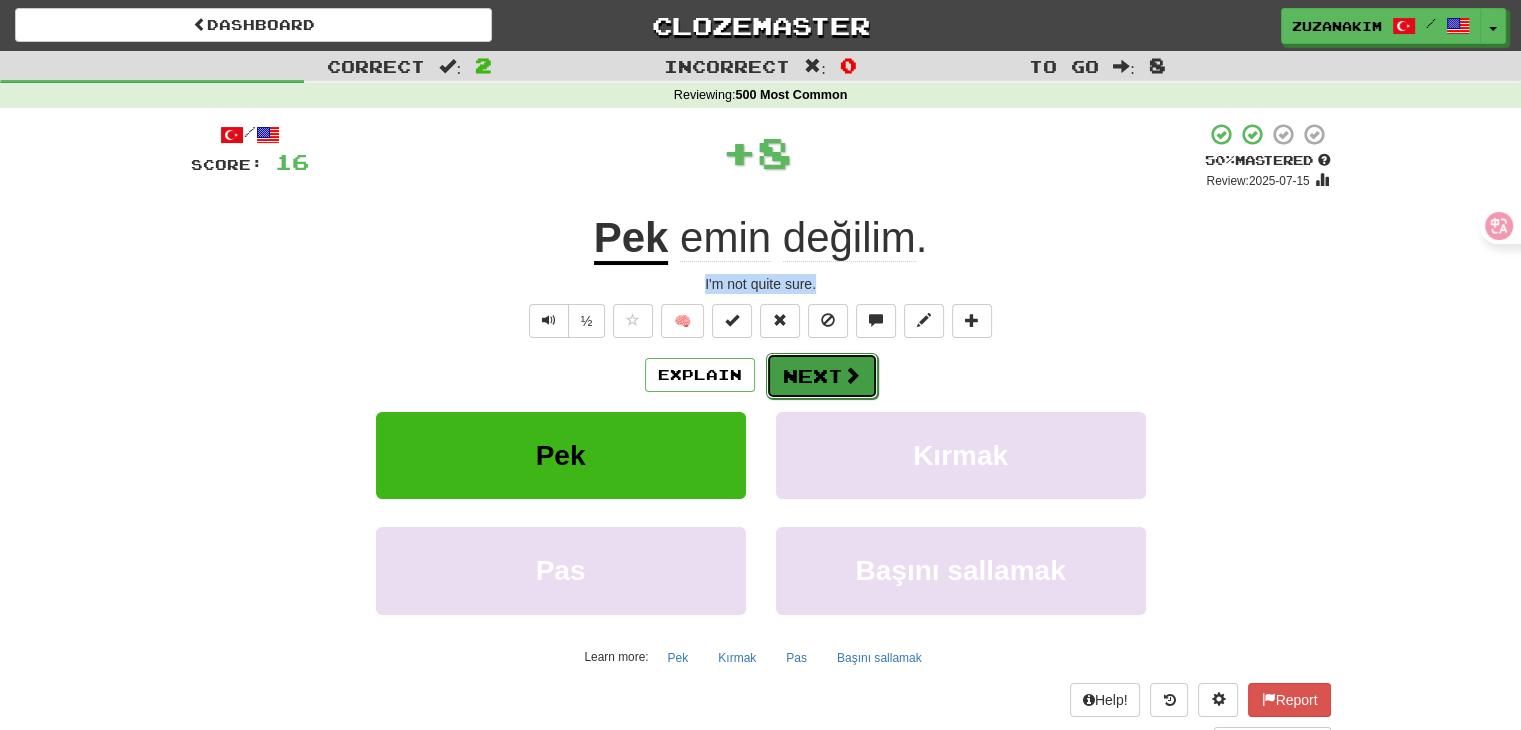 click on "Next" at bounding box center (822, 376) 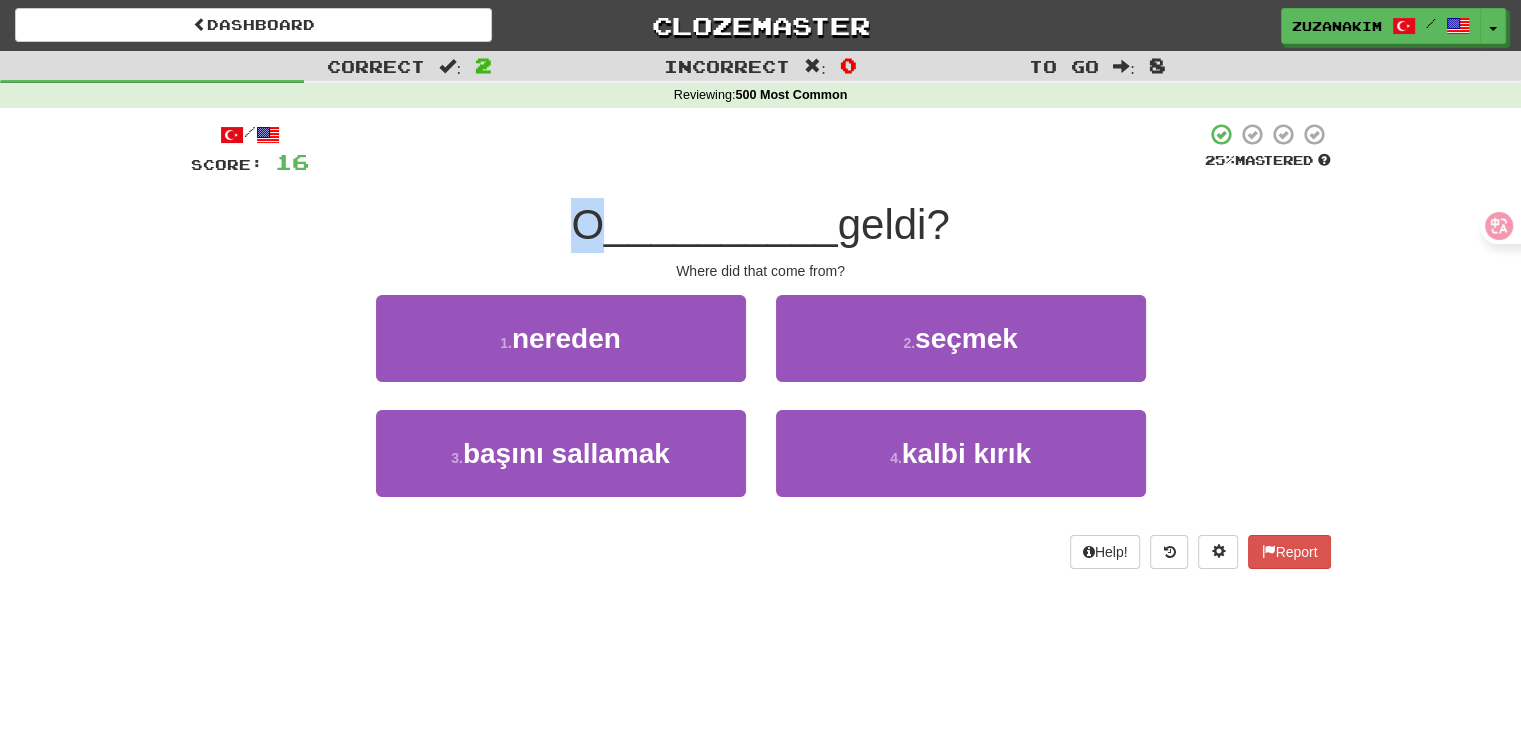 drag, startPoint x: 574, startPoint y: 245, endPoint x: 595, endPoint y: 245, distance: 21 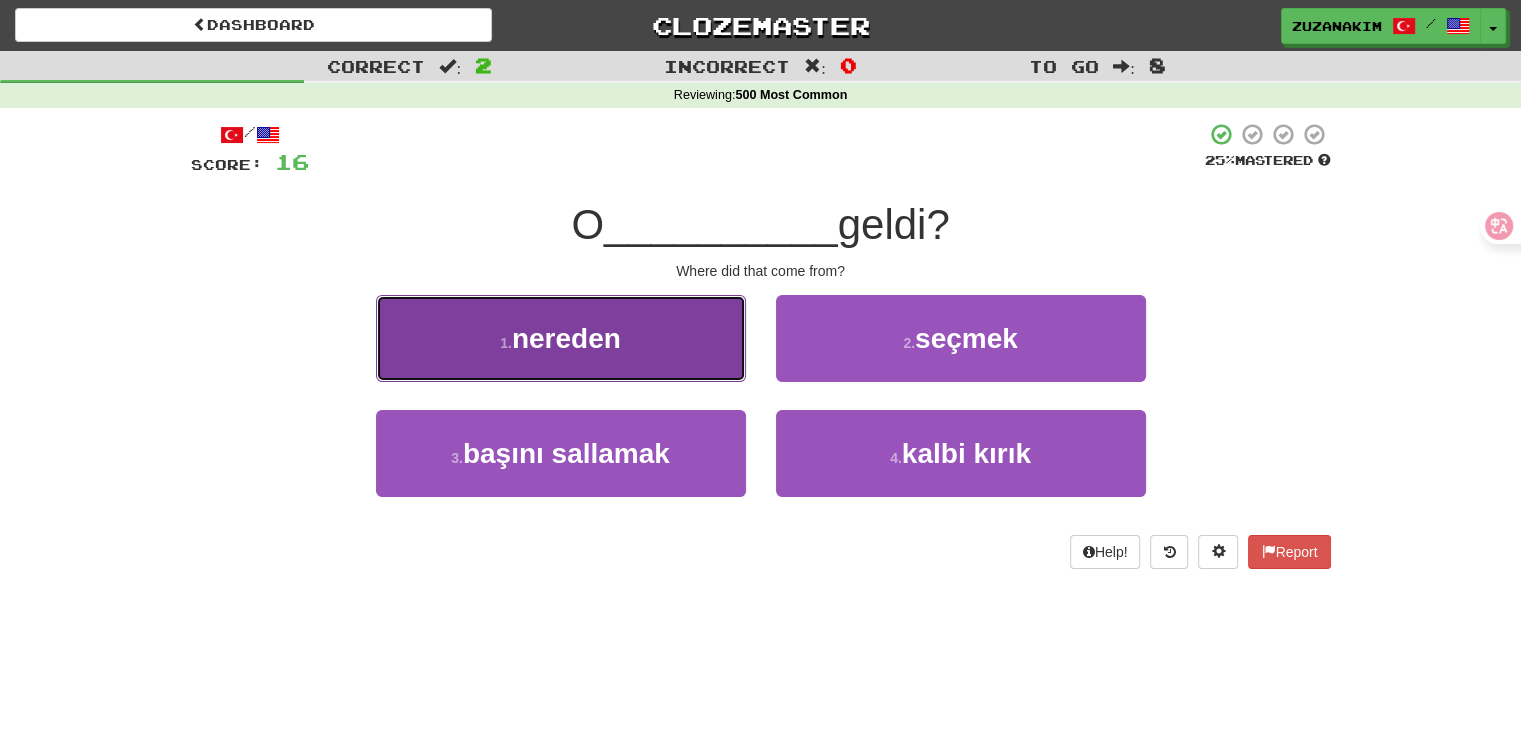 click on "1 .  nereden" at bounding box center (561, 338) 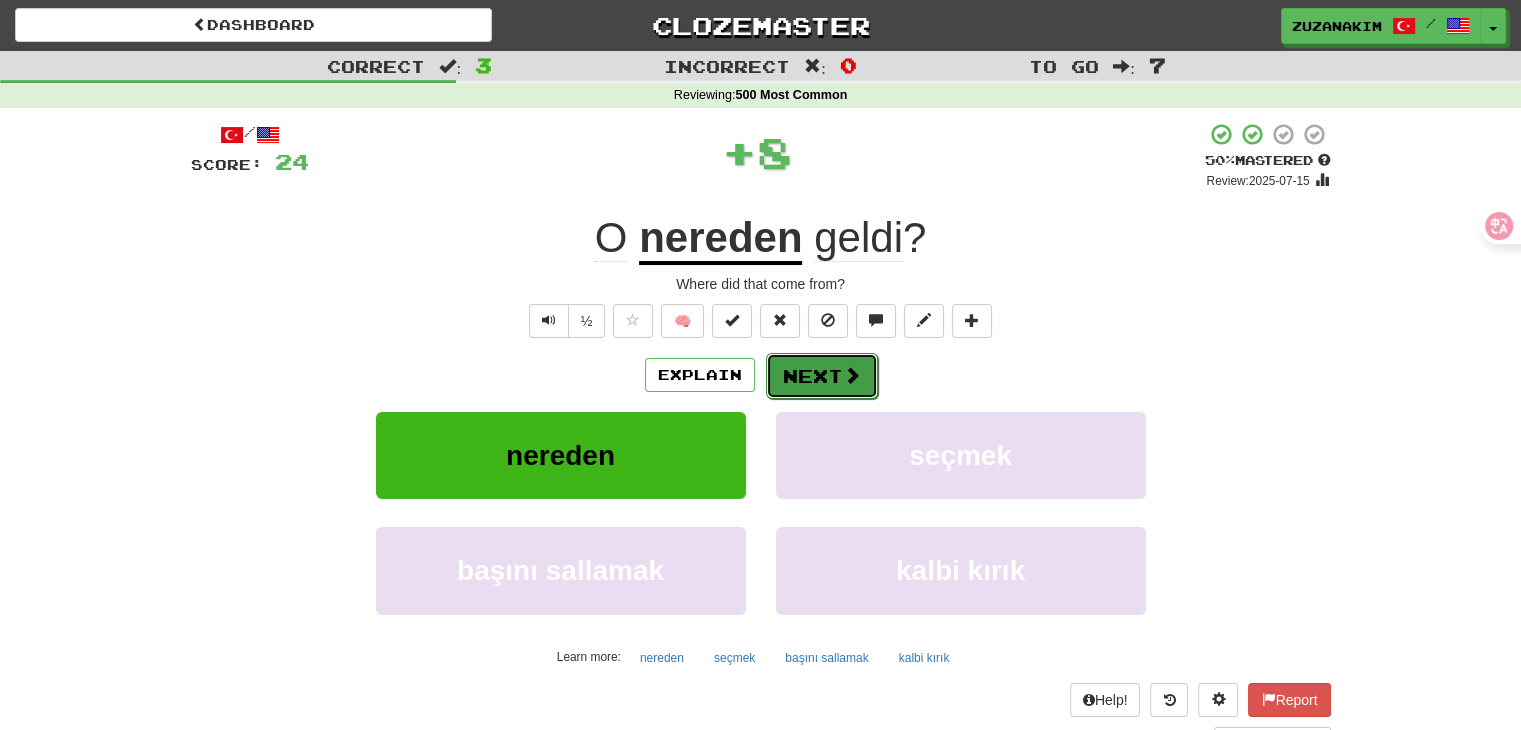 click on "Next" at bounding box center [822, 376] 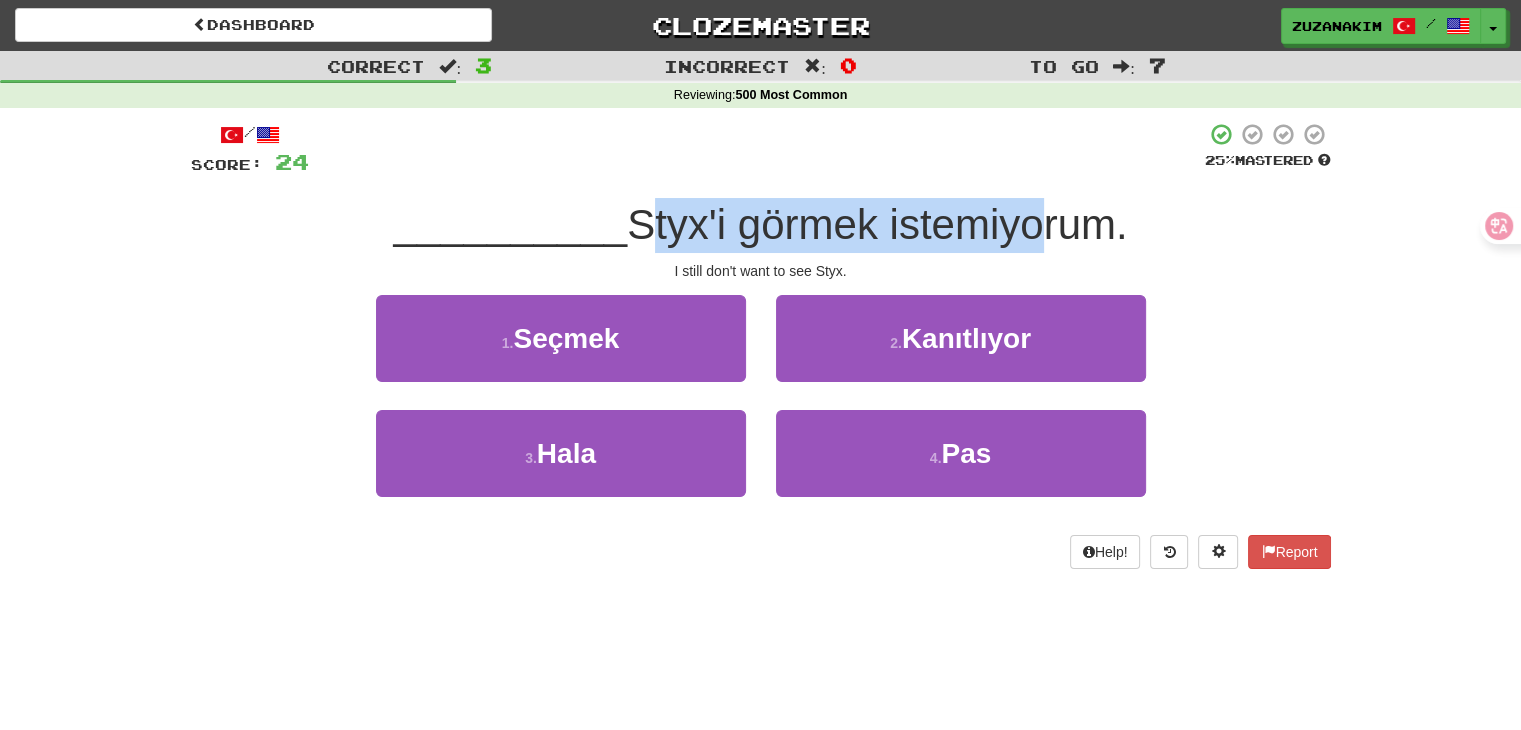 drag, startPoint x: 632, startPoint y: 229, endPoint x: 1023, endPoint y: 213, distance: 391.32724 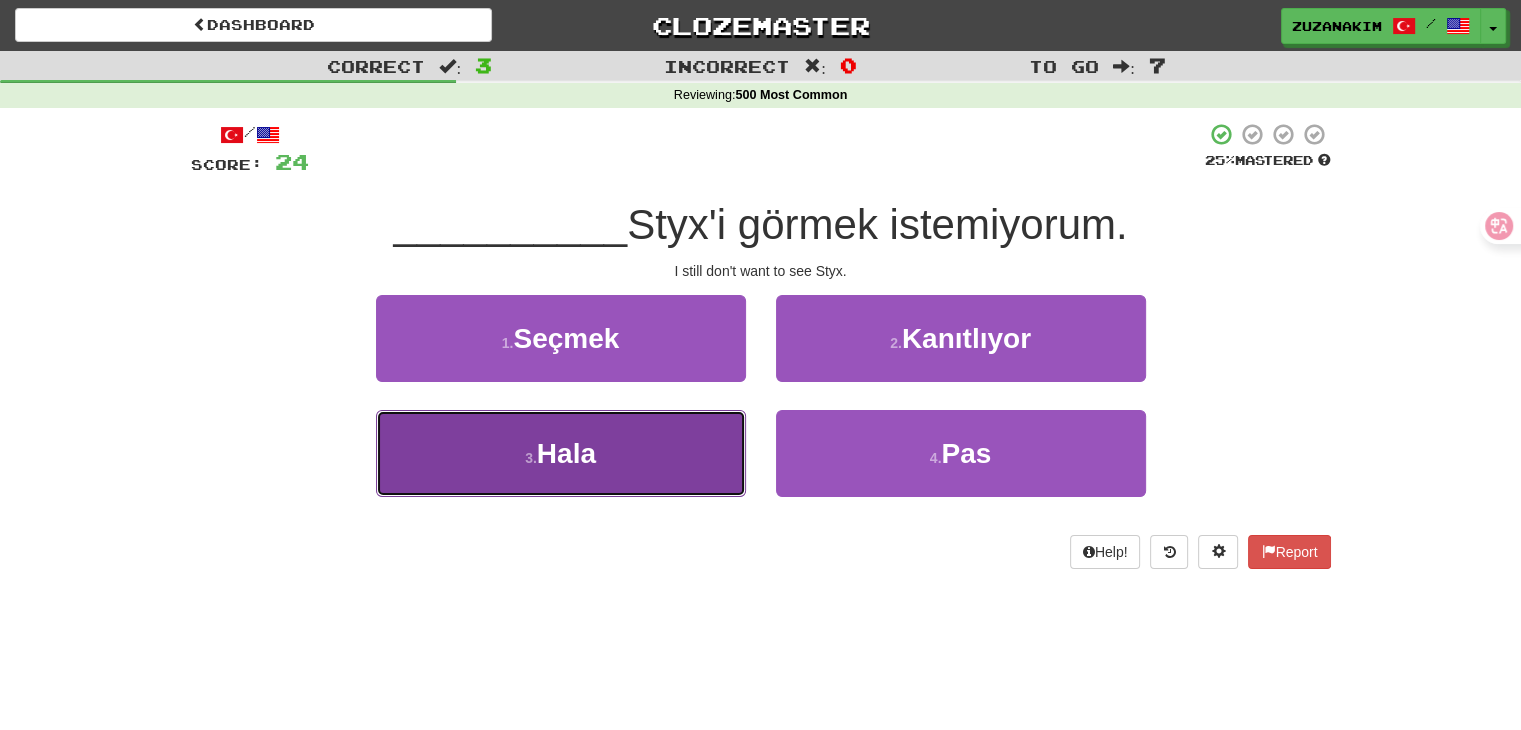click on "3 .  Hala" at bounding box center [561, 453] 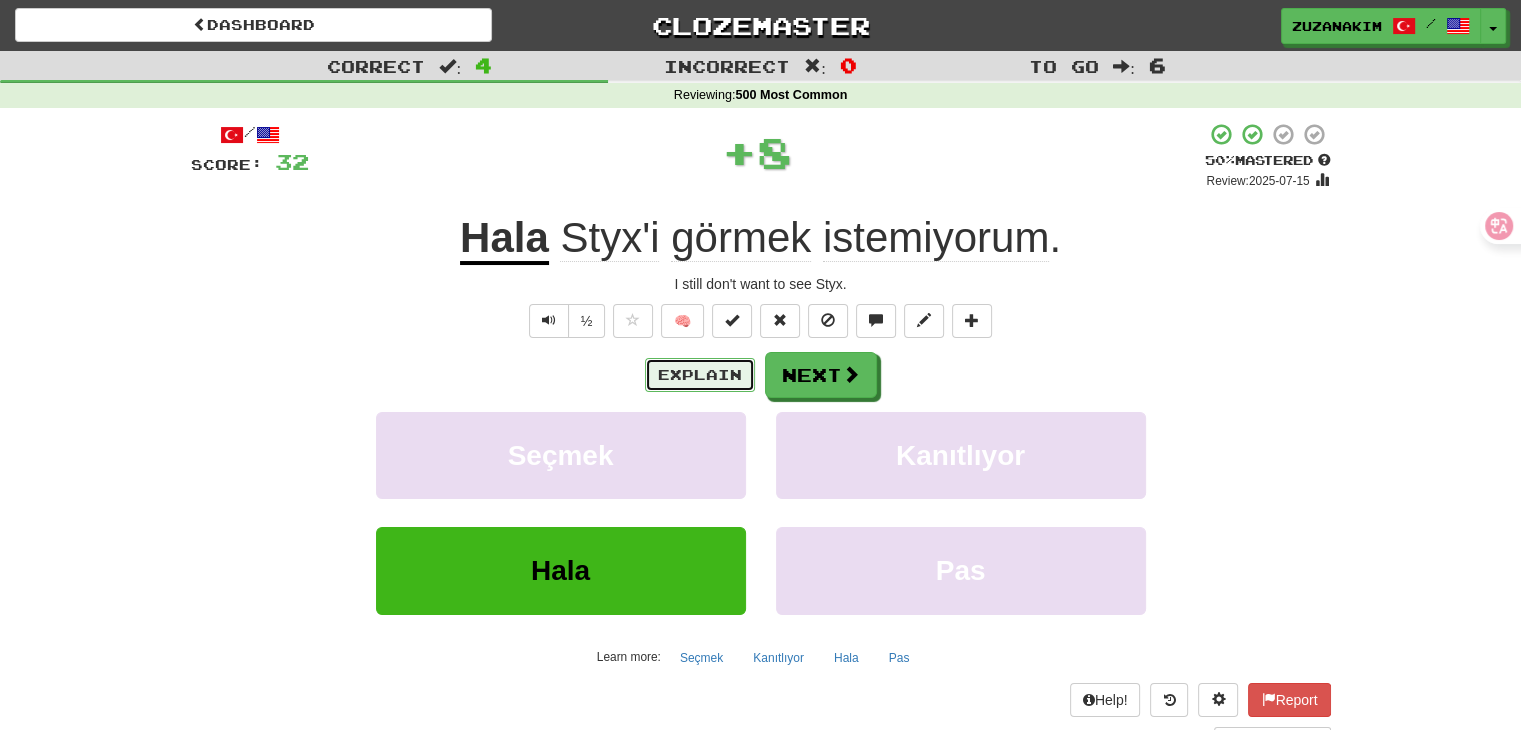 click on "Explain" at bounding box center [700, 375] 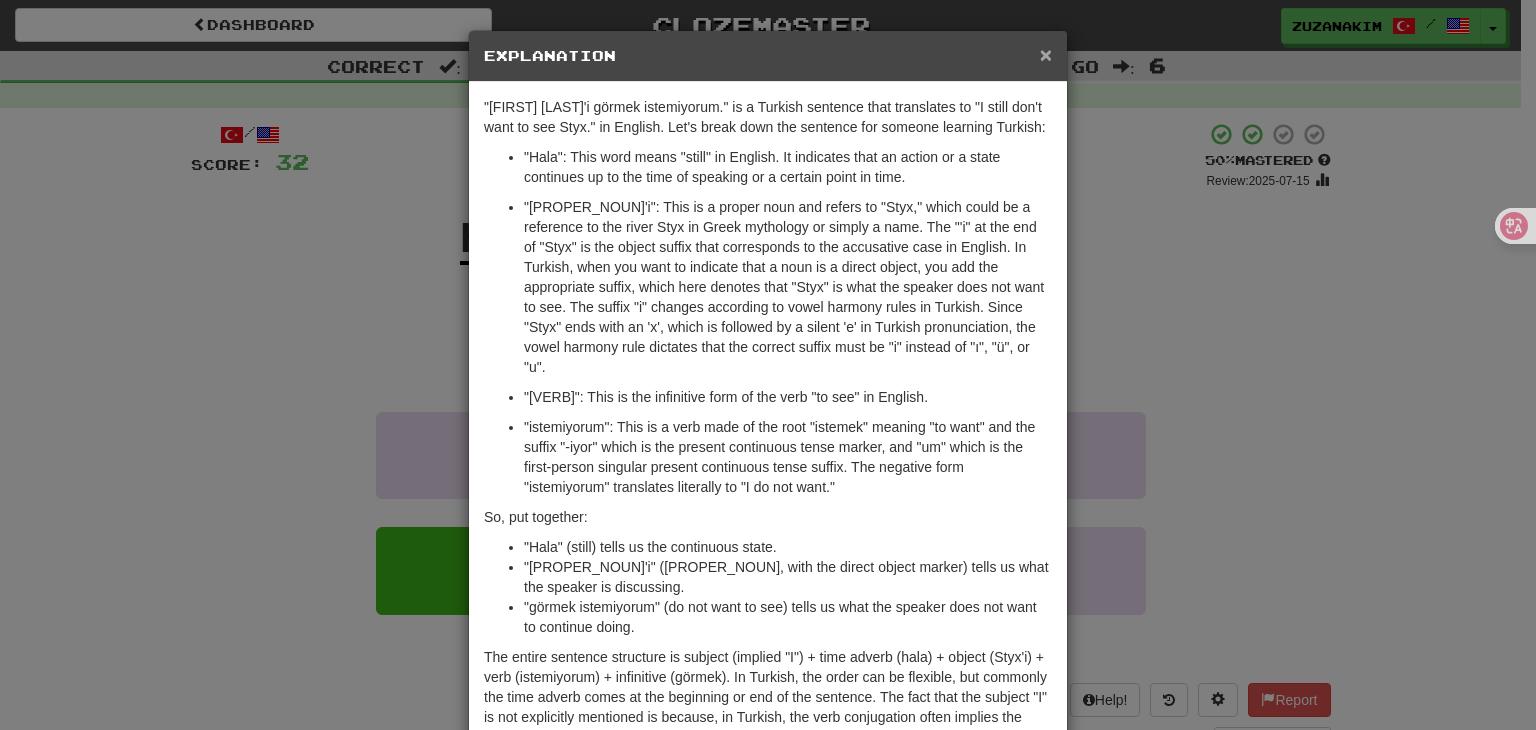 click on "×" at bounding box center (1046, 54) 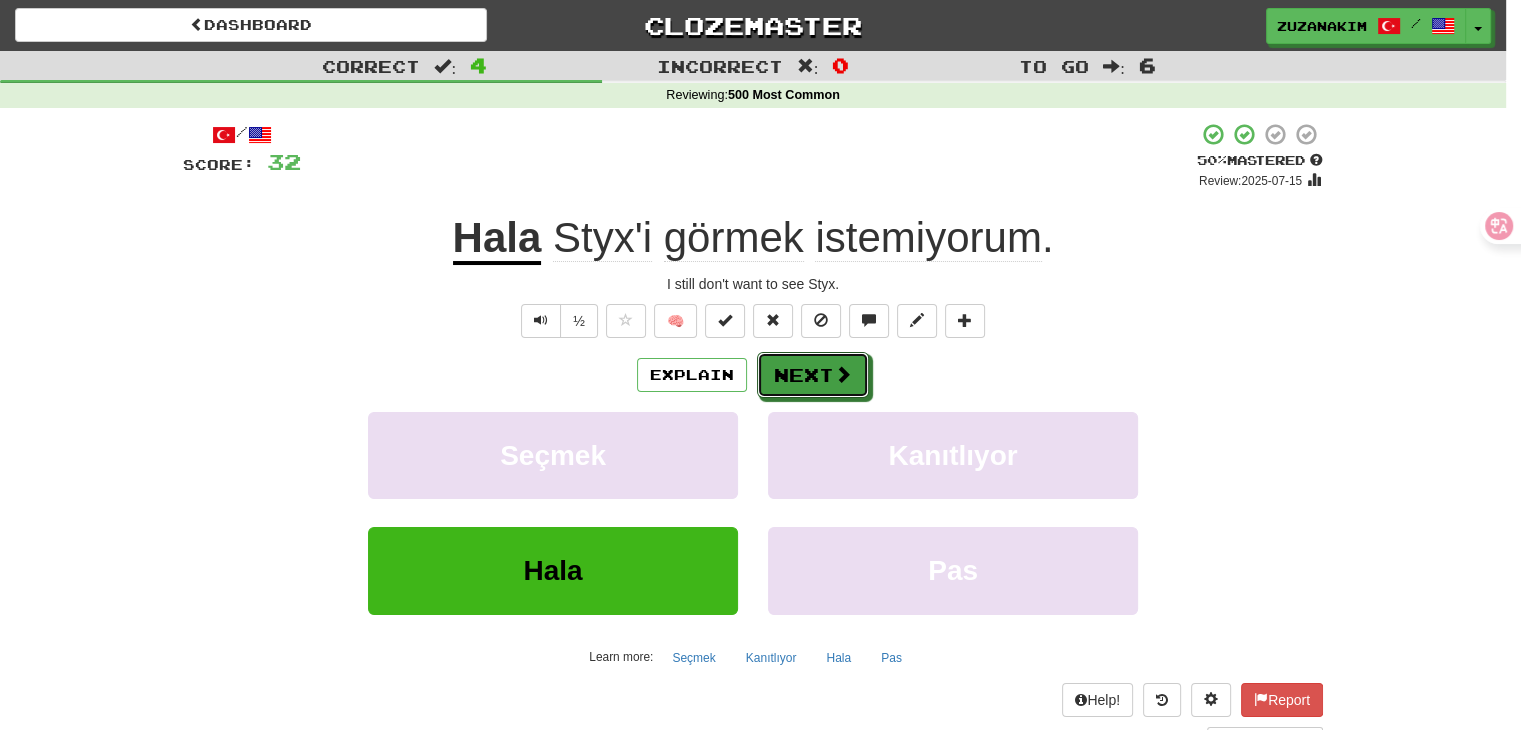 click on "Next" at bounding box center (813, 375) 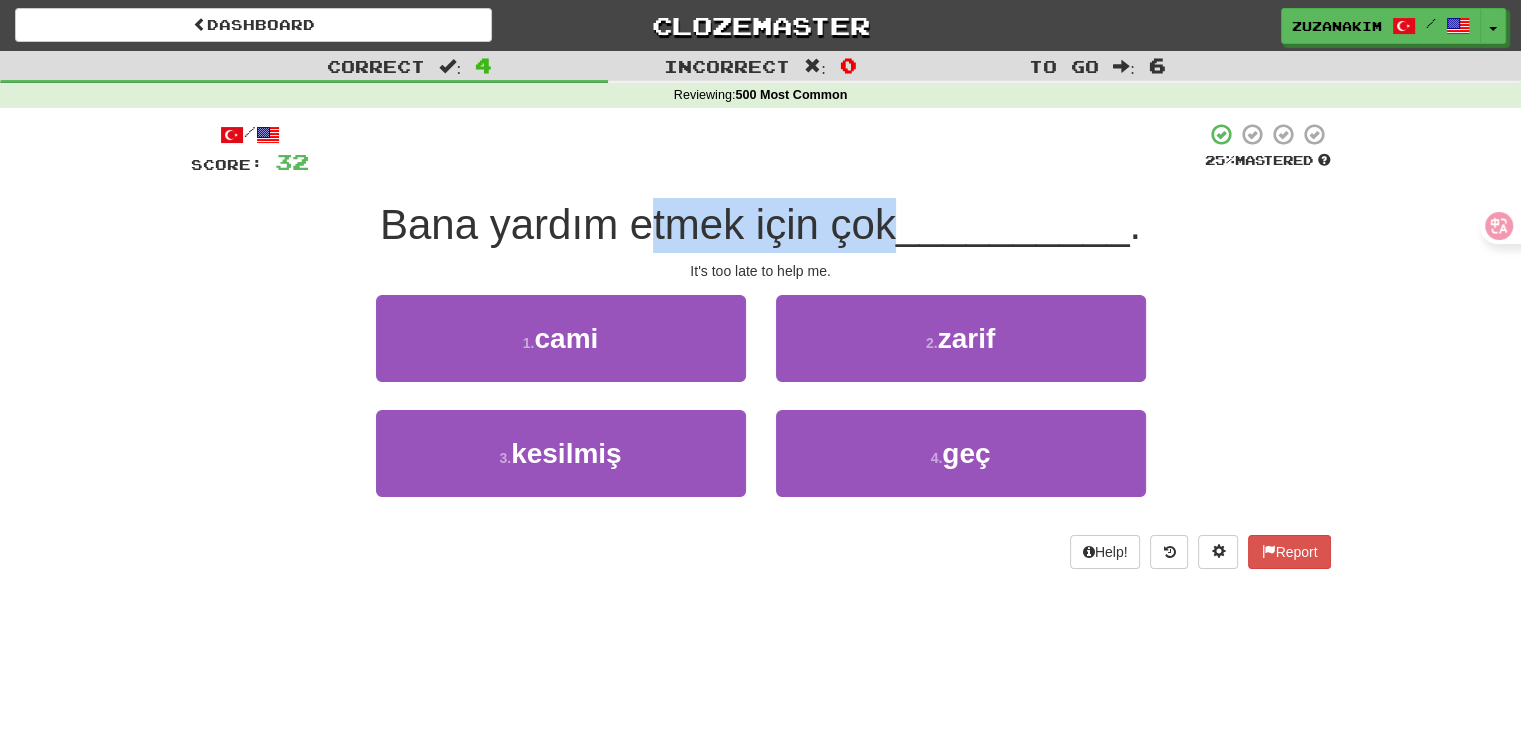 click on "Bana yardım etmek için çok . It's too late to help me. 1 . cami 2 . zarif 3 . kesilmiş 4 . geç Help! Report" at bounding box center [761, 345] 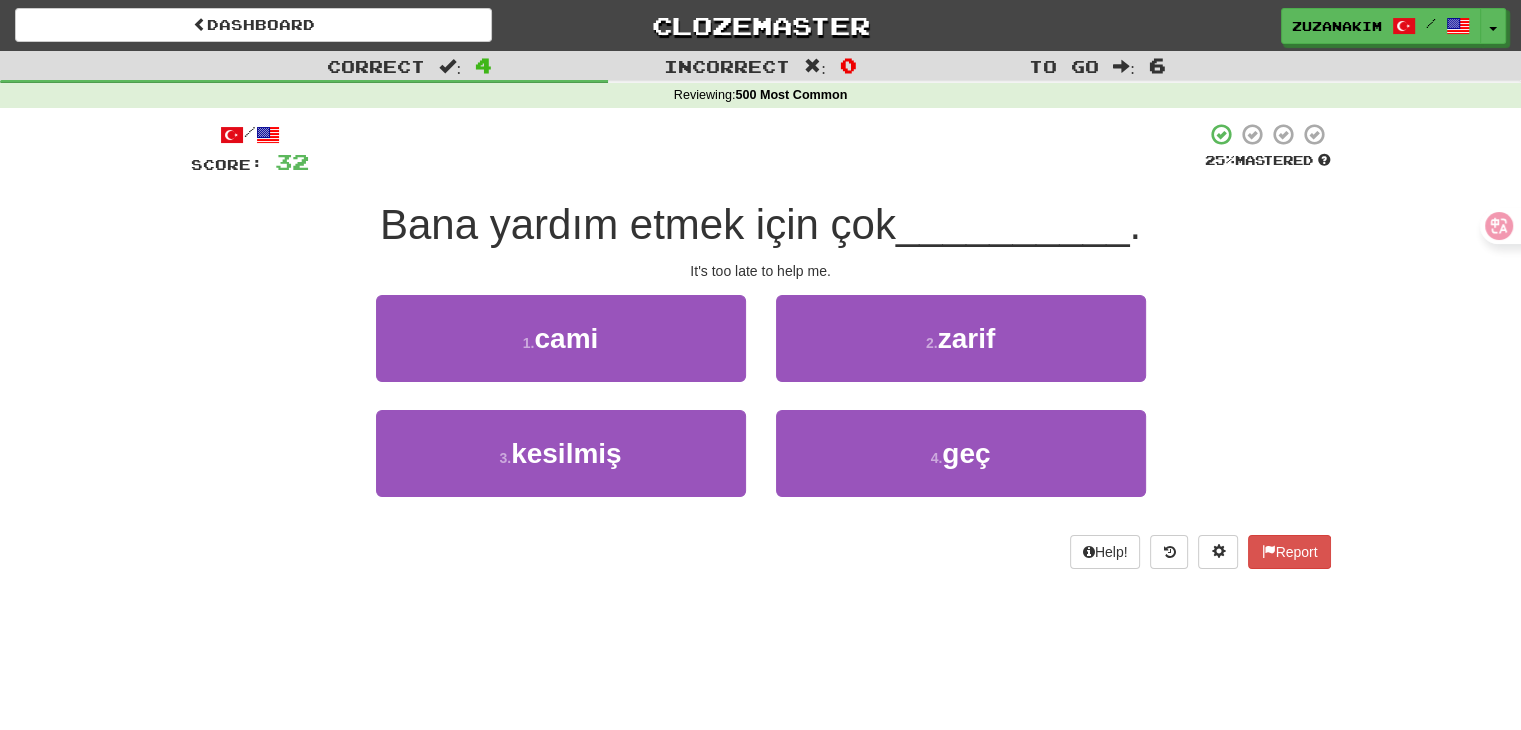 click on "Bana yardım etmek için çok" at bounding box center (761, 225) 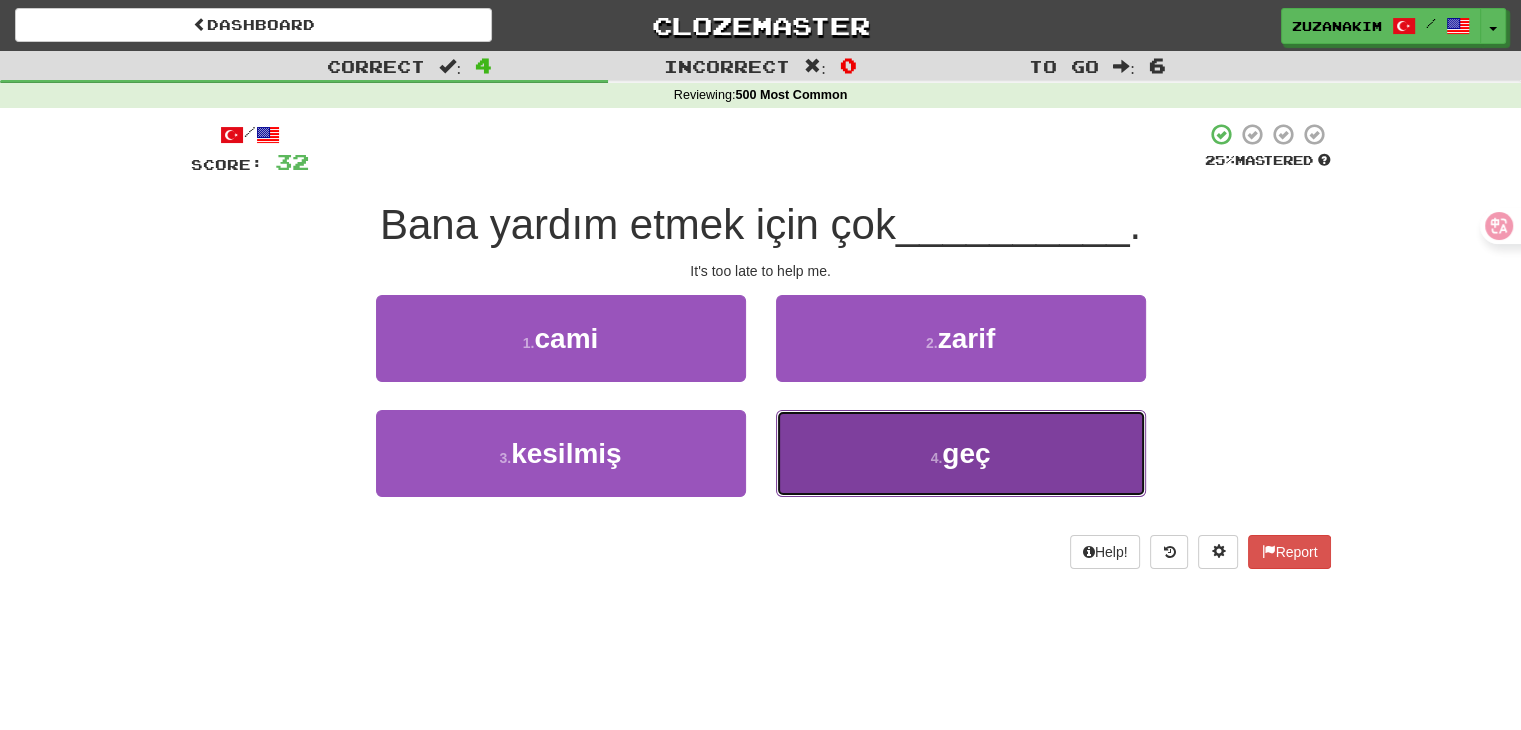 click on "4 .  geç" at bounding box center [961, 453] 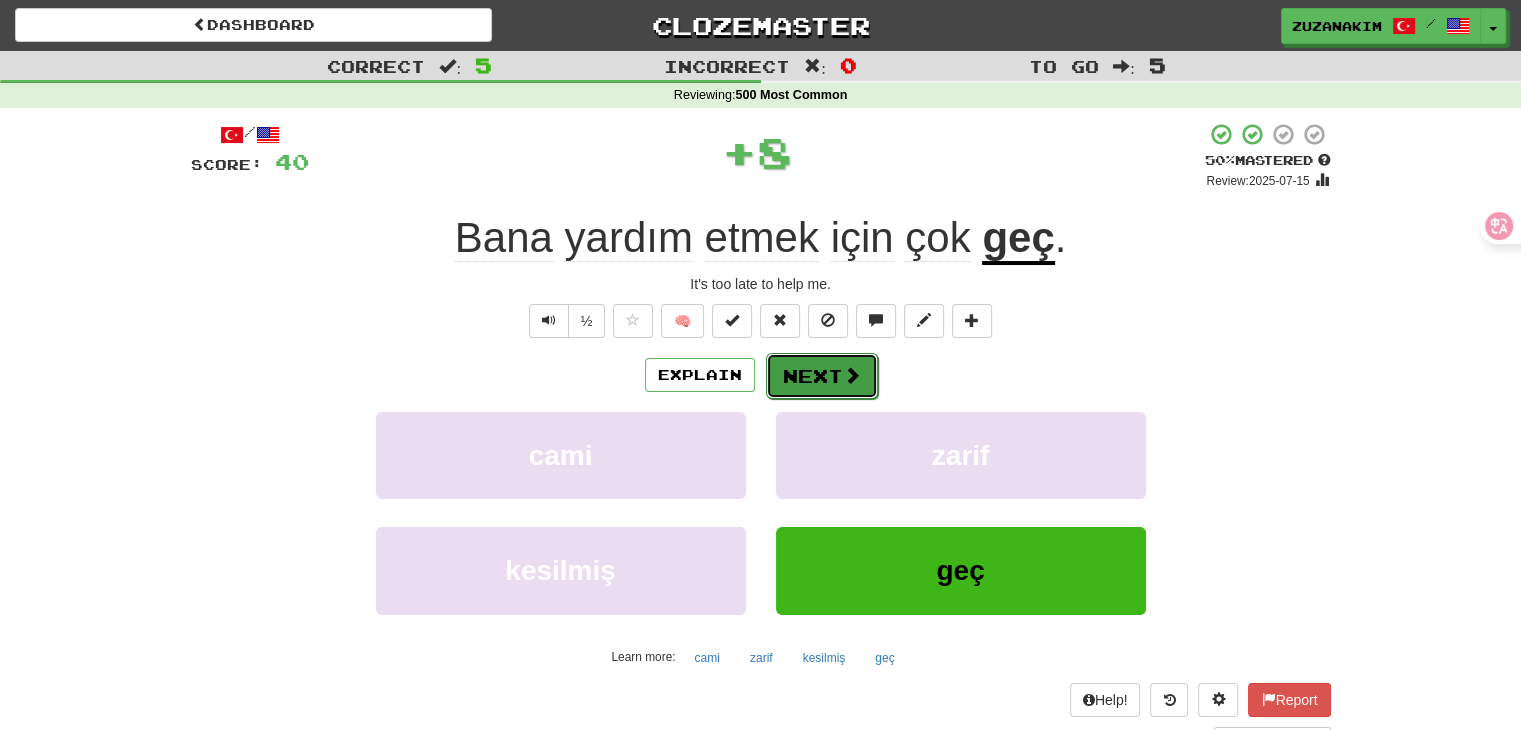 click at bounding box center [852, 375] 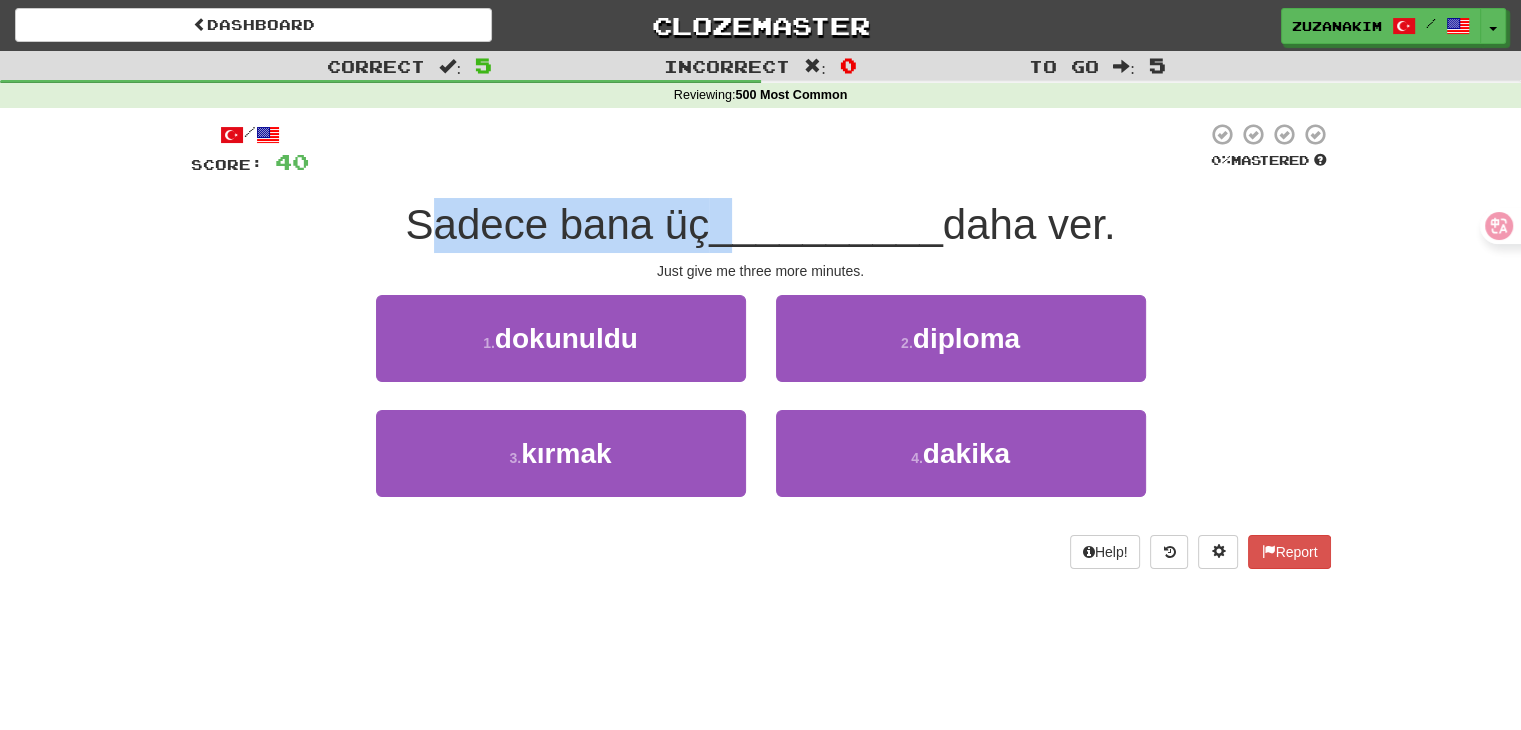 drag, startPoint x: 424, startPoint y: 235, endPoint x: 719, endPoint y: 245, distance: 295.16943 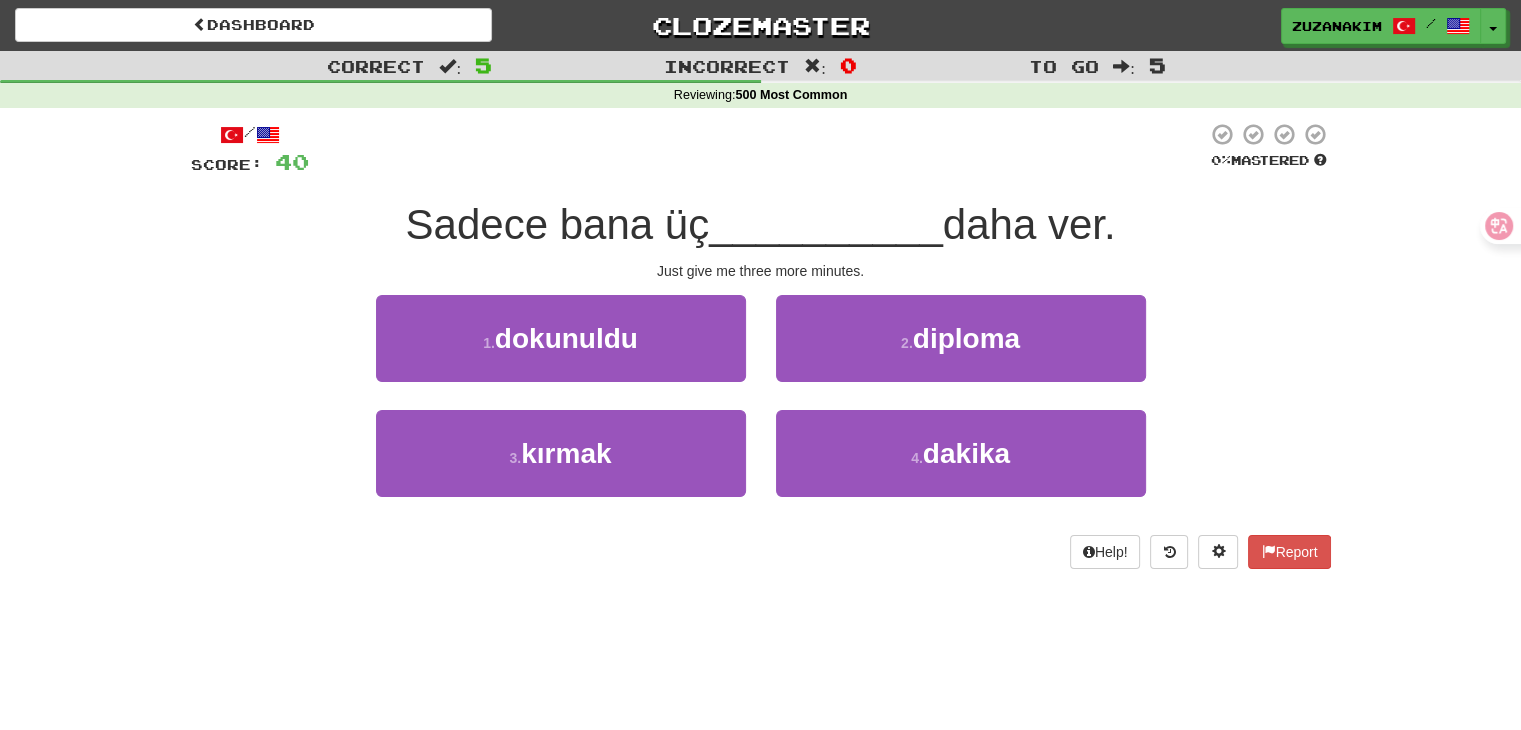 click on "/  Score:   40 0 %  Mastered Sadece bana üç  __________  daha ver. Just give me three more minutes. 1 .  dokunuldu 2 .  diploma 3 .  kırmak 4 .  dakika  Help!  Report" at bounding box center [761, 345] 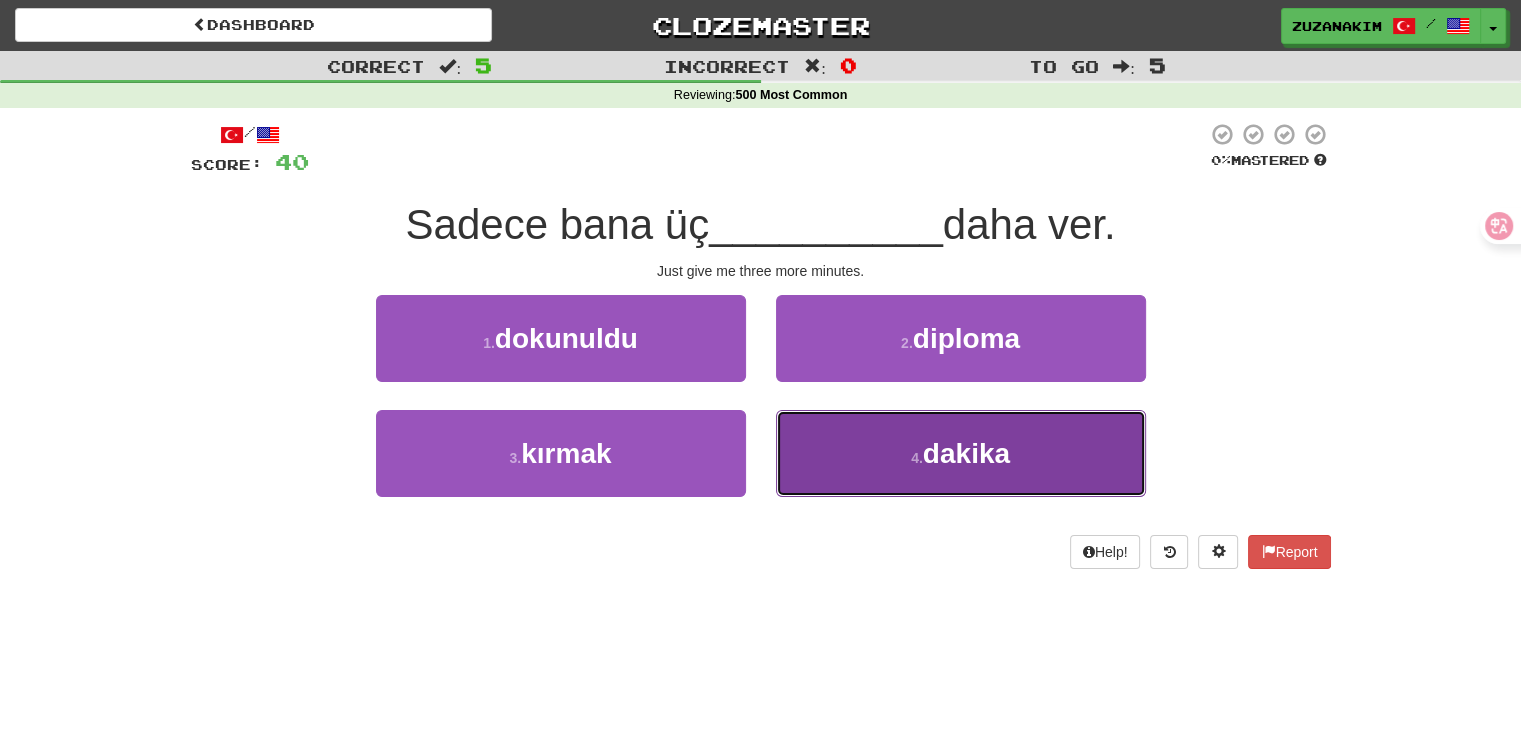 click on "4 .  dakika" at bounding box center (961, 453) 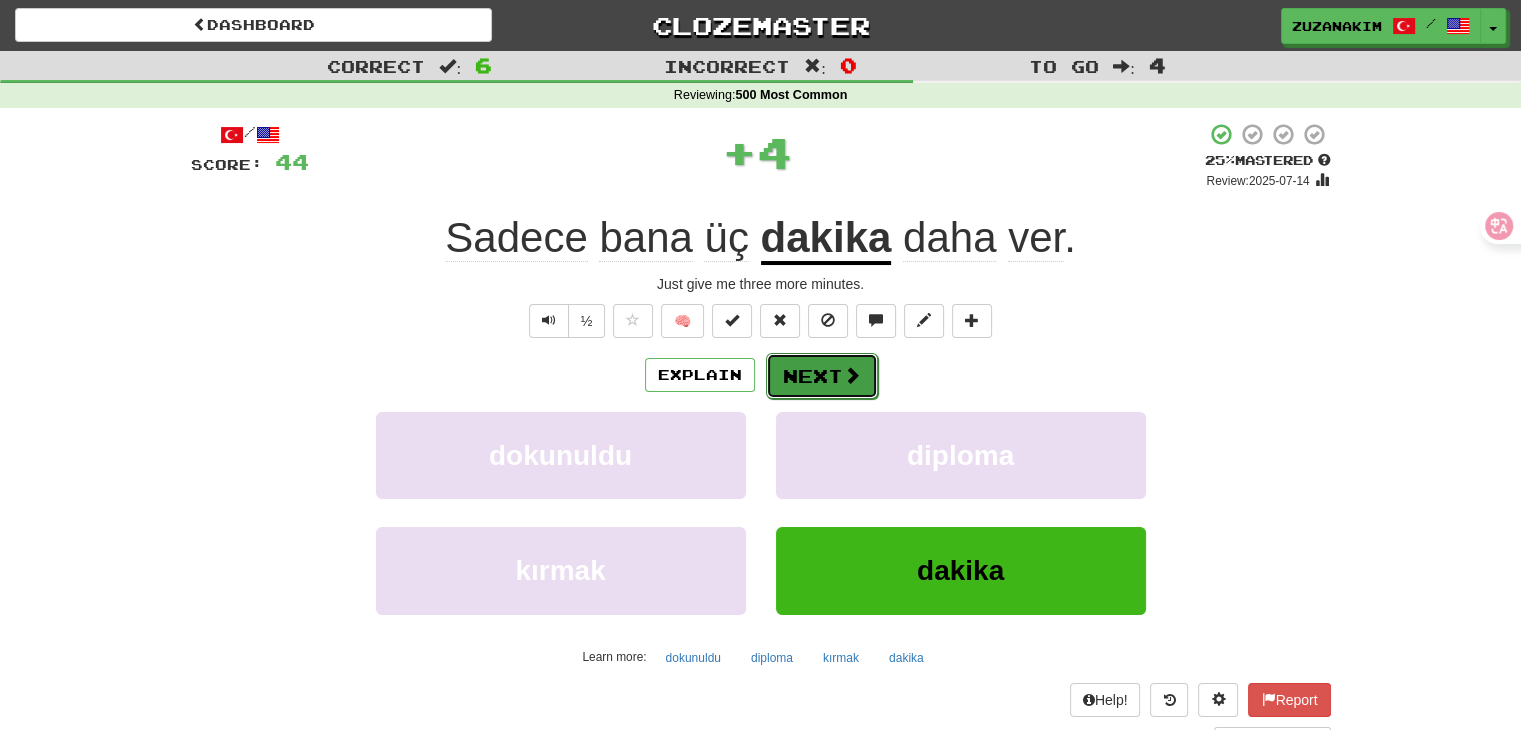 click at bounding box center (852, 375) 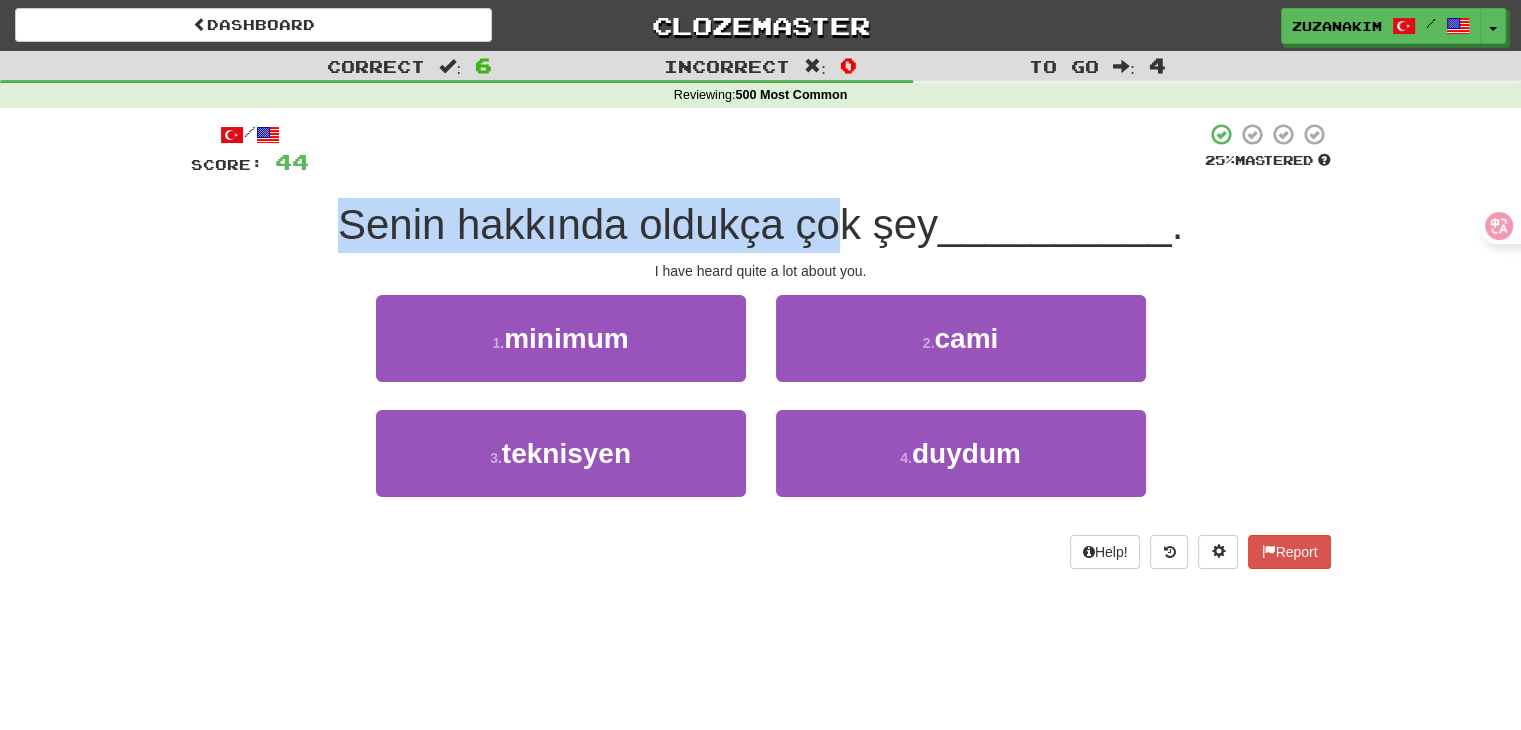 drag, startPoint x: 324, startPoint y: 225, endPoint x: 834, endPoint y: 225, distance: 510 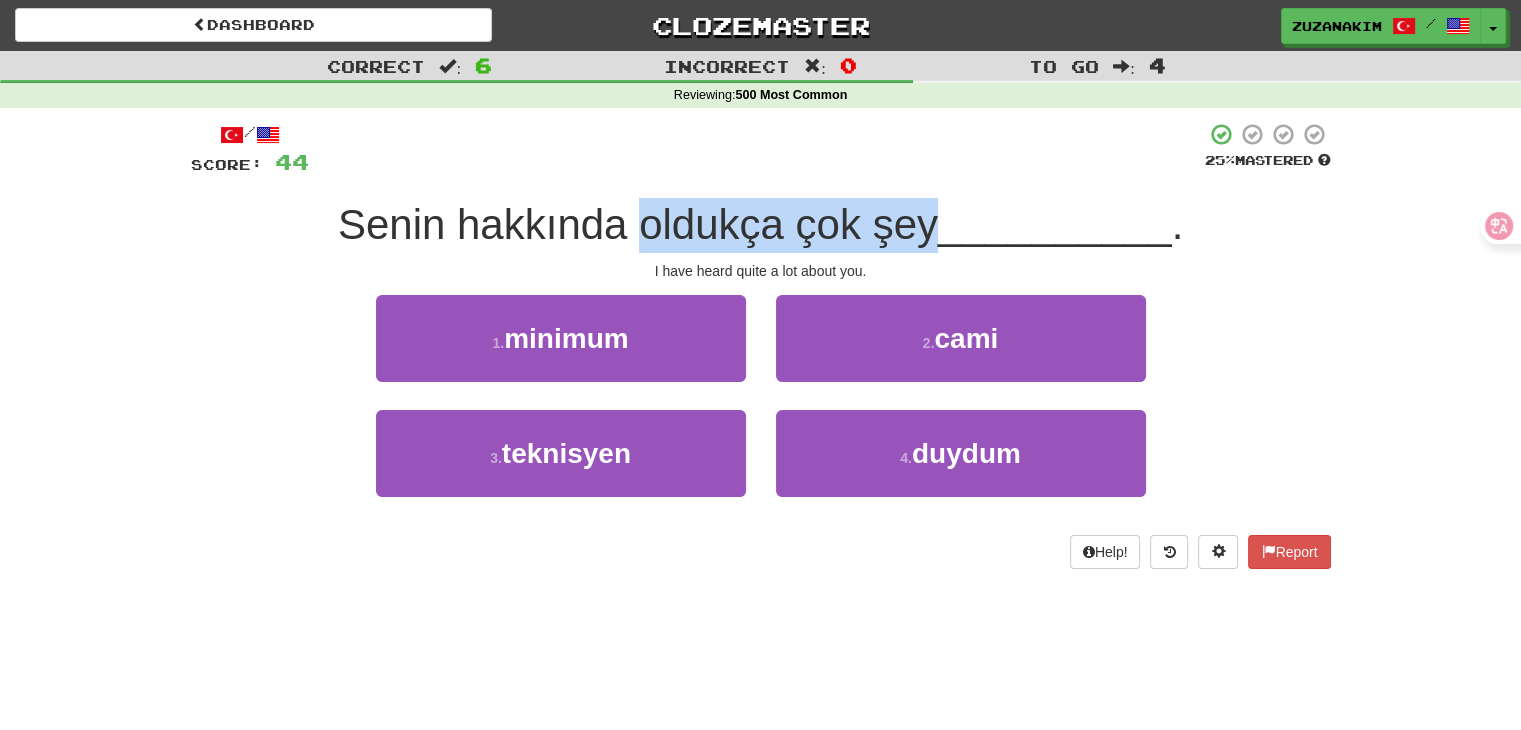 drag, startPoint x: 640, startPoint y: 225, endPoint x: 922, endPoint y: 220, distance: 282.0443 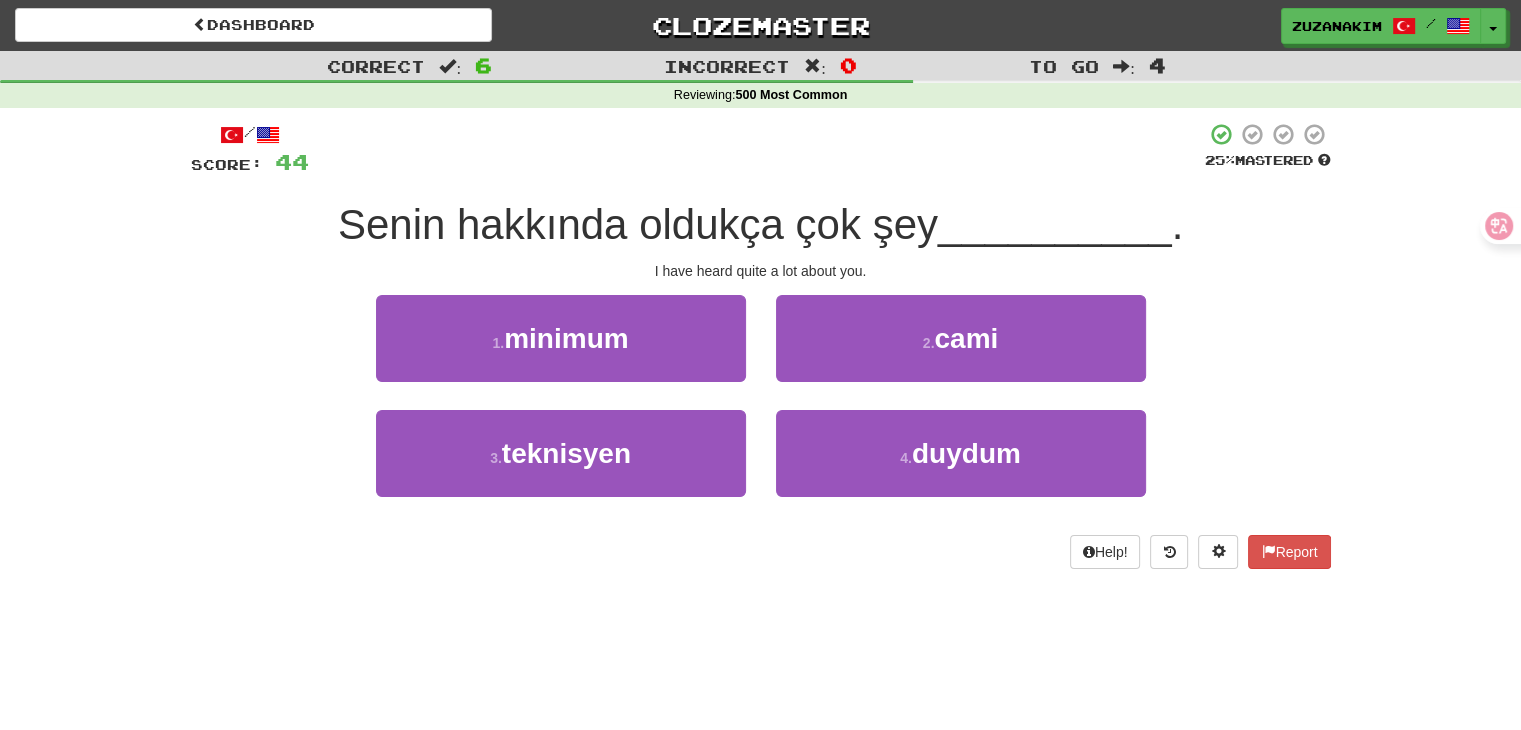click on "/ Score: 44 25 % Mastered Senin hakkında oldukça çok şey [BLANK] . I have heard quite a lot about you. 1 . minimum 2 . cami 3 . teknisyen 4 . duydum Help! Report" at bounding box center (761, 345) 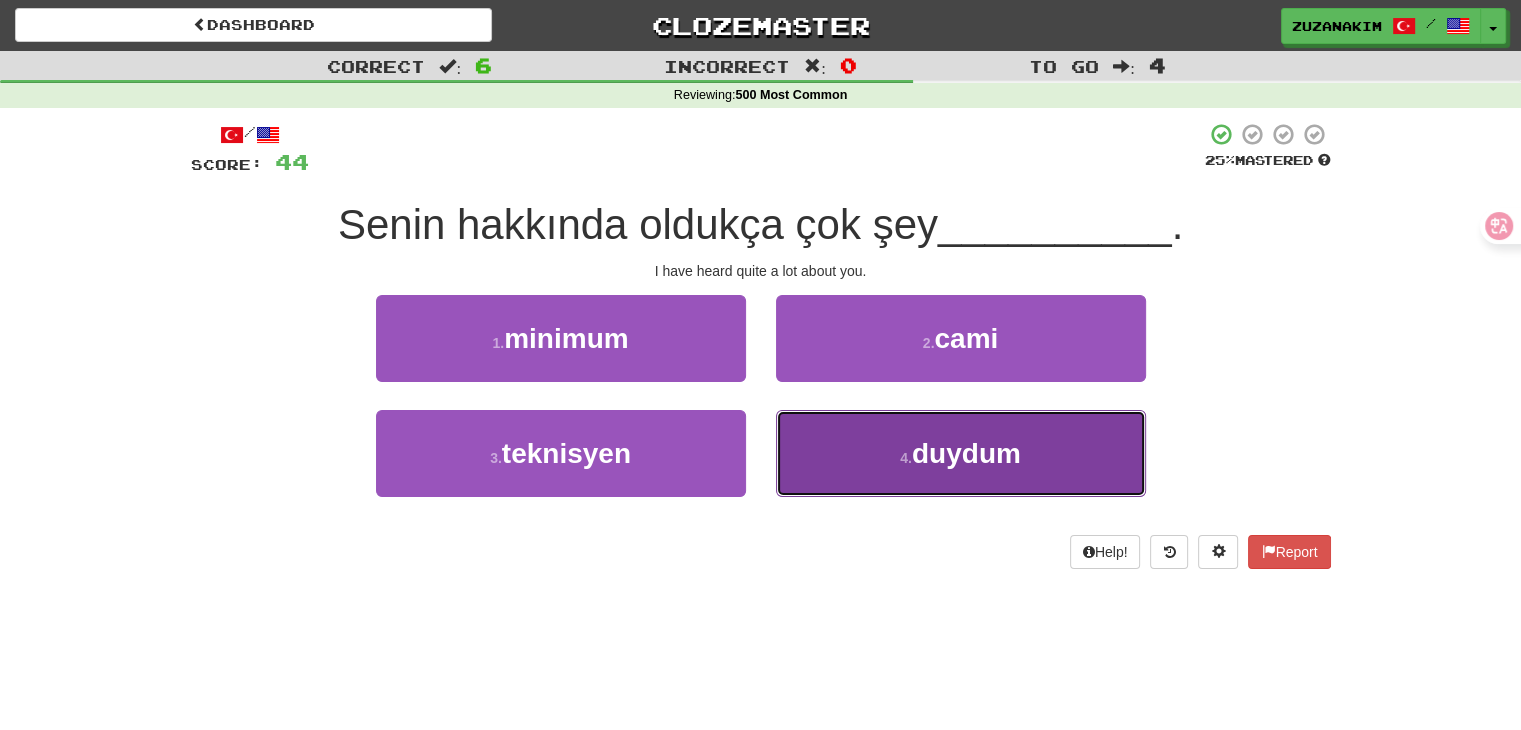 click on "4 .  duydum" at bounding box center [961, 453] 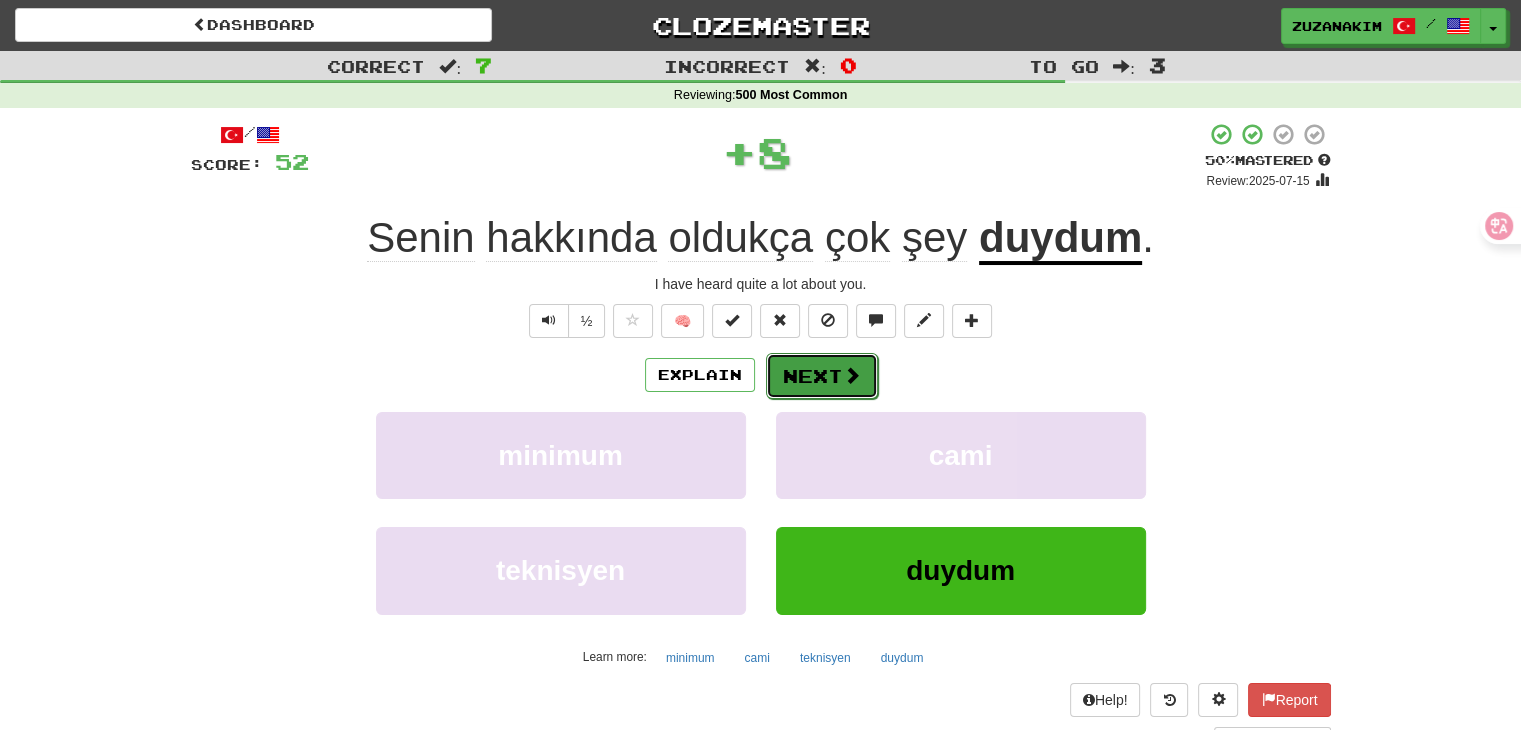 click on "Next" at bounding box center [822, 376] 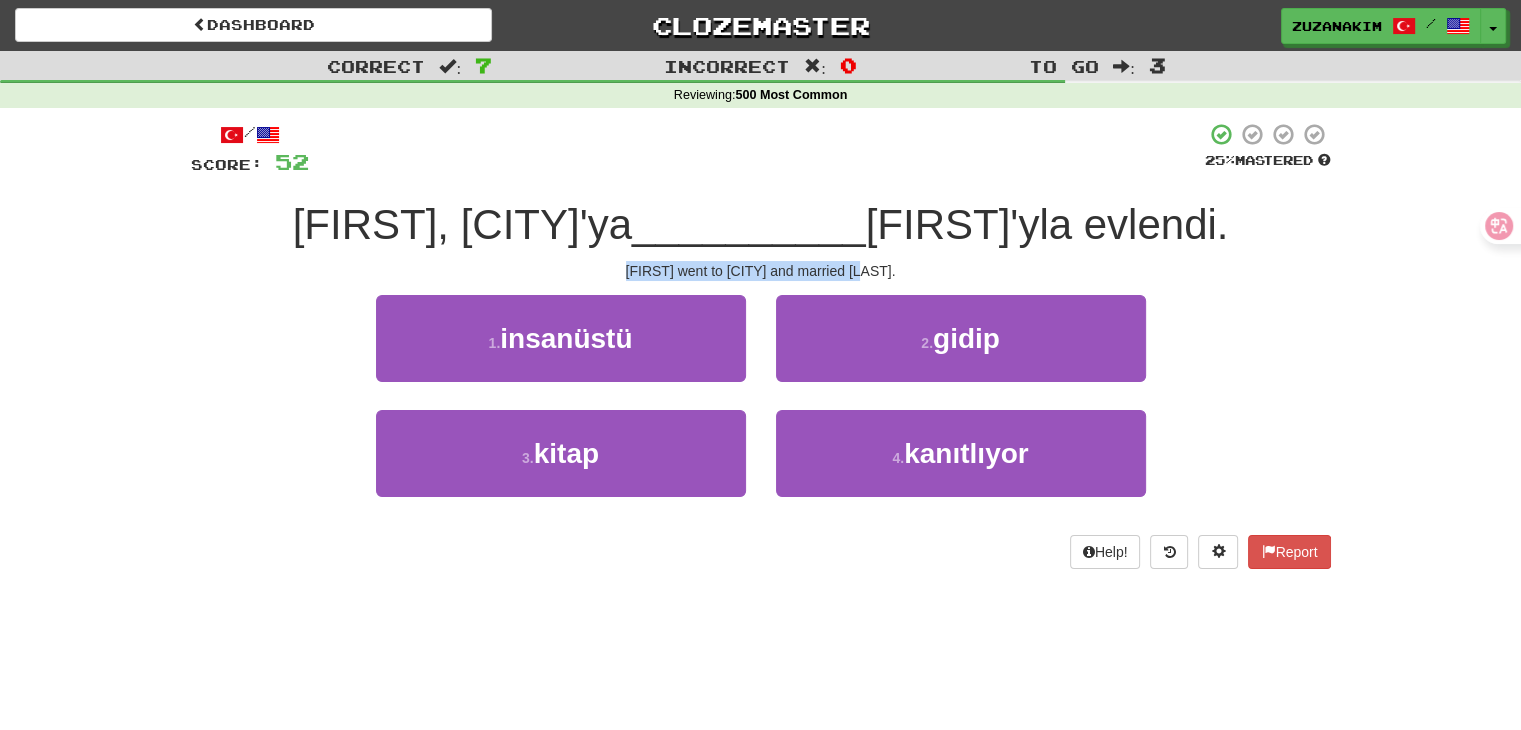 drag, startPoint x: 632, startPoint y: 266, endPoint x: 908, endPoint y: 266, distance: 276 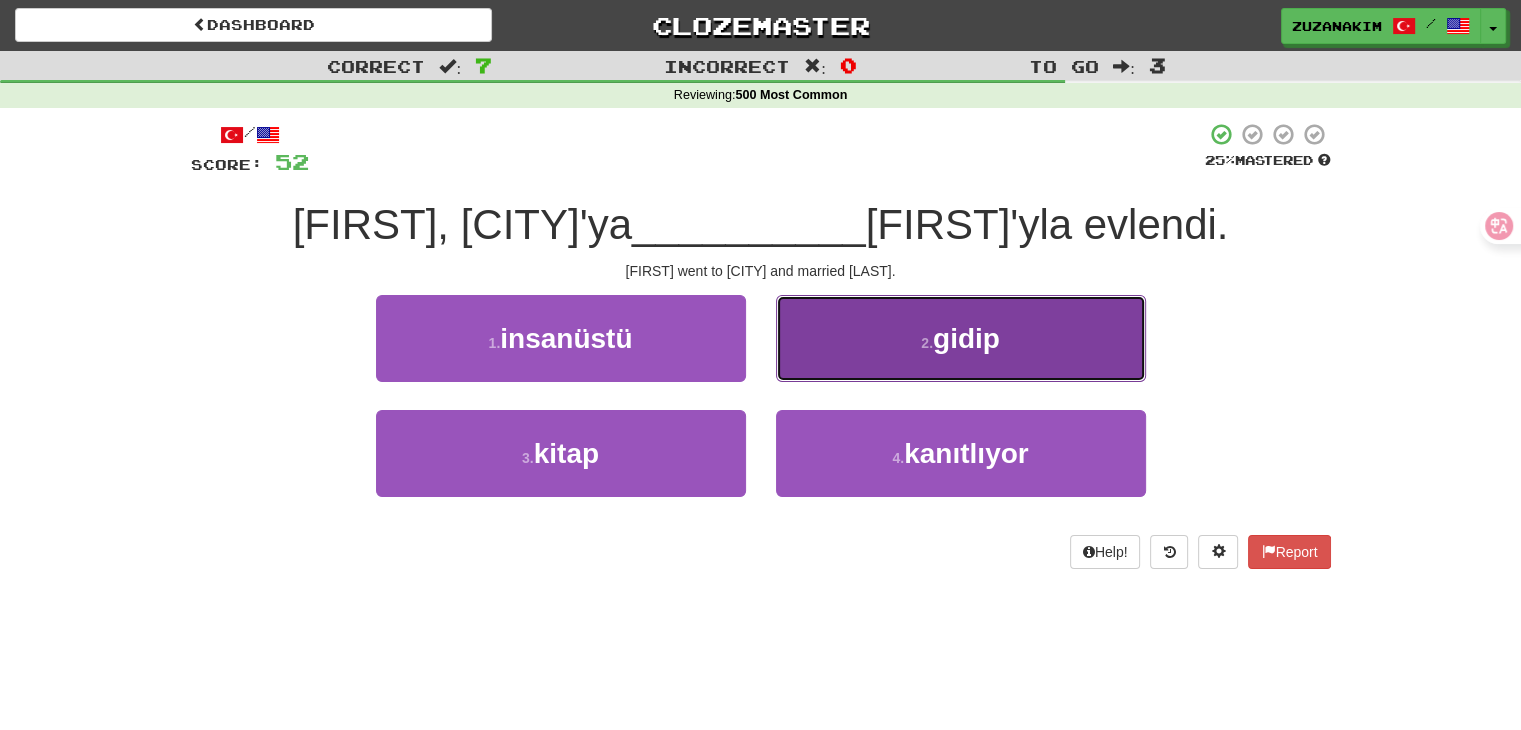 click on "gidip" at bounding box center [966, 338] 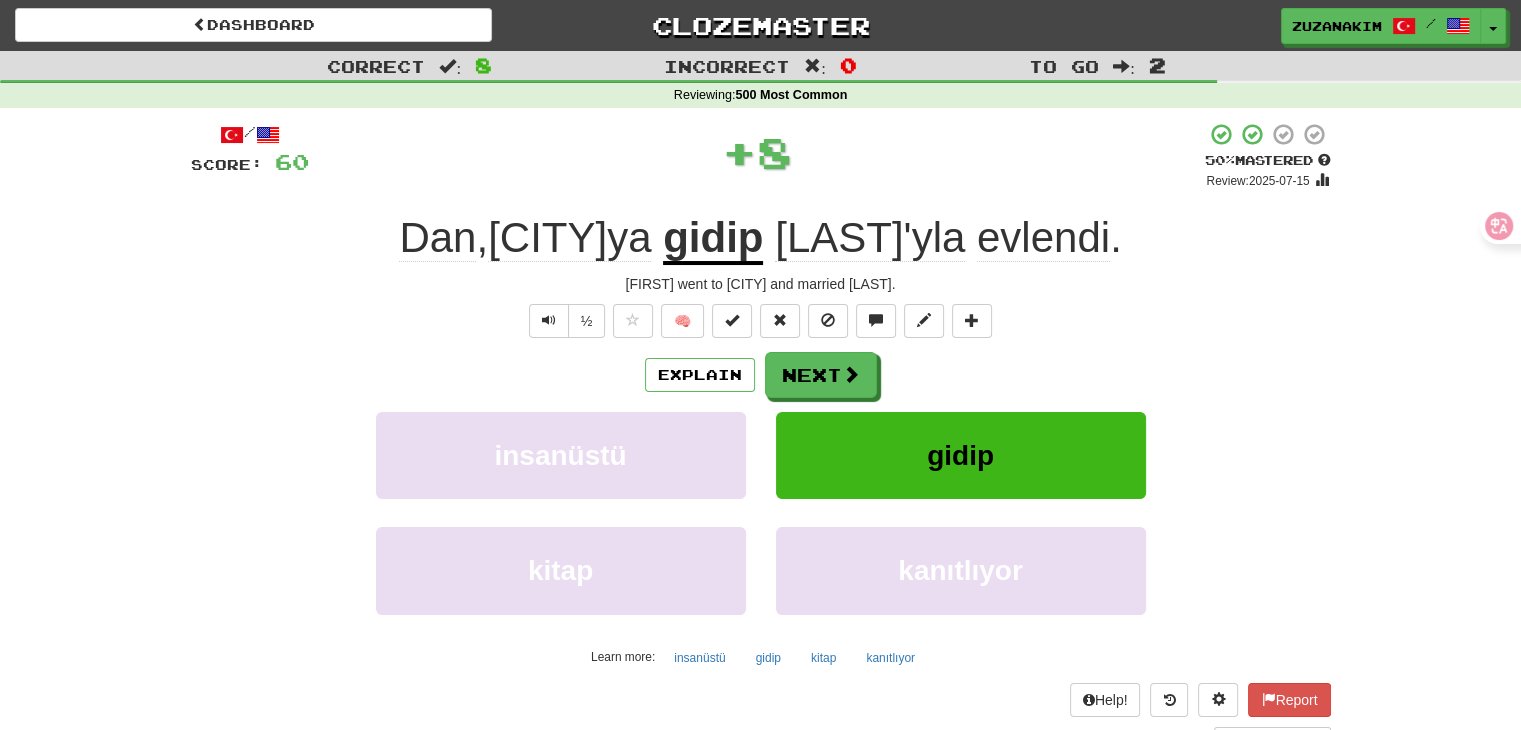 click on "Review: 2025-07-15 Dan , Londra'ya gidip Linda'yla evlendi . Dan went to London and married Linda. ½ 🧠 Explain Next insanüstü gidip kitap kanıtlıyor Learn more: insanüstü gidip kitap kanıtlıyor Help! Report Sentence Source" at bounding box center (761, 435) 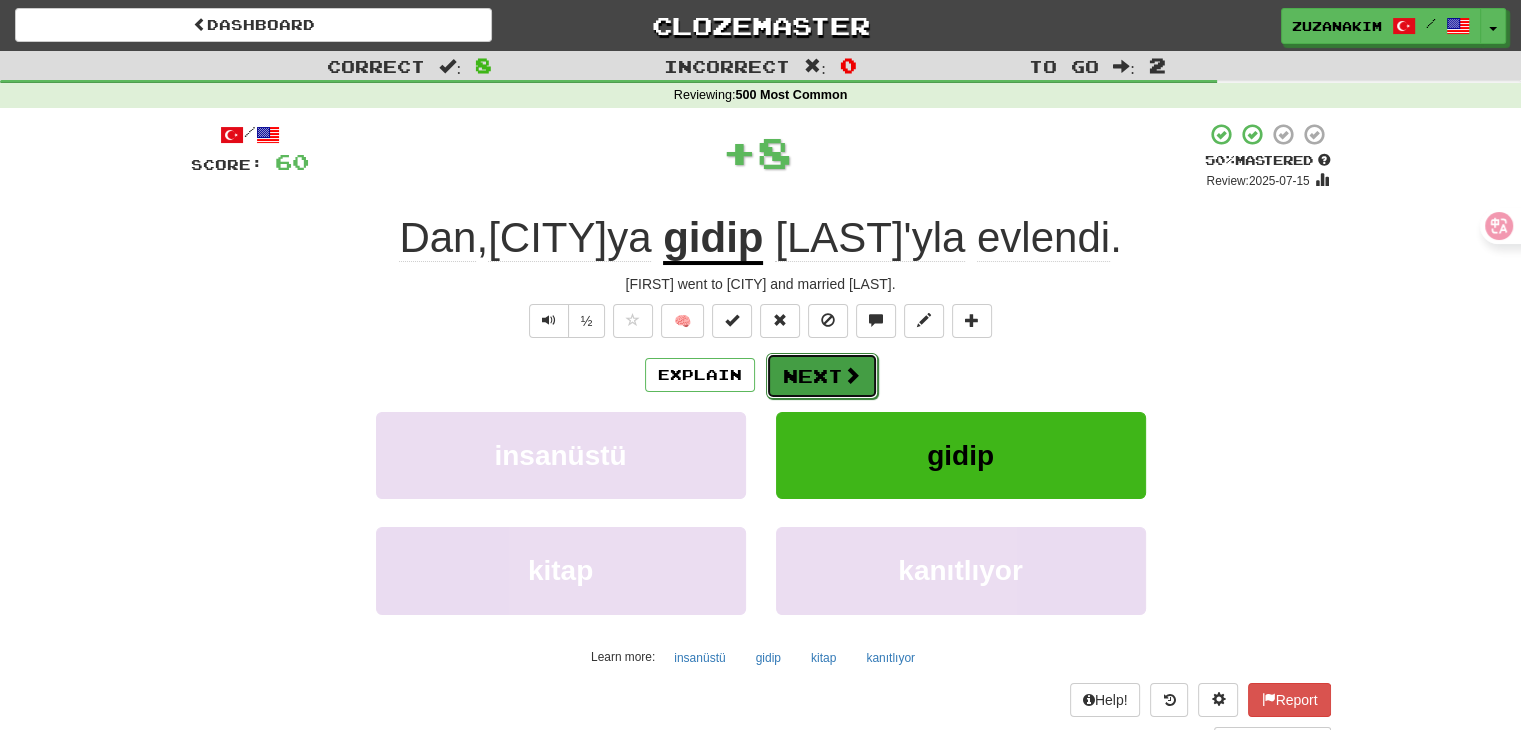click on "Next" at bounding box center [822, 376] 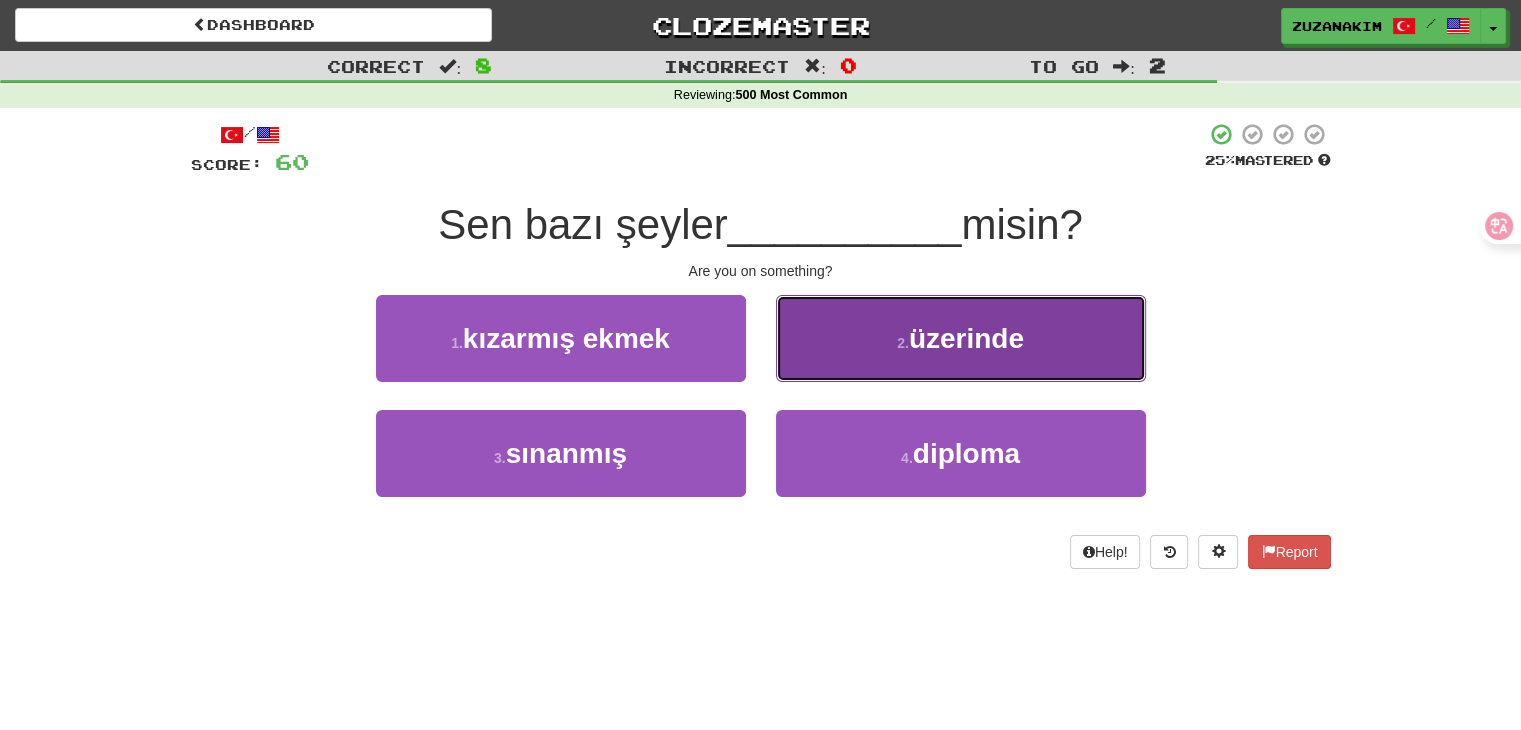 click on "2 .  üzerinde" at bounding box center [961, 338] 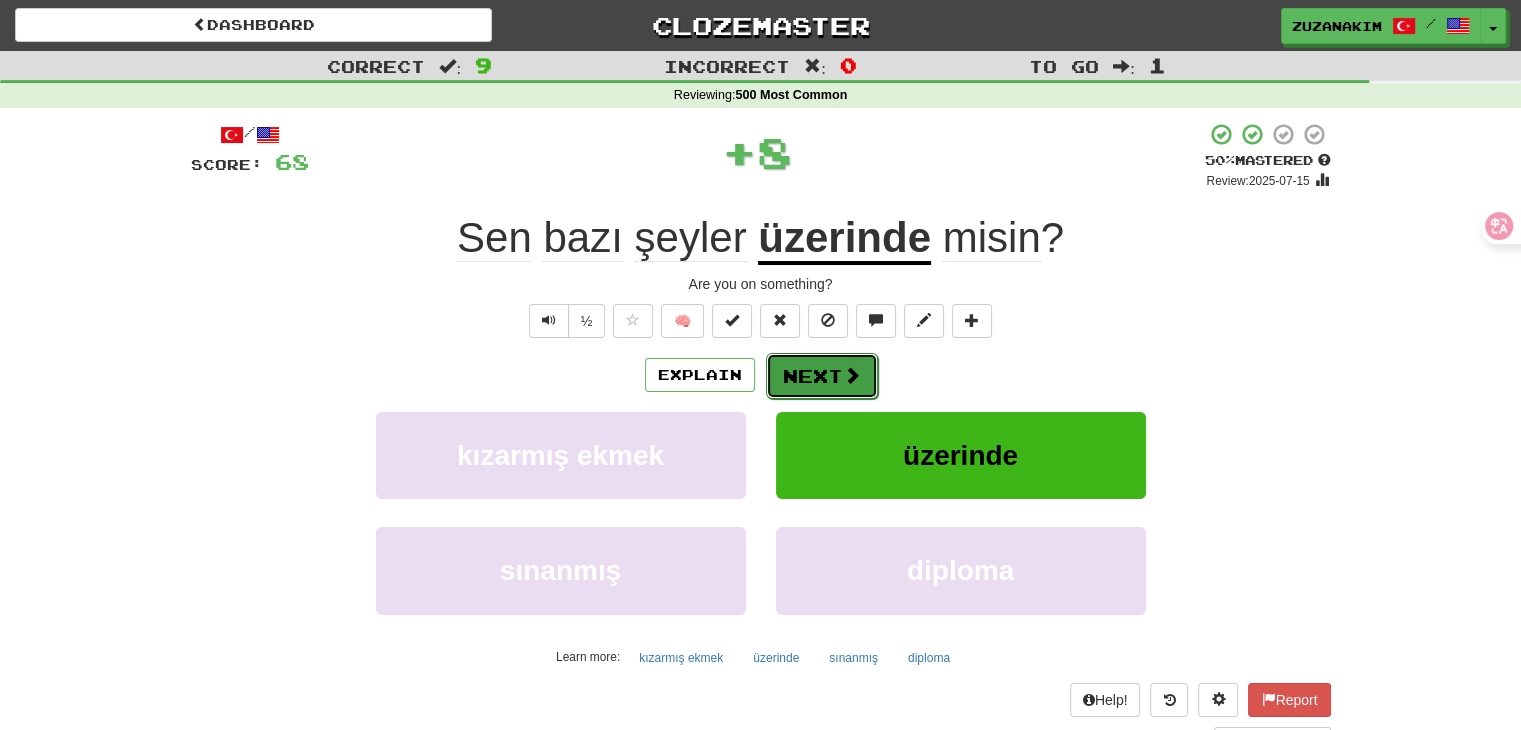 click on "Next" at bounding box center [822, 376] 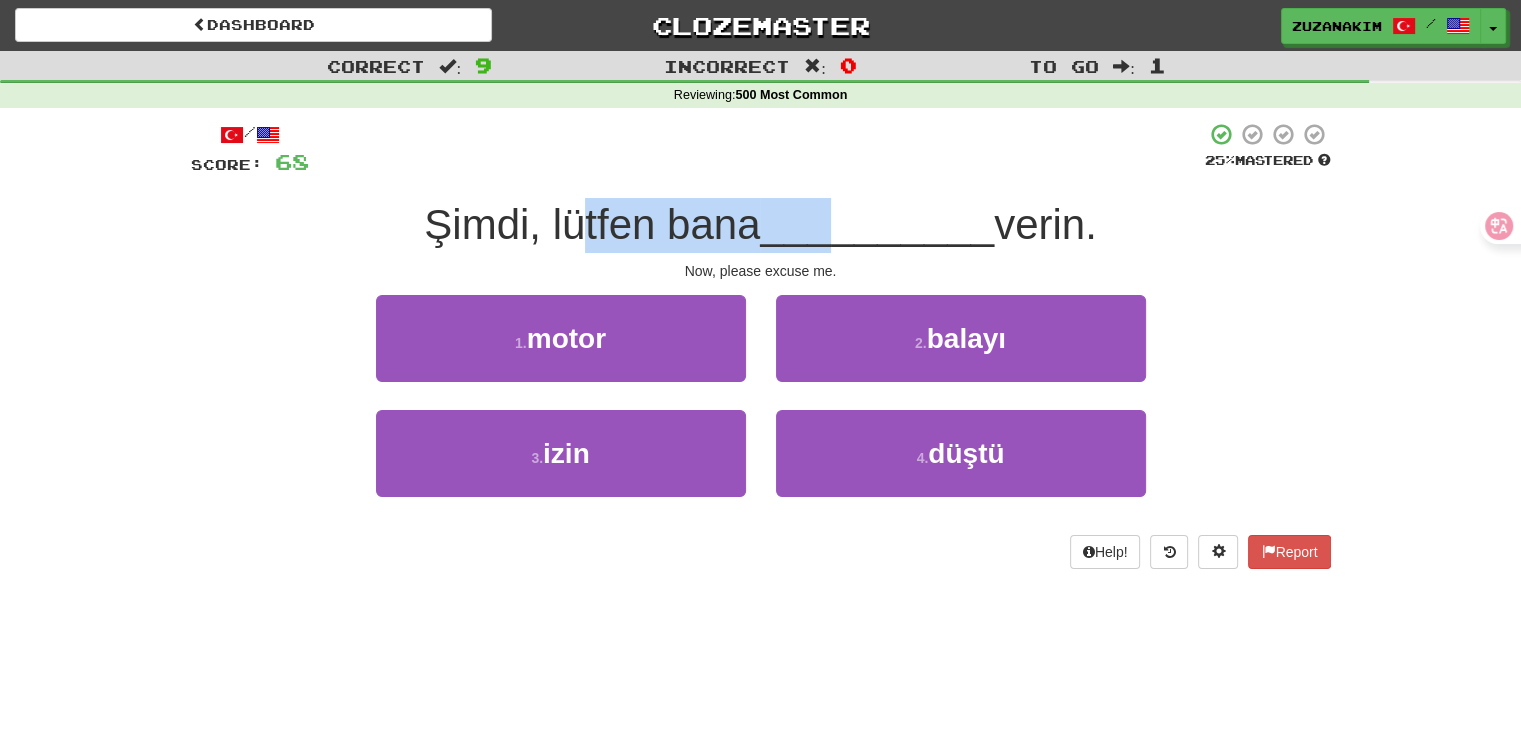 drag, startPoint x: 571, startPoint y: 209, endPoint x: 832, endPoint y: 208, distance: 261.00192 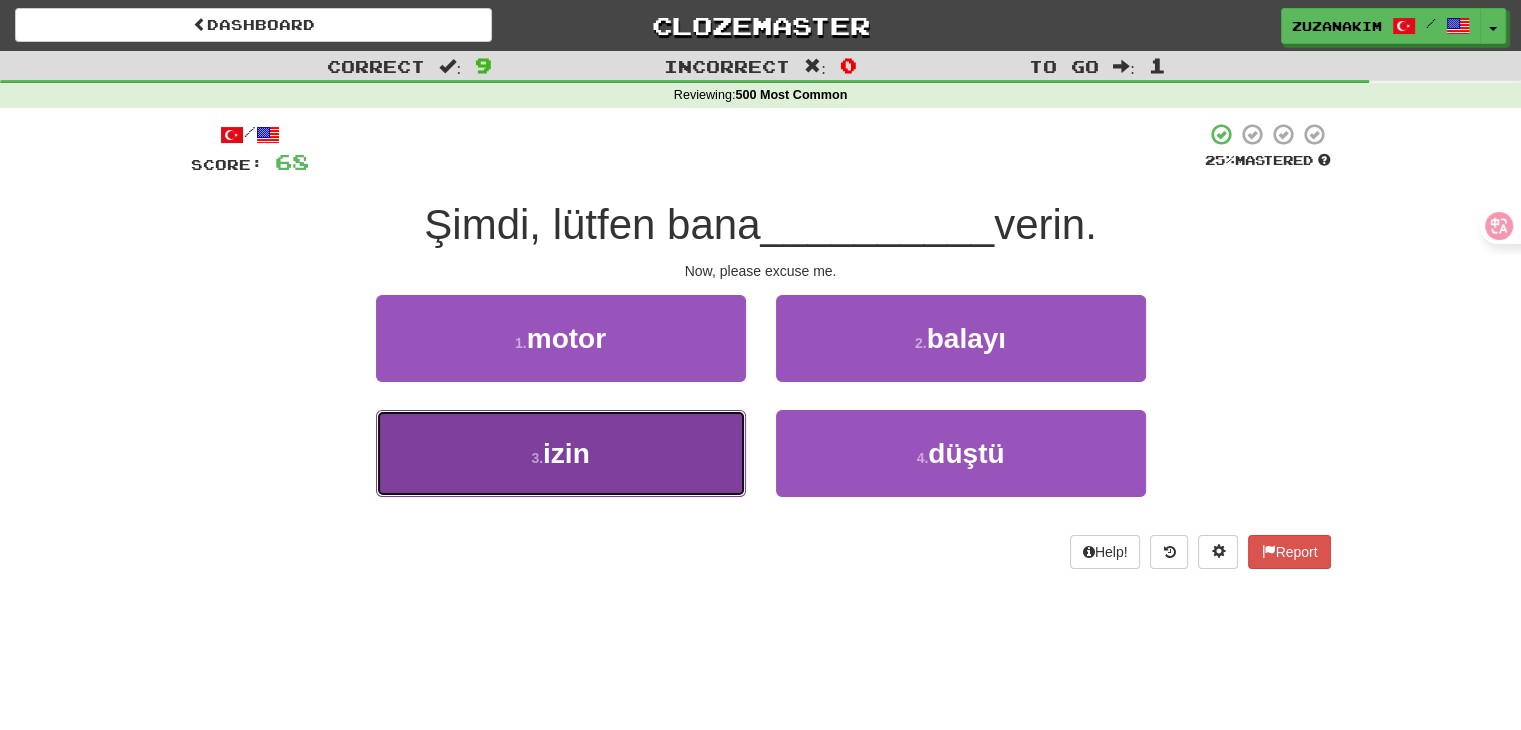 click on "3 .  izin" at bounding box center (561, 453) 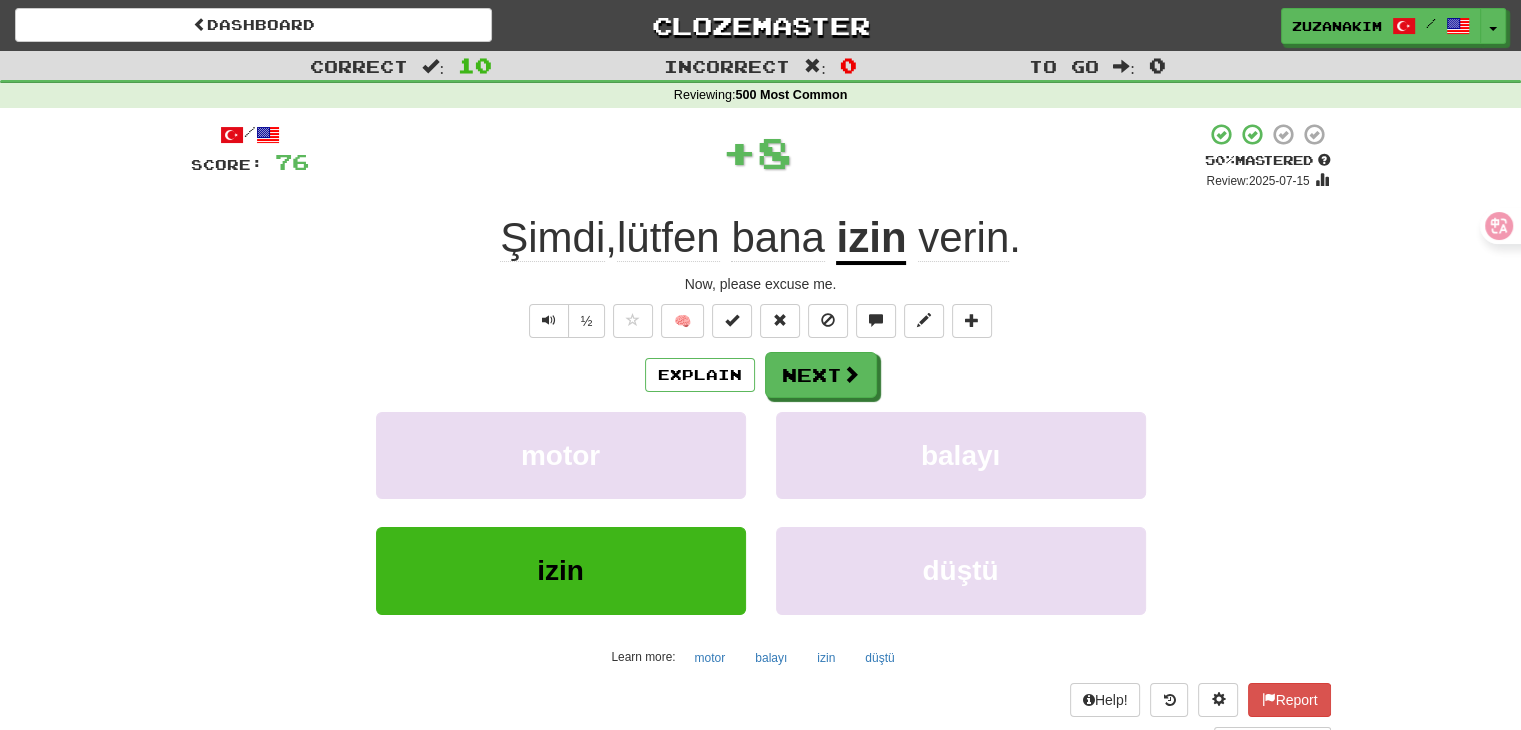 click on "Explain Next" at bounding box center (761, 375) 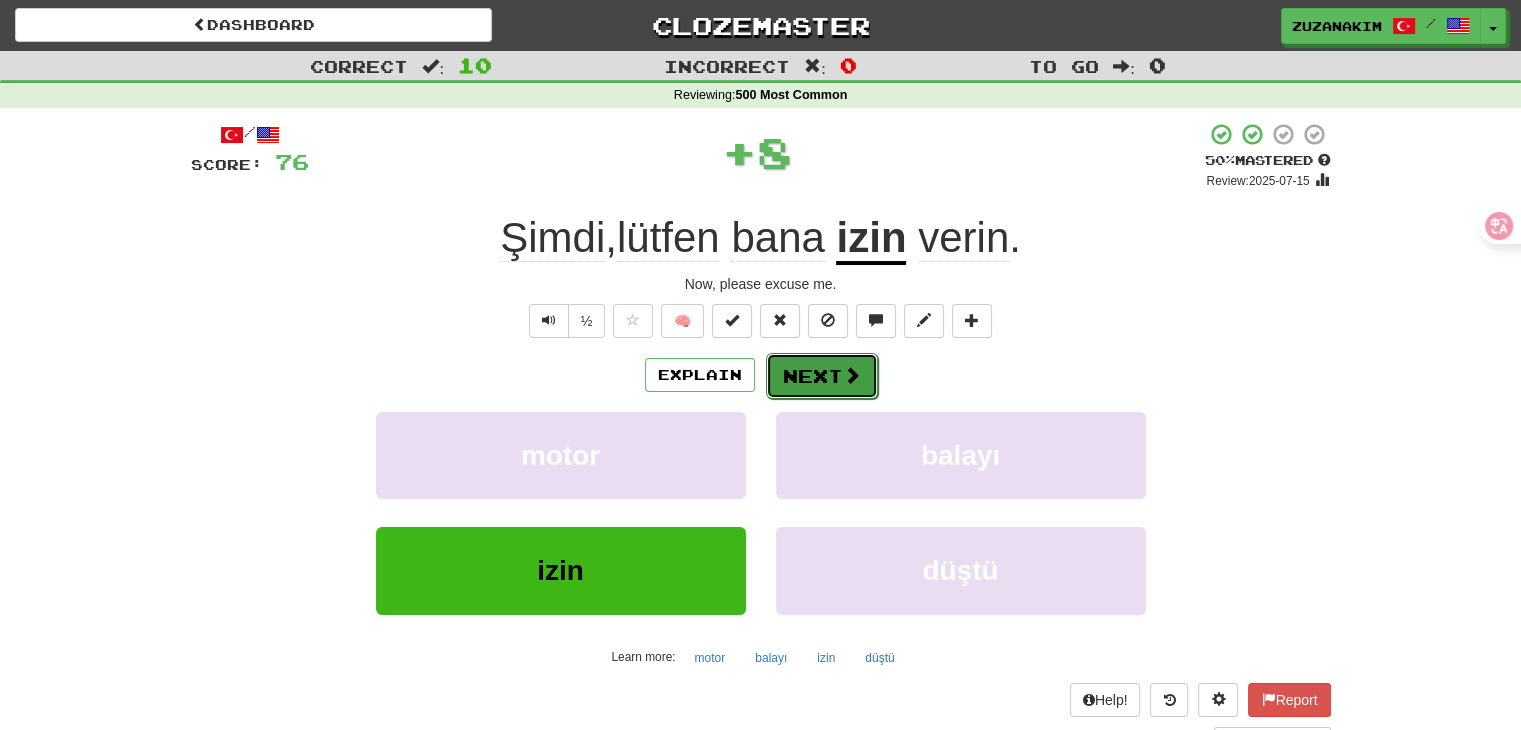 click on "Next" at bounding box center (822, 376) 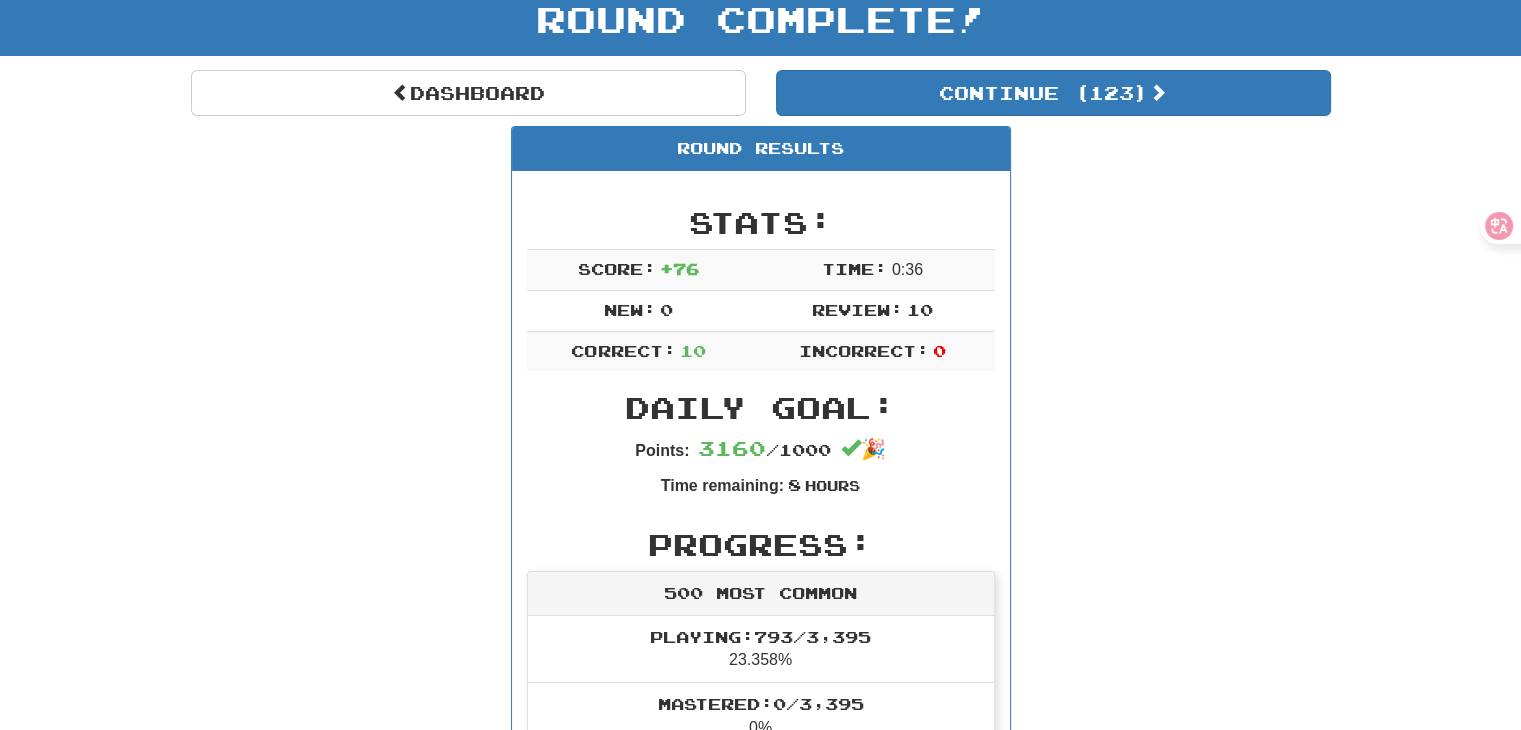 scroll, scrollTop: 0, scrollLeft: 0, axis: both 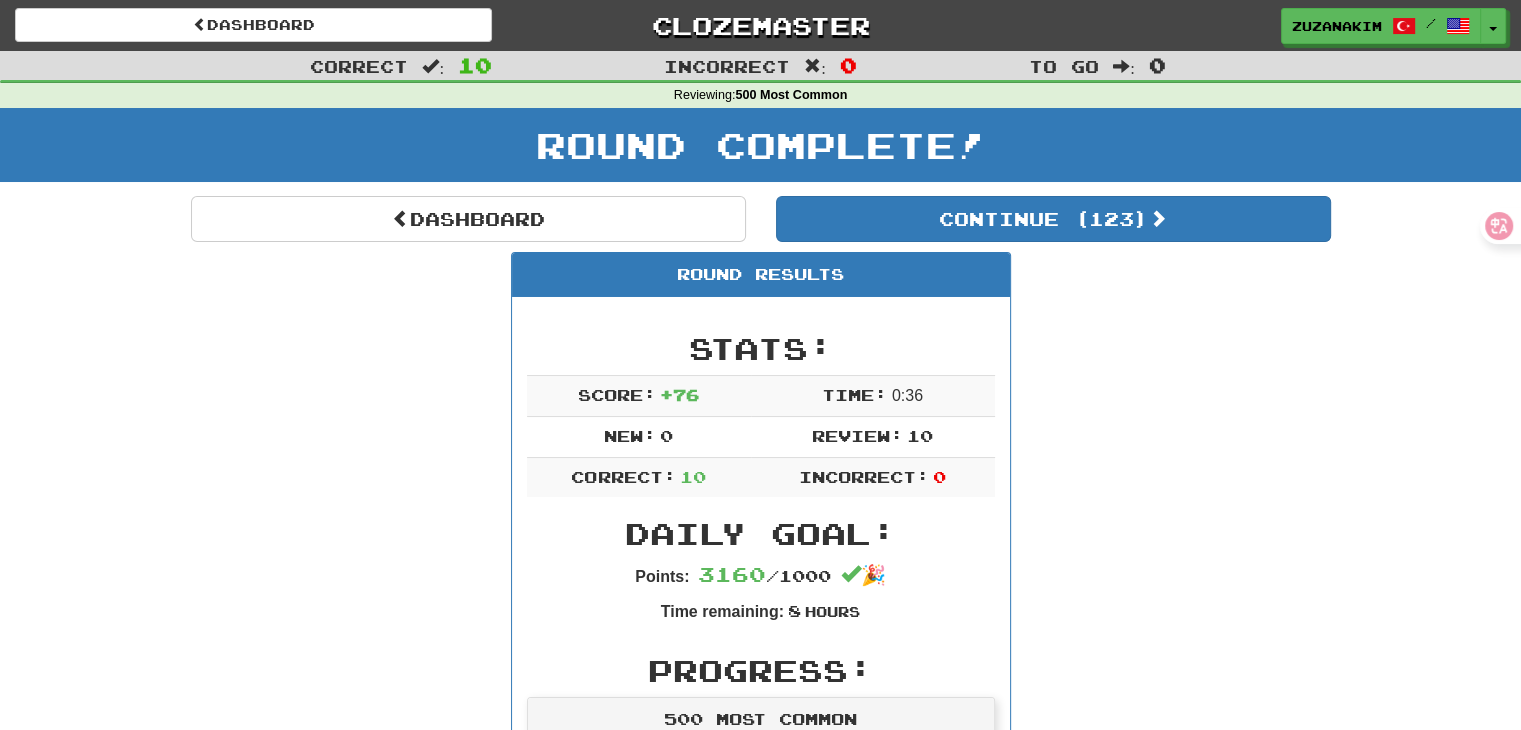 click on "Dashboard Continue ( 123 ) Round Results Stats: Score: + 76 Time: 0 : 36 New: 0 Review: 10 Correct: 10 Incorrect: 0 Daily Goal: Points: 3160 / 1000 🎉 Time remaining: 8 Hours Progress: 500 Most Common Playing: 793 / 3,395 23.358% Mastered: 0 / 3,395 0% Ready for Review: 123 / Level: 41 ⬆🎉🙌 822 points to level 42 - keep going! Ranked: 9 th this week ( 974 points to 8 th ) Sentences: Report [FIRST] [LAST] ile . [FIRST] is with [LAST]. Report Pek emin değilim. I'm not quite sure. Report O nereden geldi? Where did that come from? Report Hala Styx'i görmek istemiyorum. I still don't want to see Styx. Report Bana yardım etmek için çok geç . It's too late to help me. Report Sadece bana üç dakika daha ver. Just give me three more minutes. Report Senin hakkında oldukça çok şey duydum . I have heard quite a lot about you. Report Dan, [CITY]ya gidip Linda'yla evlendi. Dan went to London and married Linda. Report Sen bazı şeyler üzerinde )" at bounding box center [761, 1187] 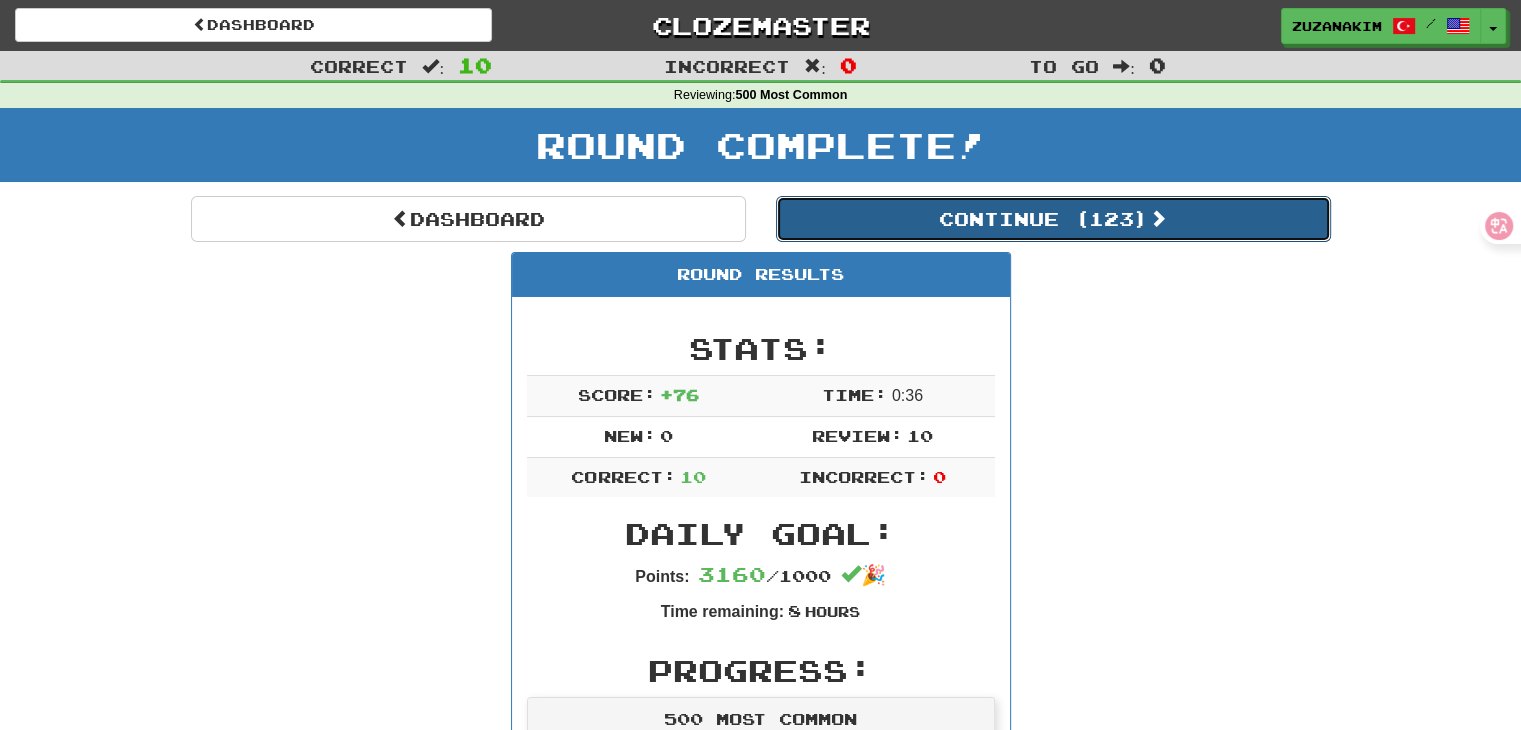 click on "Continue ( 123 )" at bounding box center [1053, 219] 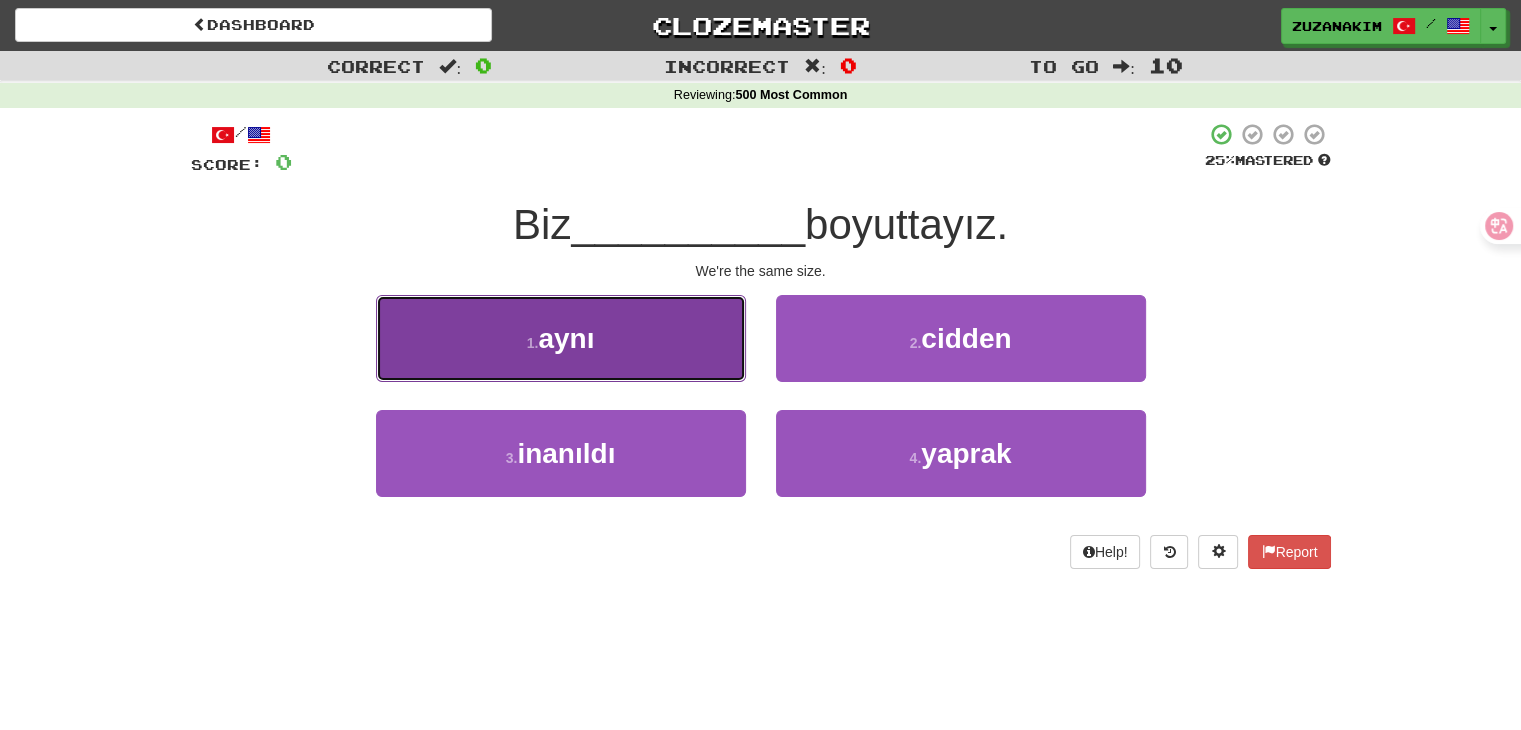 click on "1 .  aynı" at bounding box center [561, 338] 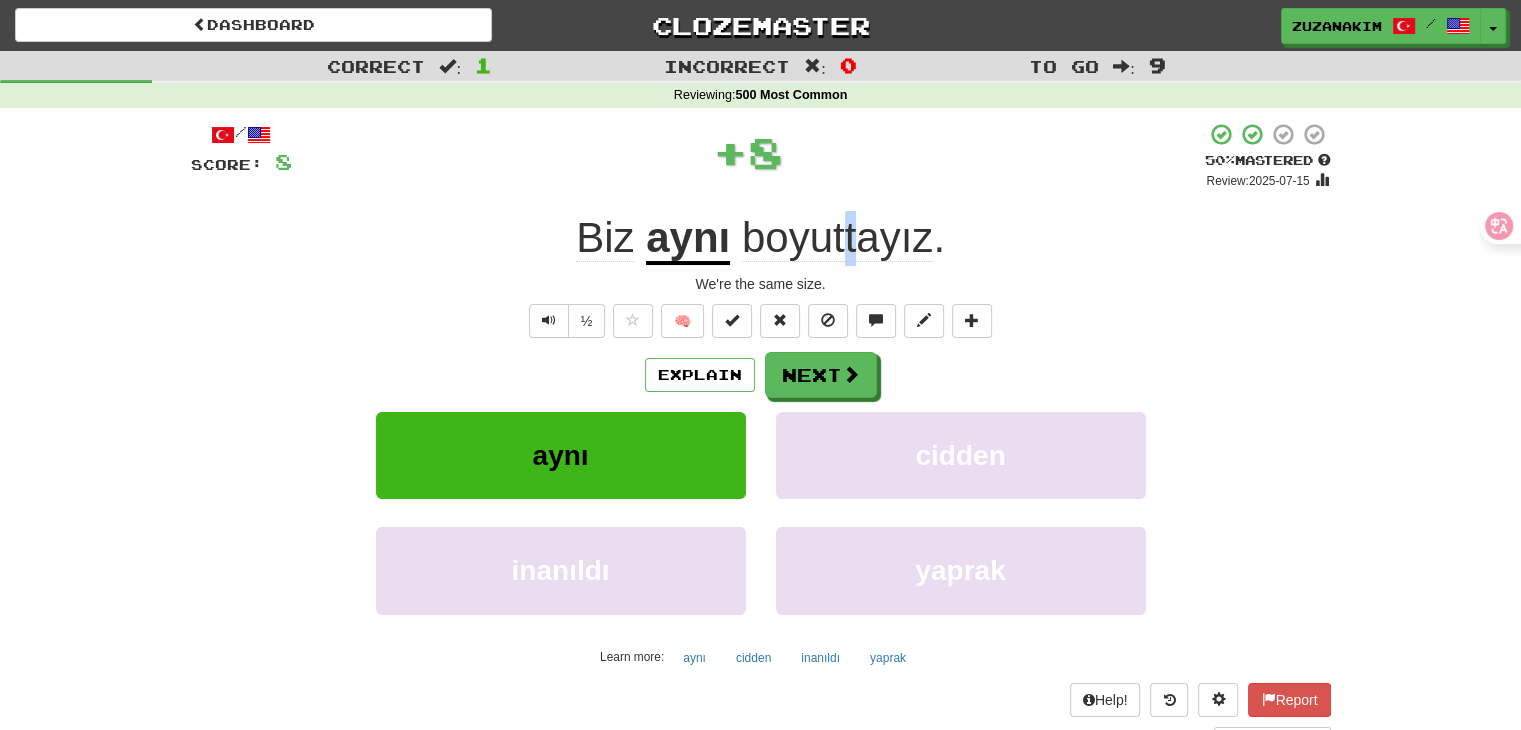 click on "boyuttayız" at bounding box center (837, 238) 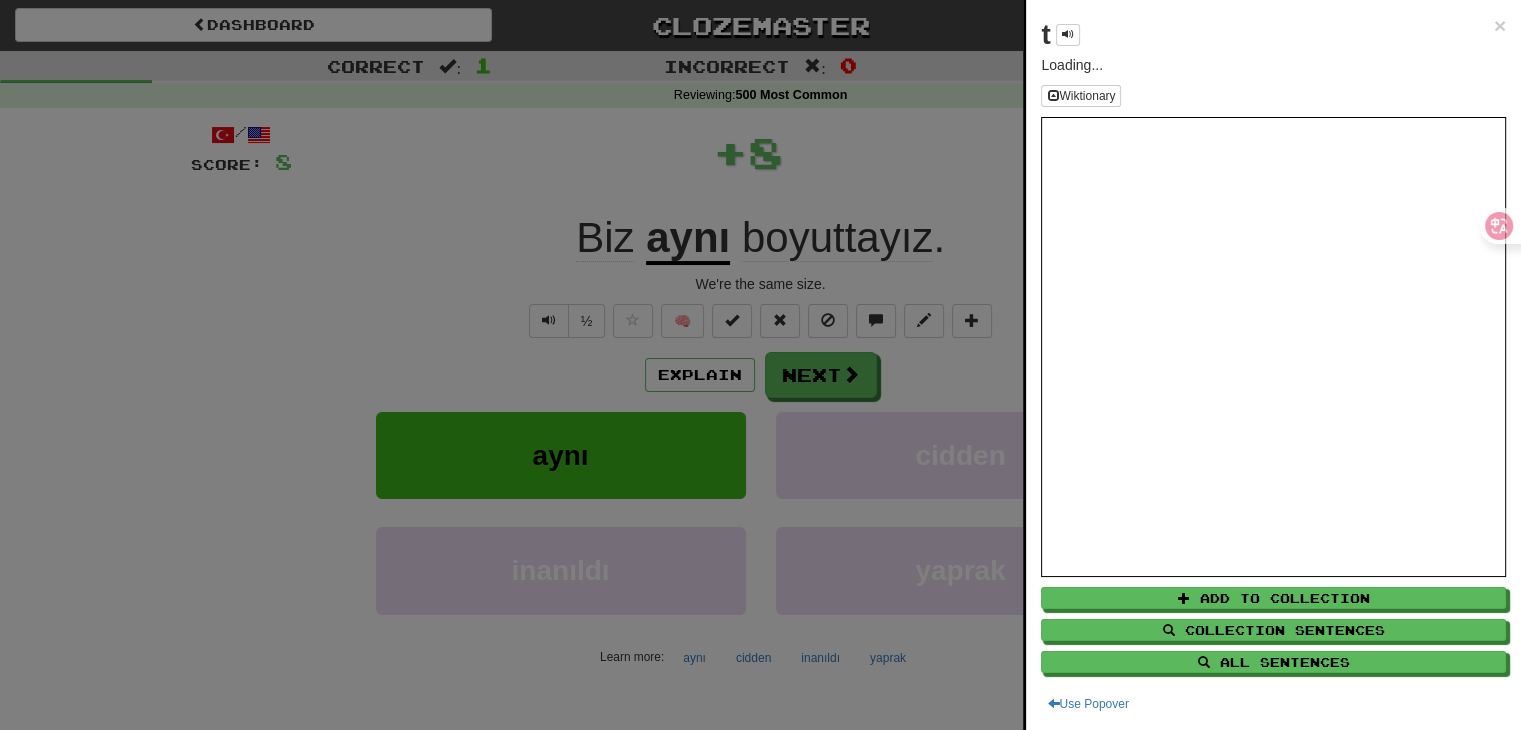 click at bounding box center (760, 365) 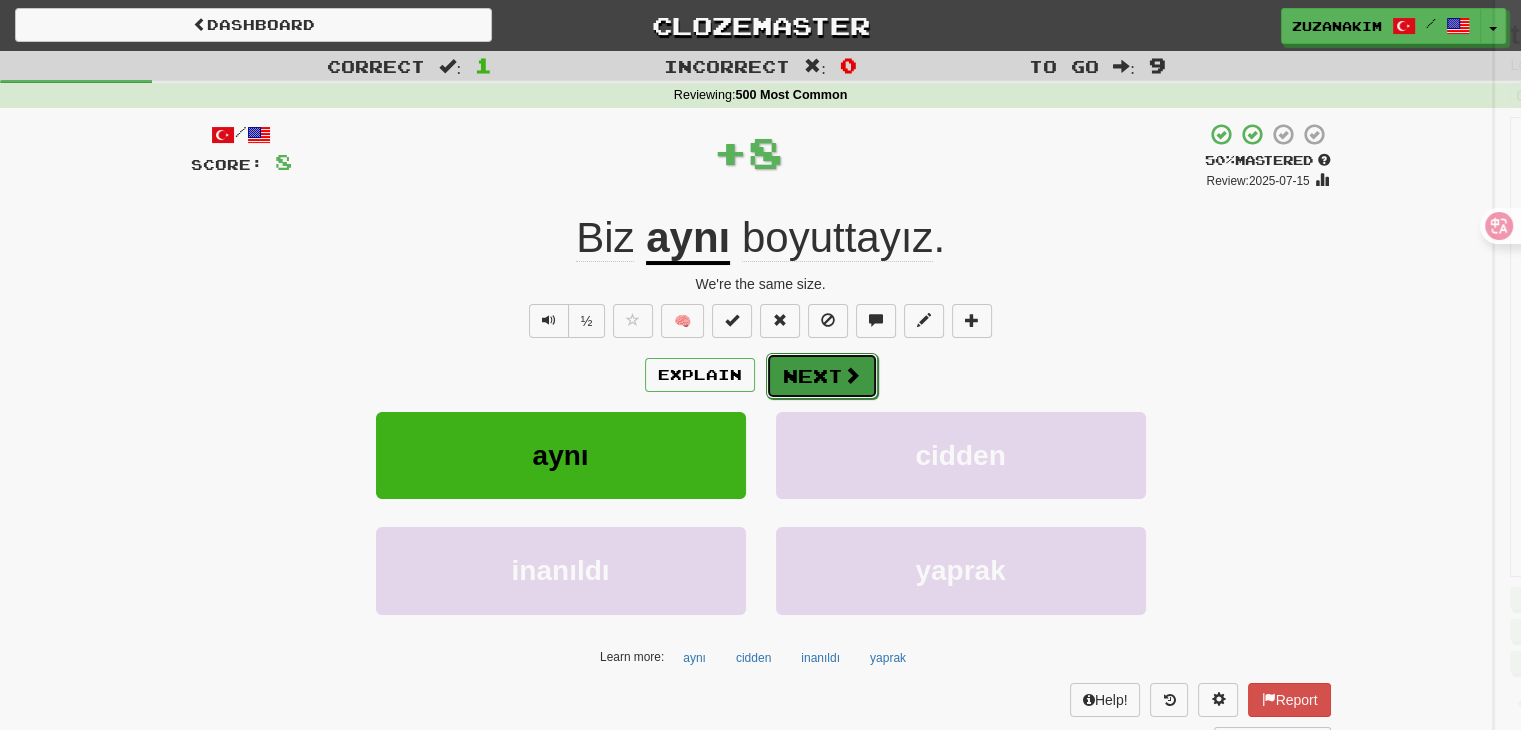 click on "Next" at bounding box center (822, 376) 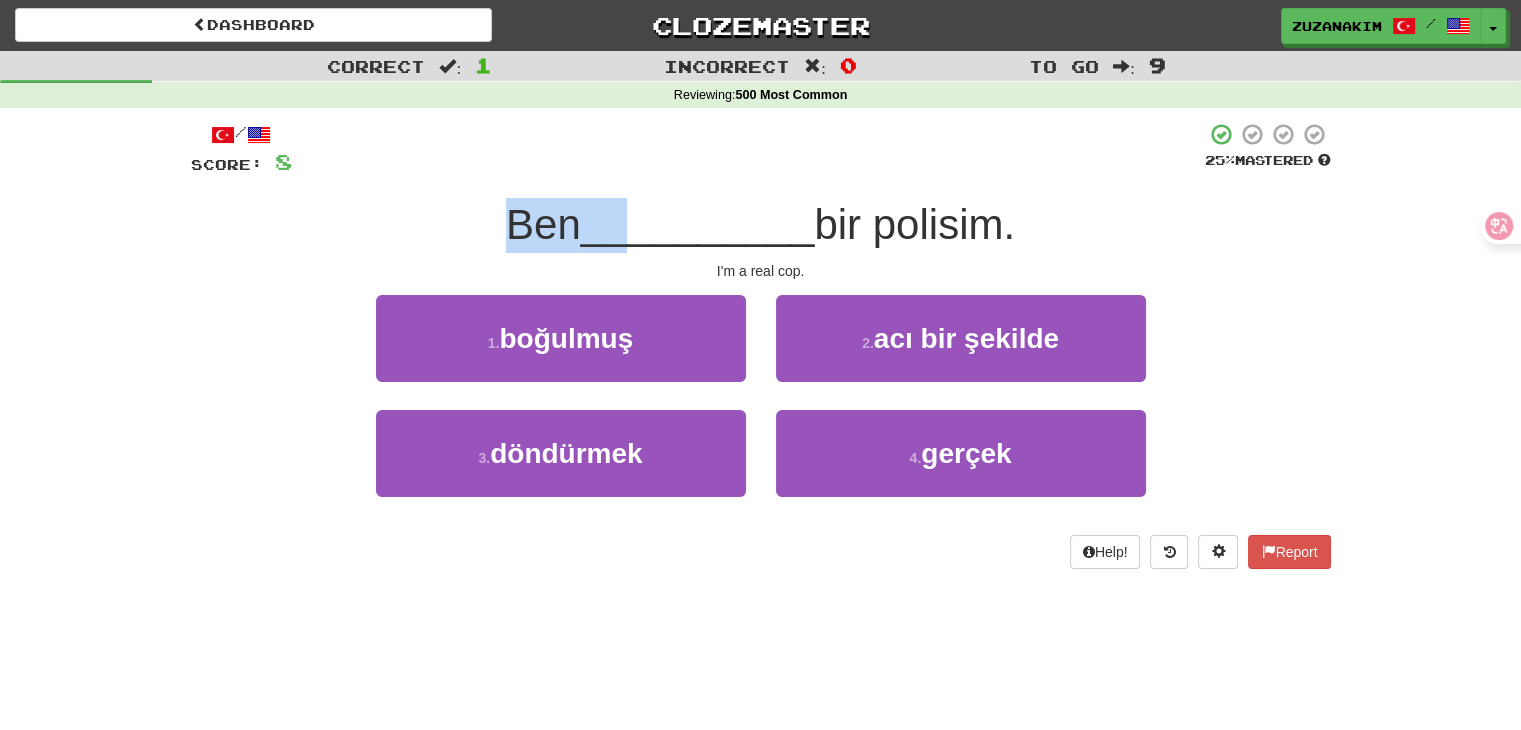 drag, startPoint x: 464, startPoint y: 237, endPoint x: 628, endPoint y: 237, distance: 164 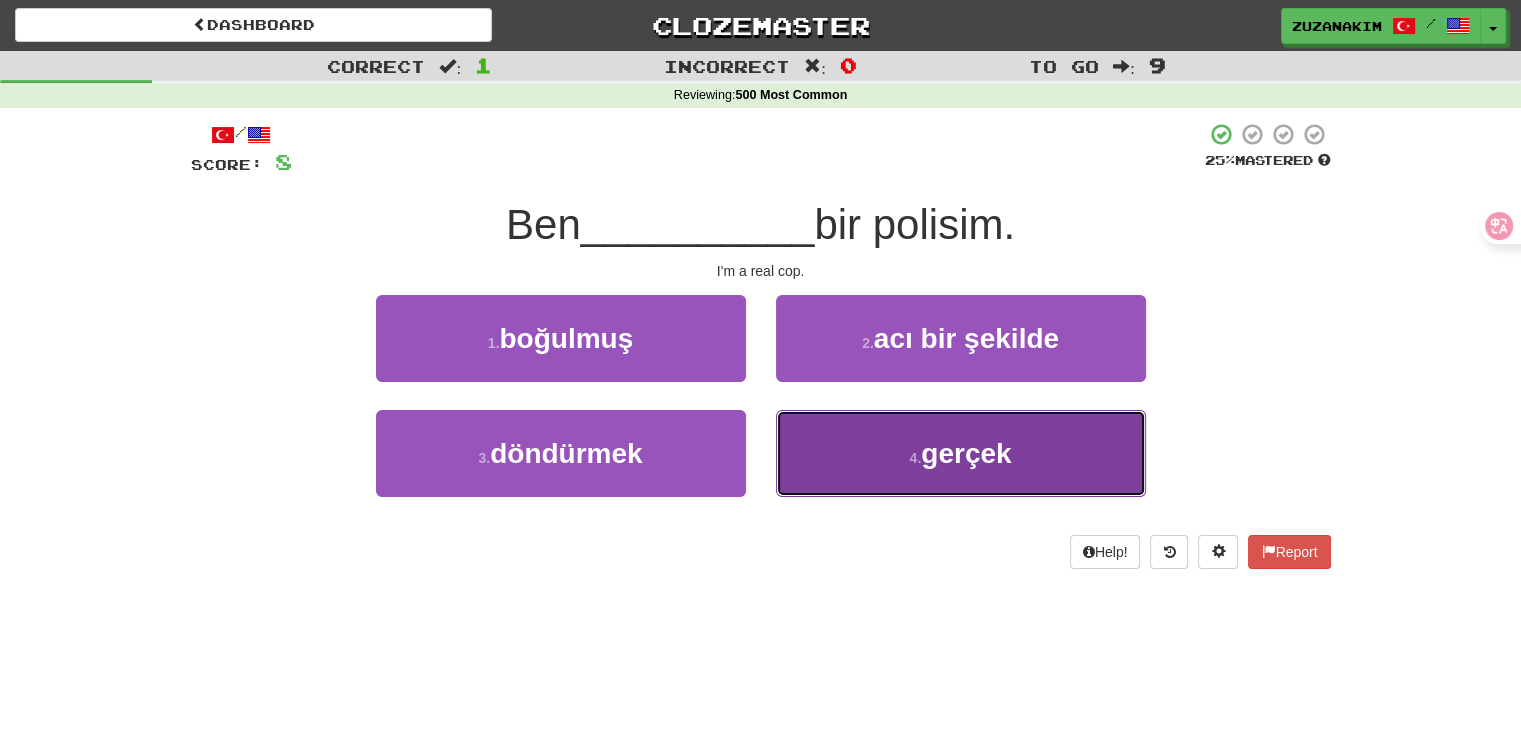 click on "4 .  gerçek" at bounding box center (961, 453) 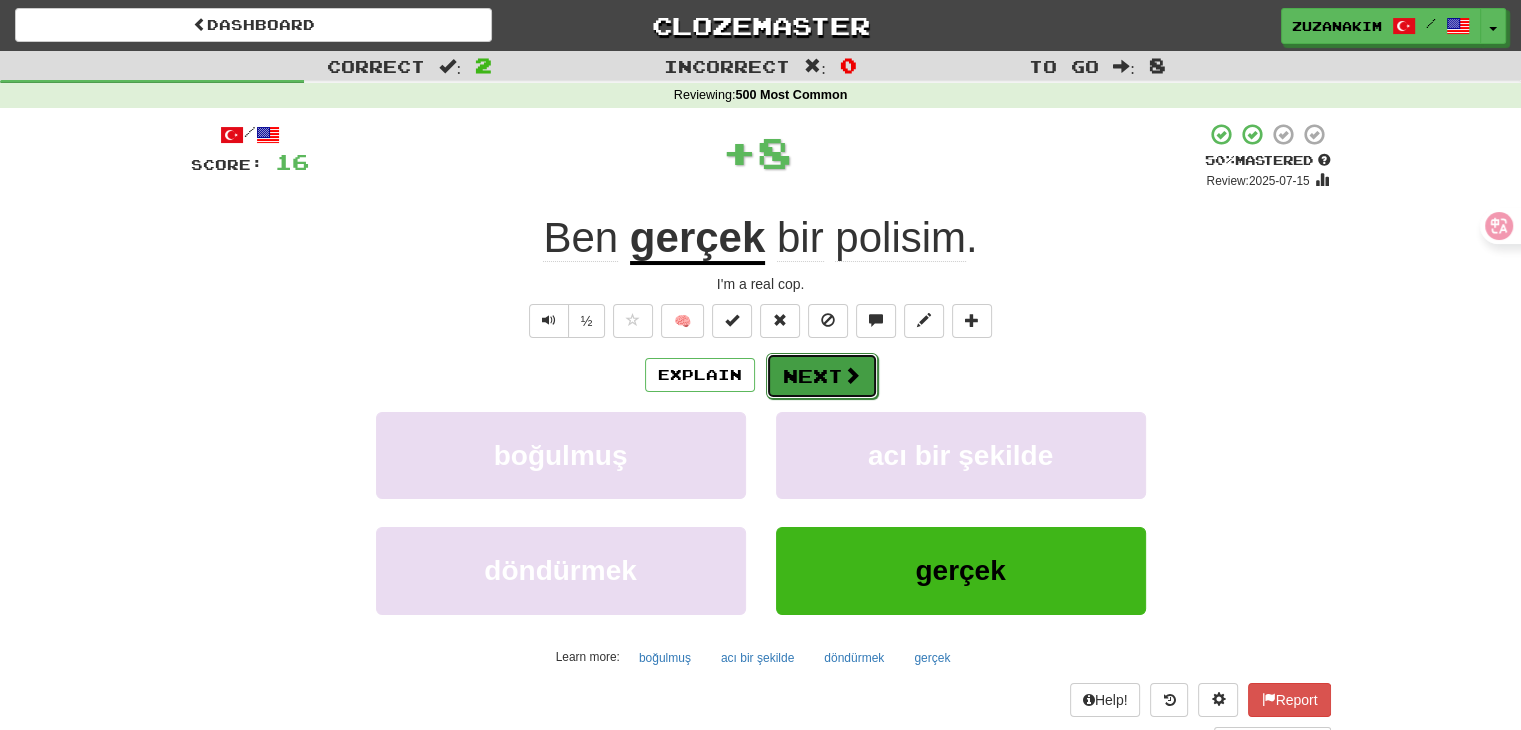 click on "Next" at bounding box center [822, 376] 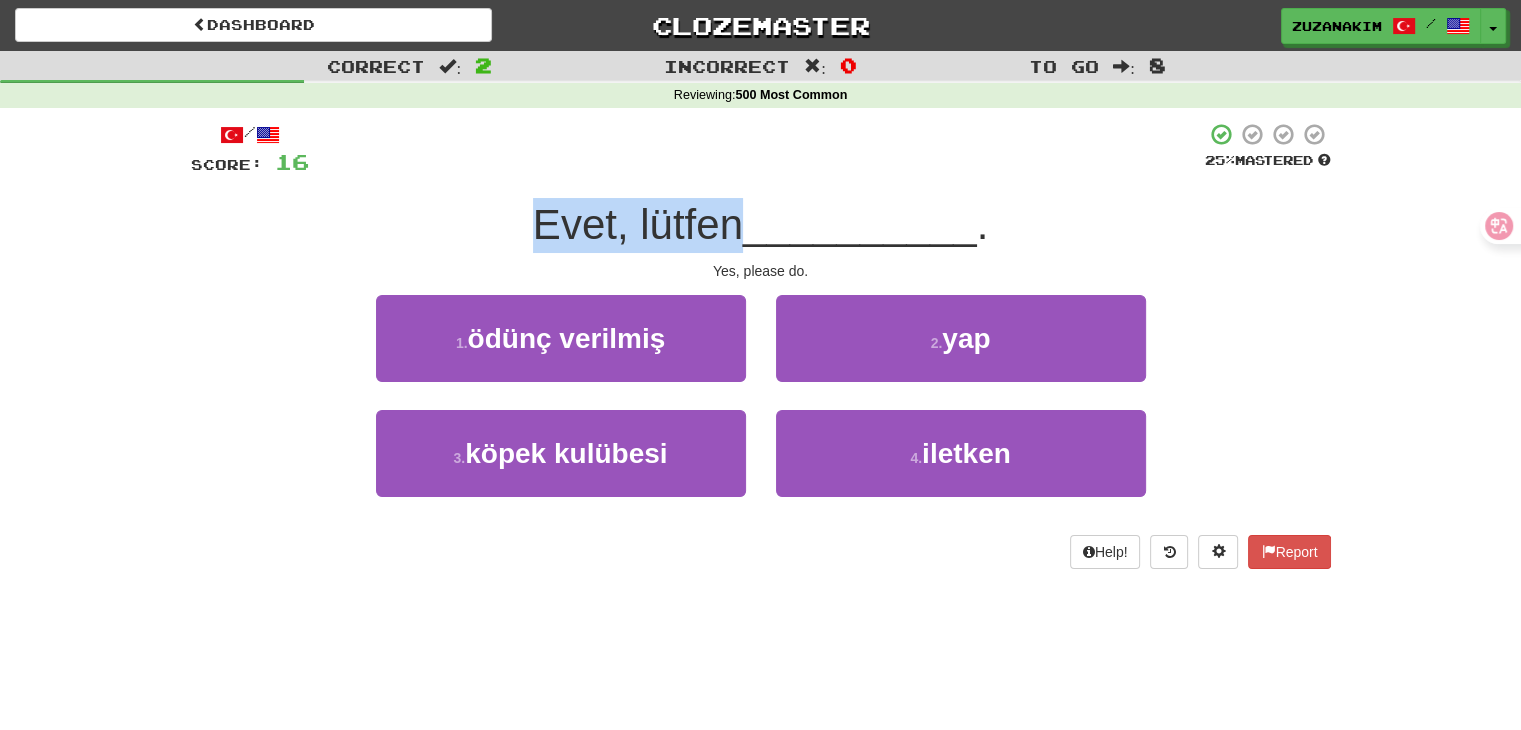 drag, startPoint x: 473, startPoint y: 210, endPoint x: 727, endPoint y: 210, distance: 254 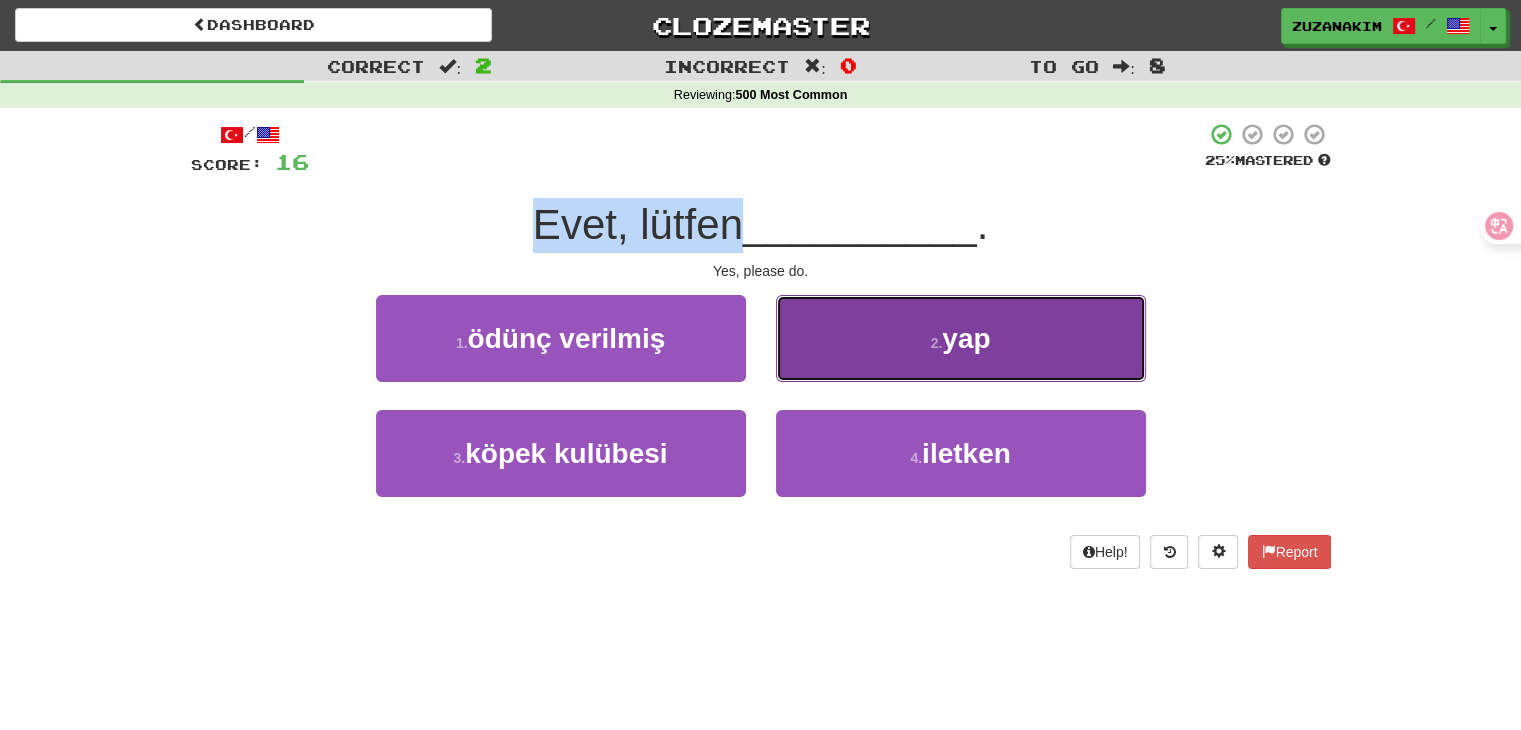 click on "2 .  yap" at bounding box center [961, 338] 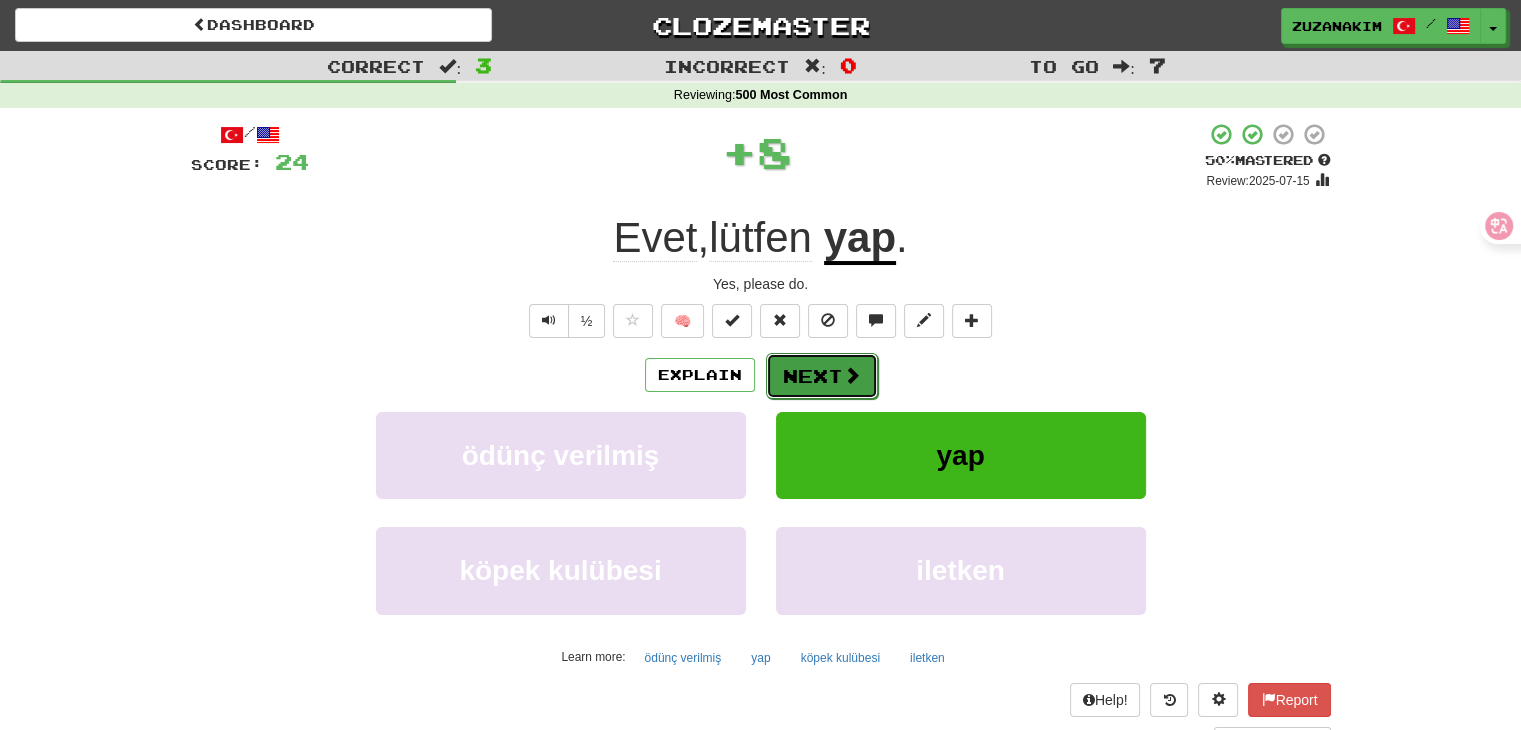 click on "Next" at bounding box center (822, 376) 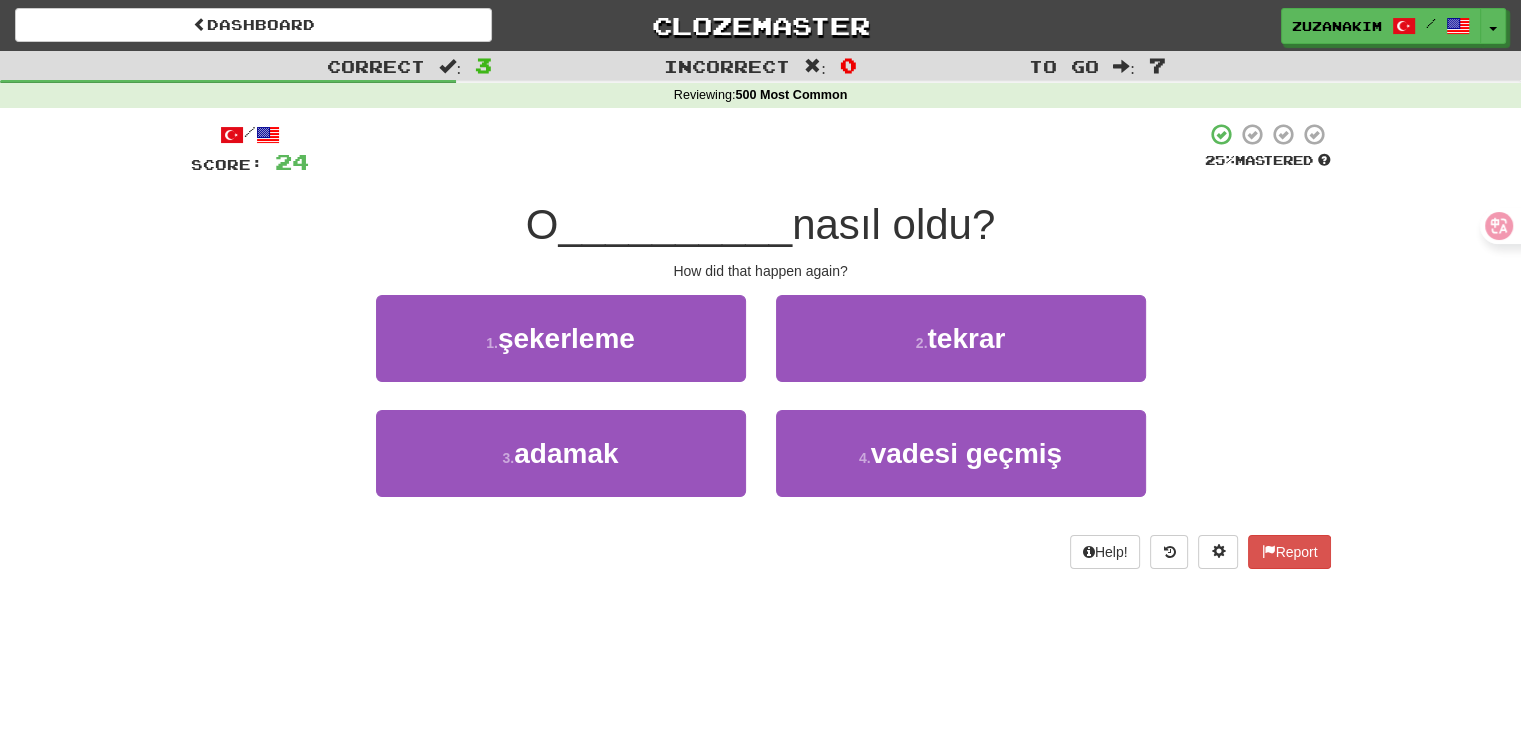 drag, startPoint x: 484, startPoint y: 229, endPoint x: 582, endPoint y: 229, distance: 98 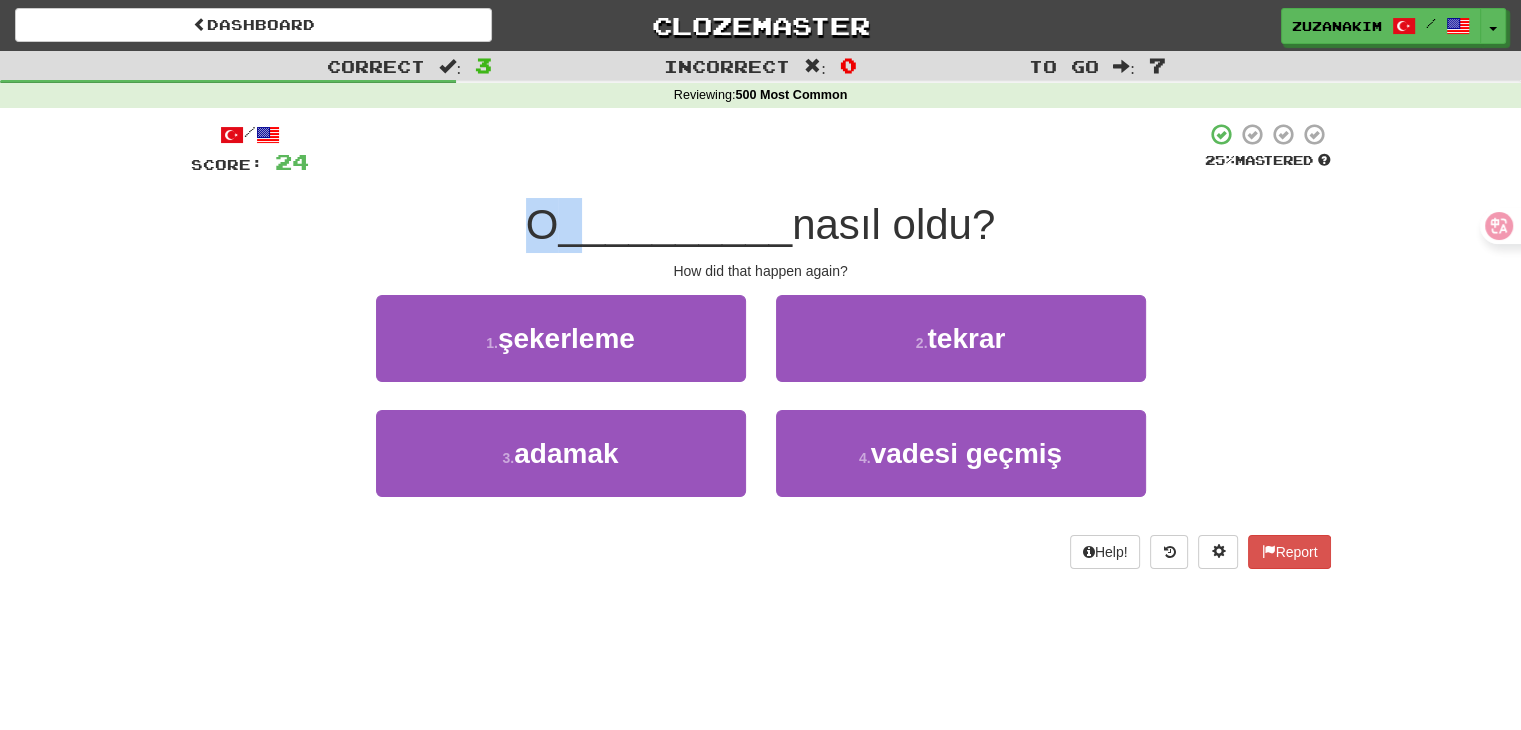 click on "__________" at bounding box center [675, 224] 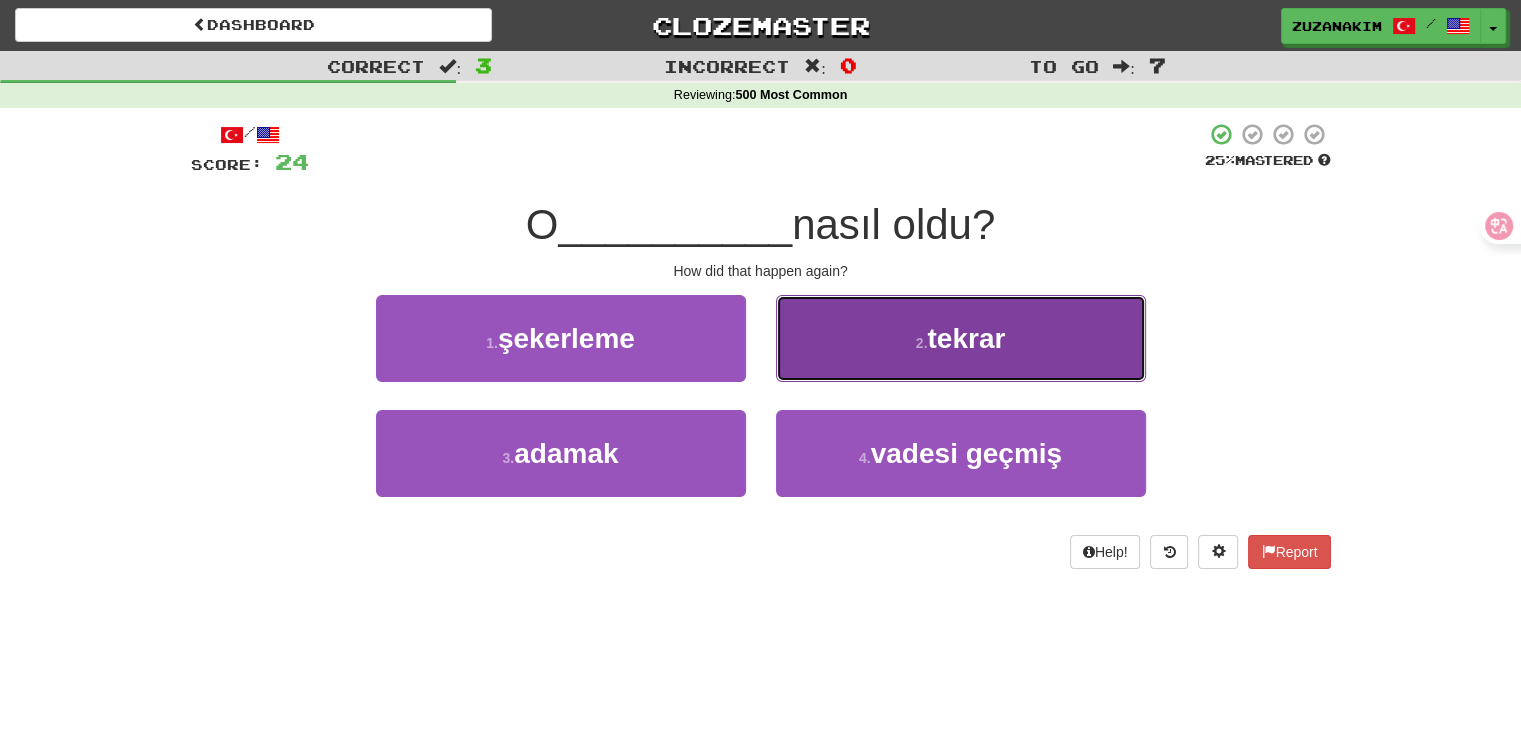 click on "2 .  tekrar" at bounding box center (961, 338) 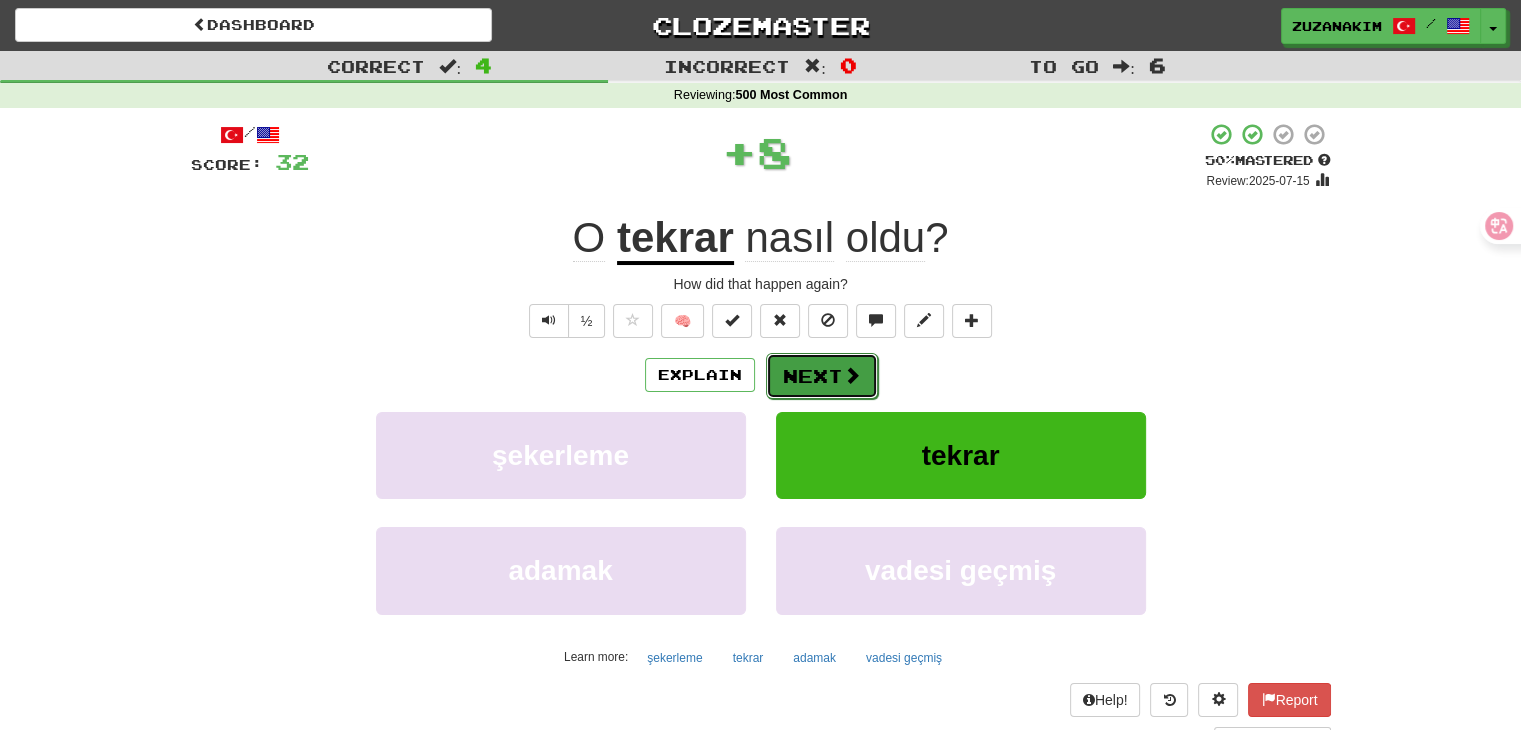 click on "Next" at bounding box center [822, 376] 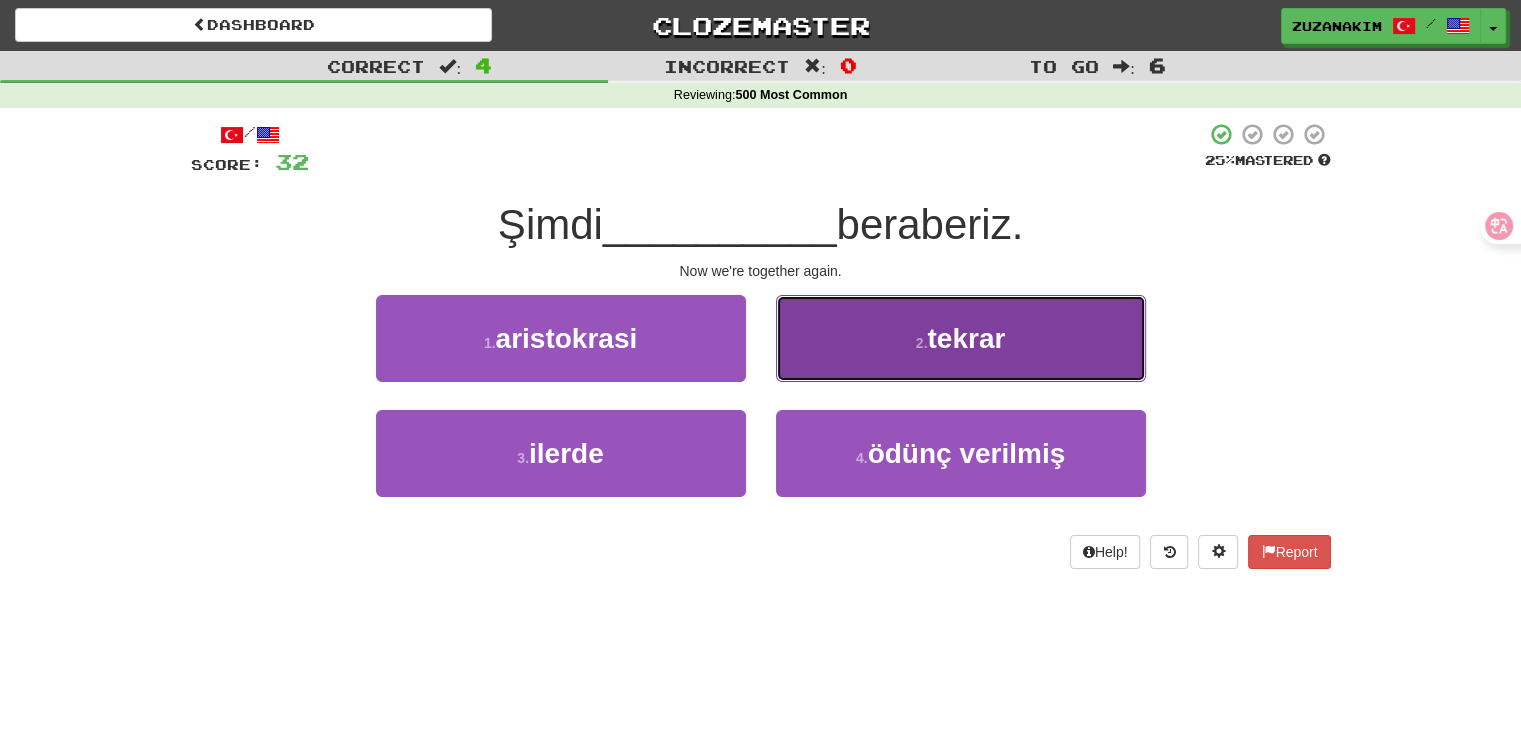 click on "2 .  tekrar" at bounding box center [961, 338] 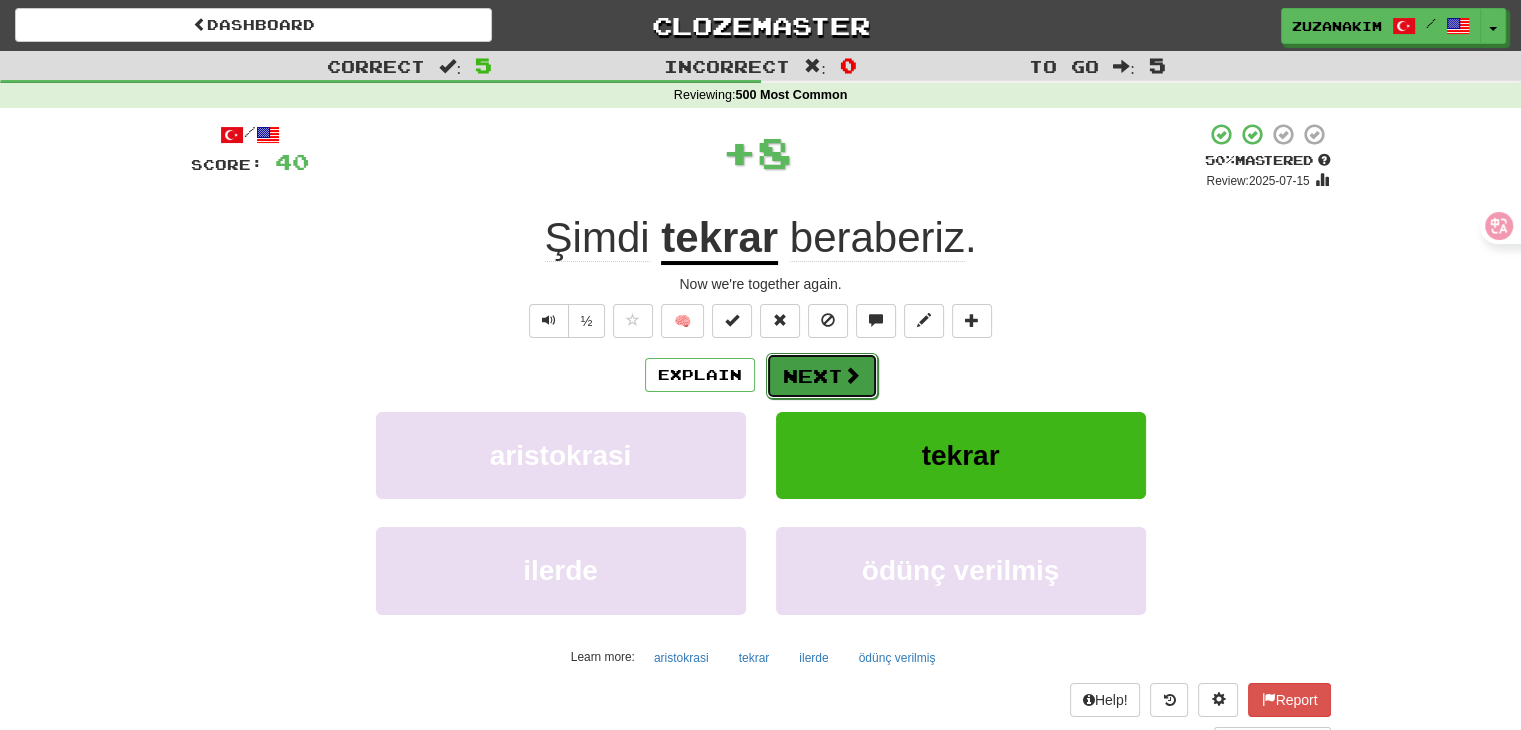 click on "Next" at bounding box center [822, 376] 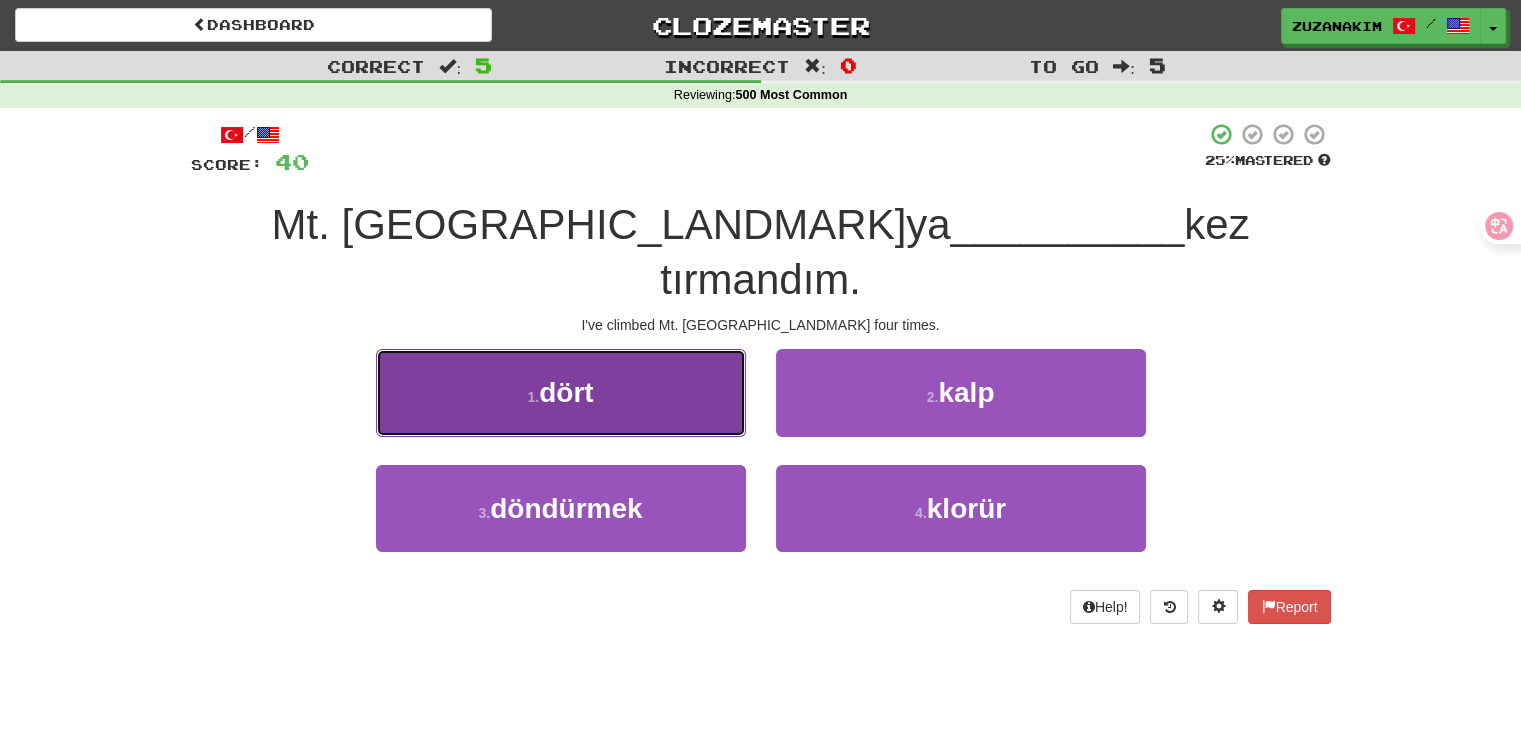 click on "1 .  dört" at bounding box center [561, 392] 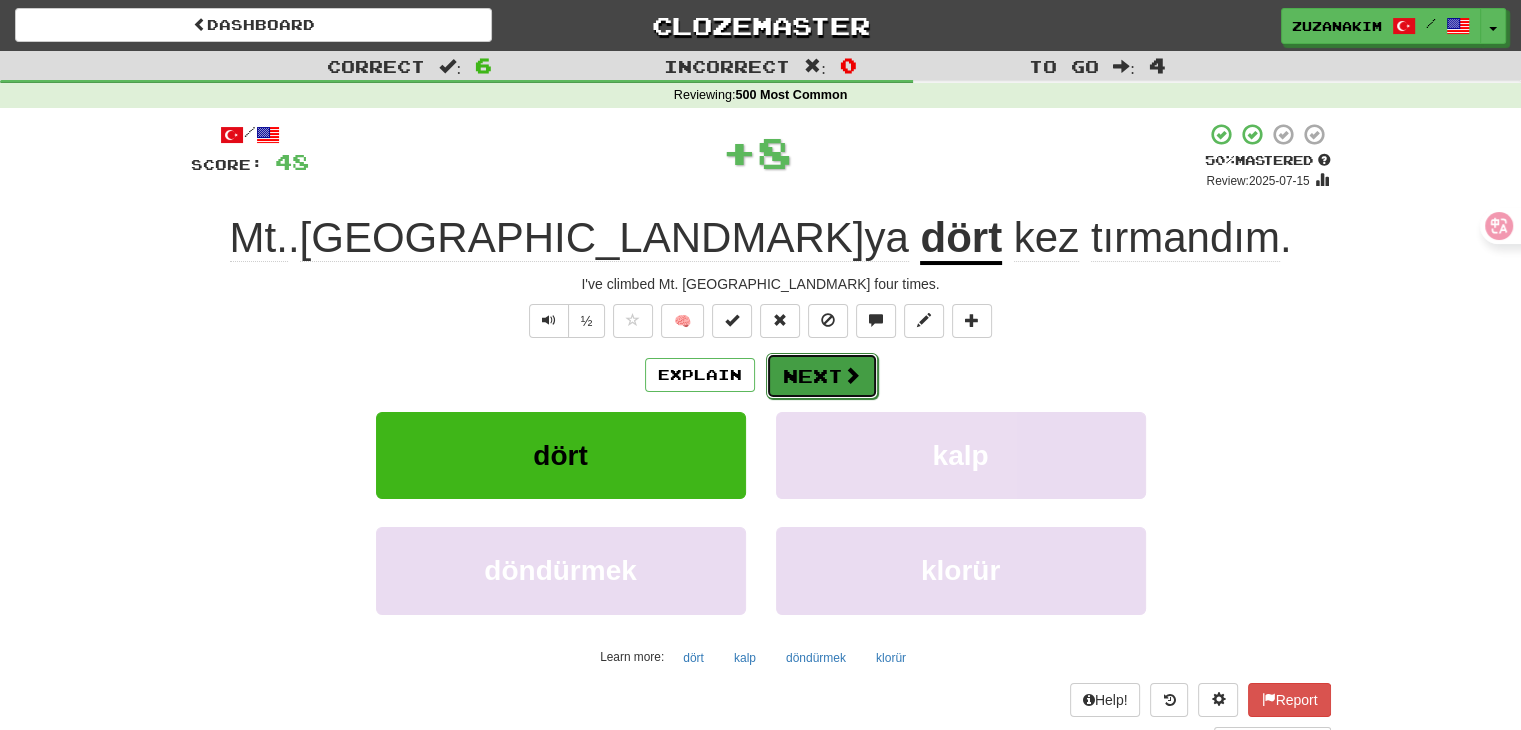 click on "Next" at bounding box center (822, 376) 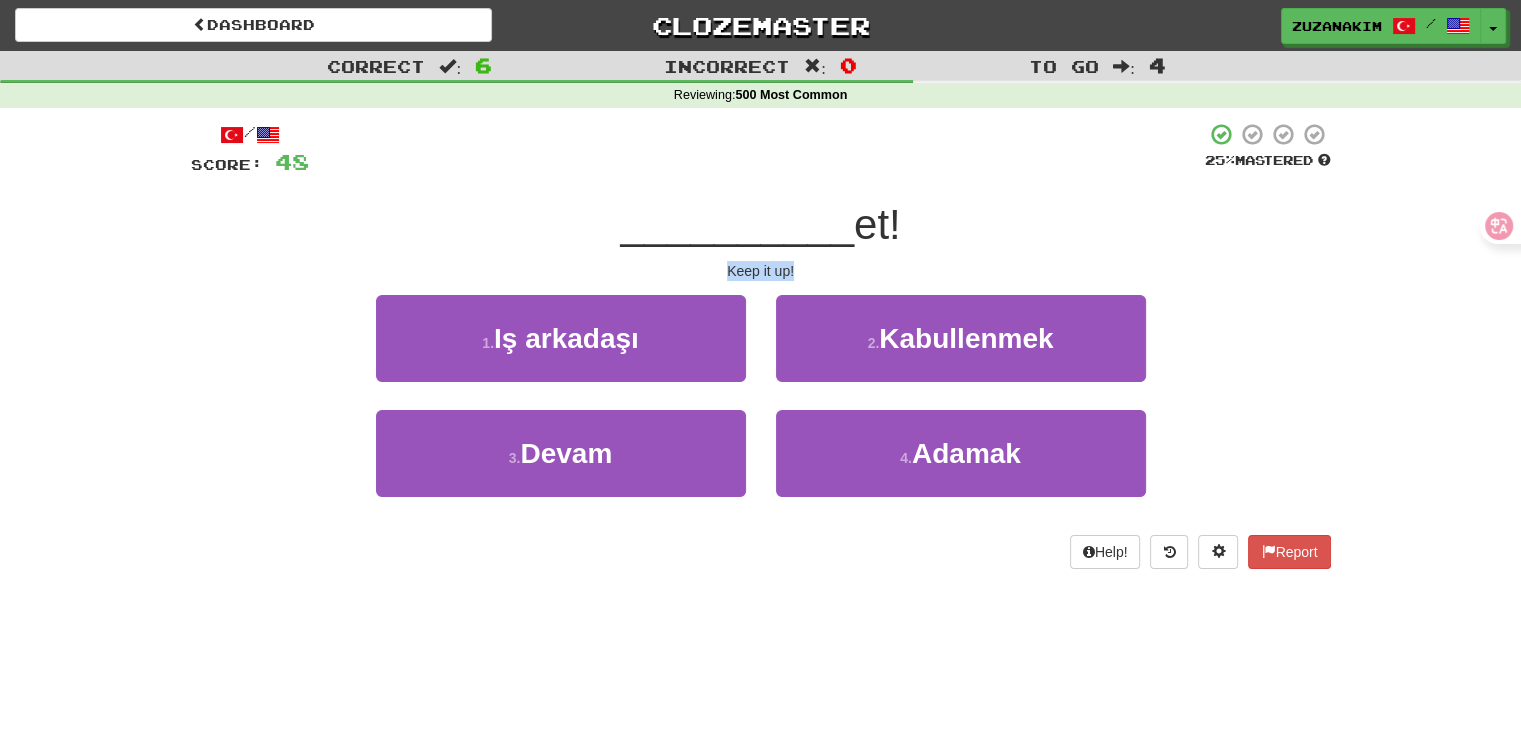 drag, startPoint x: 692, startPoint y: 265, endPoint x: 896, endPoint y: 265, distance: 204 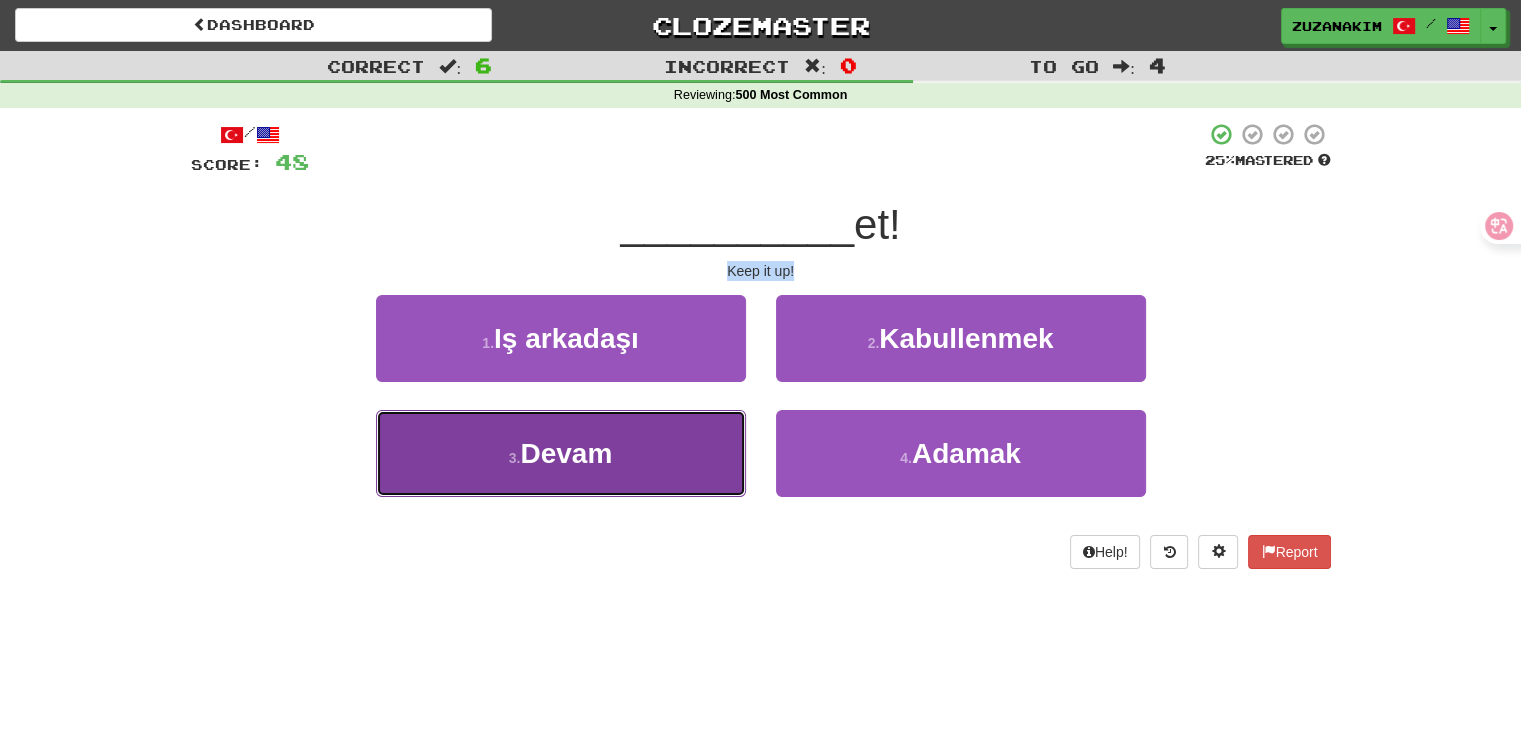 click on "Devam" at bounding box center [566, 453] 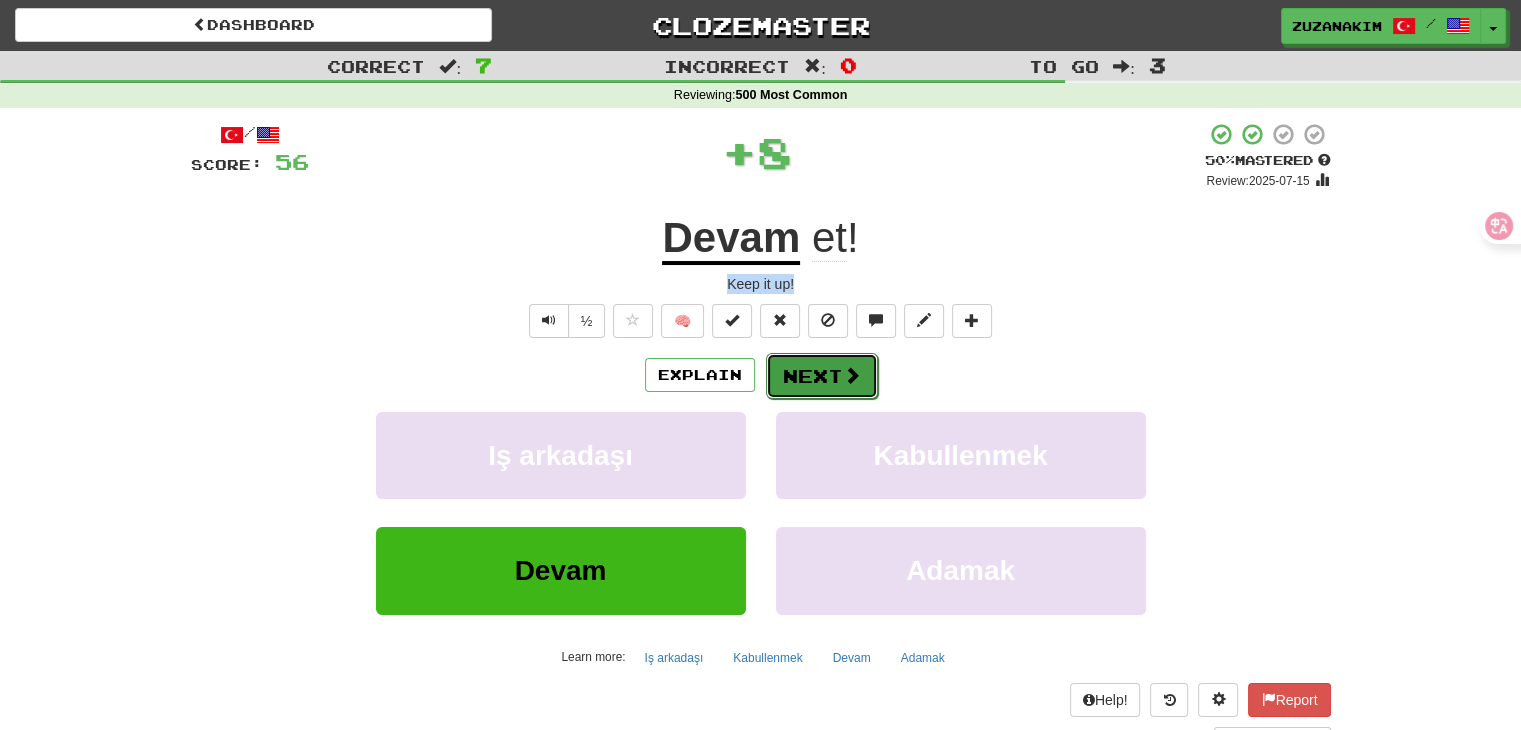 click on "Next" at bounding box center [822, 376] 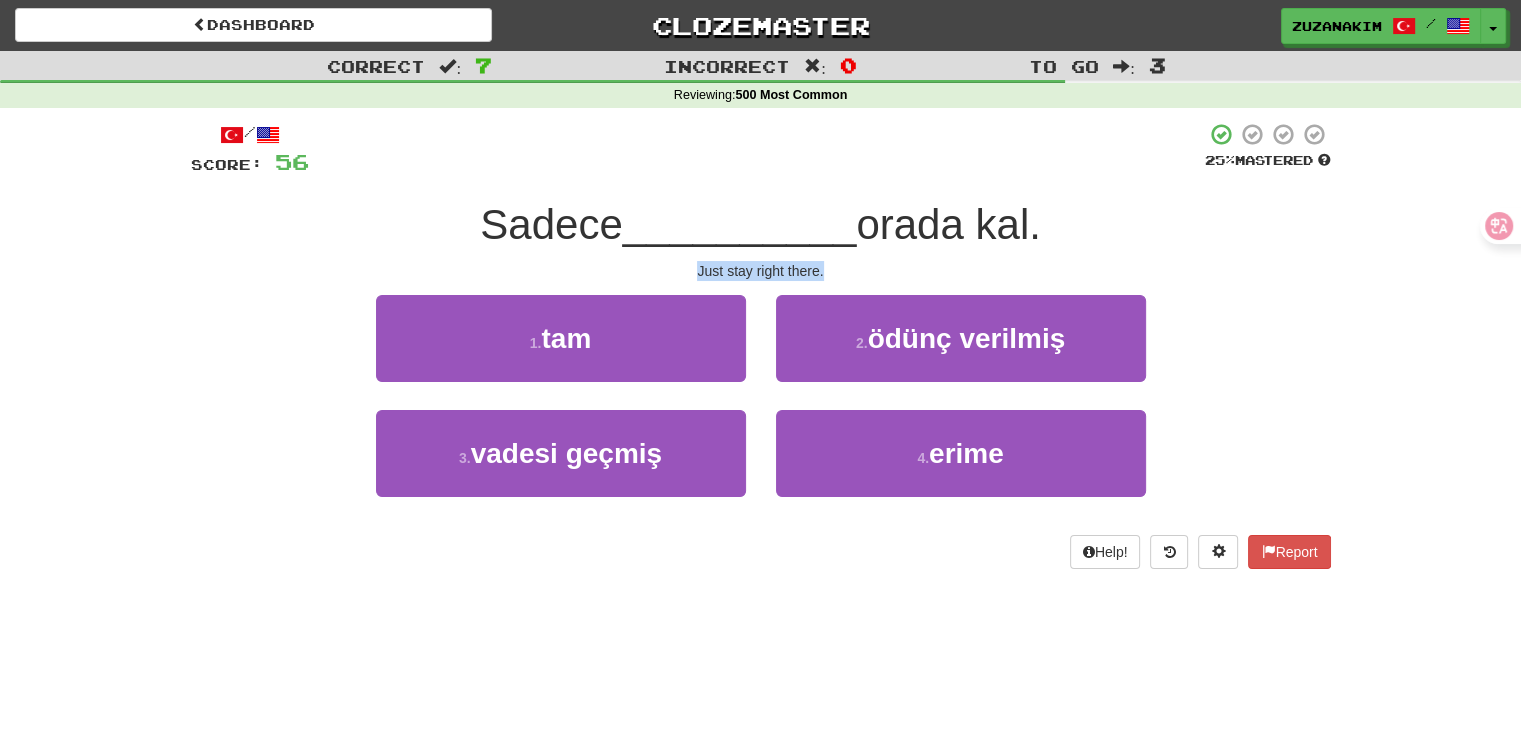 drag, startPoint x: 696, startPoint y: 263, endPoint x: 898, endPoint y: 263, distance: 202 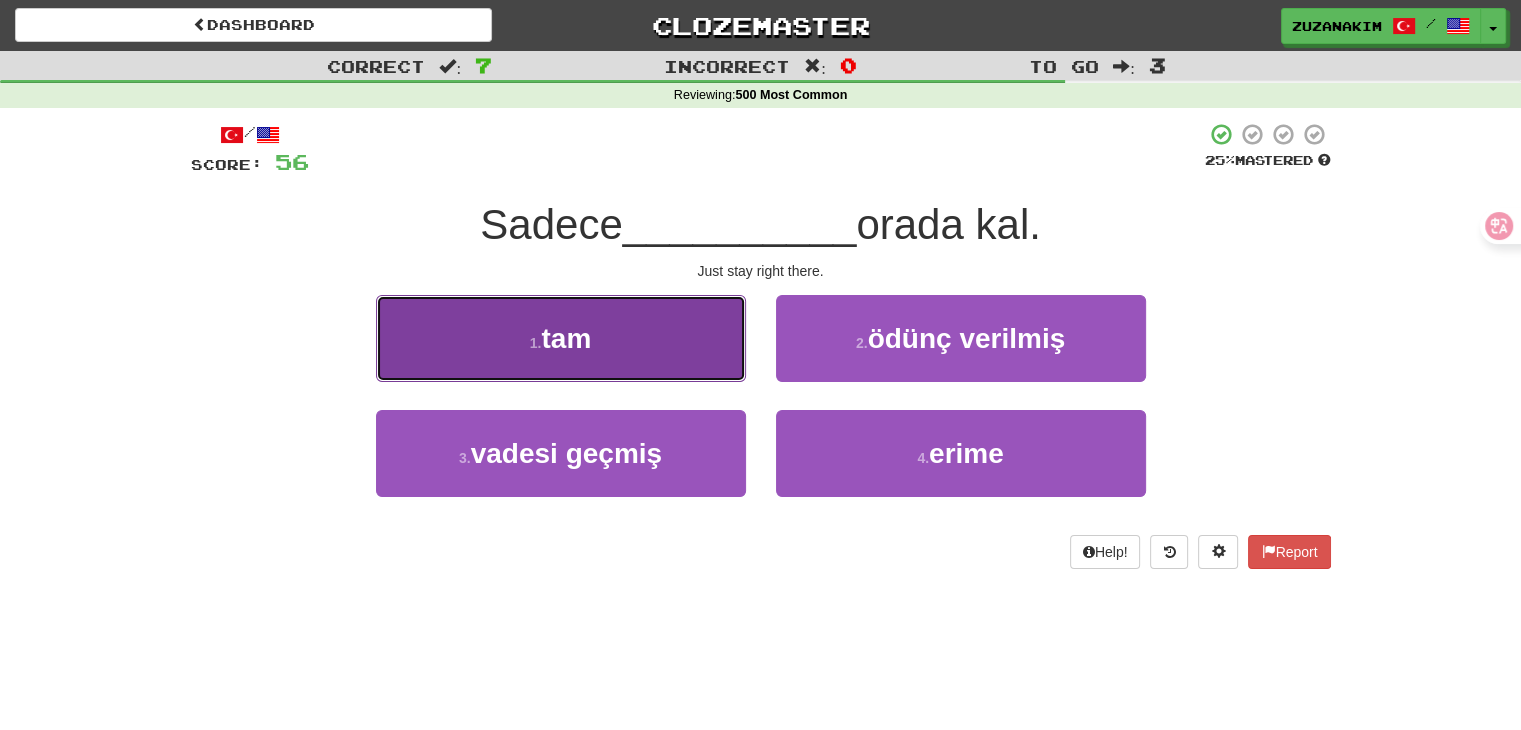click on "1 .  tam" at bounding box center (561, 338) 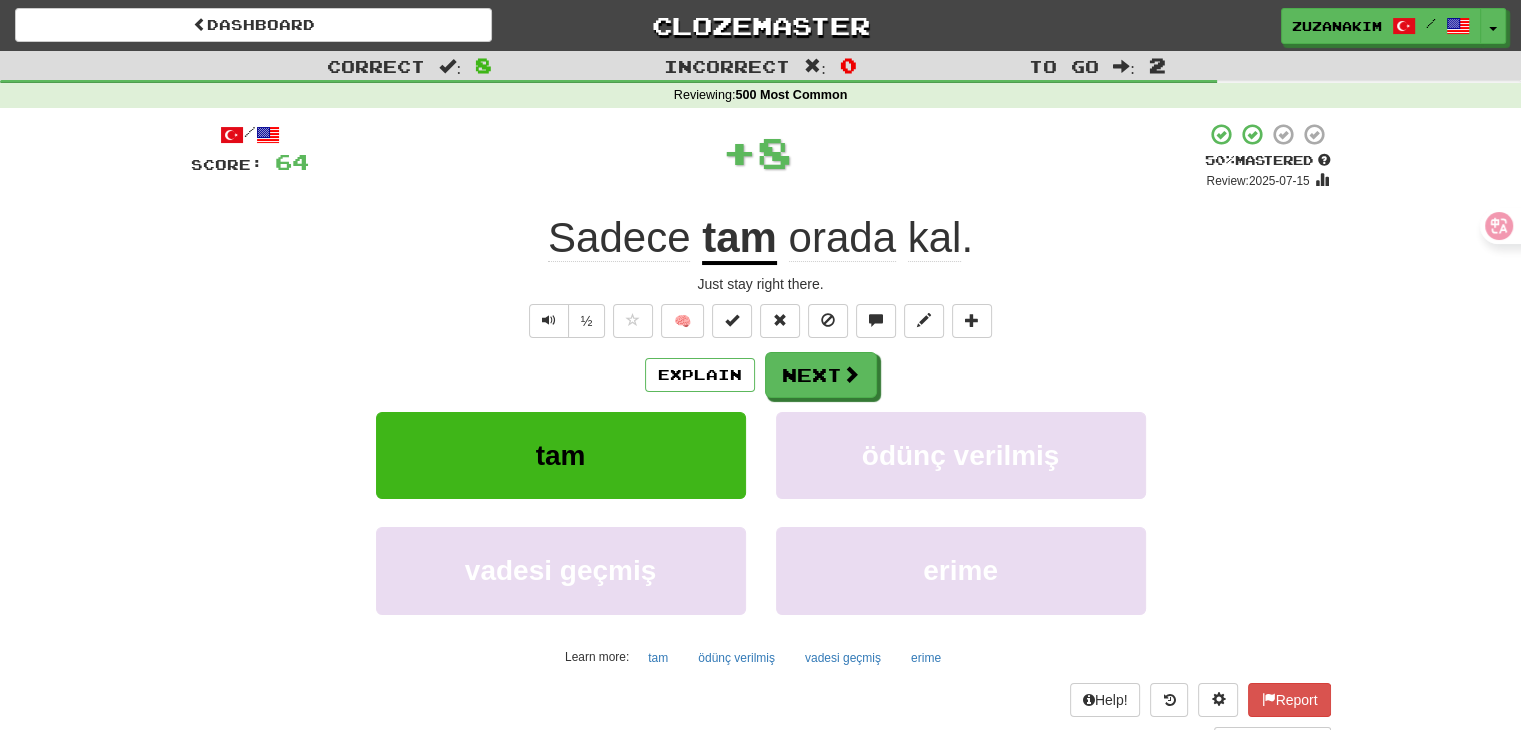 click on "/ Score: 64 + 8 50 % Mastered Review: 2025-07-15 Sadece tam orada kal . Just stay right there. ½ 🧠 Explain Next tam ödünç verilmiş vadesi geçmiş erime Learn more: tam ödünç verilmiş vadesi geçmiş erime Help! Report Sentence Source" at bounding box center (761, 435) 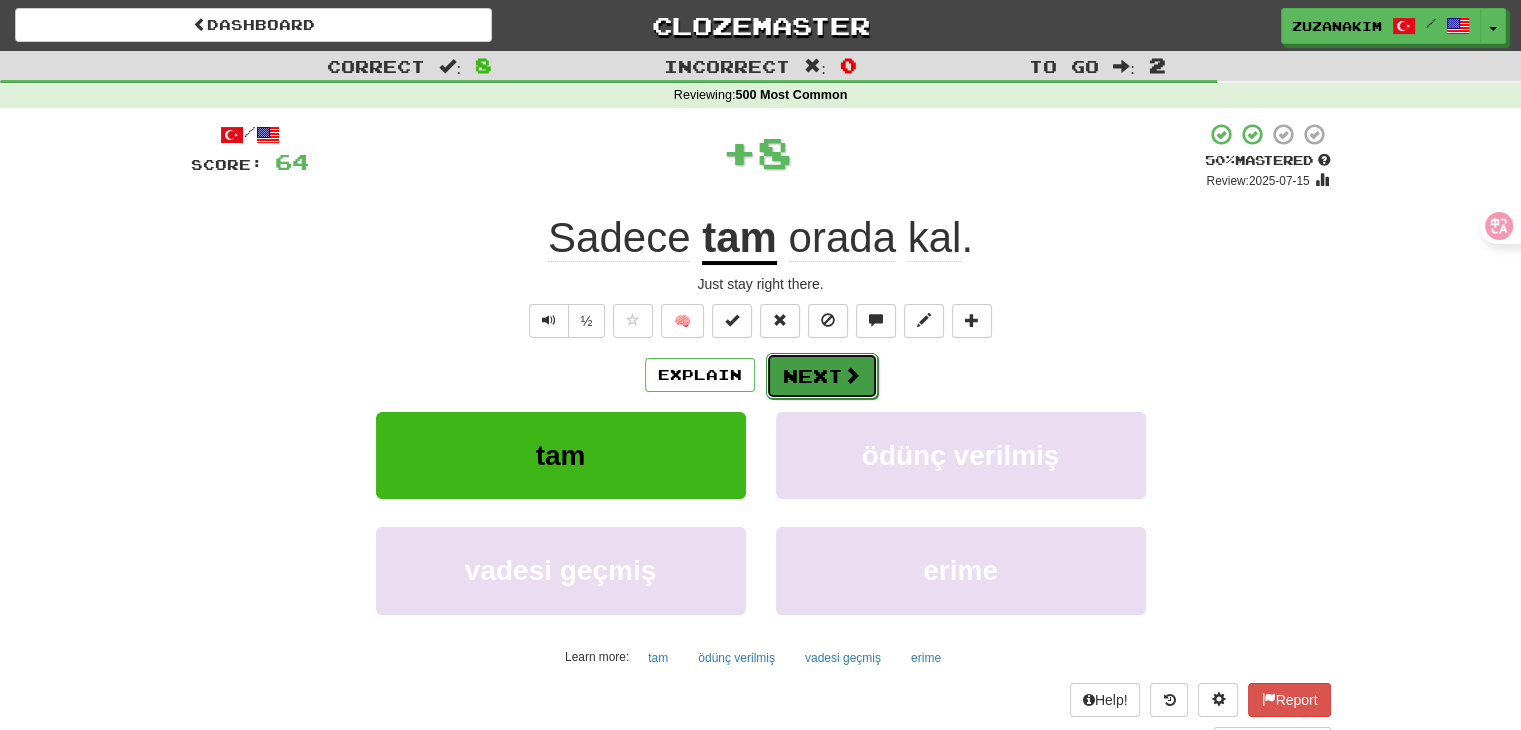 click on "Next" at bounding box center [822, 376] 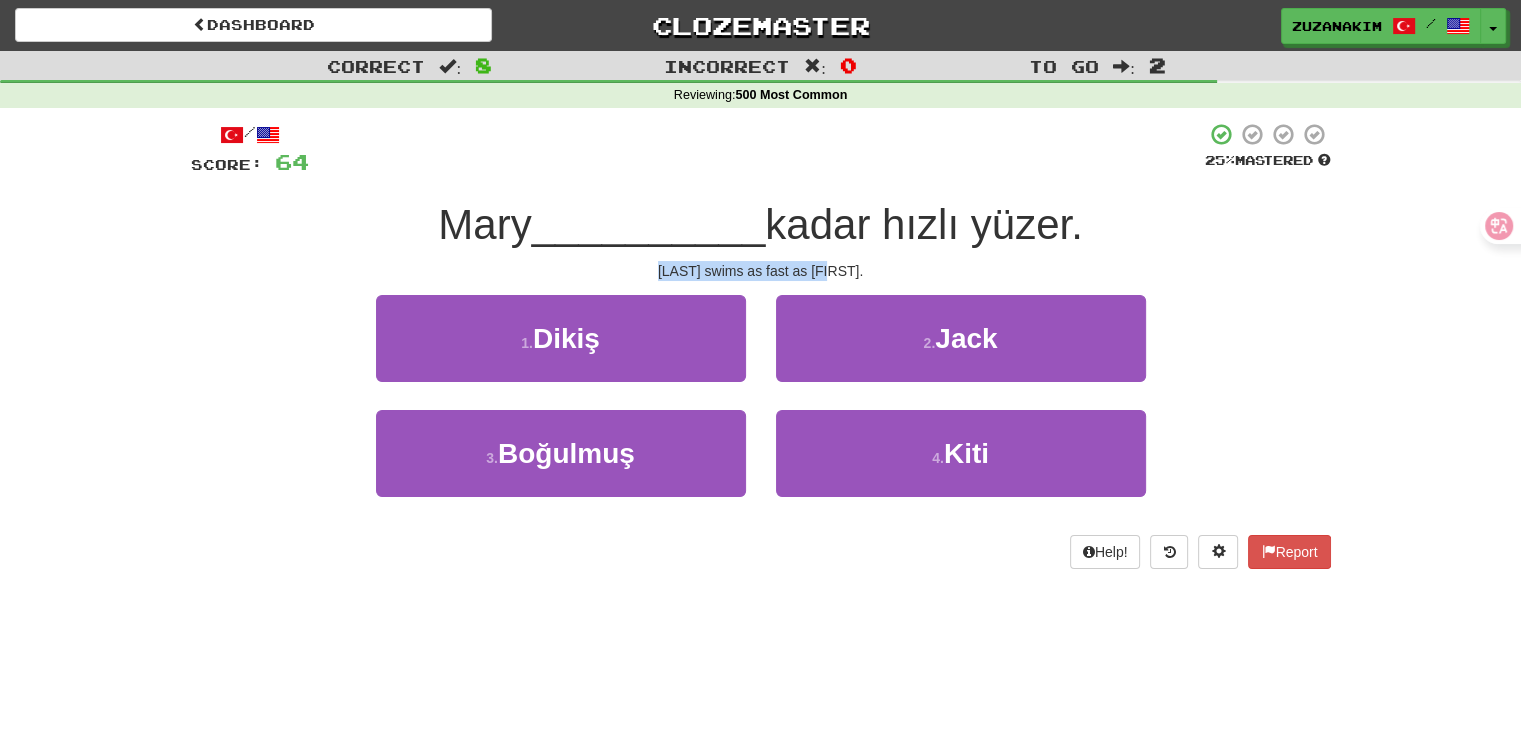 drag, startPoint x: 644, startPoint y: 271, endPoint x: 904, endPoint y: 271, distance: 260 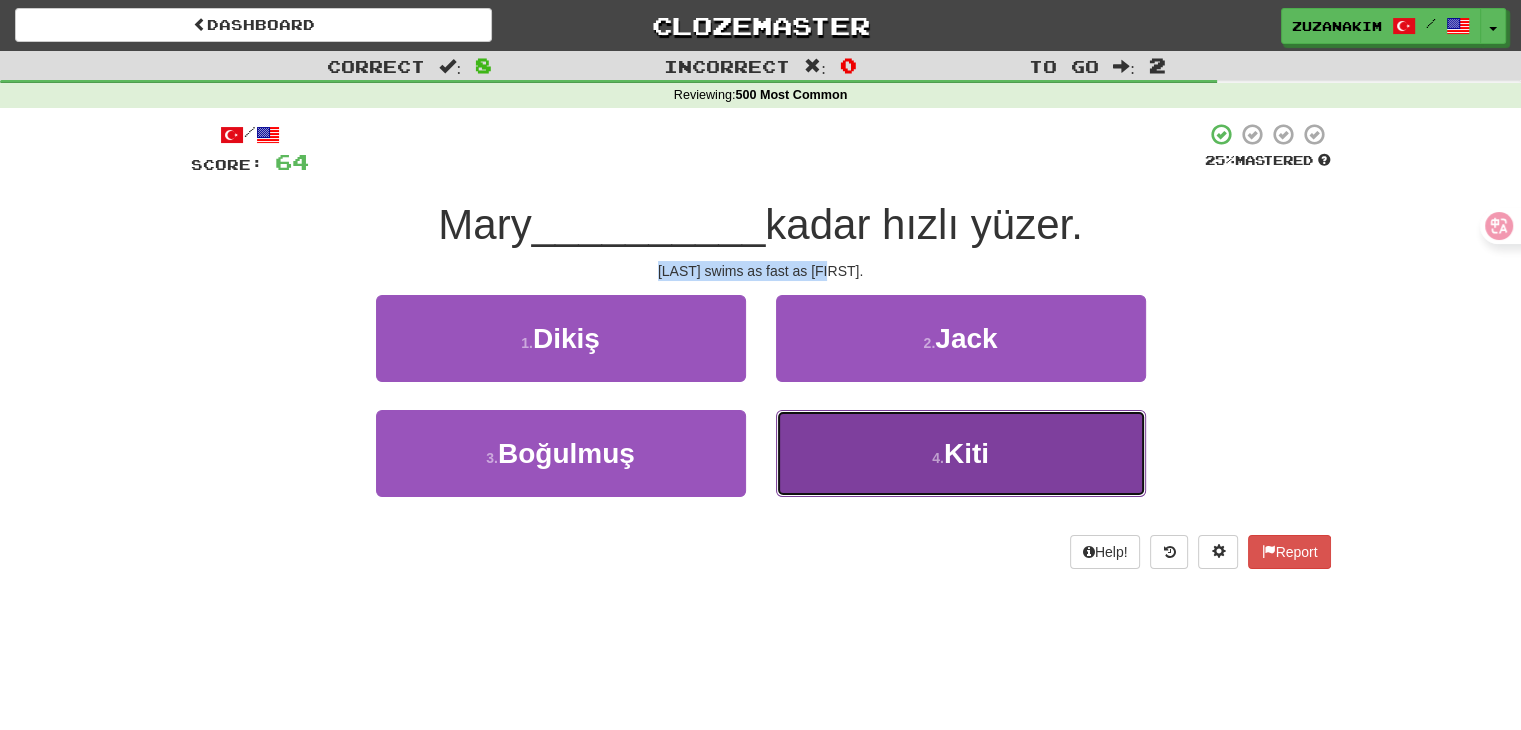 click on "4 .  Kiti" at bounding box center (961, 453) 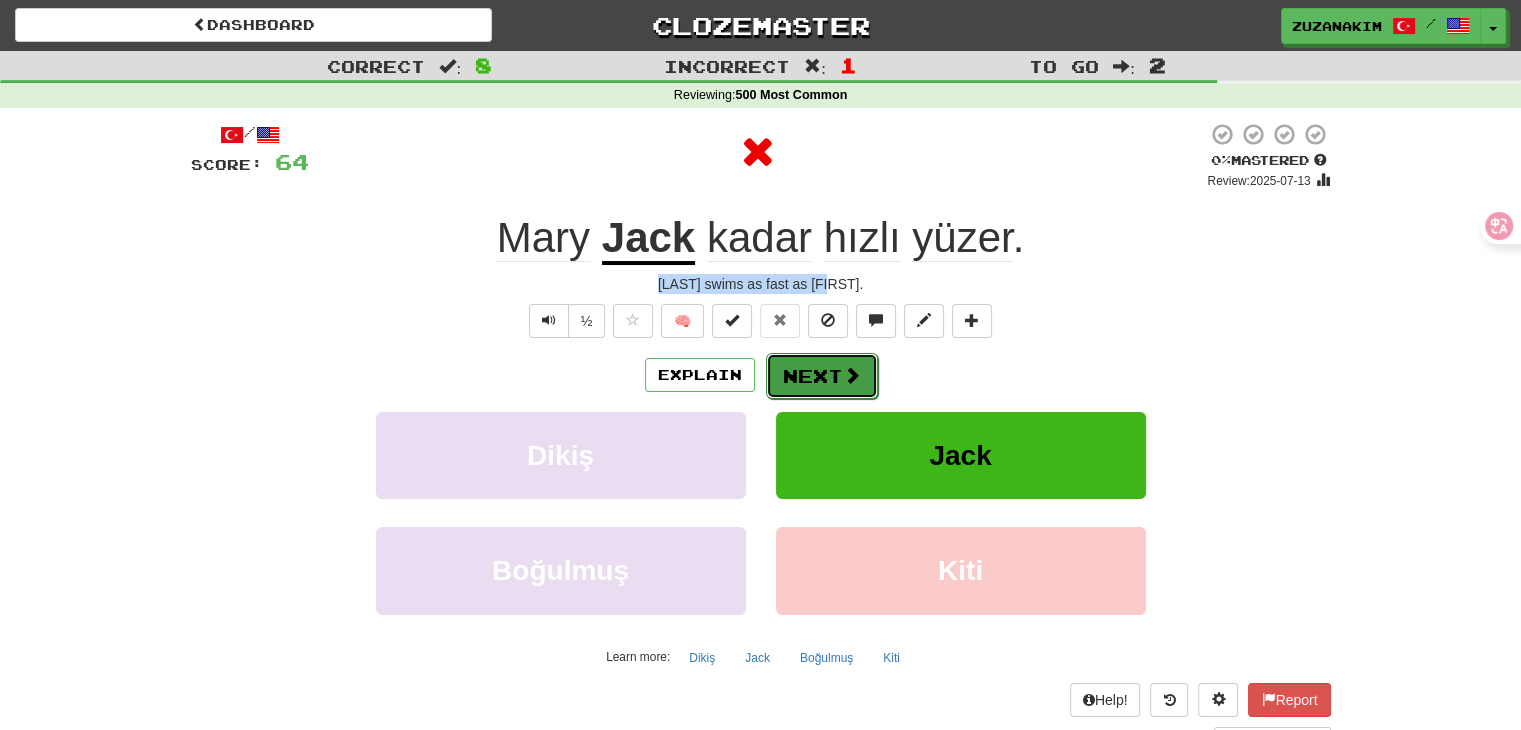 click on "Next" at bounding box center (822, 376) 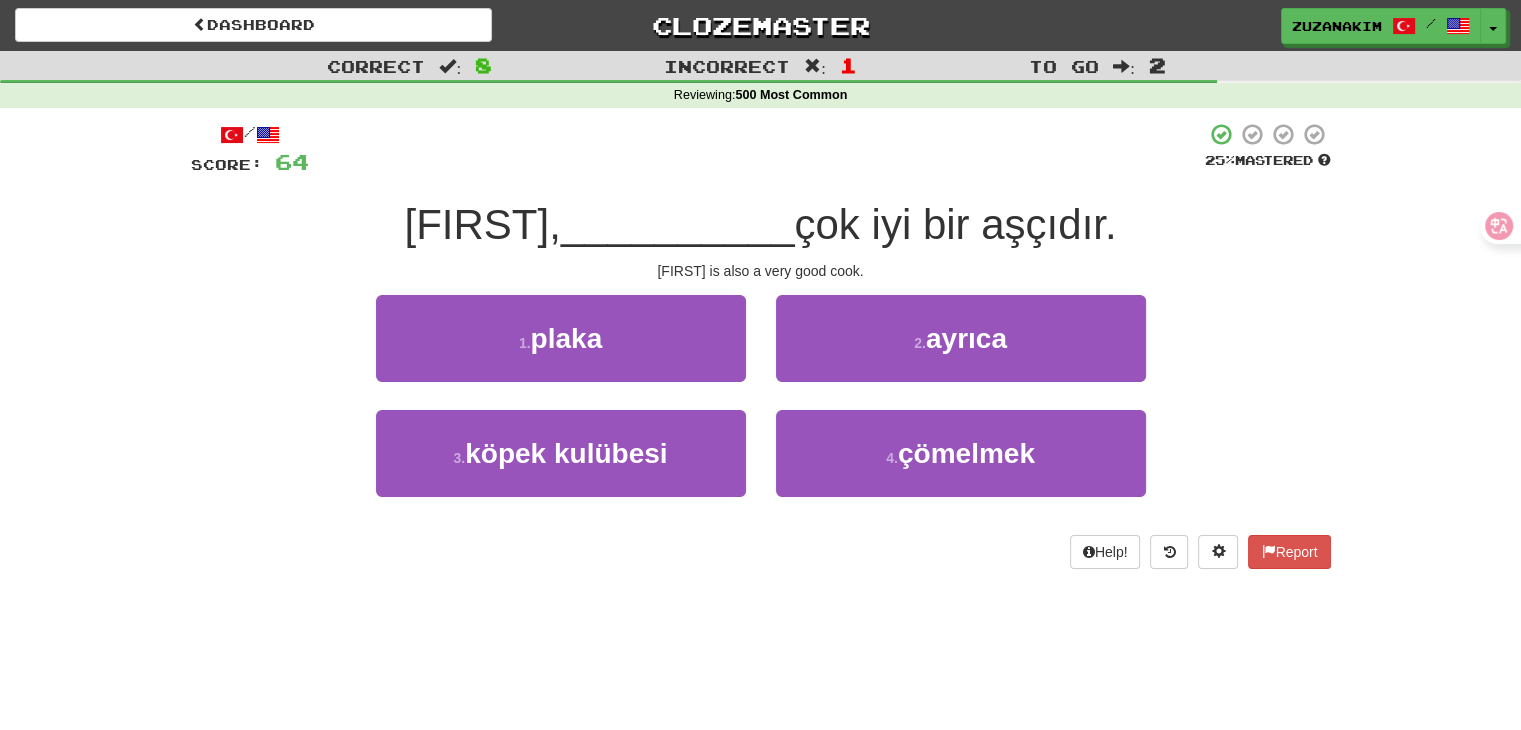 click on "__________" at bounding box center (678, 224) 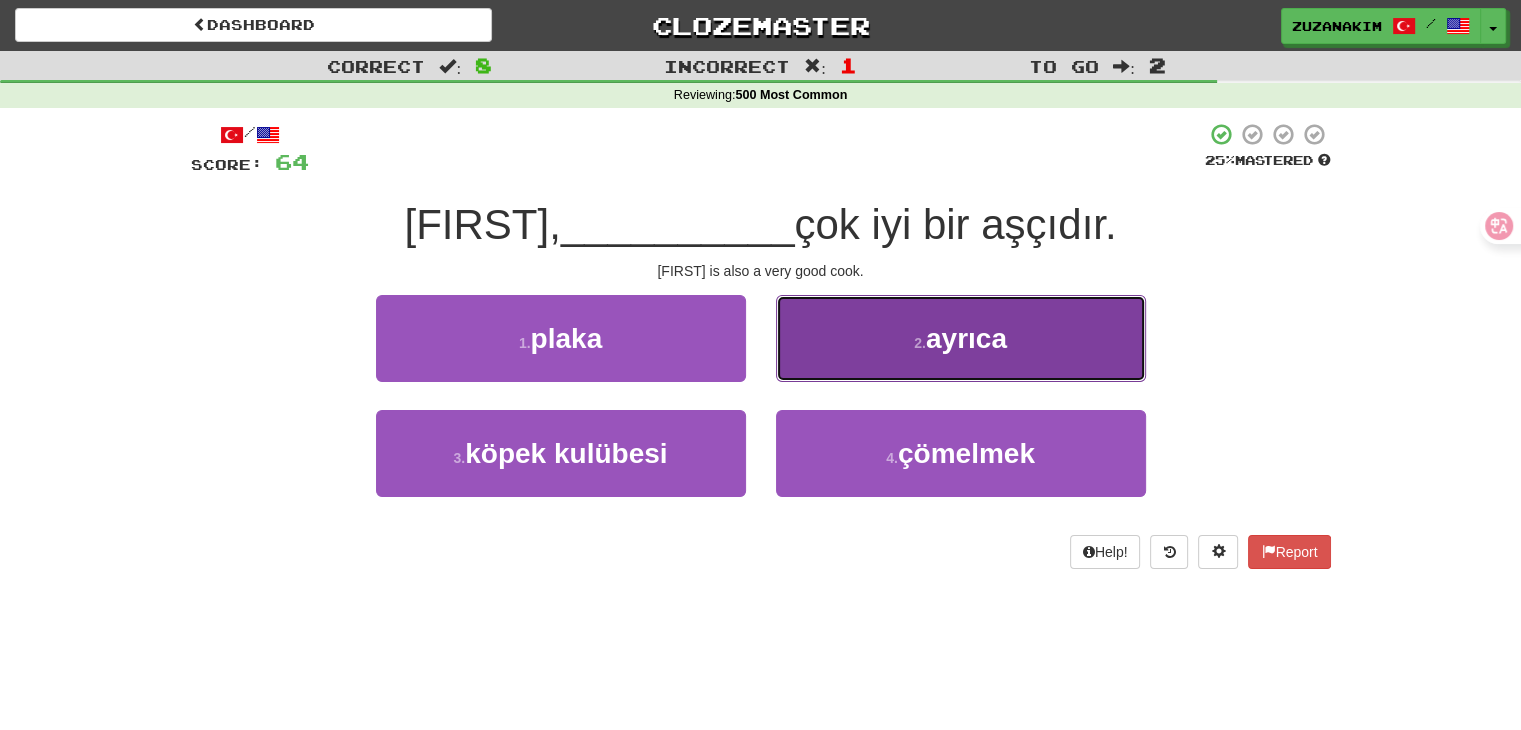 click on "2 .  ayrıca" at bounding box center [961, 338] 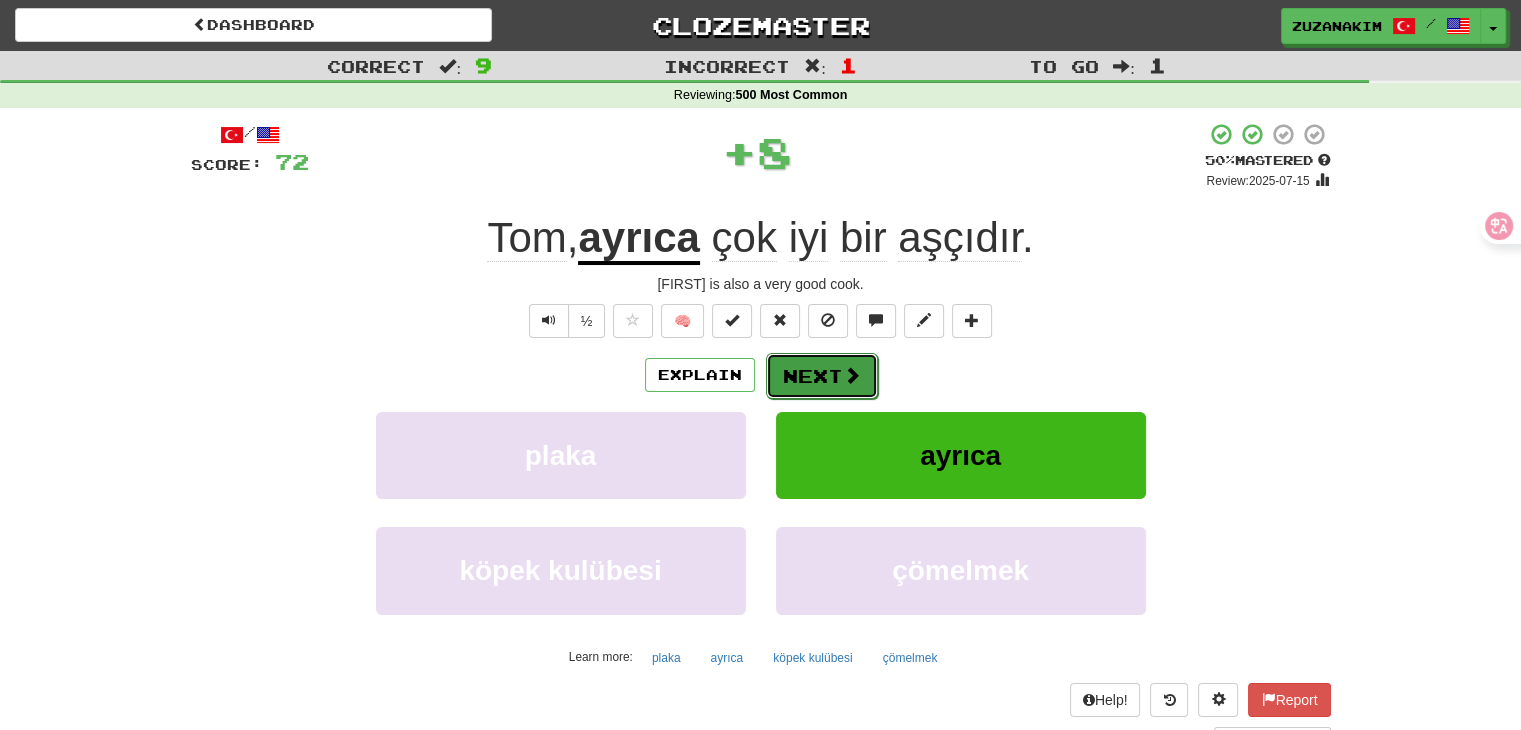 click on "Next" at bounding box center [822, 376] 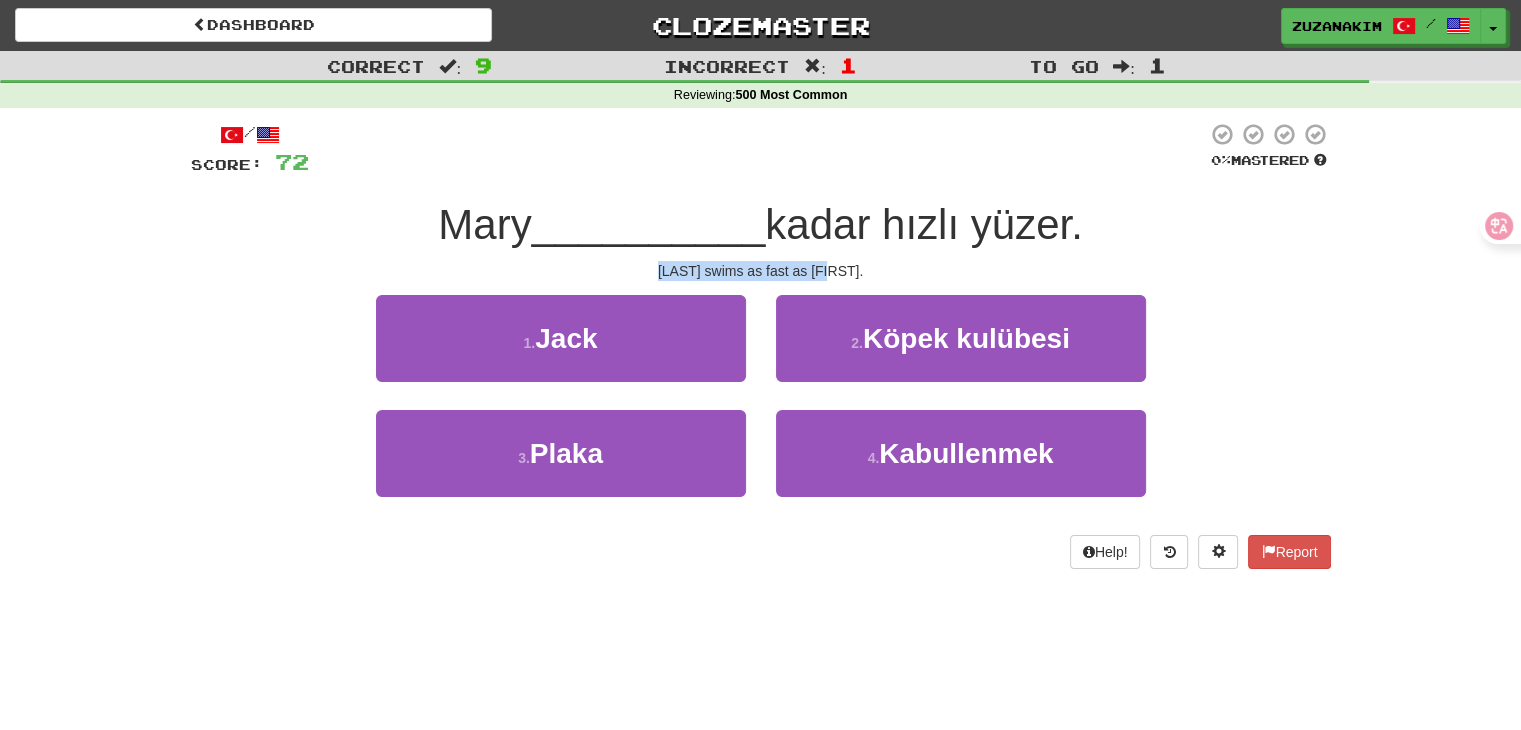 drag, startPoint x: 616, startPoint y: 278, endPoint x: 892, endPoint y: 275, distance: 276.0163 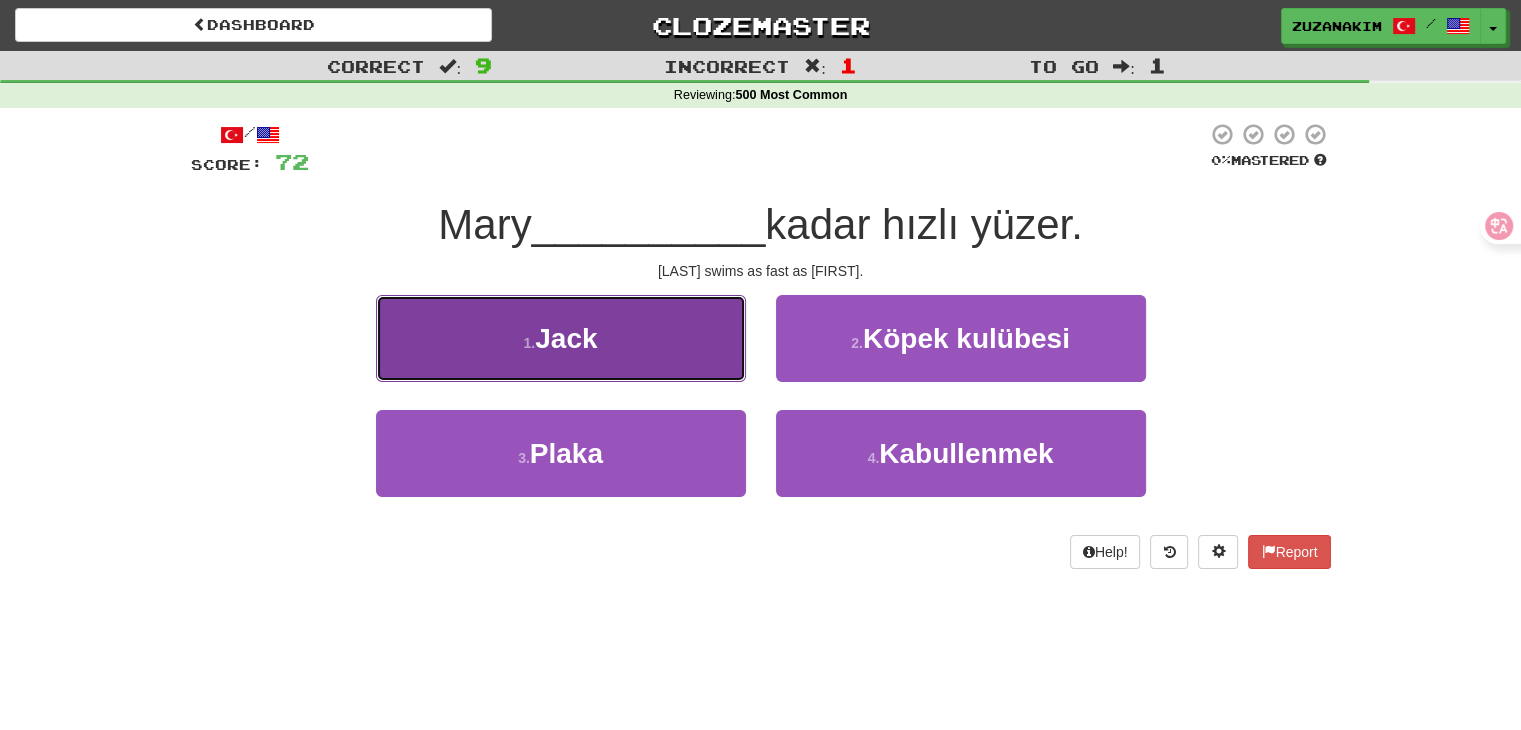 click on "1 . [FIRST]" at bounding box center (561, 338) 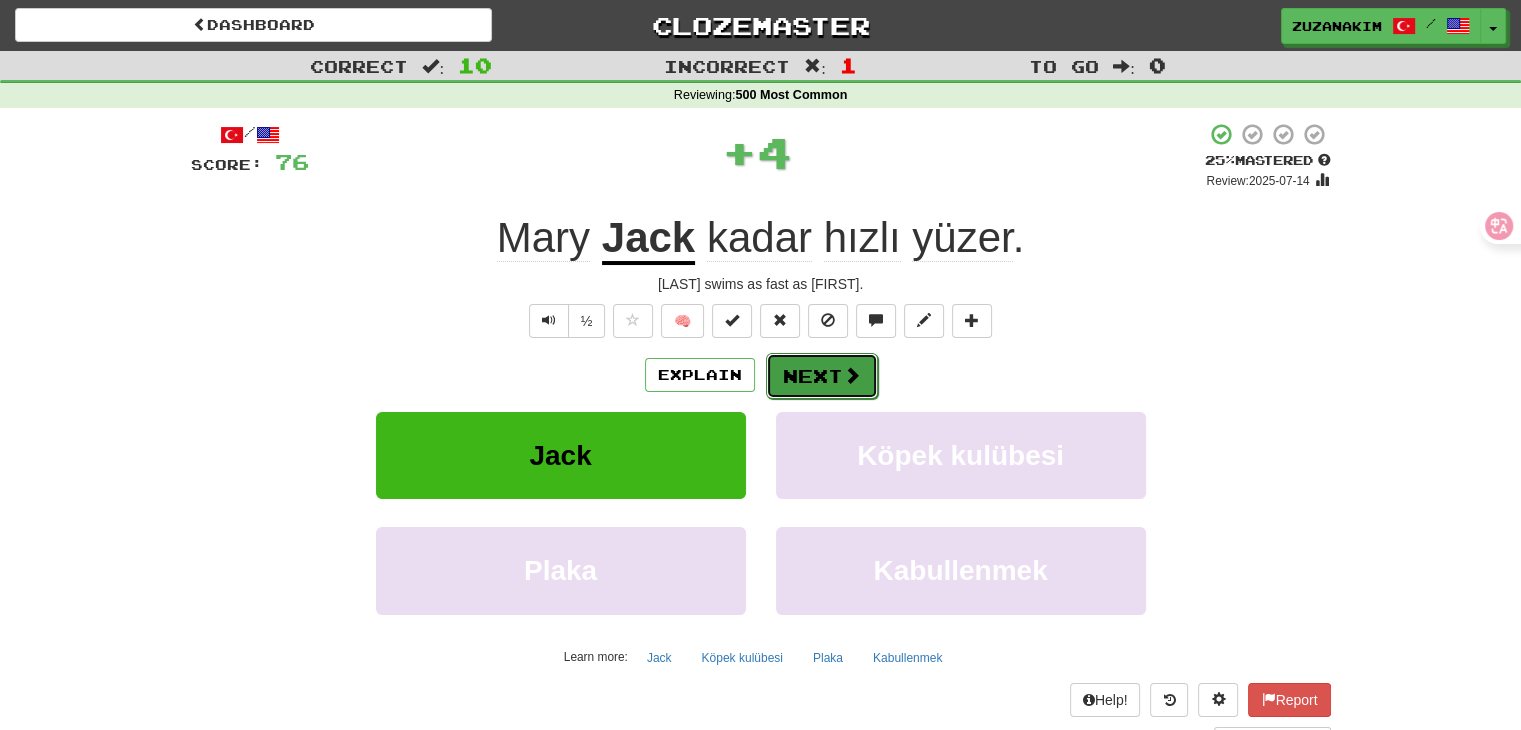 click on "Next" at bounding box center (822, 376) 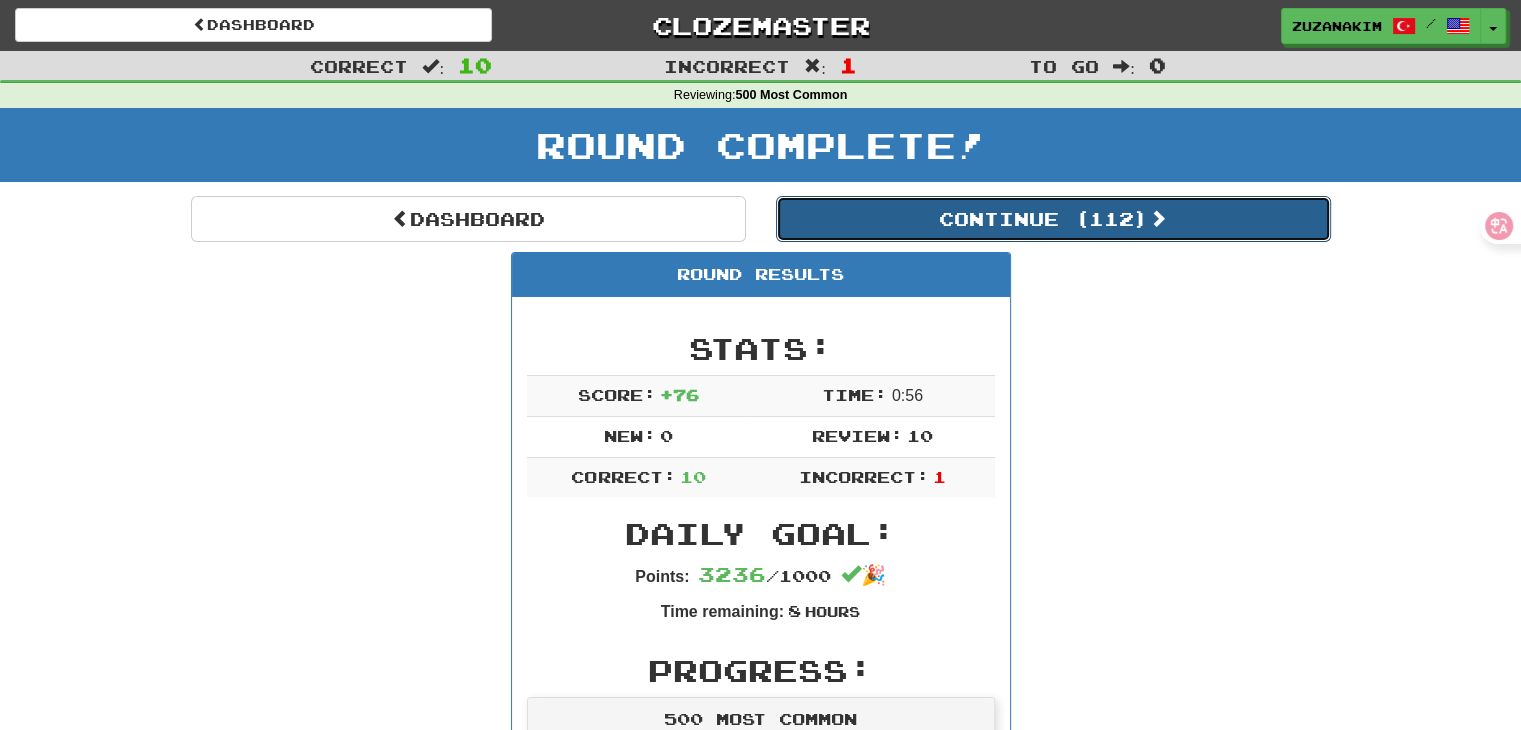 click on "Continue ( 112 )" at bounding box center [1053, 219] 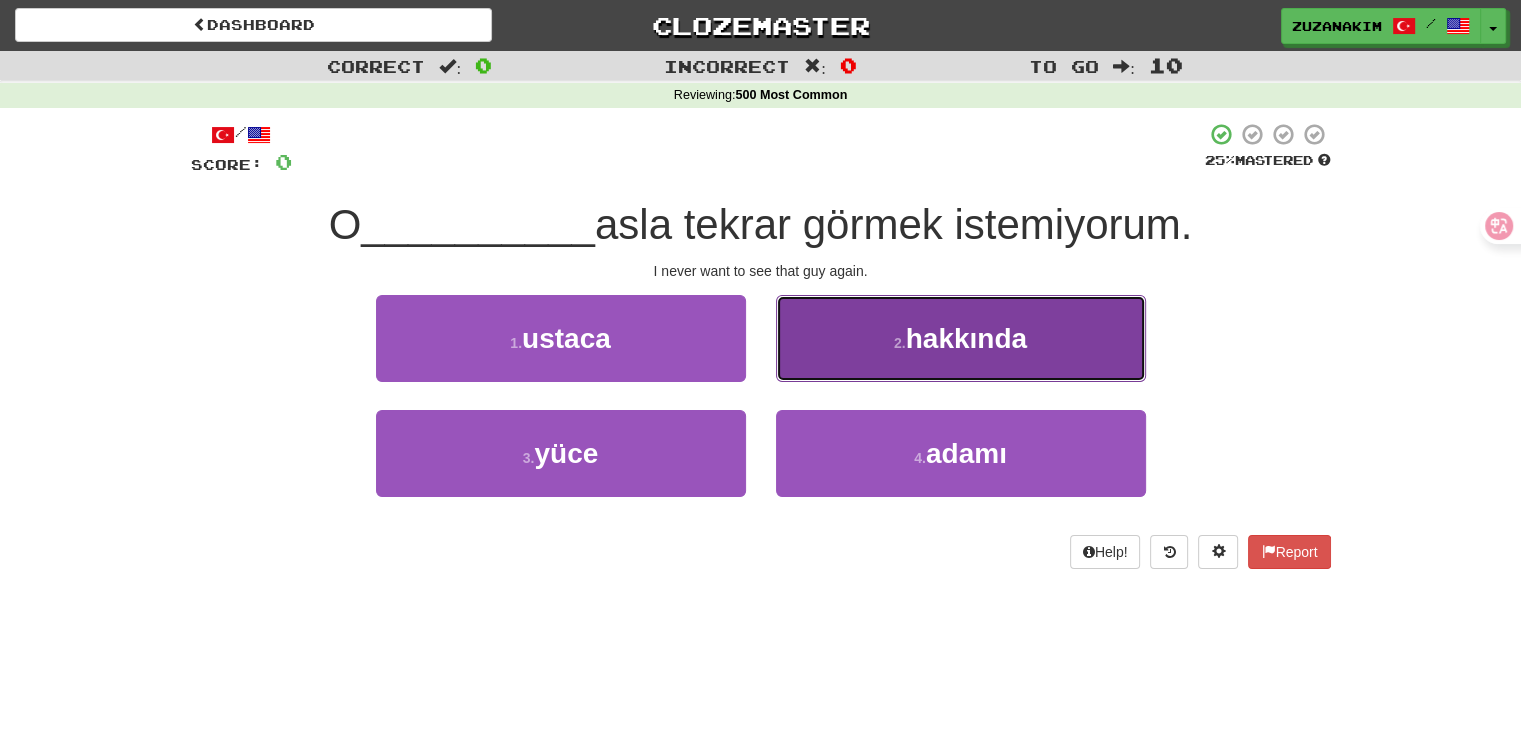 click on "hakkında" at bounding box center (966, 338) 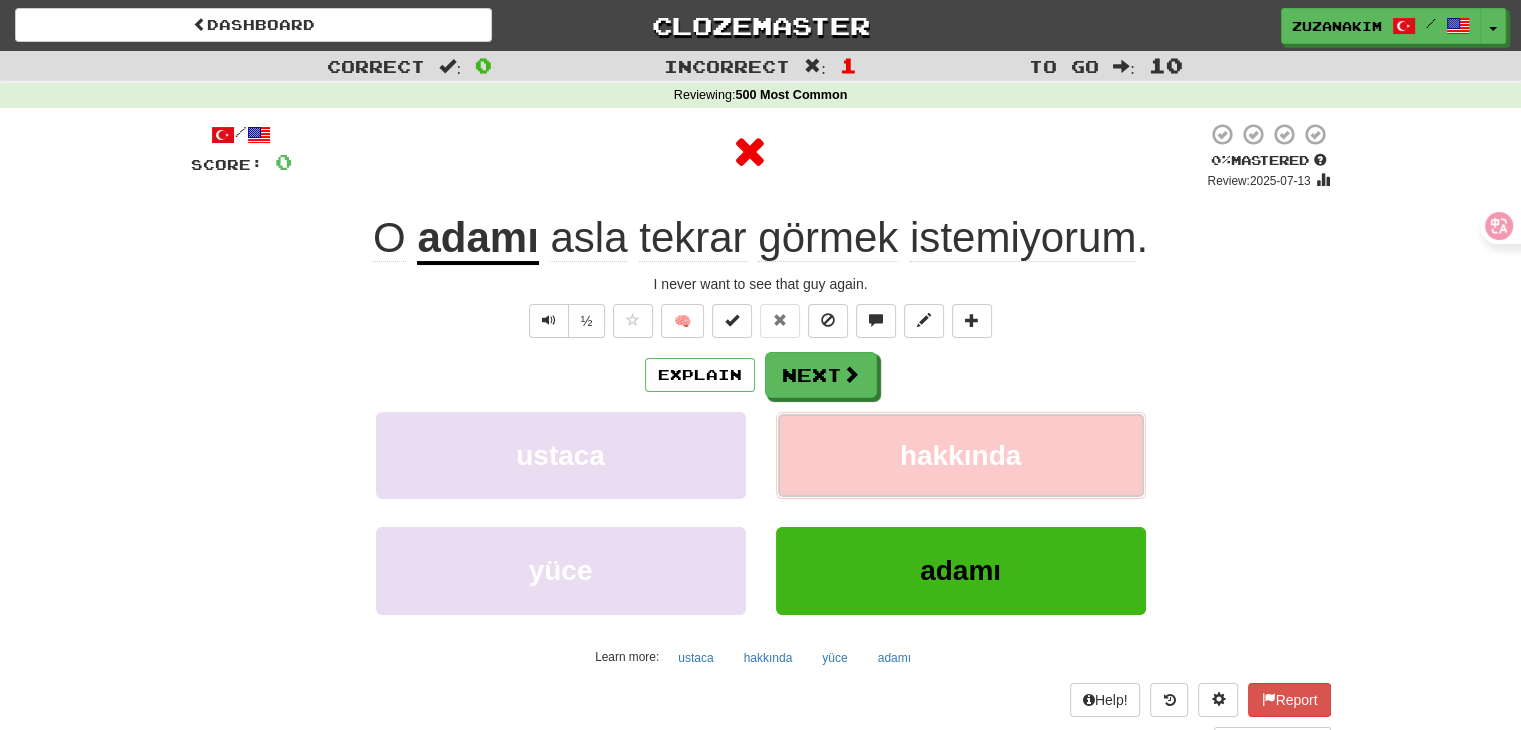 type 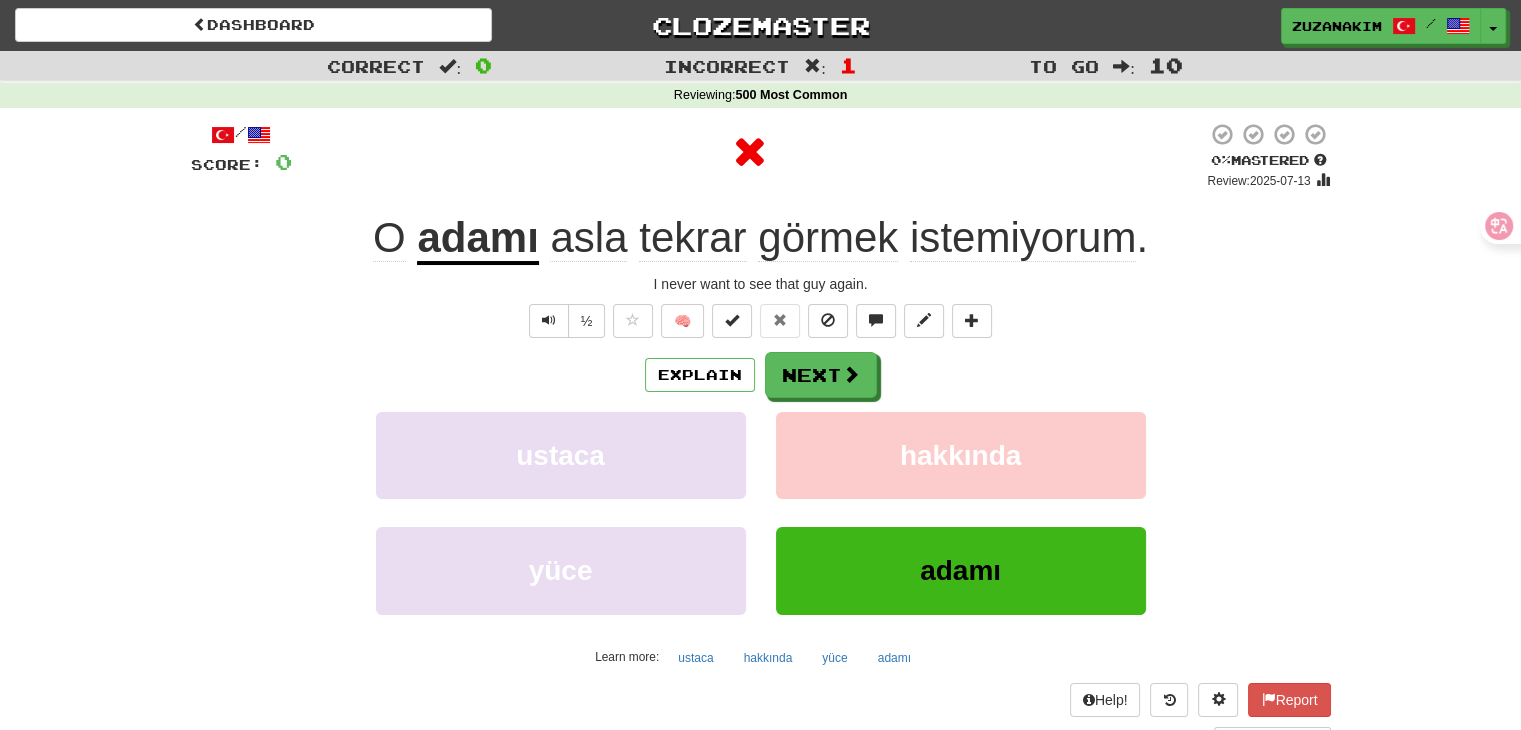click on "O" 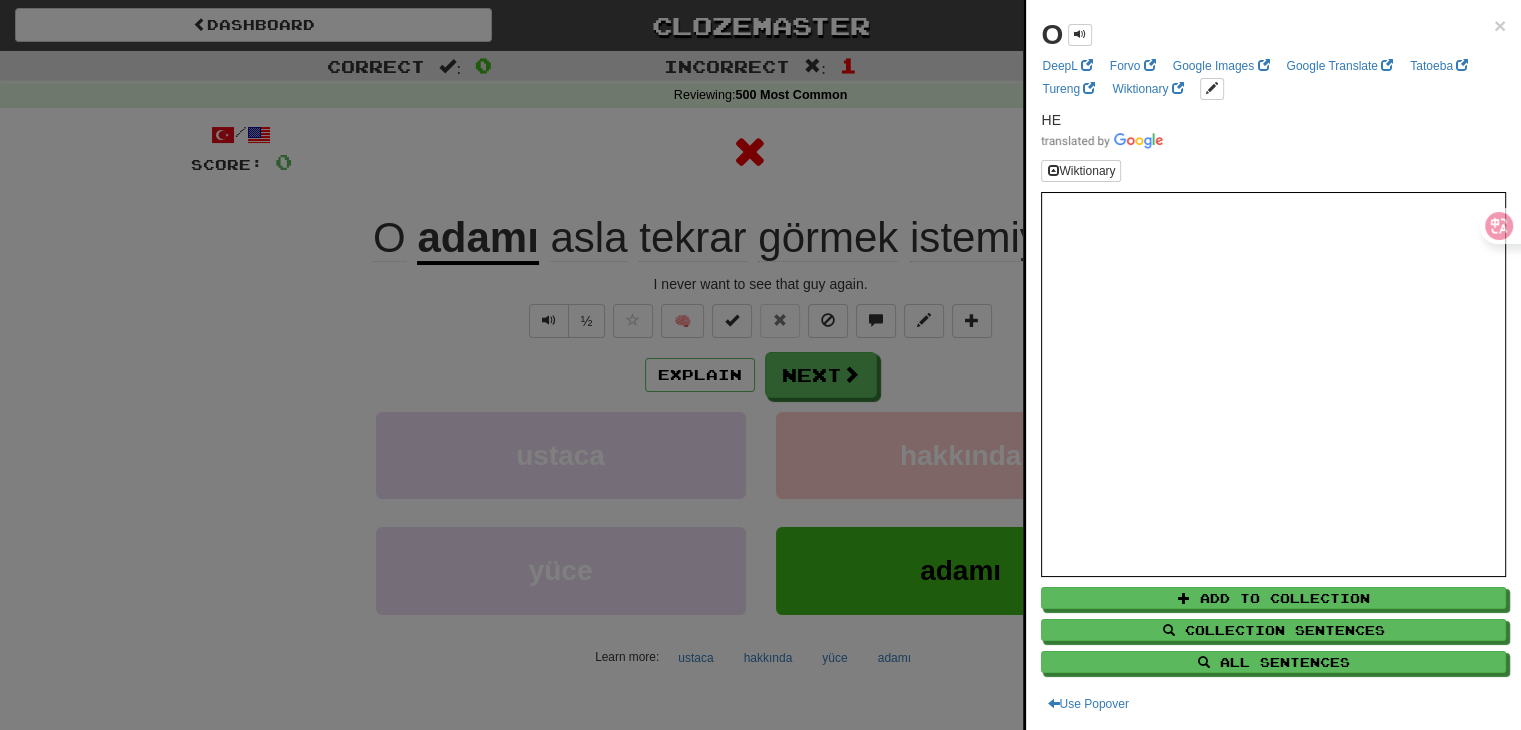click at bounding box center [760, 365] 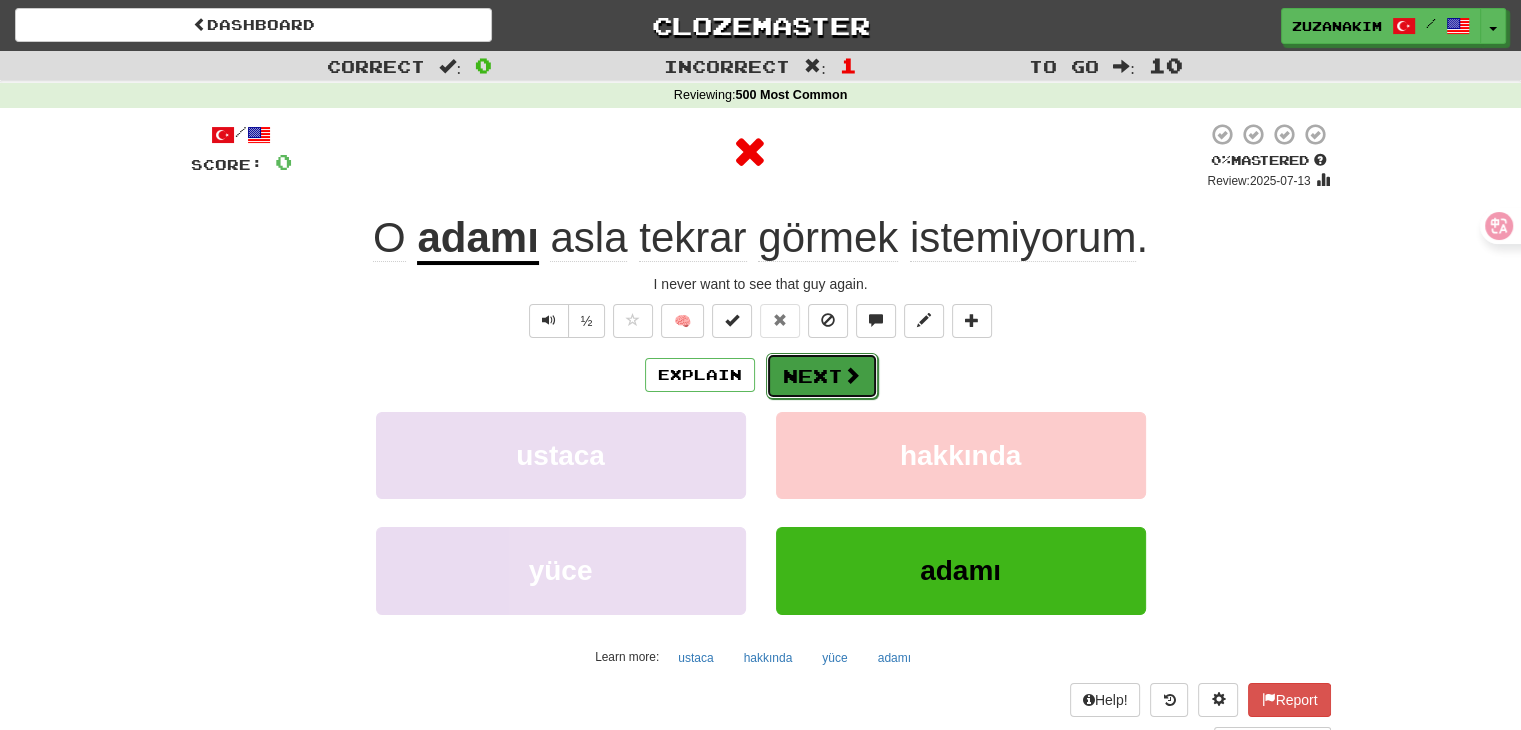 click on "Next" at bounding box center (822, 376) 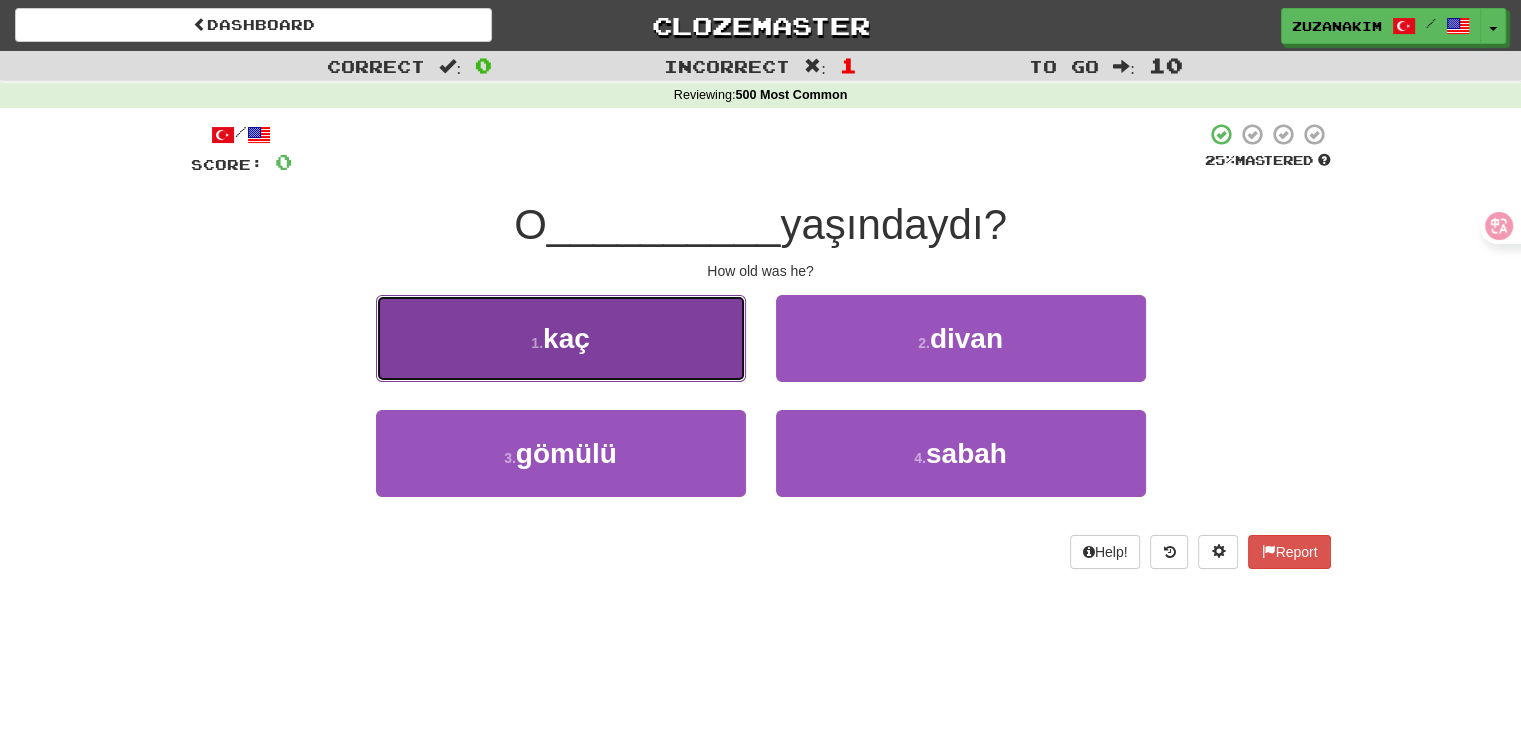 click on "1 .  kaç" at bounding box center (561, 338) 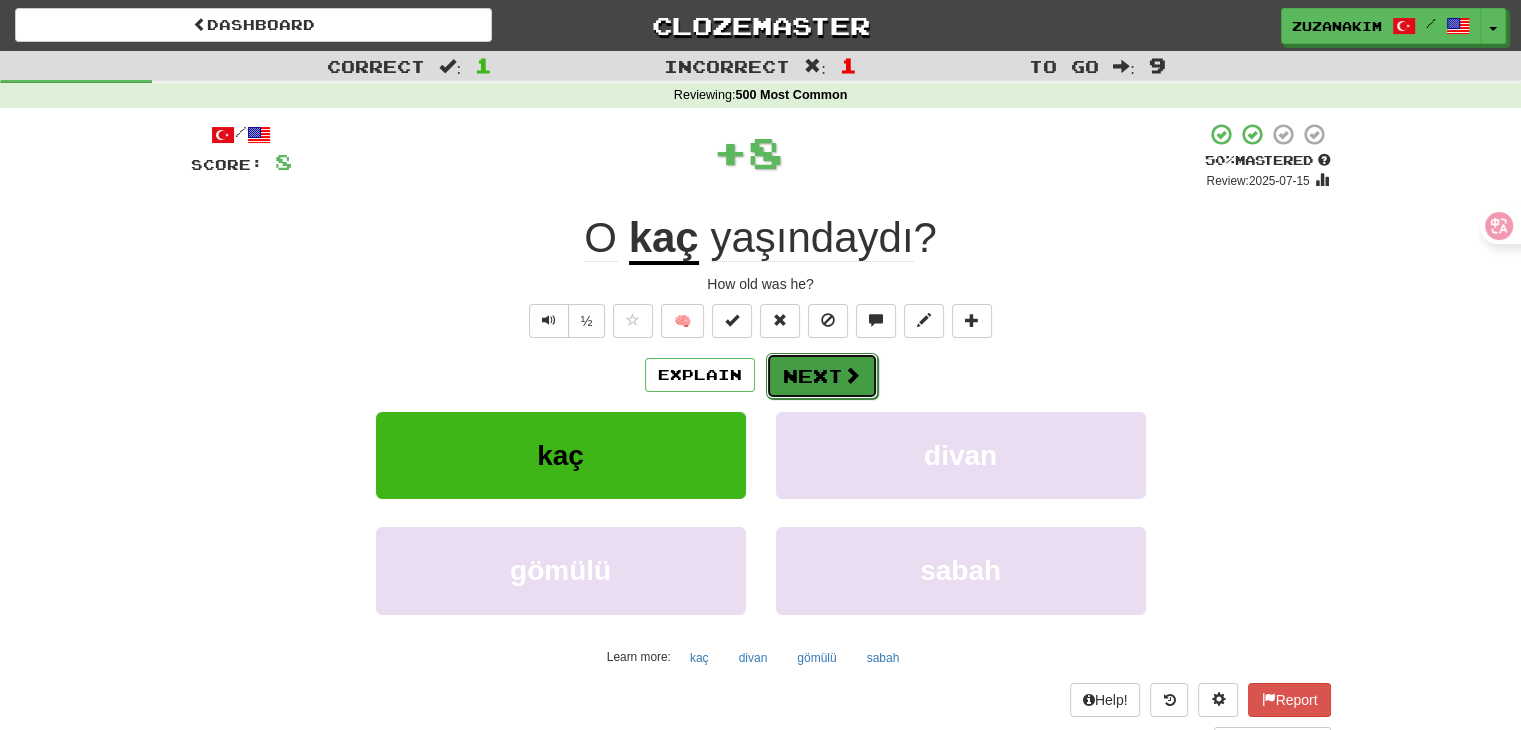 click on "Next" at bounding box center [822, 376] 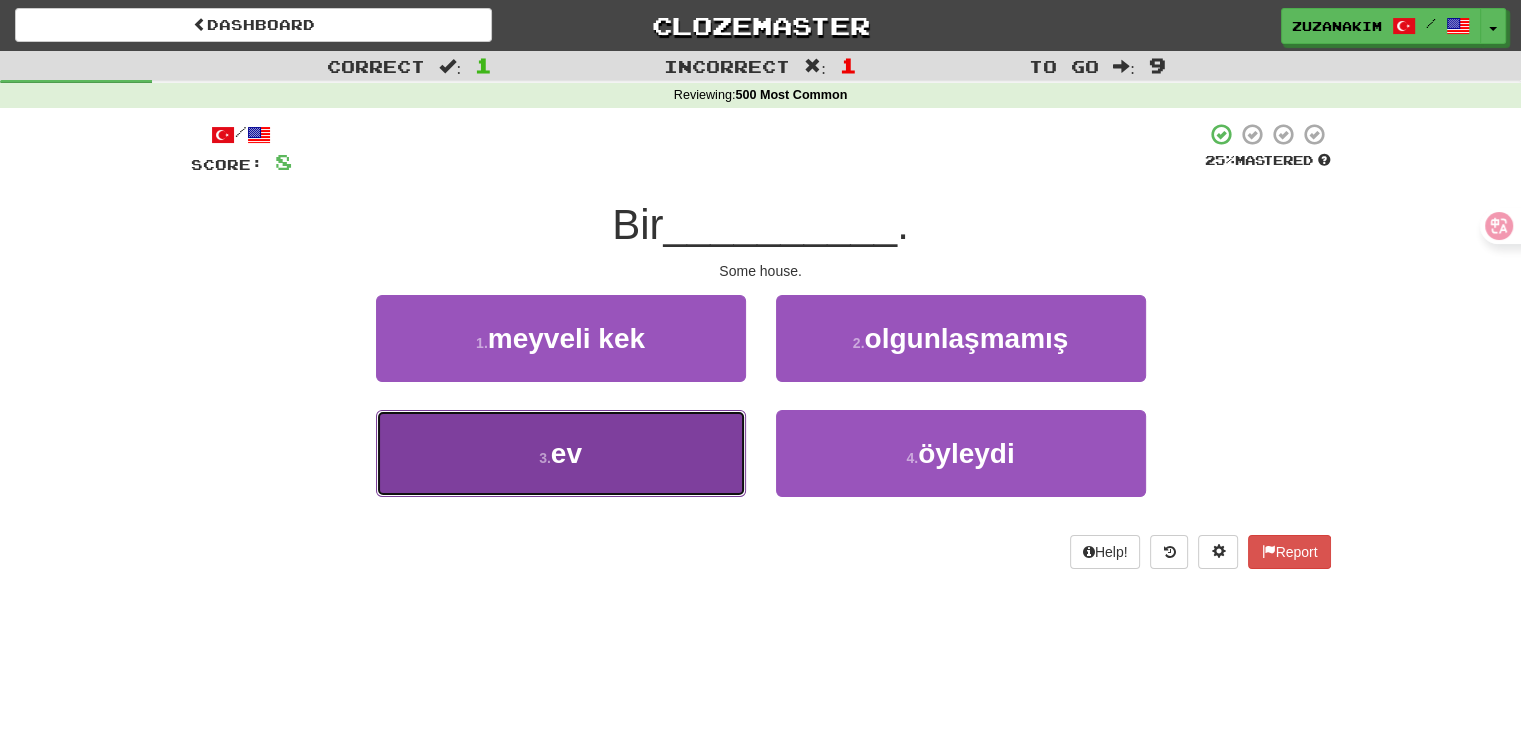 click on "3 .  ev" at bounding box center [561, 453] 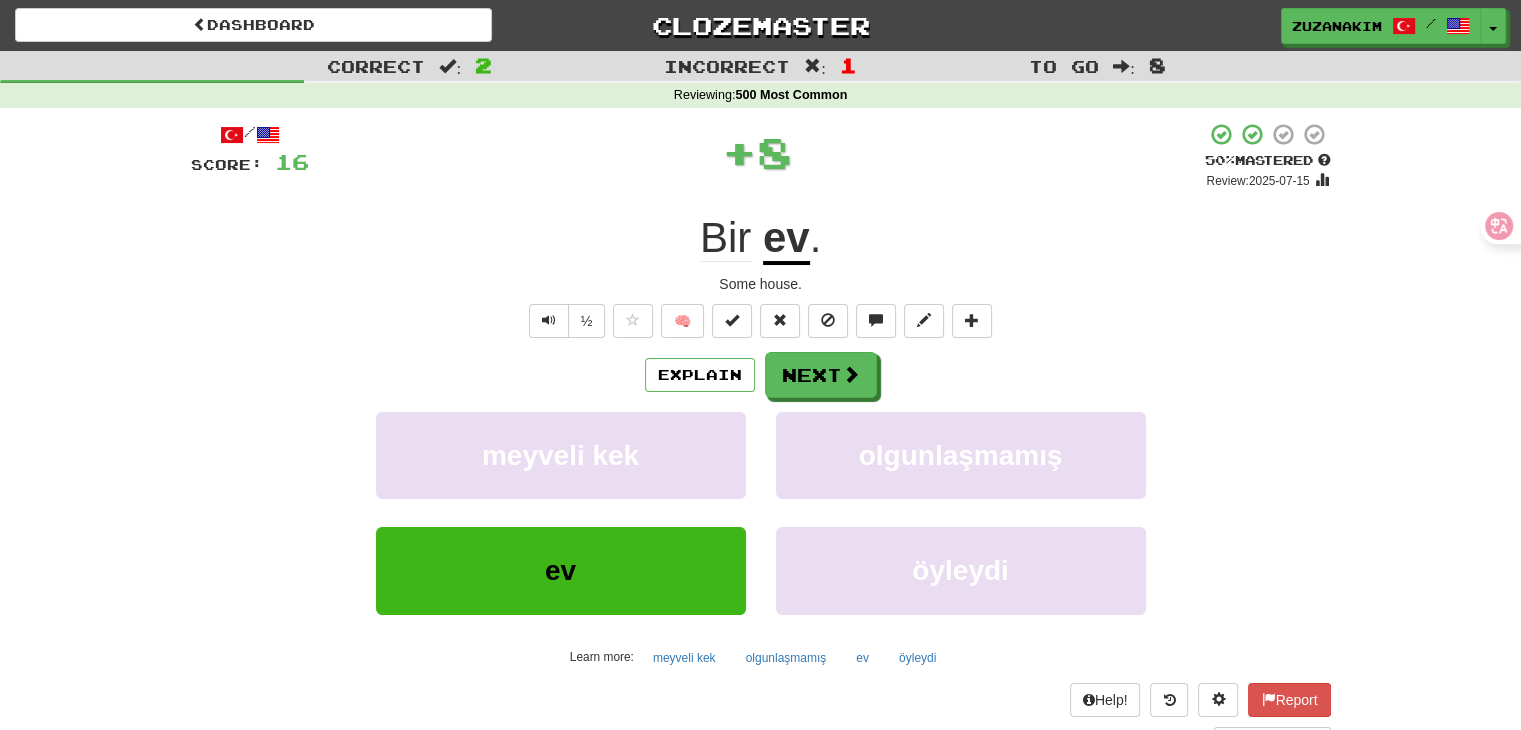 click on "Explain Next meyveli kek olgunlaşmamış ev öyleydi Learn more: meyveli kek olgunlaşmamış ev öyleydi" at bounding box center (761, 512) 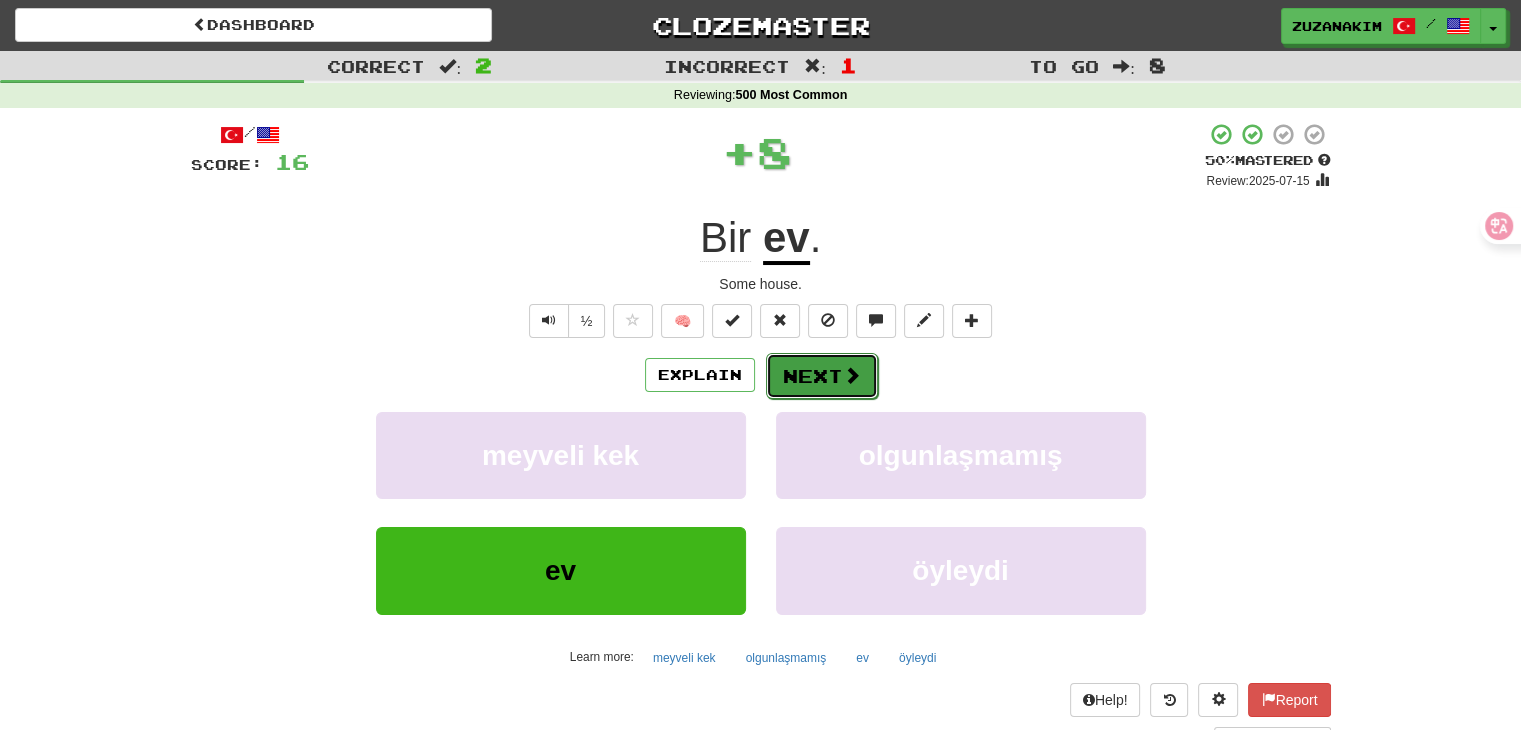 click on "Next" at bounding box center [822, 376] 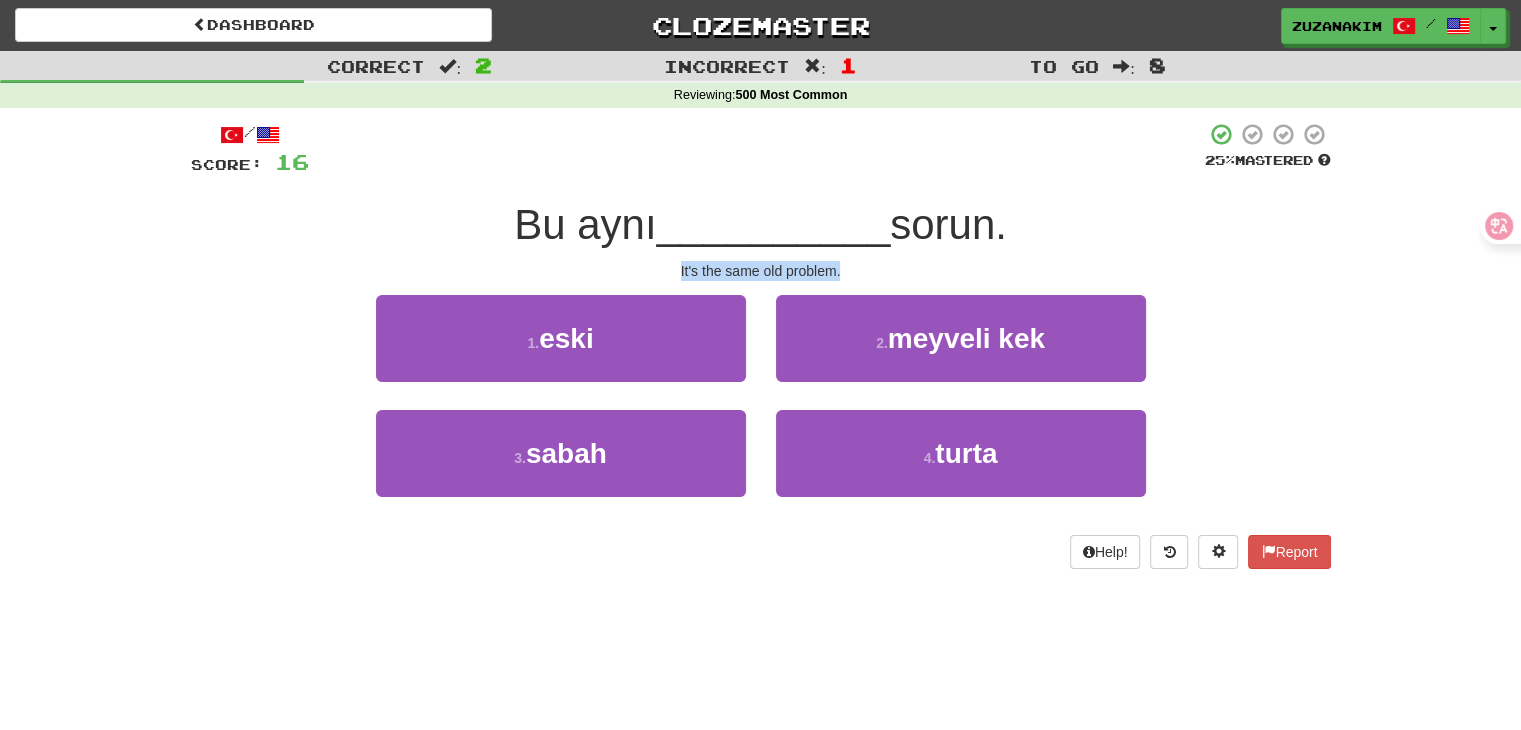 drag, startPoint x: 627, startPoint y: 265, endPoint x: 933, endPoint y: 275, distance: 306.16336 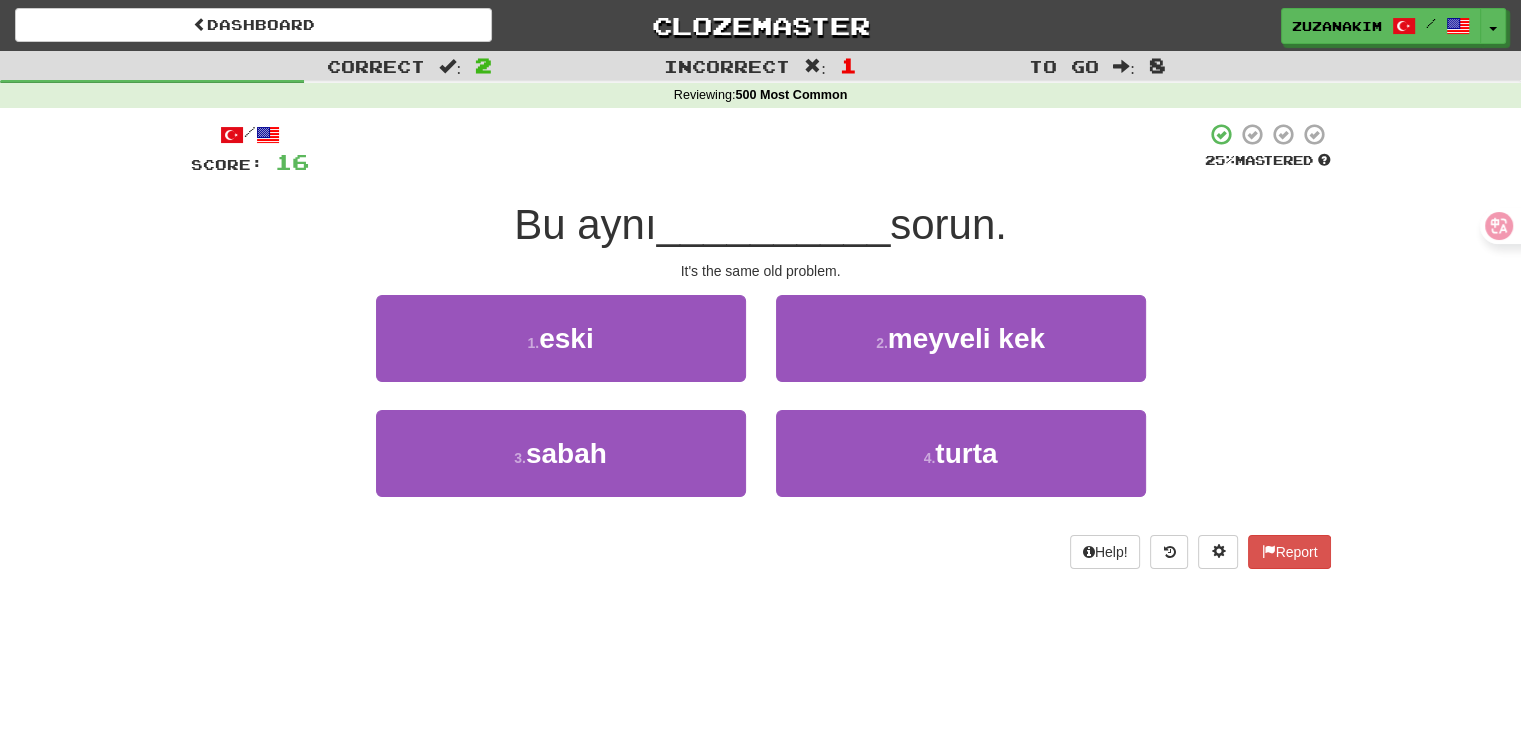 click on "__________" at bounding box center [774, 224] 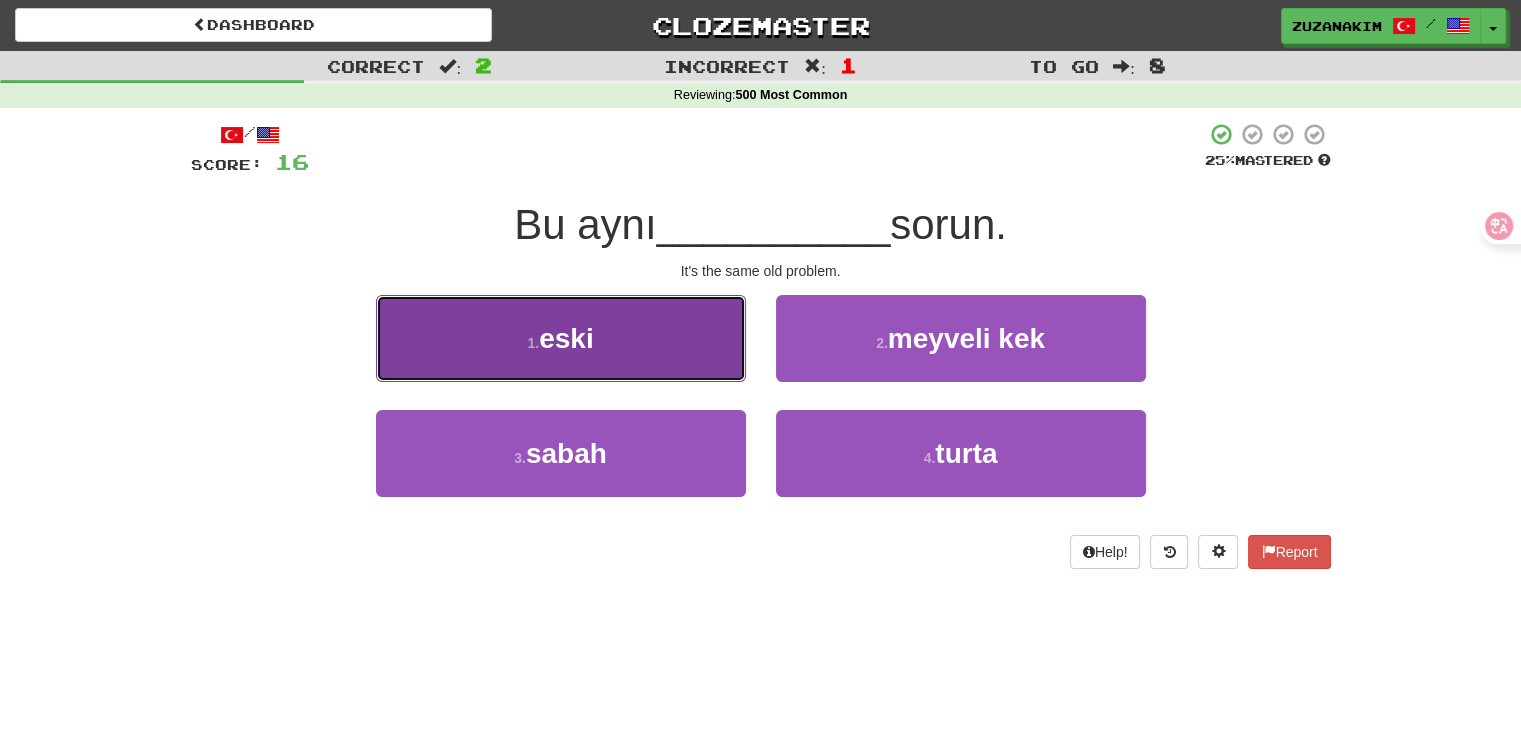 click on "1 .  eski" at bounding box center [561, 338] 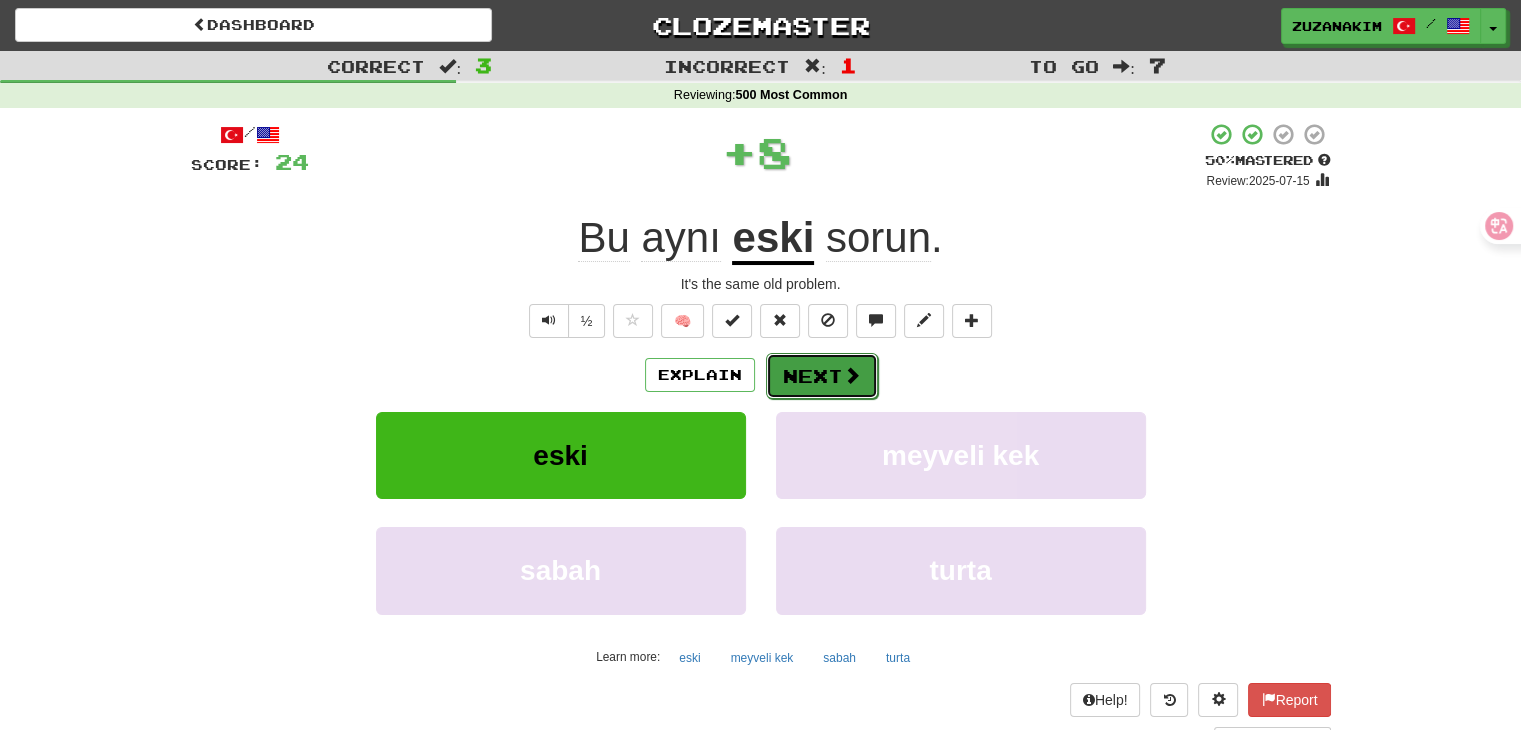 click on "Next" at bounding box center [822, 376] 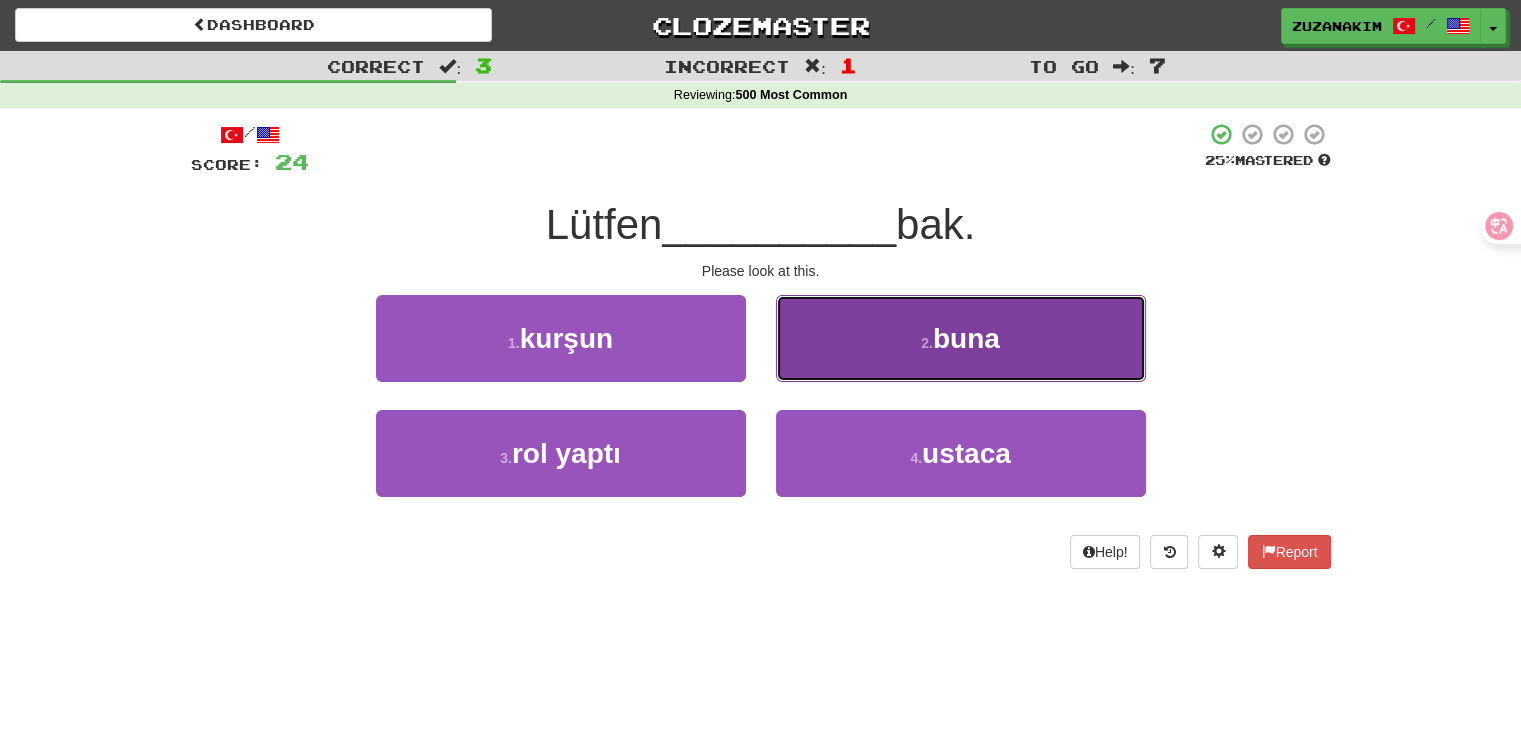 click on "2 .  buna" at bounding box center (961, 338) 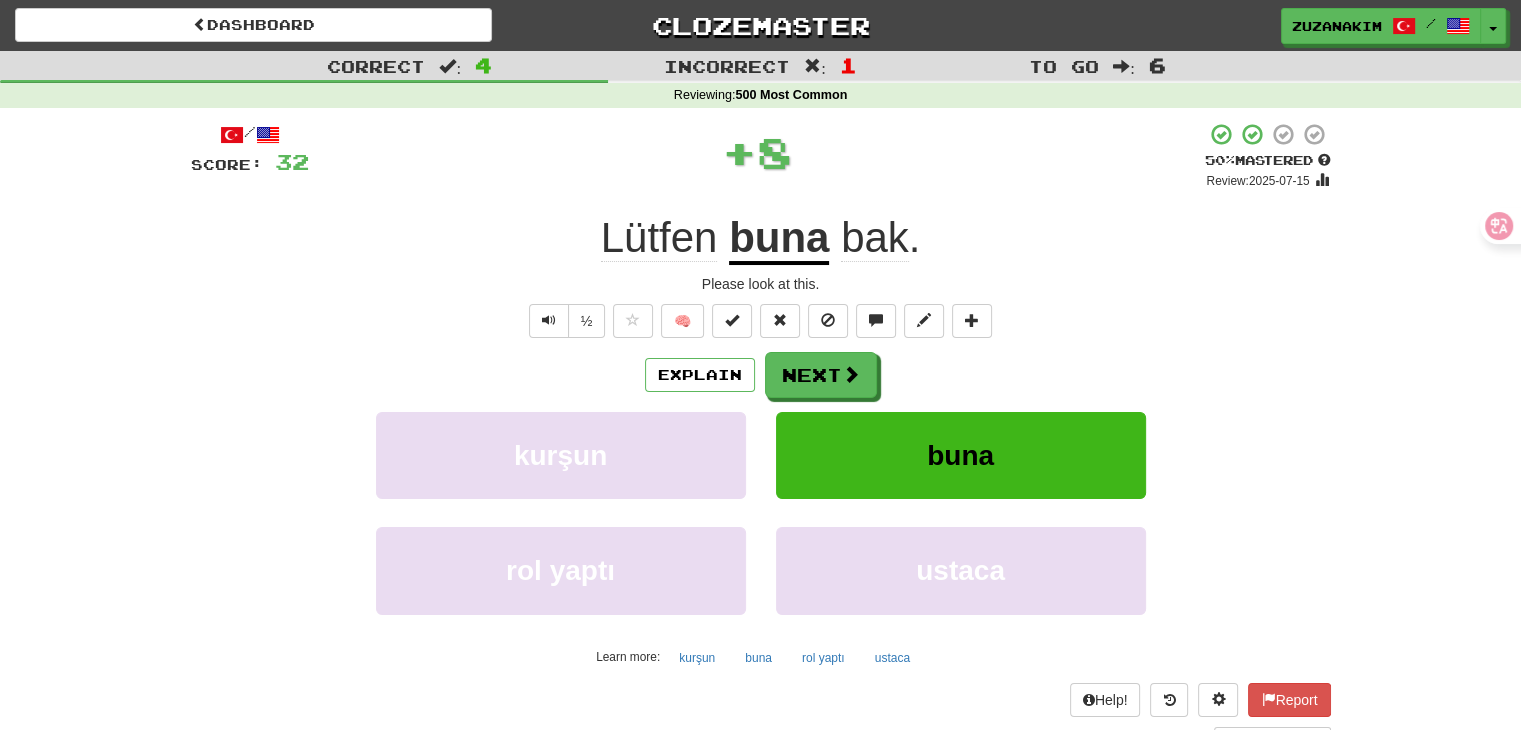 click on "/ Score: 32 + 8 50 % Mastered Review: 2025-07-15 Lütfen buna bak . Please look at this. ½ 🧠 Explain Next kurşun buna rol yaptı ustaca Learn more: kurşun buna rol yaptı ustaca Help! Report Sentence Source" at bounding box center (761, 435) 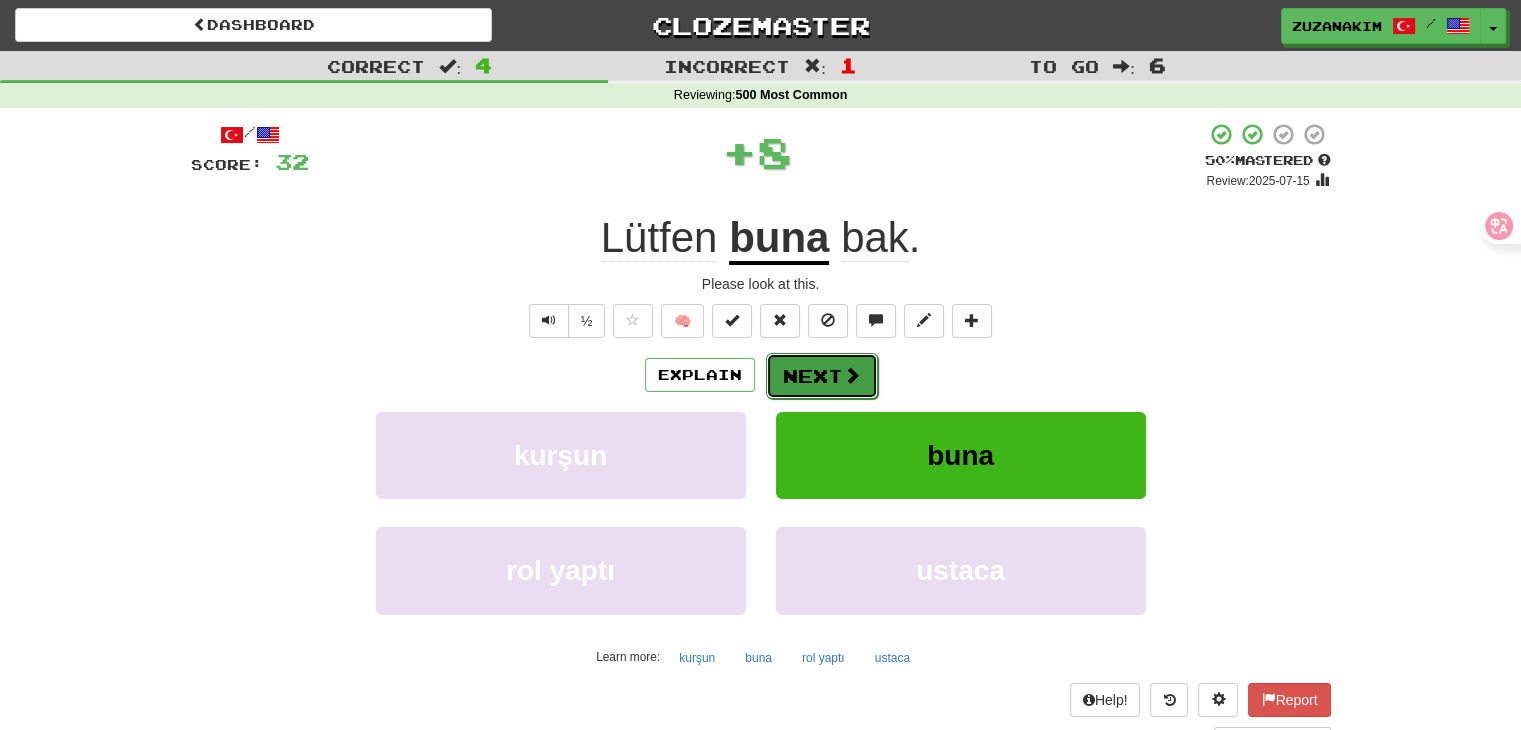 click on "Next" at bounding box center [822, 376] 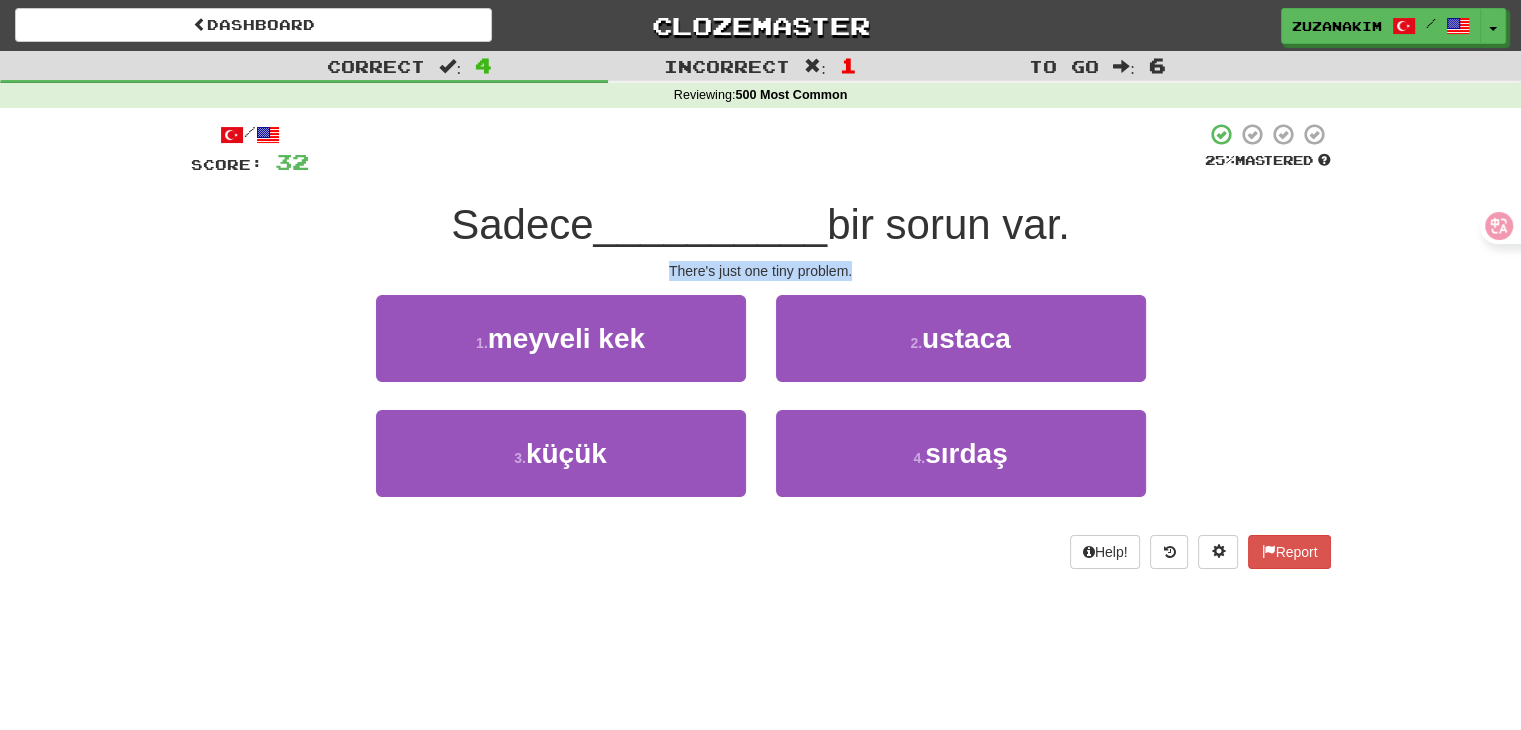 drag, startPoint x: 620, startPoint y: 266, endPoint x: 919, endPoint y: 267, distance: 299.00168 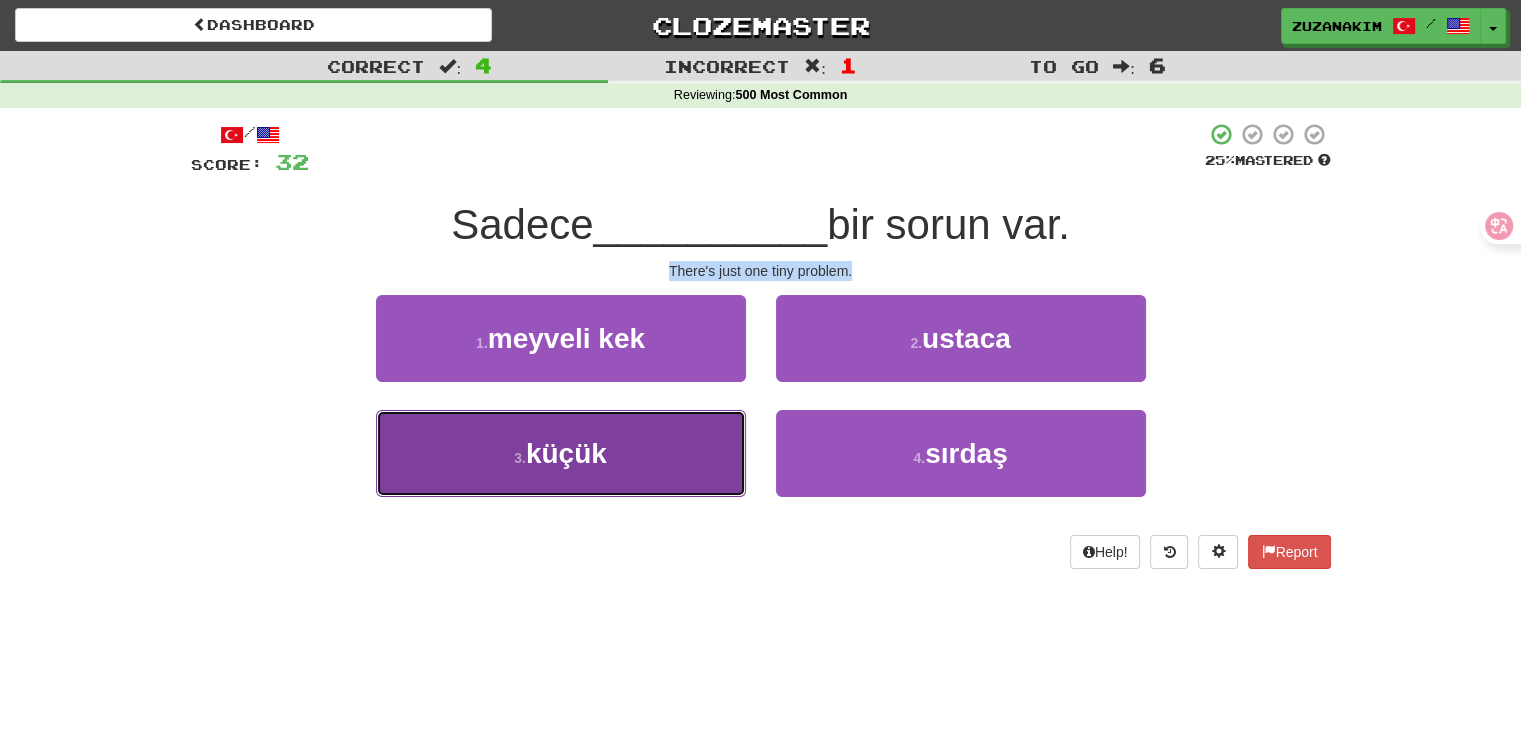 click on "3 .  küçük" at bounding box center [561, 453] 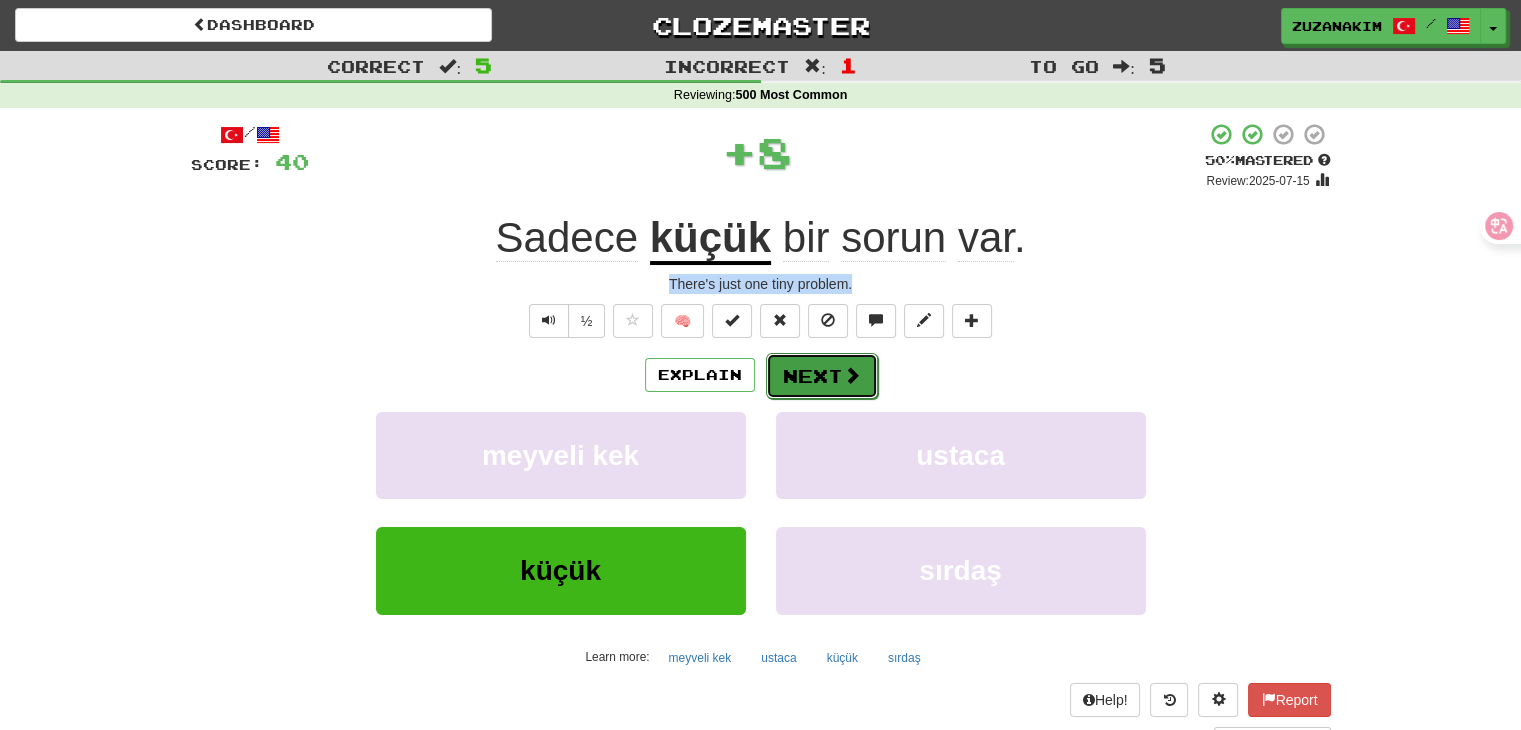 click on "Next" at bounding box center (822, 376) 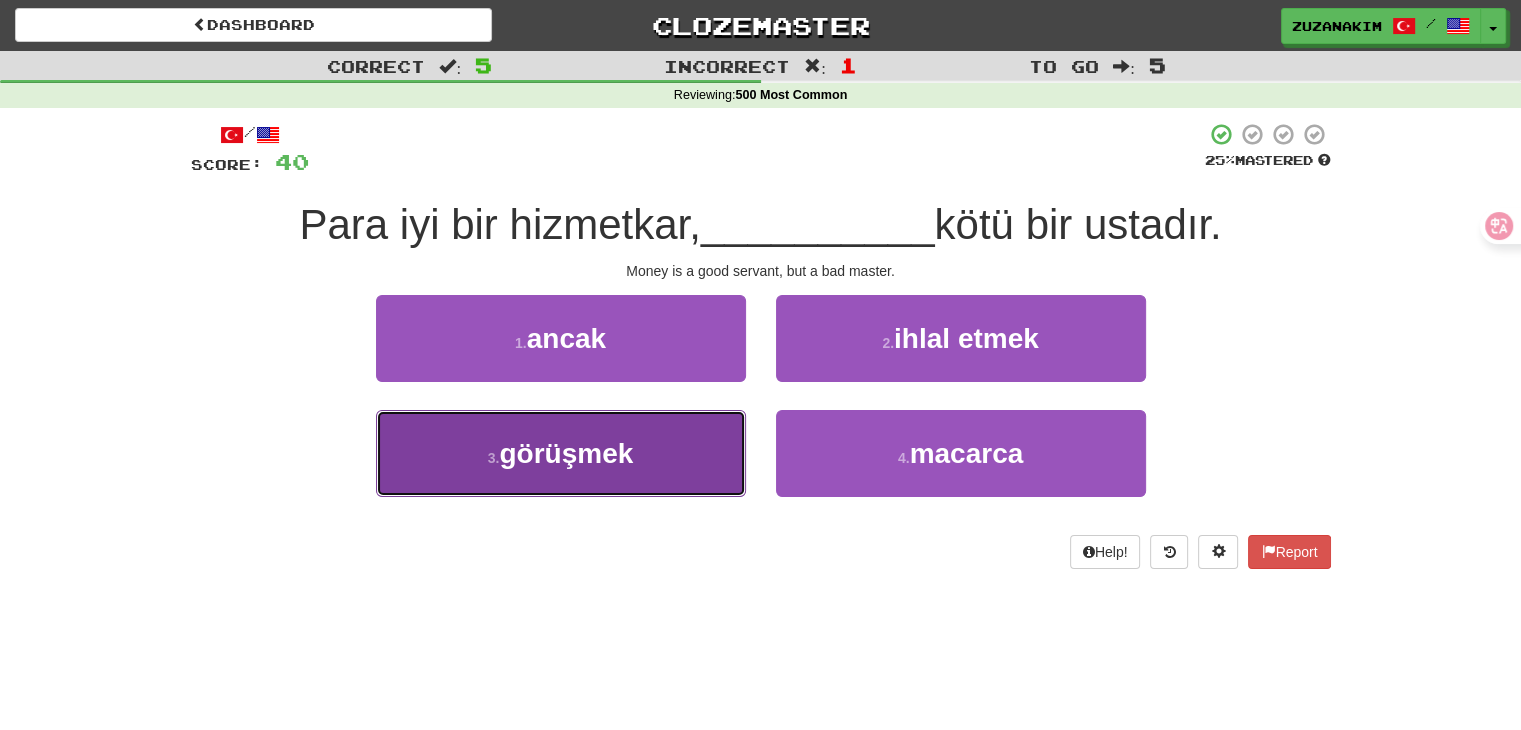 click on "görüşmek" at bounding box center [566, 453] 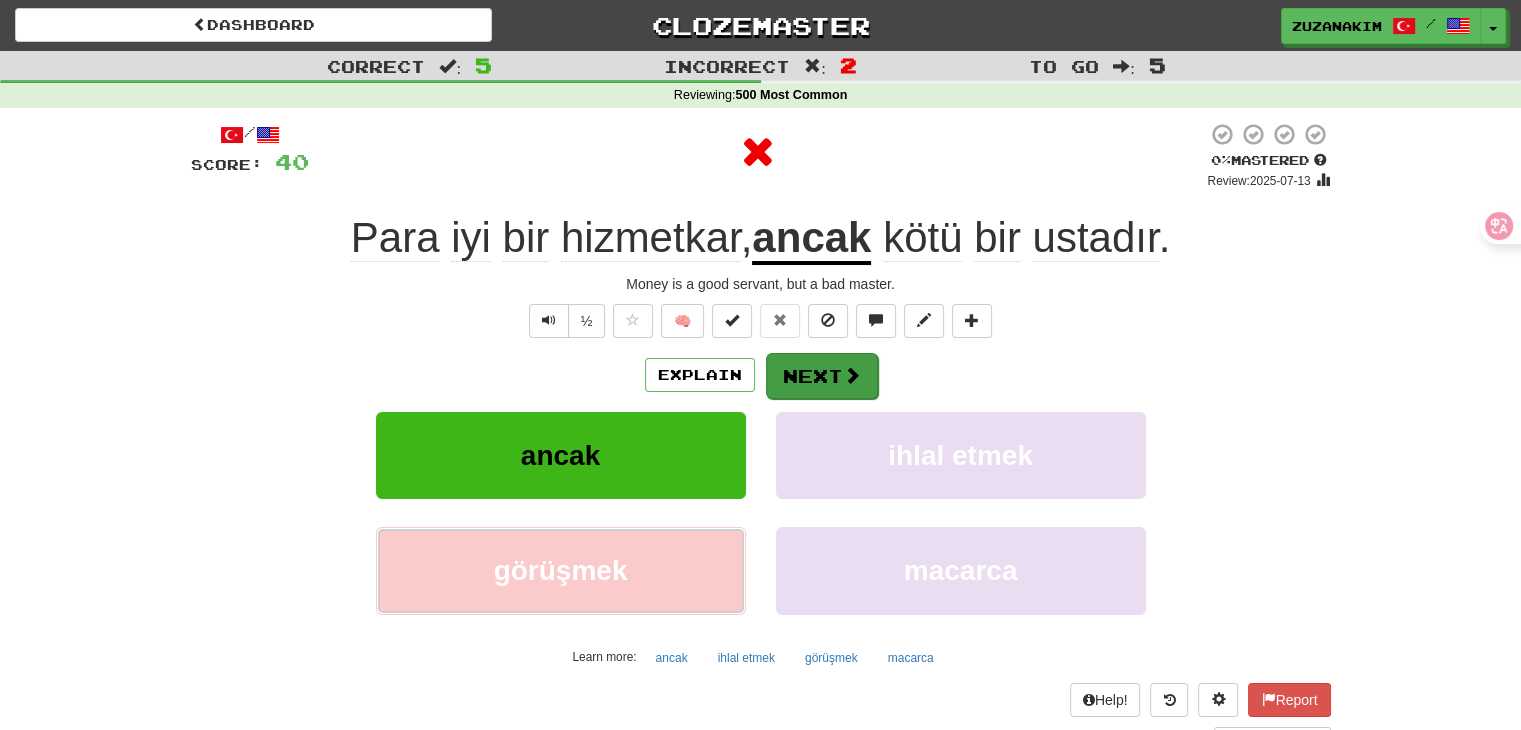 type 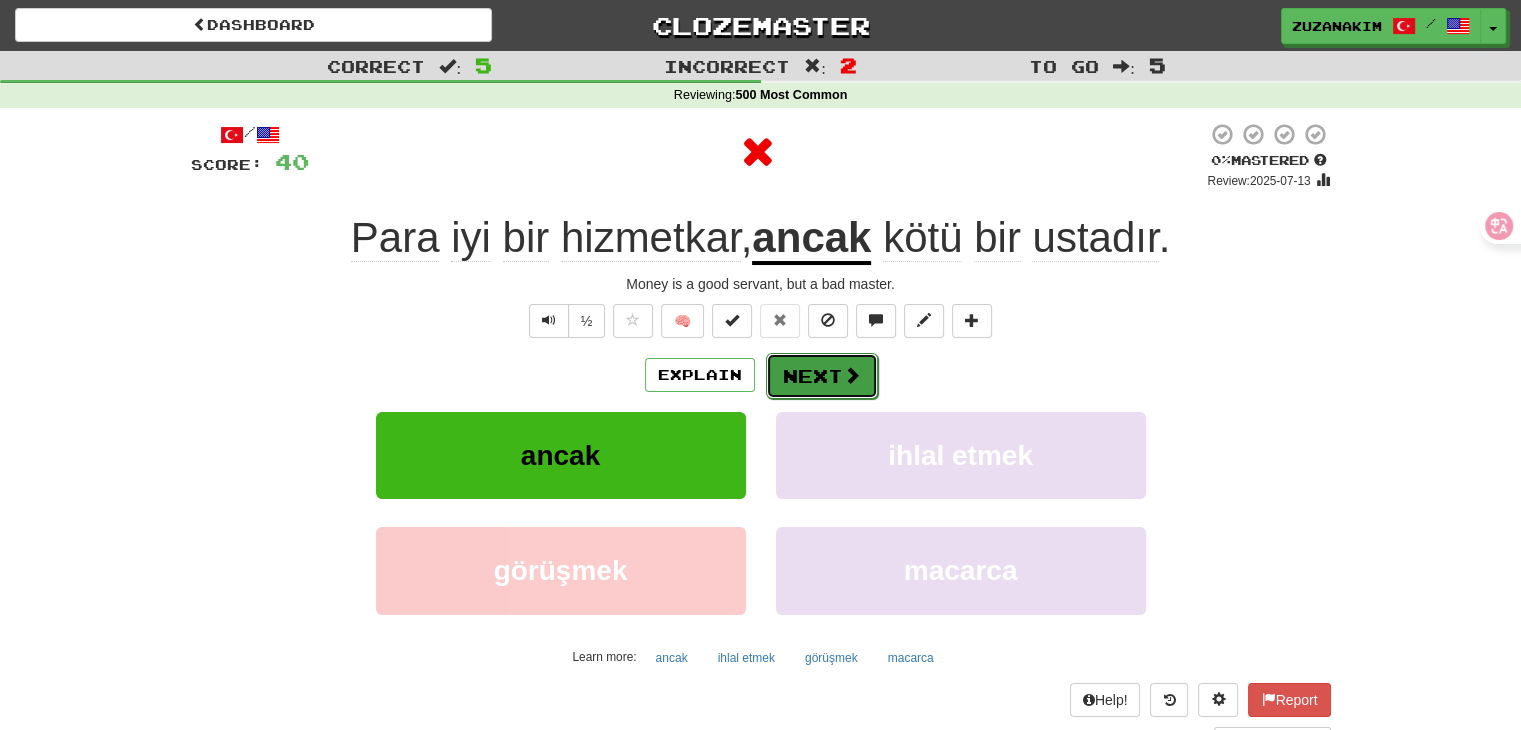 click on "Next" at bounding box center [822, 376] 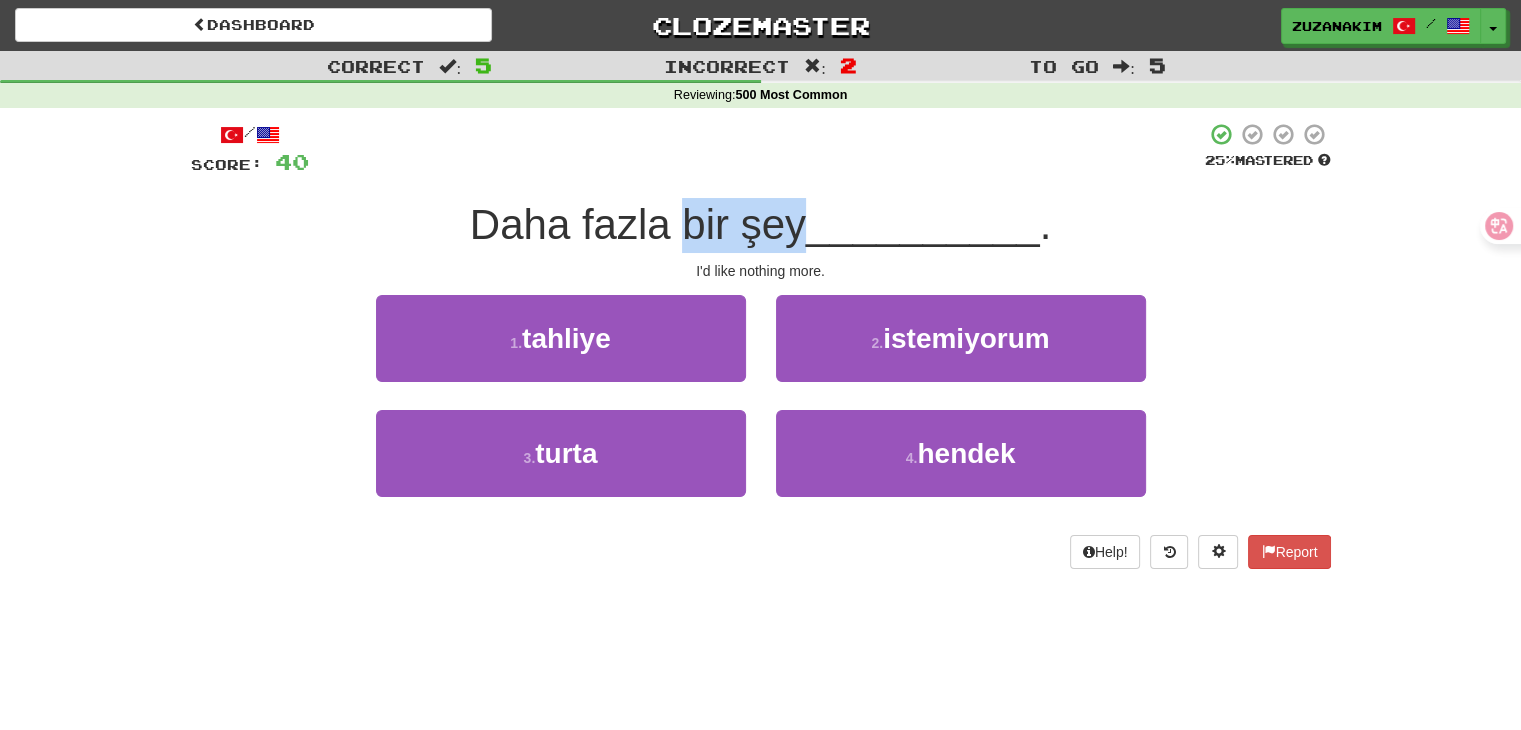 drag, startPoint x: 683, startPoint y: 199, endPoint x: 805, endPoint y: 190, distance: 122.33152 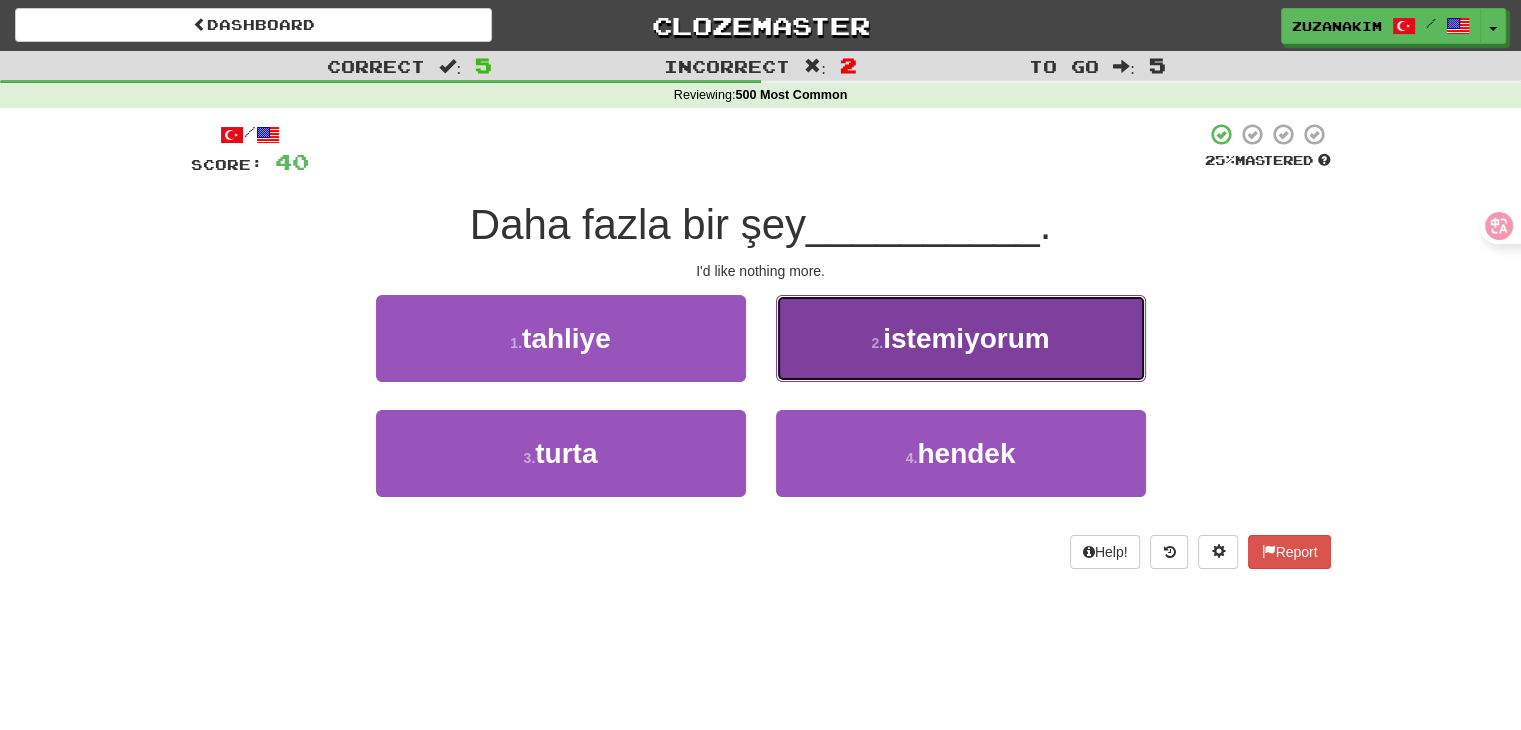 click on "2 .  istemiyorum" at bounding box center [961, 338] 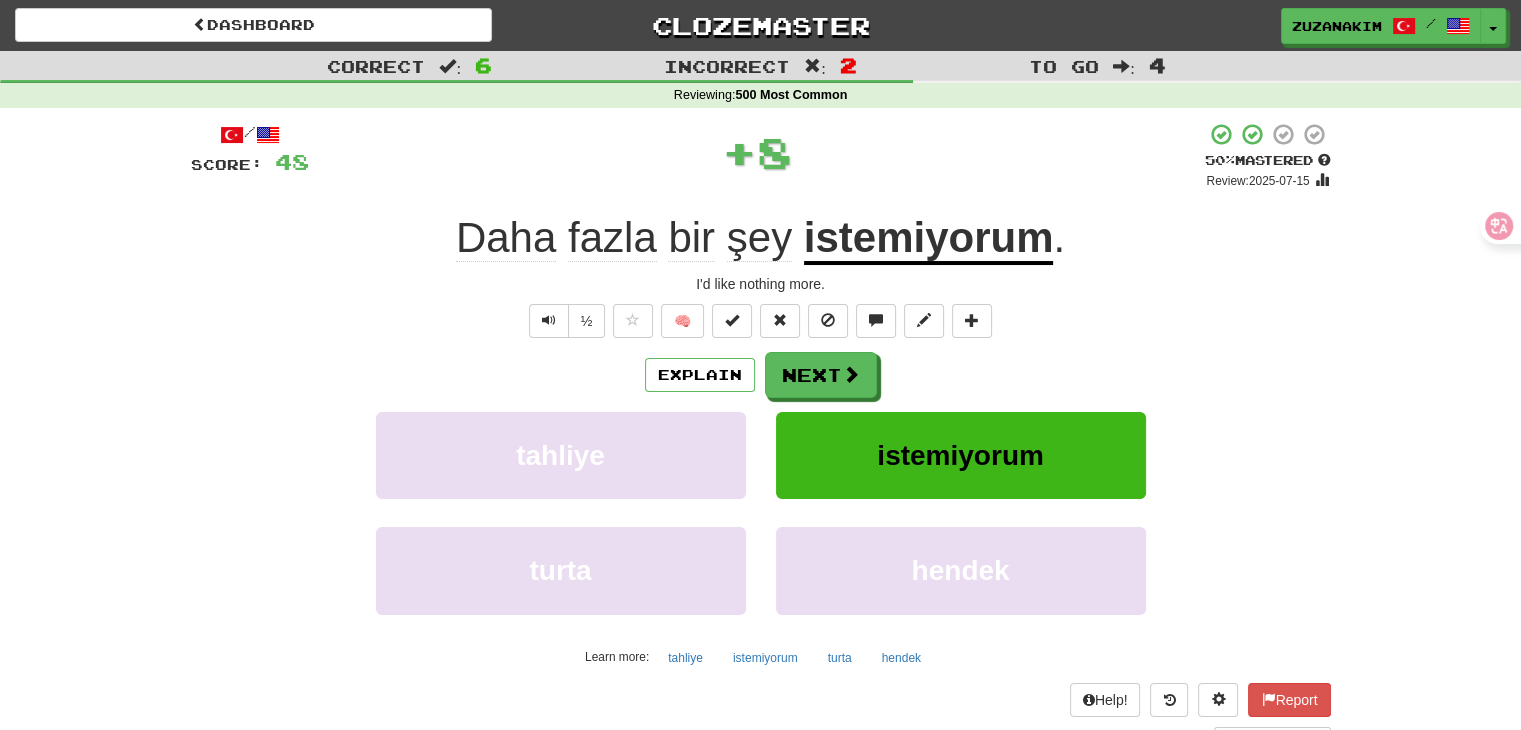 click on "Daha fazla bir şey istemiyorum . I'd like nothing more. ½ 🧠 Explain Next tahliye istemiyorum turta hendek Learn more: tahliye istemiyorum turta hendek Help! Report Sentence Source" at bounding box center (761, 435) 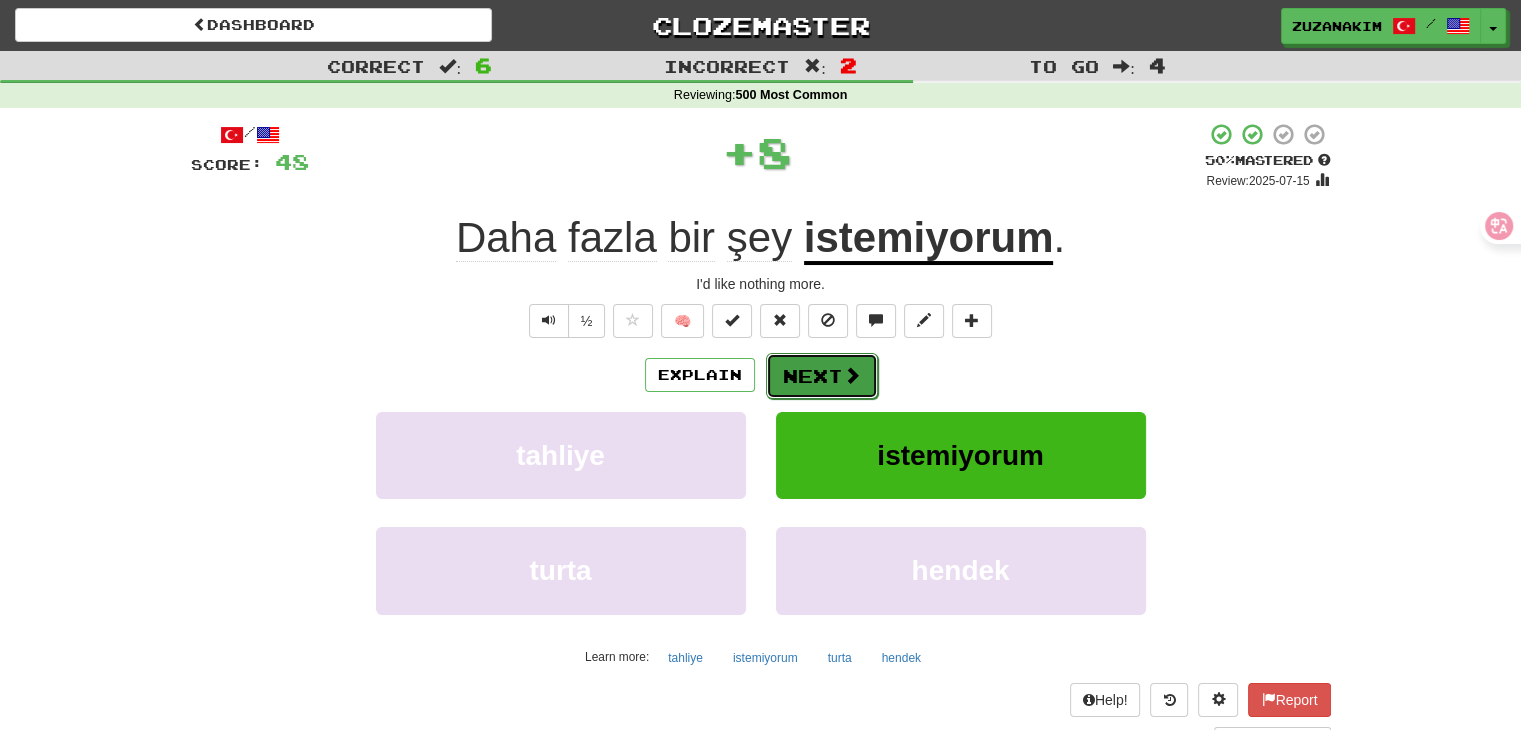 click on "Next" at bounding box center [822, 376] 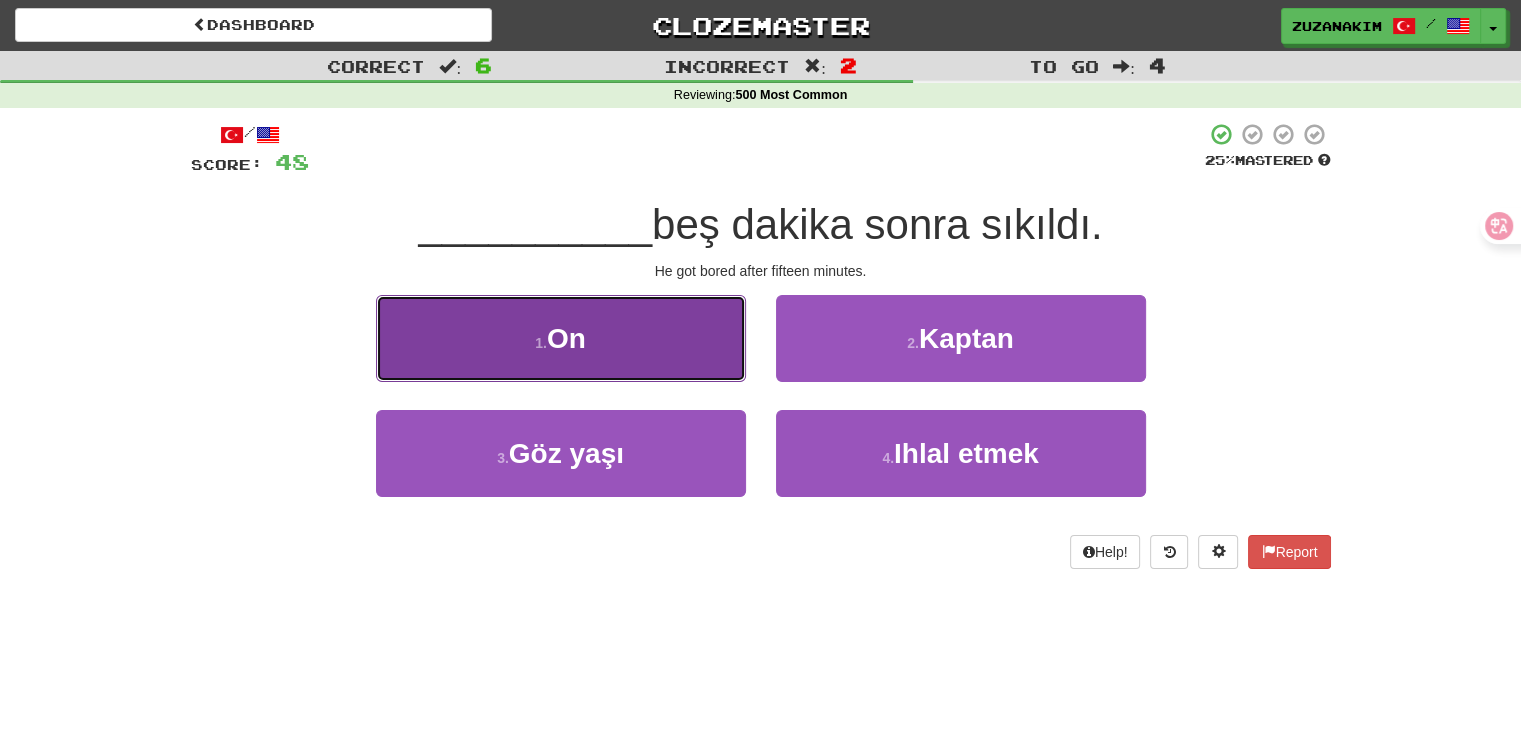 click on "1 .  On" at bounding box center [561, 338] 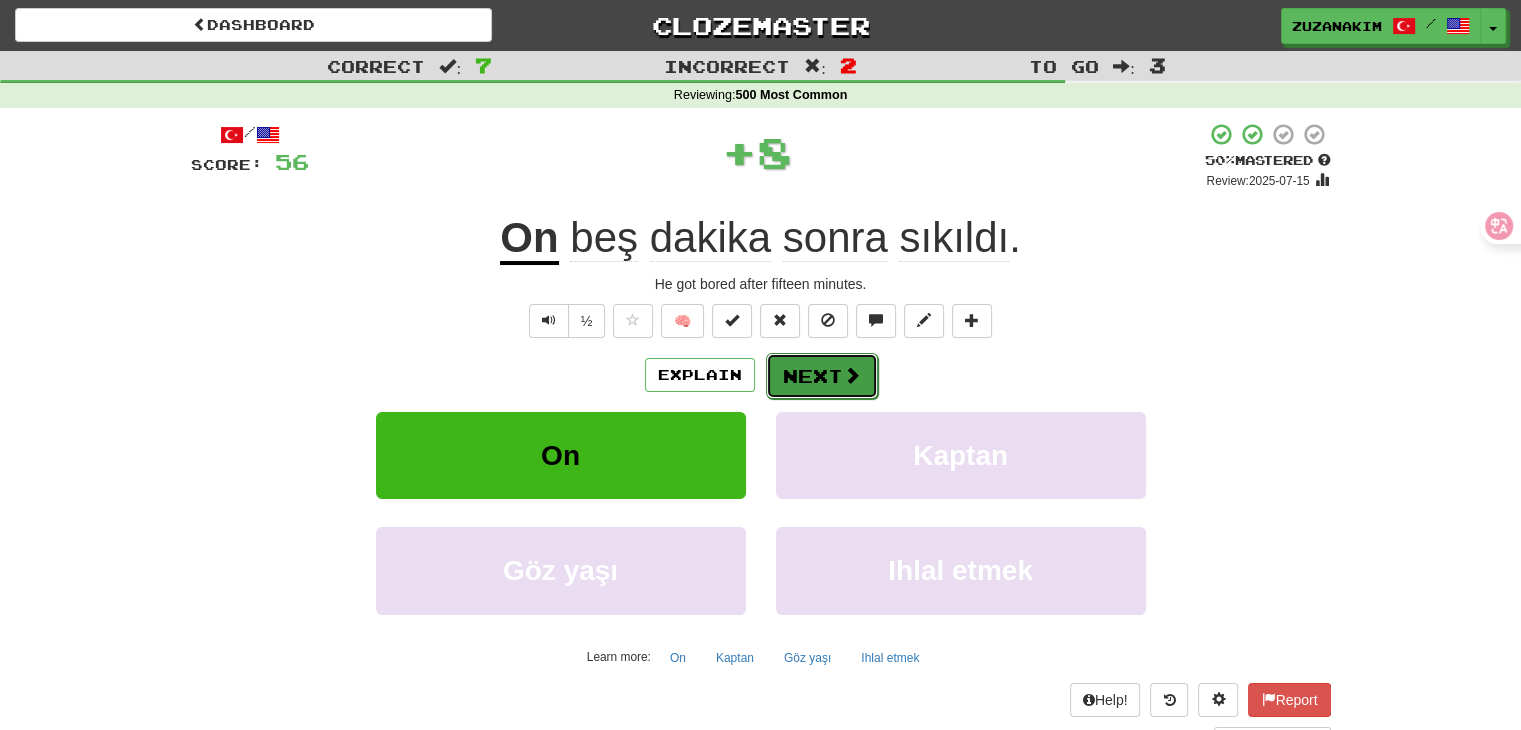 click on "Next" at bounding box center (822, 376) 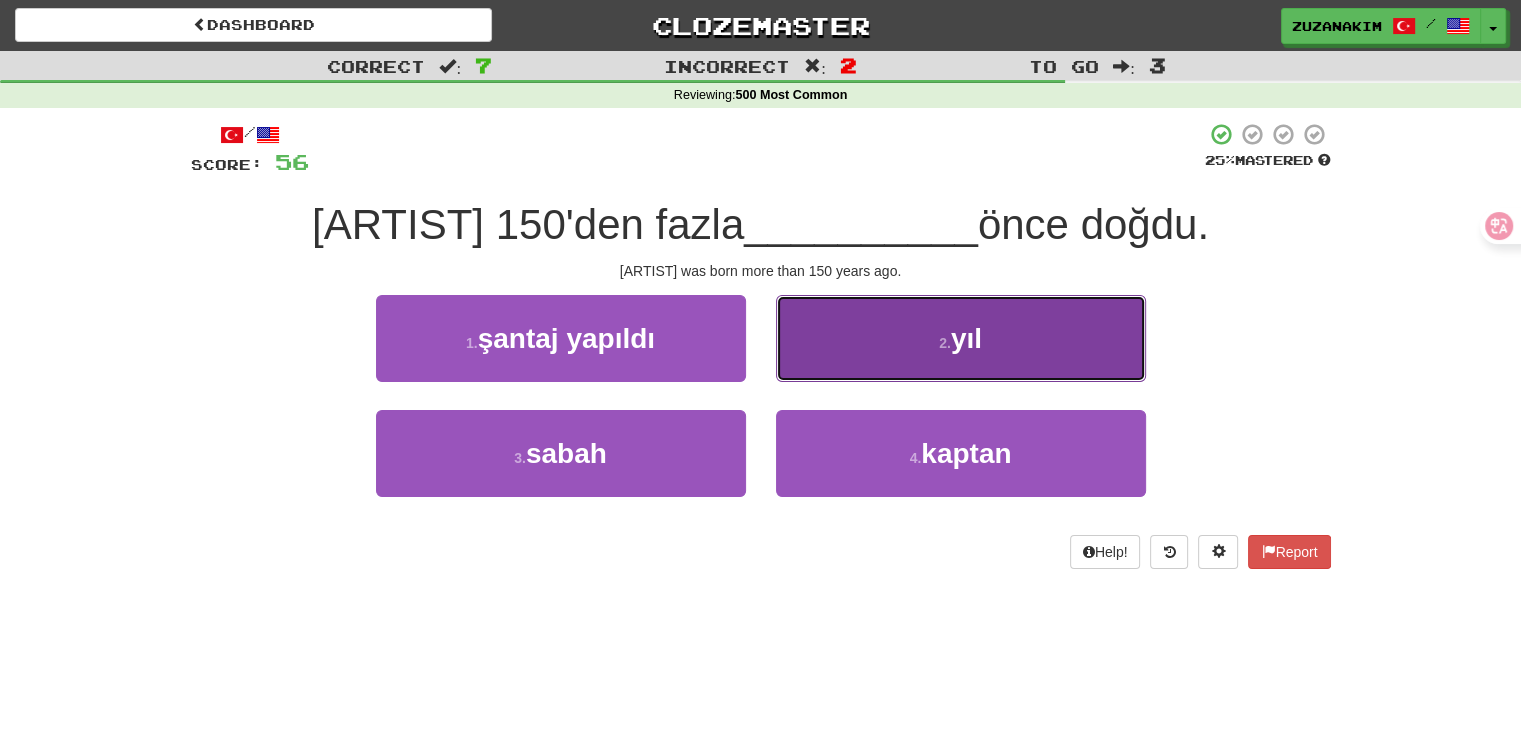 click on "2 .  yıl" at bounding box center (961, 338) 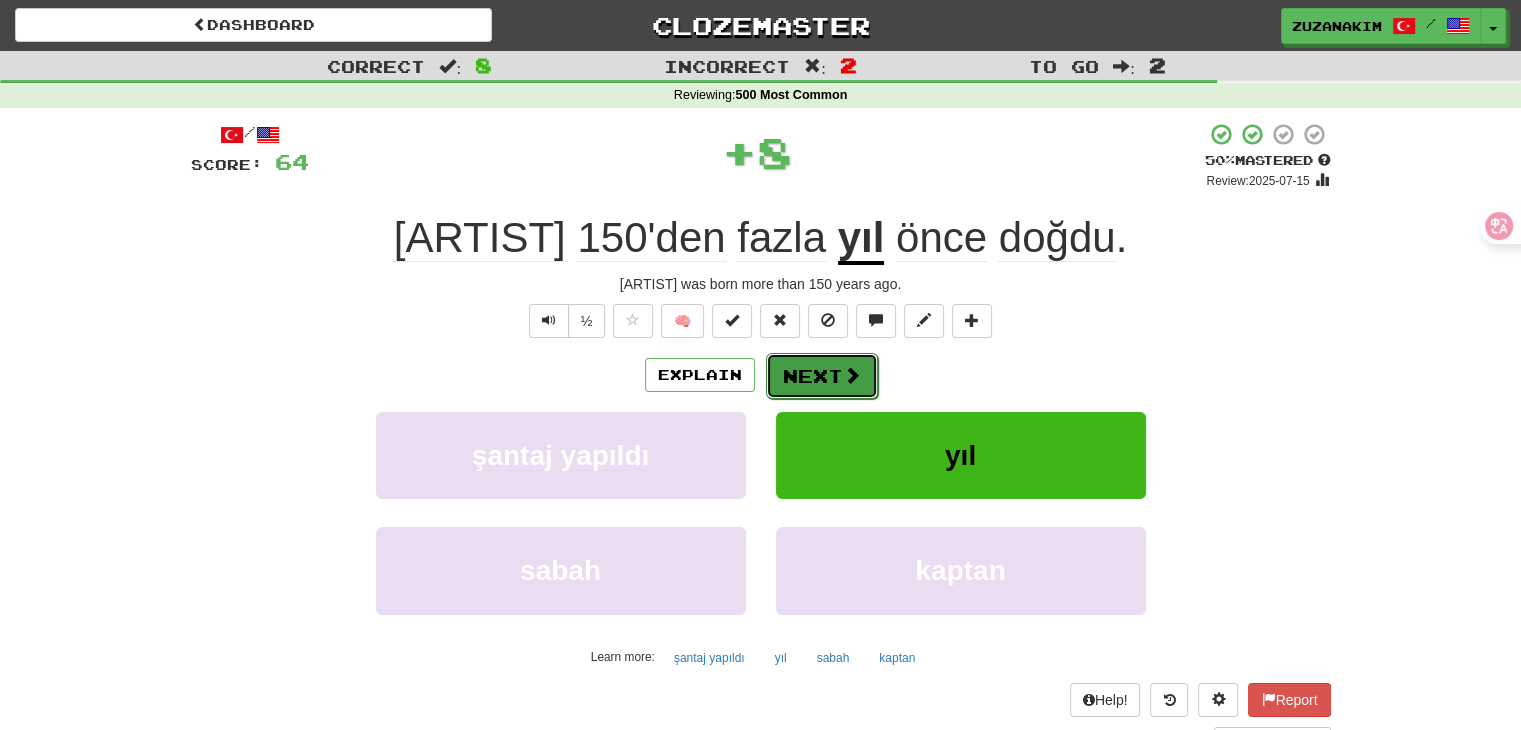 click on "Next" at bounding box center (822, 376) 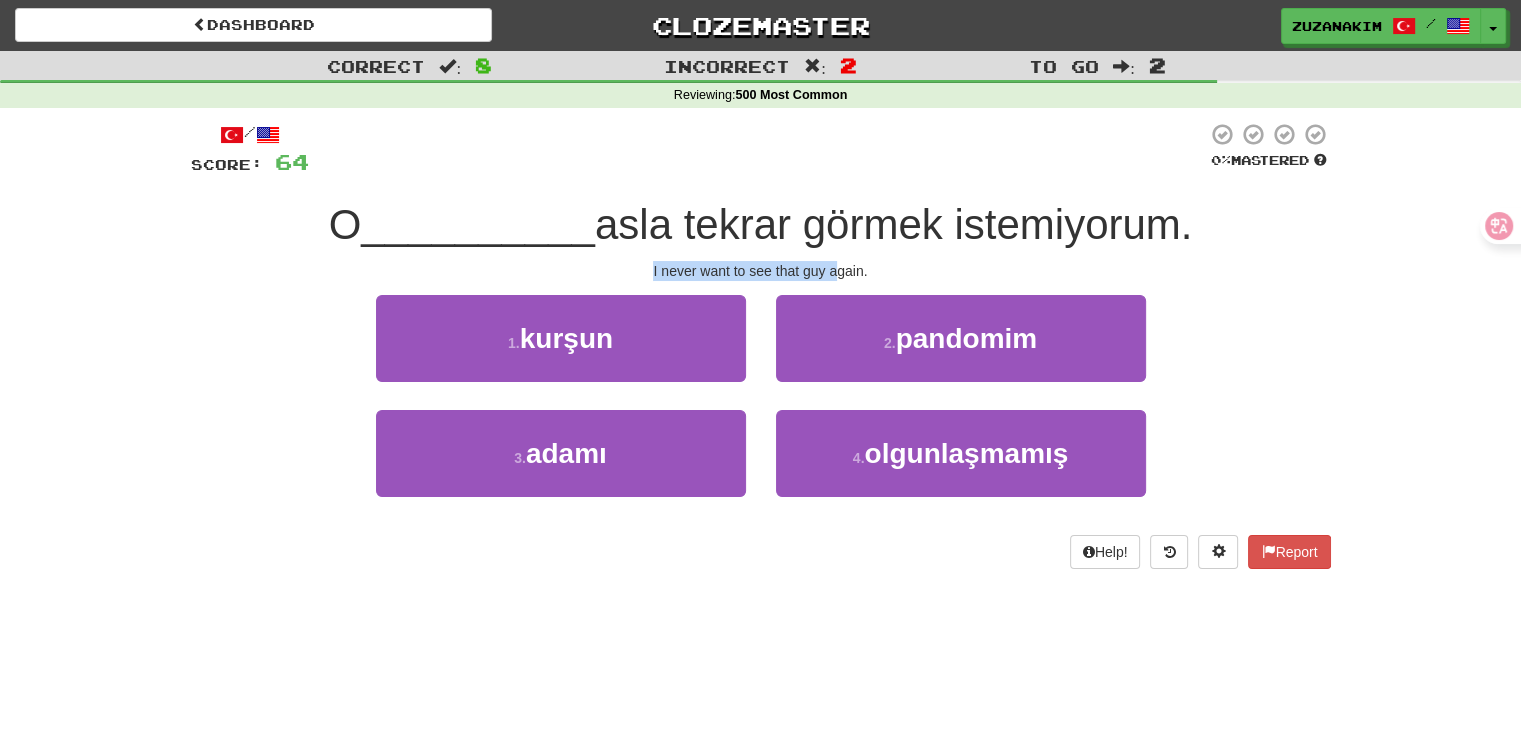 drag, startPoint x: 638, startPoint y: 274, endPoint x: 844, endPoint y: 268, distance: 206.08736 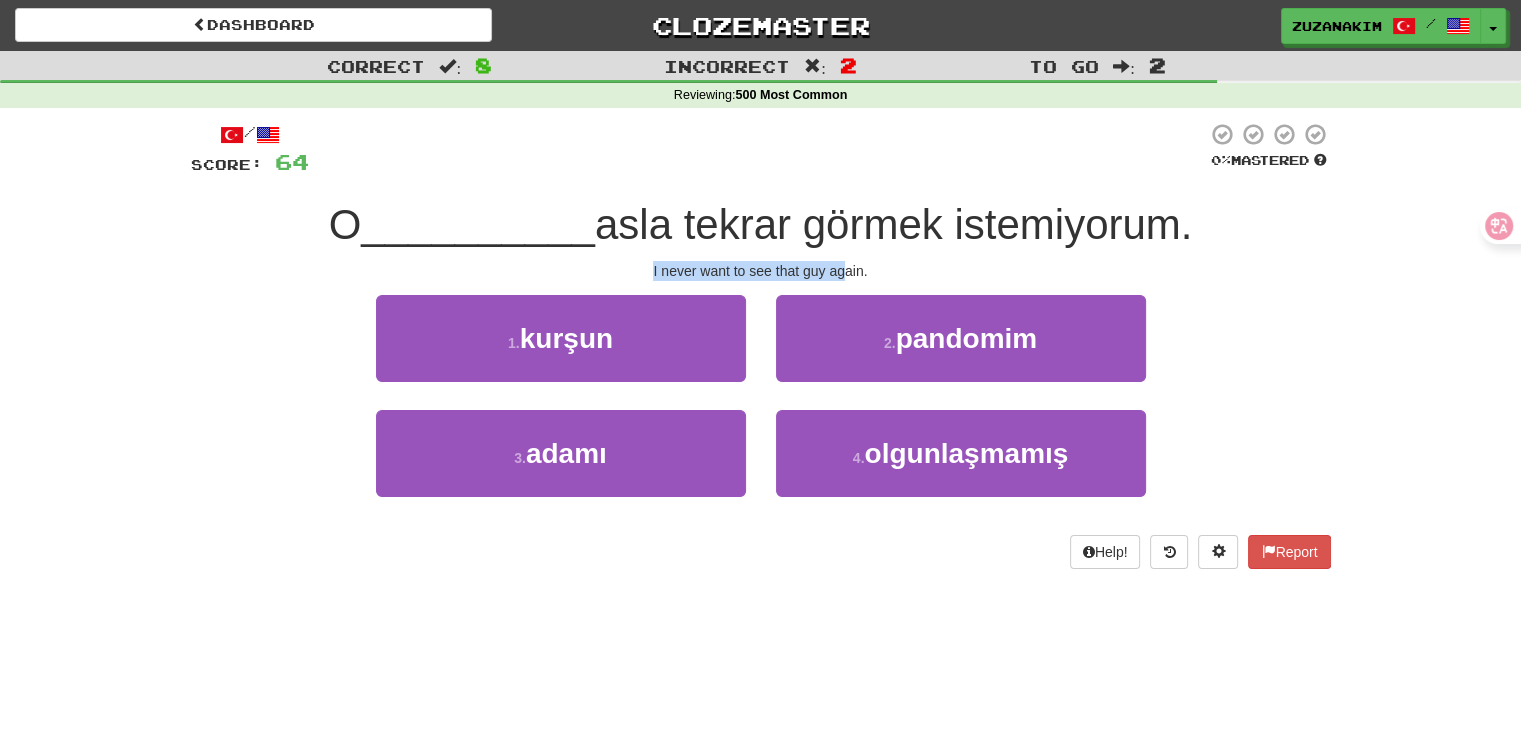 click on "I never want to see that guy again." at bounding box center (761, 271) 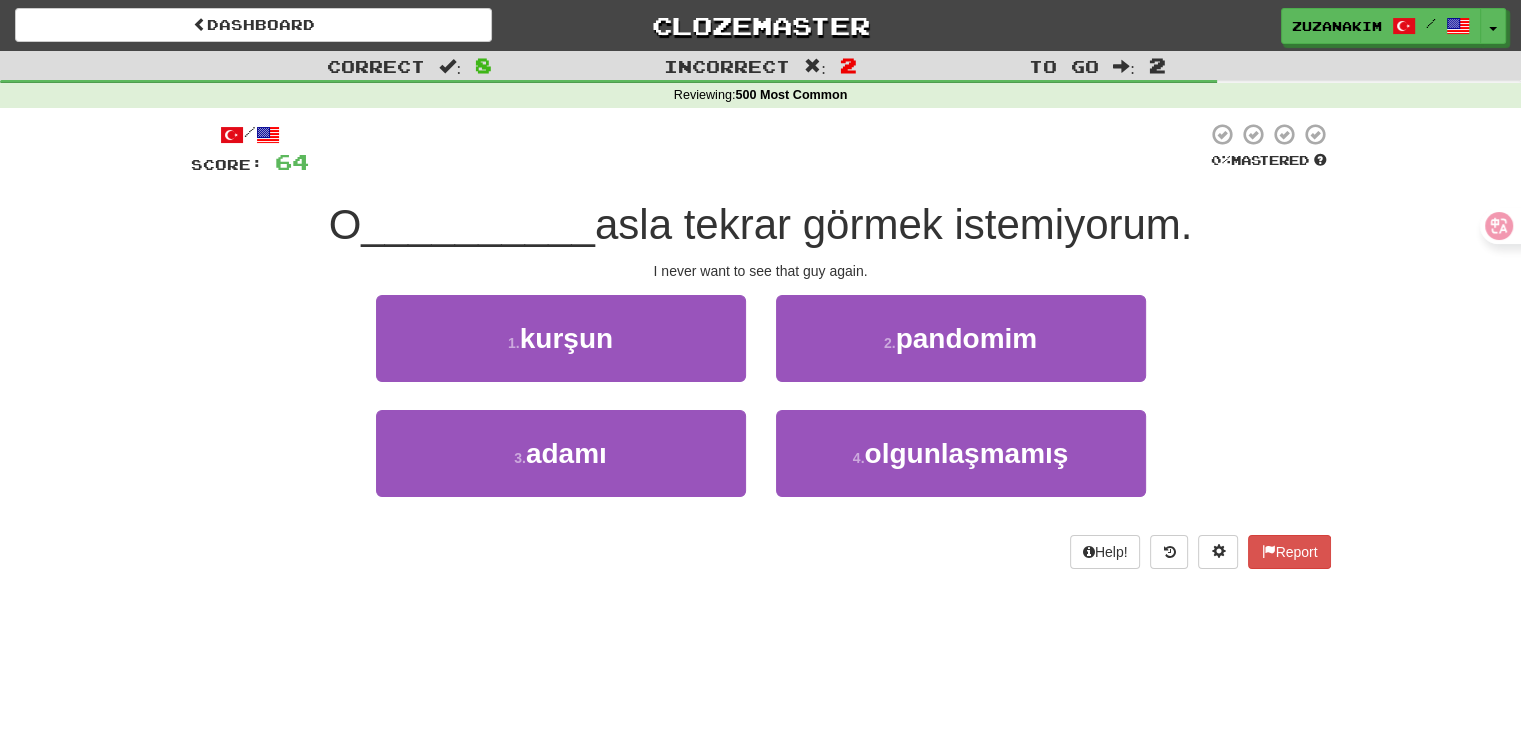 click on "asla tekrar görmek istemiyorum." at bounding box center [894, 224] 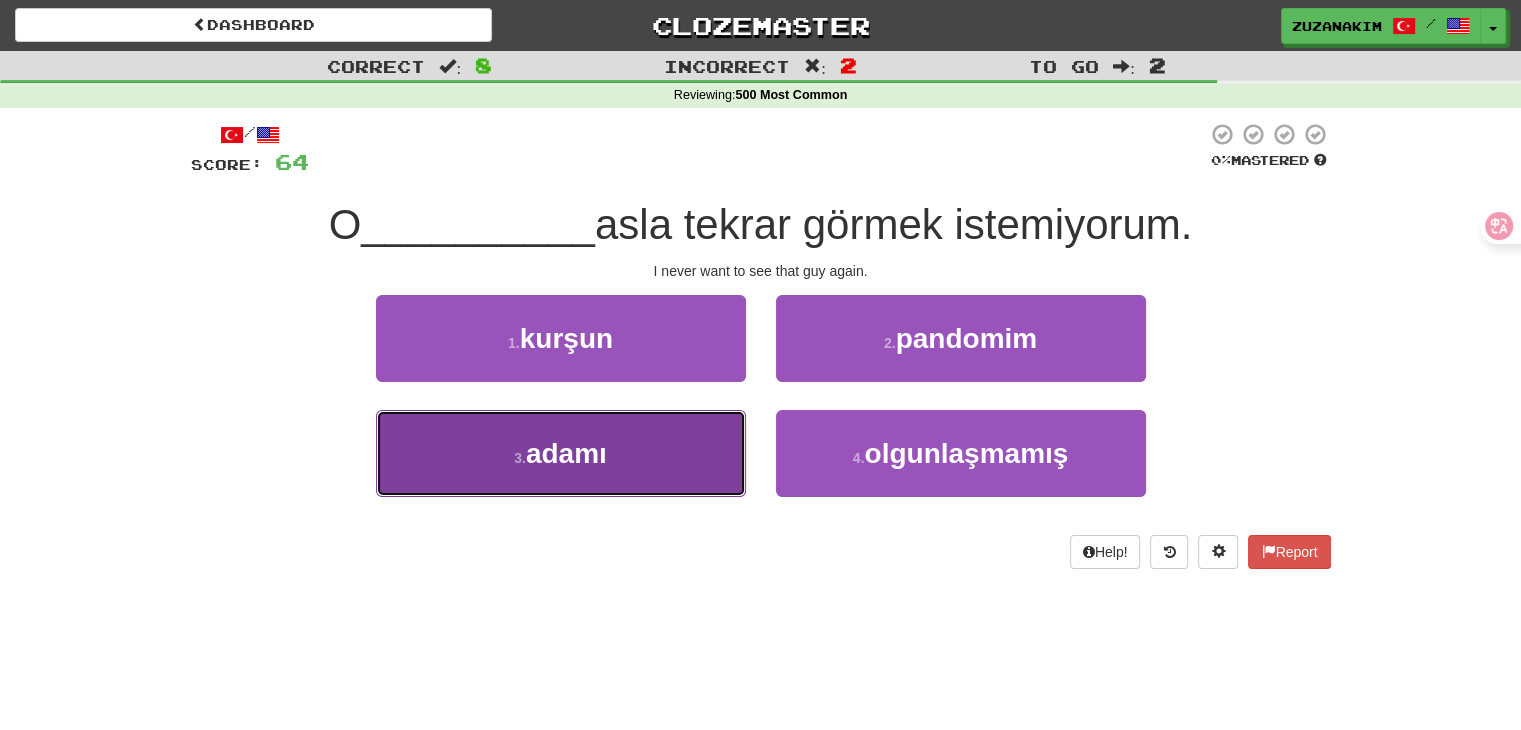 click on "3 .  adamı" at bounding box center (561, 453) 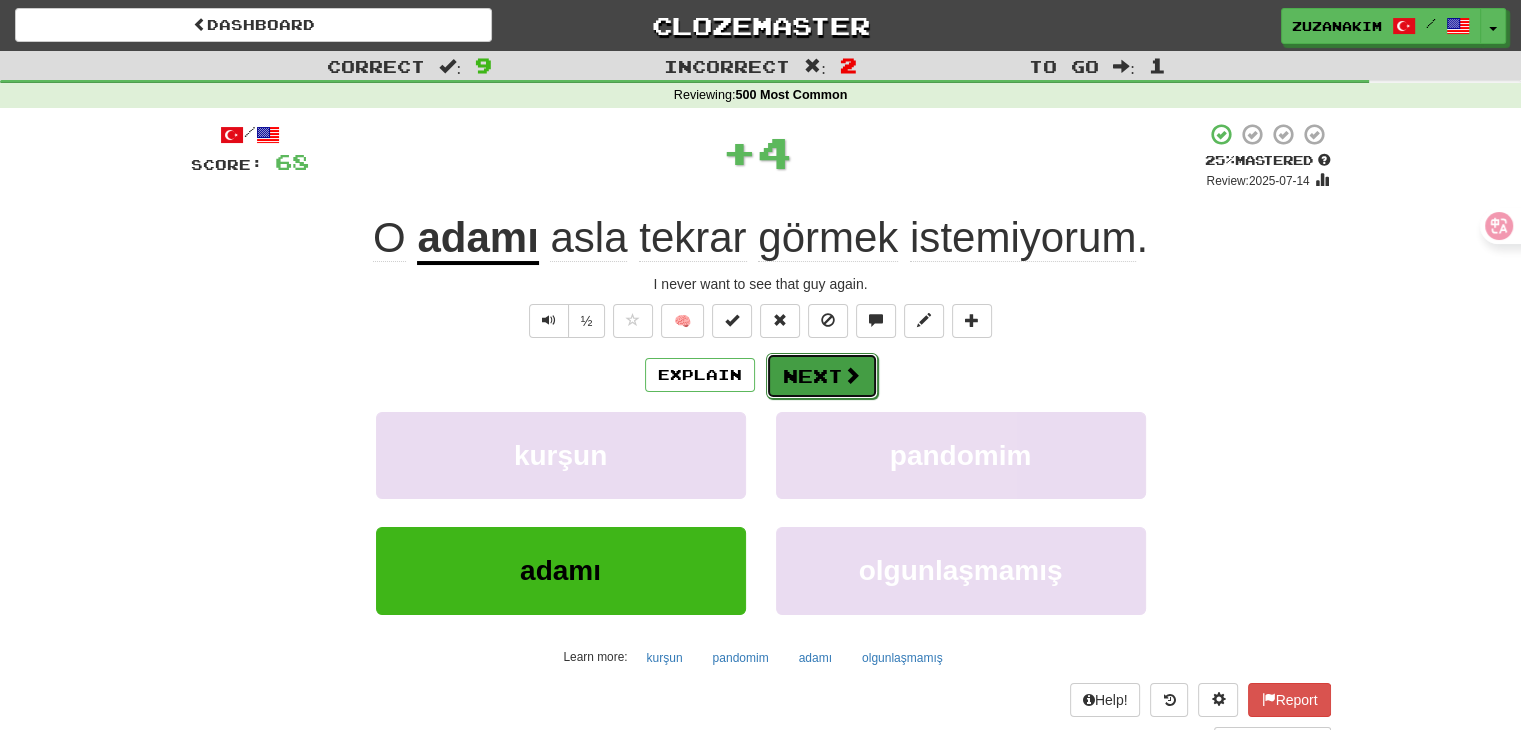 click on "Next" at bounding box center [822, 376] 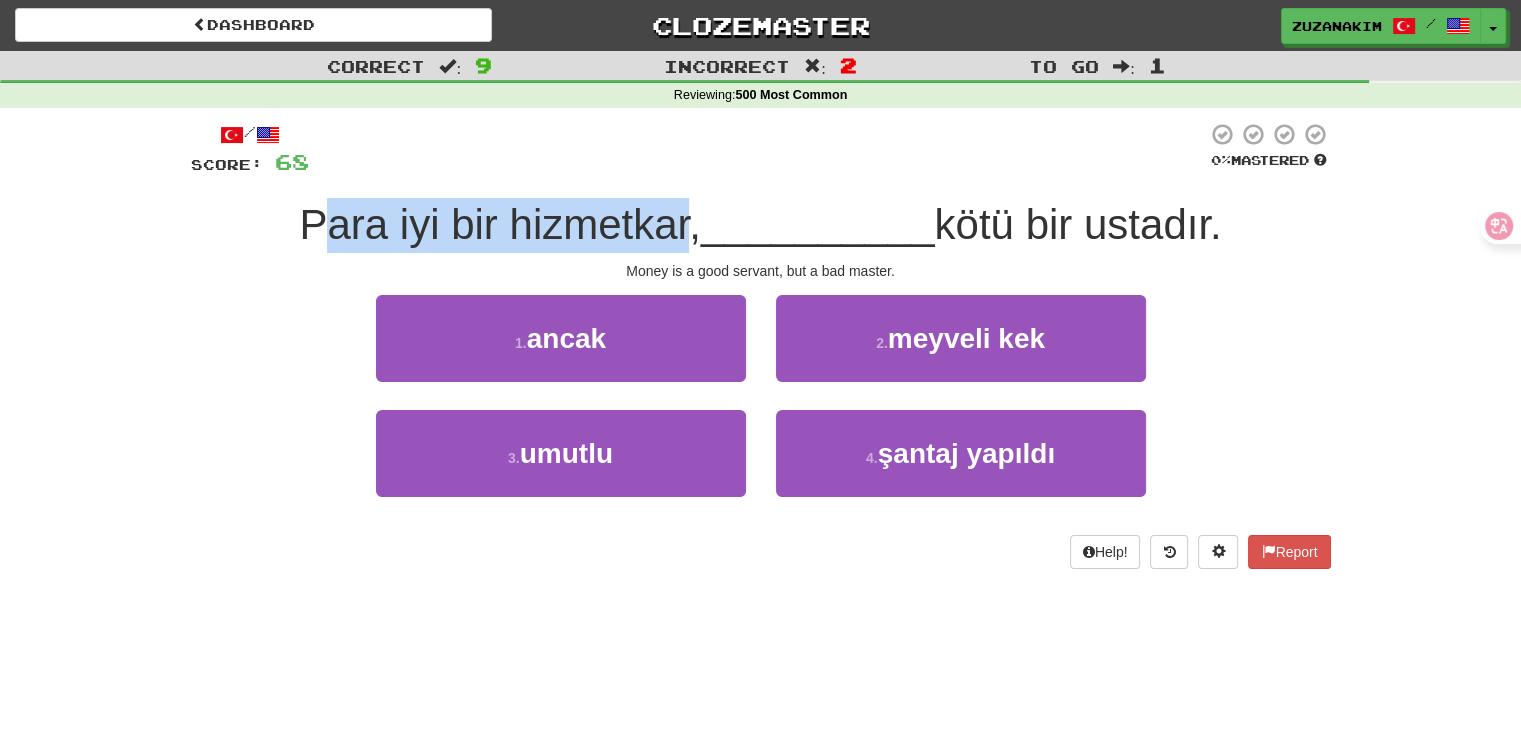 drag, startPoint x: 322, startPoint y: 238, endPoint x: 691, endPoint y: 233, distance: 369.03387 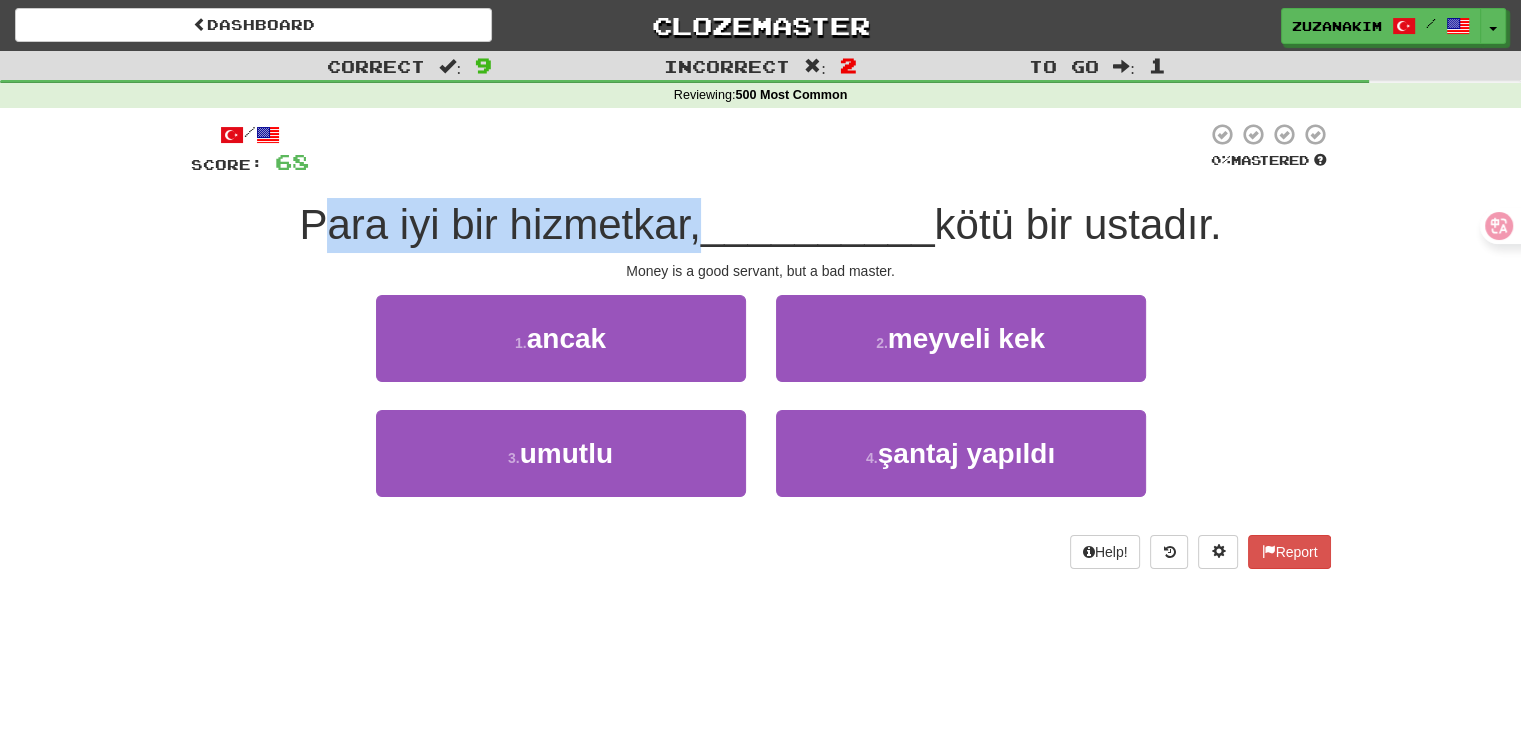 click on "Para iyi bir hizmetkar," at bounding box center [499, 224] 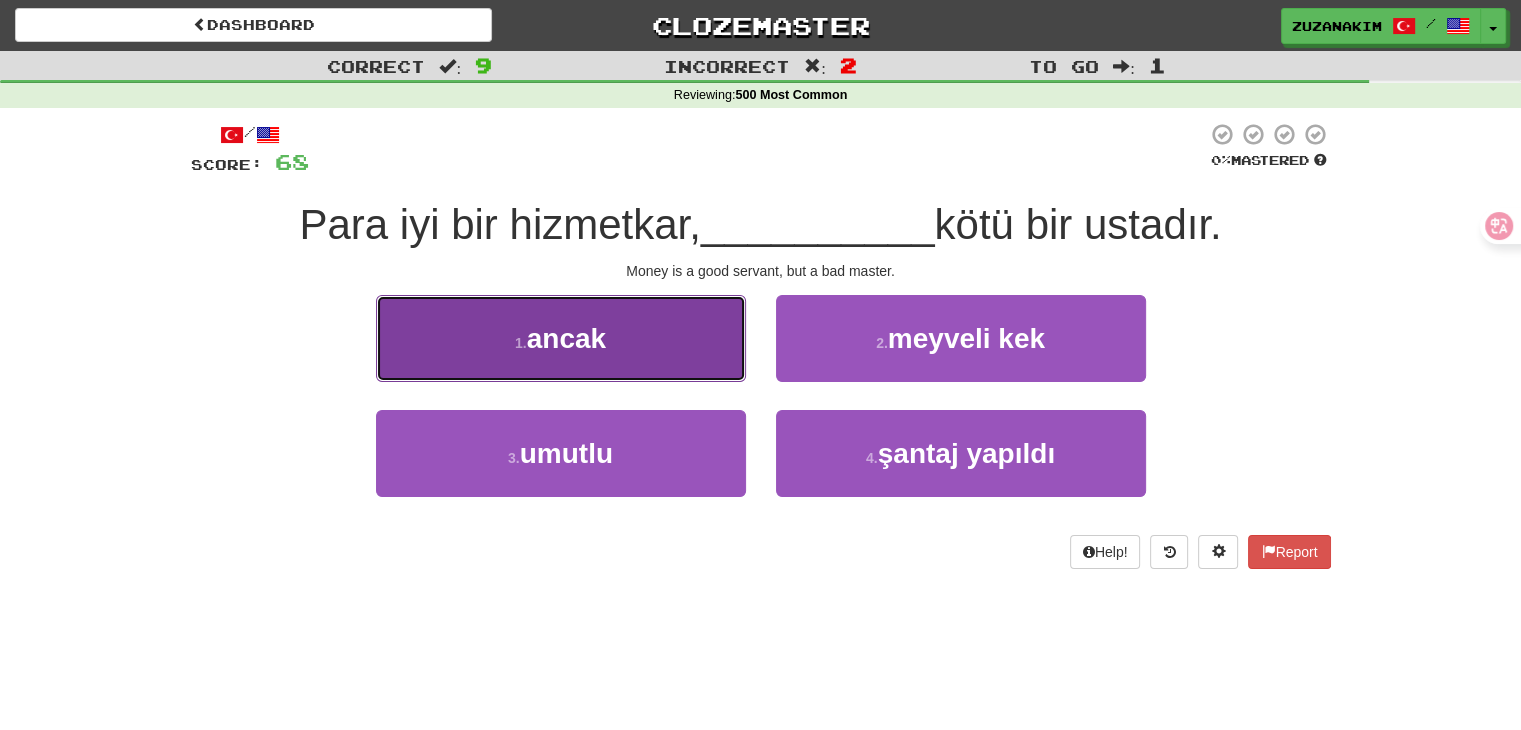 click on "1 .  ancak" at bounding box center (561, 338) 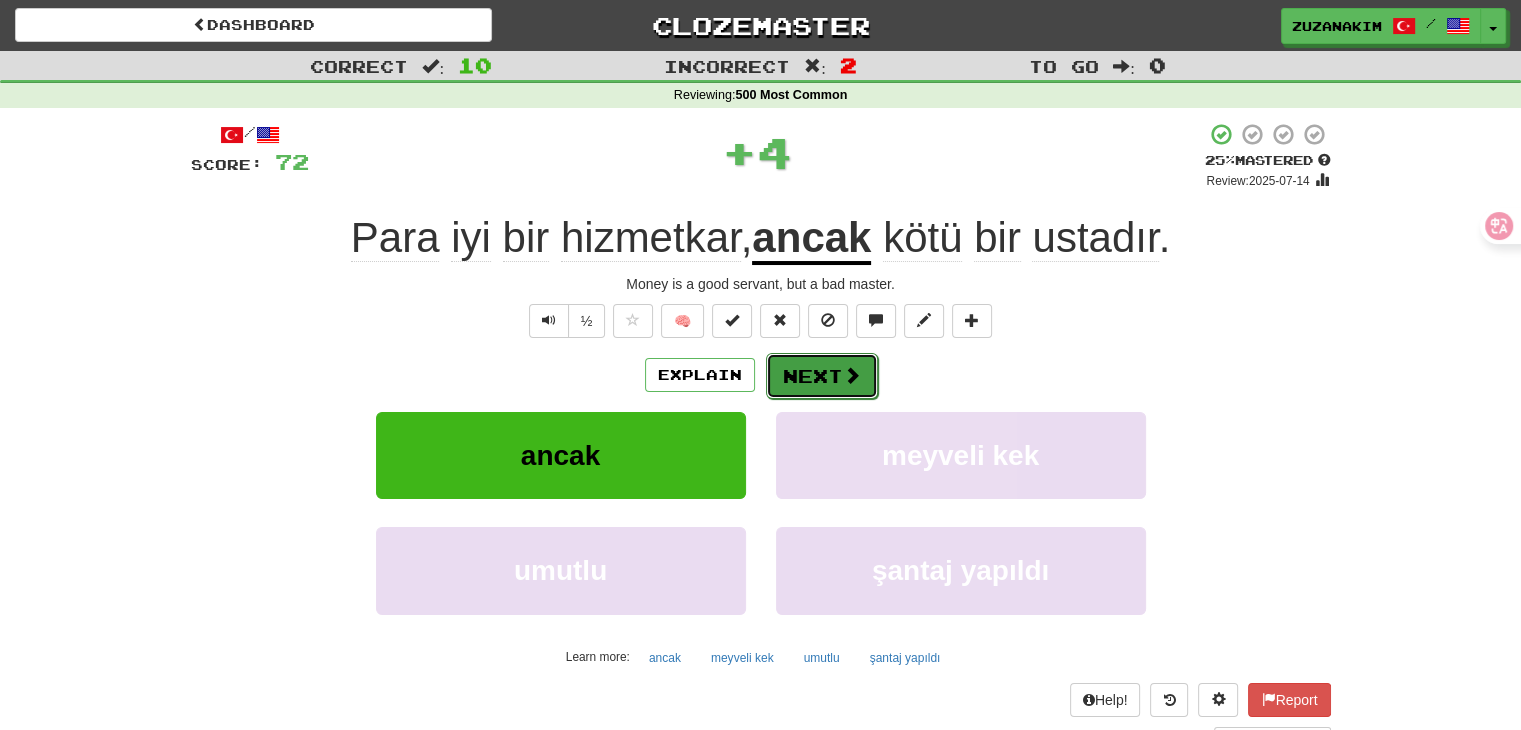 click on "Next" at bounding box center (822, 376) 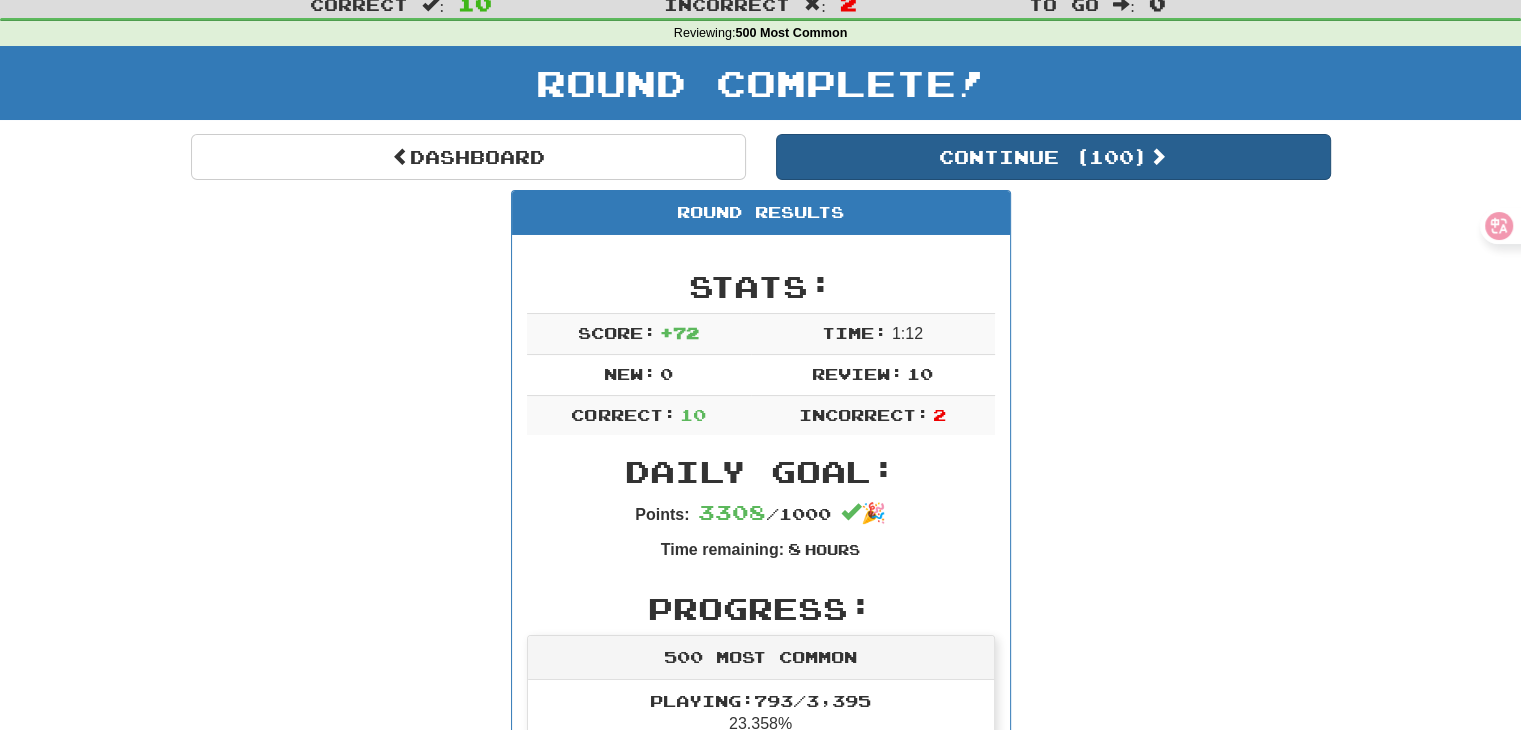 scroll, scrollTop: 0, scrollLeft: 0, axis: both 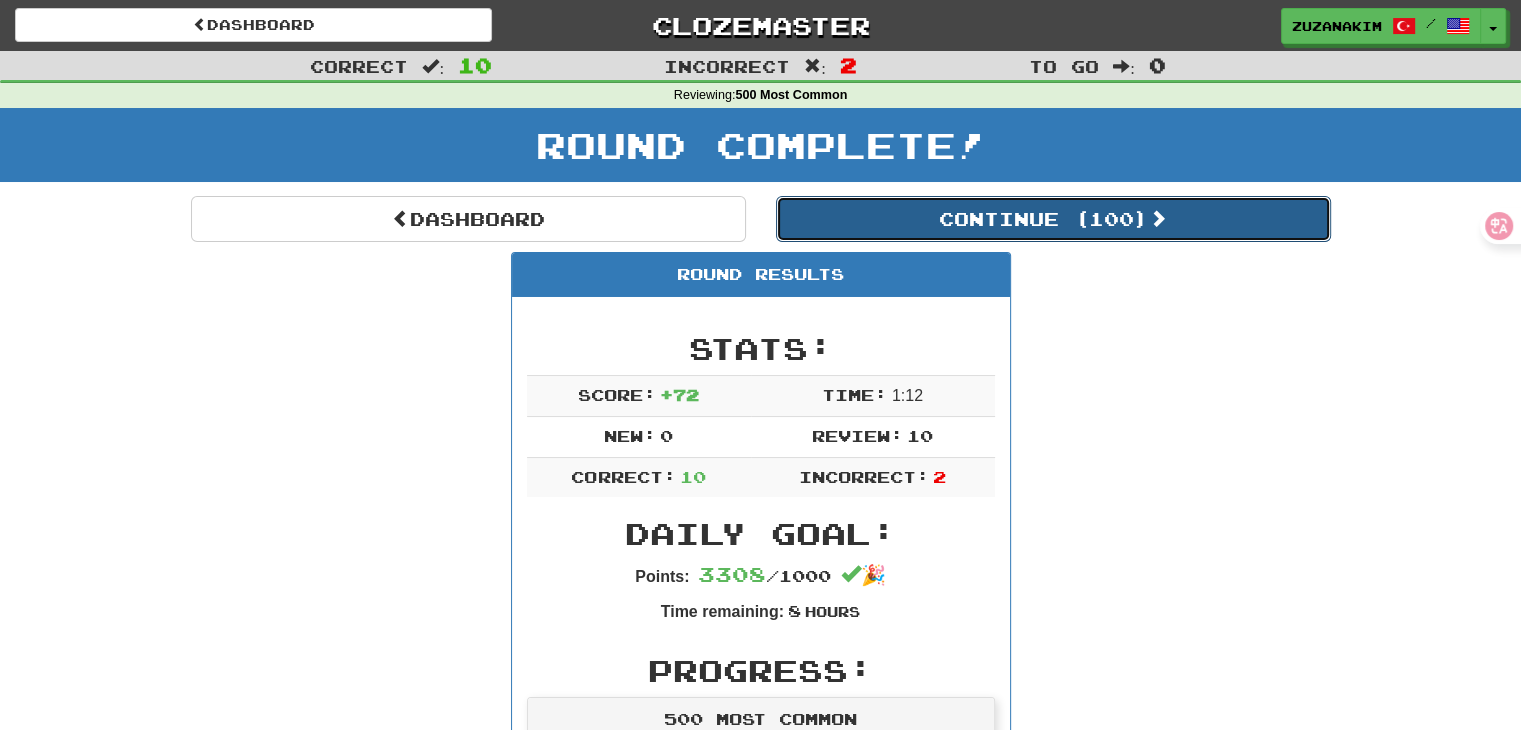 click on "Continue ( 100 )" at bounding box center (1053, 219) 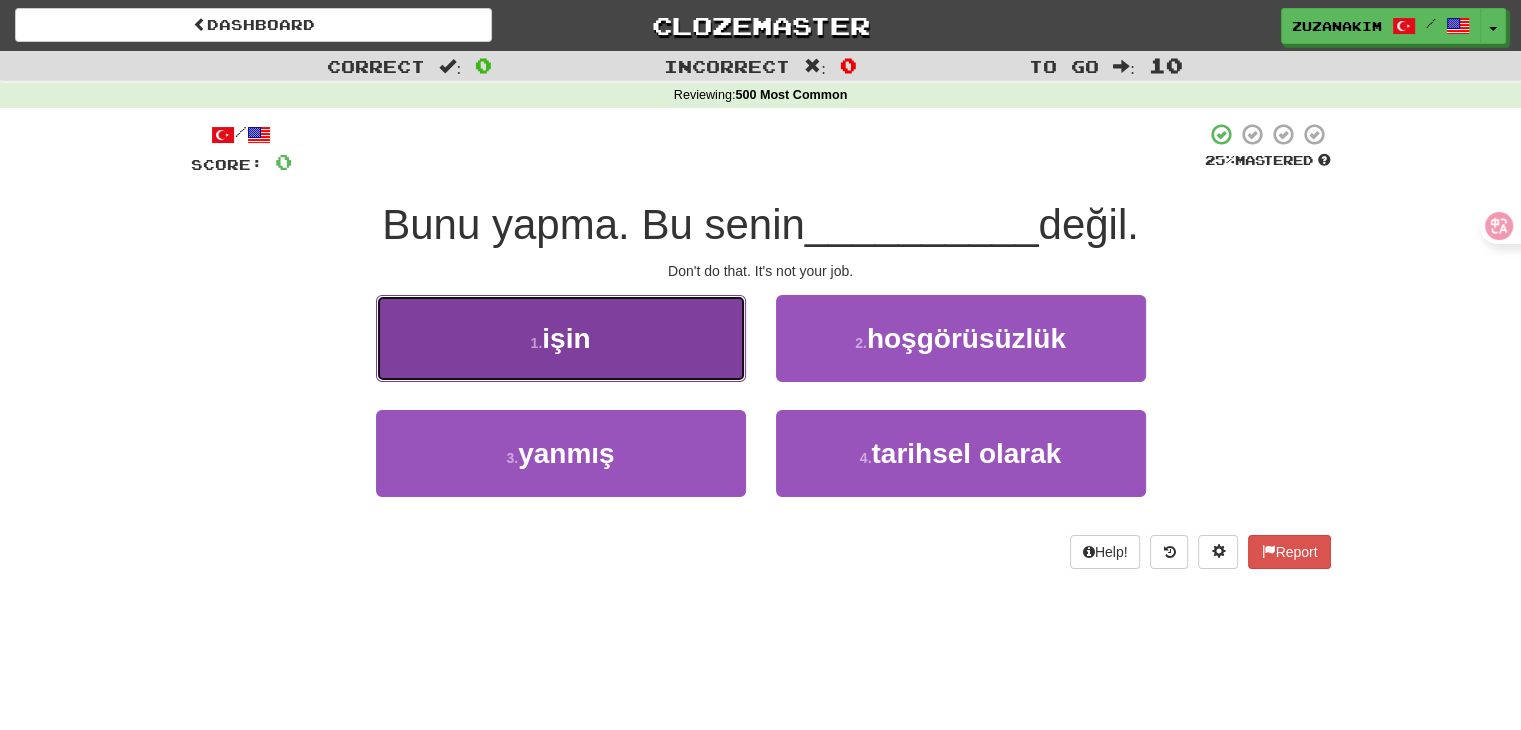 click on "1 .  işin" at bounding box center (561, 338) 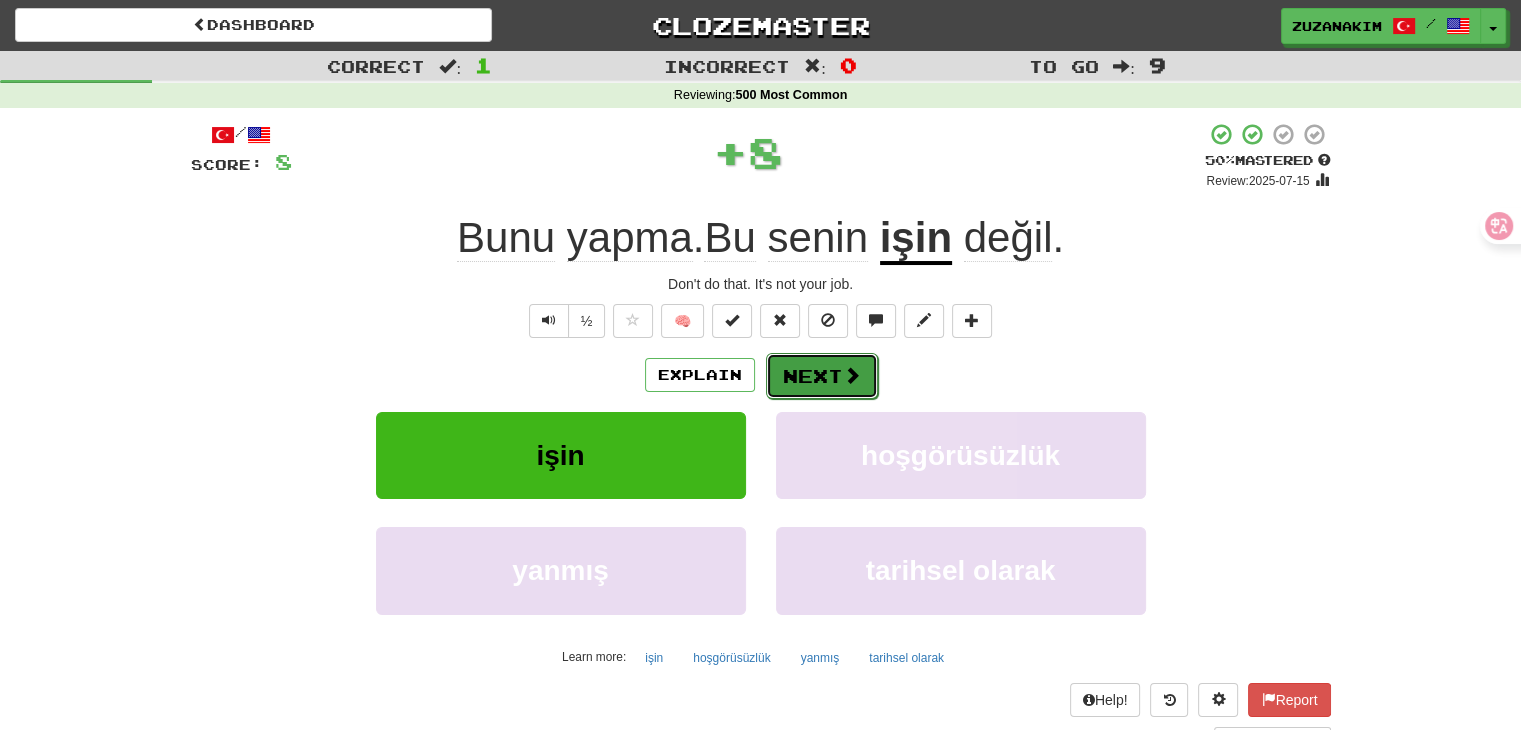 click on "Next" at bounding box center (822, 376) 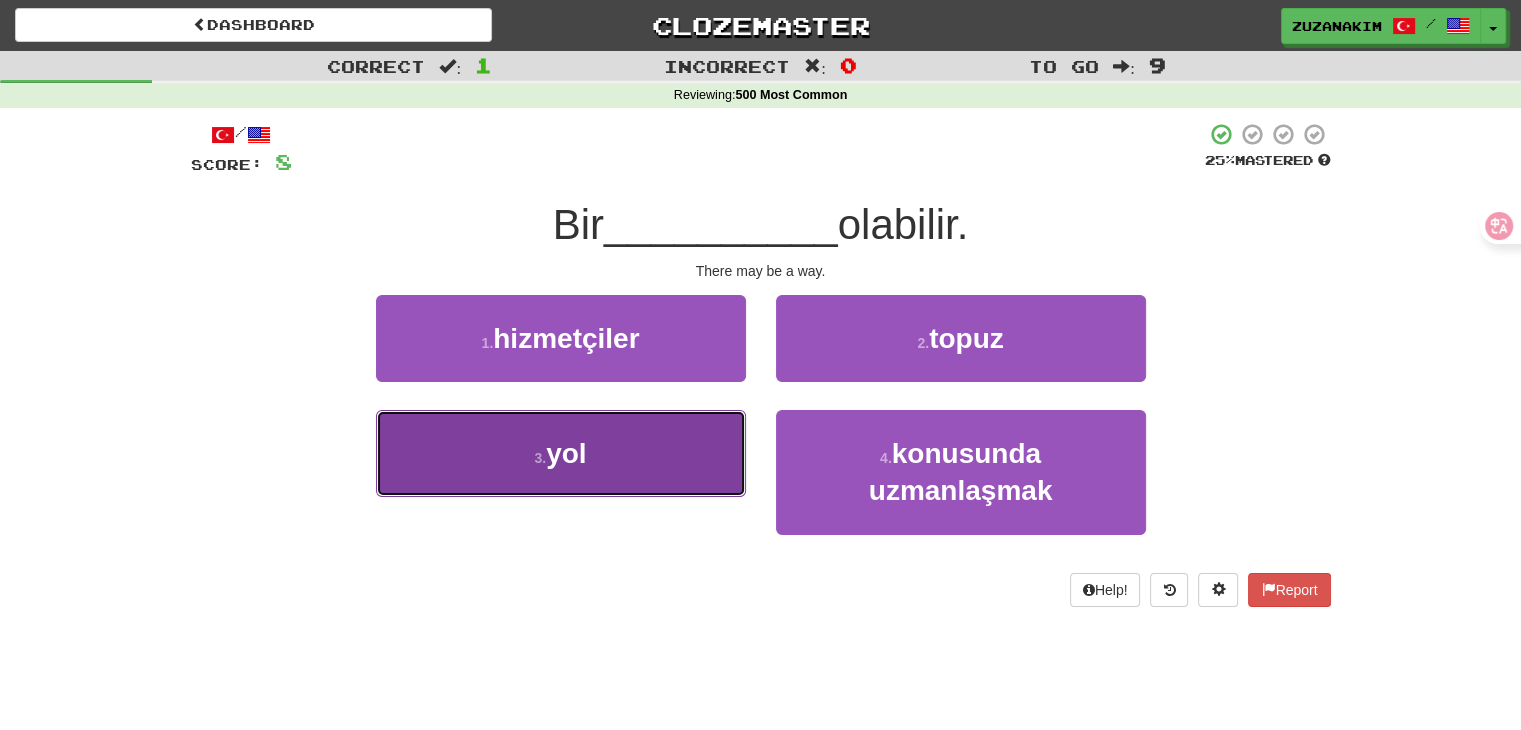 click on "3 .  yol" at bounding box center [561, 453] 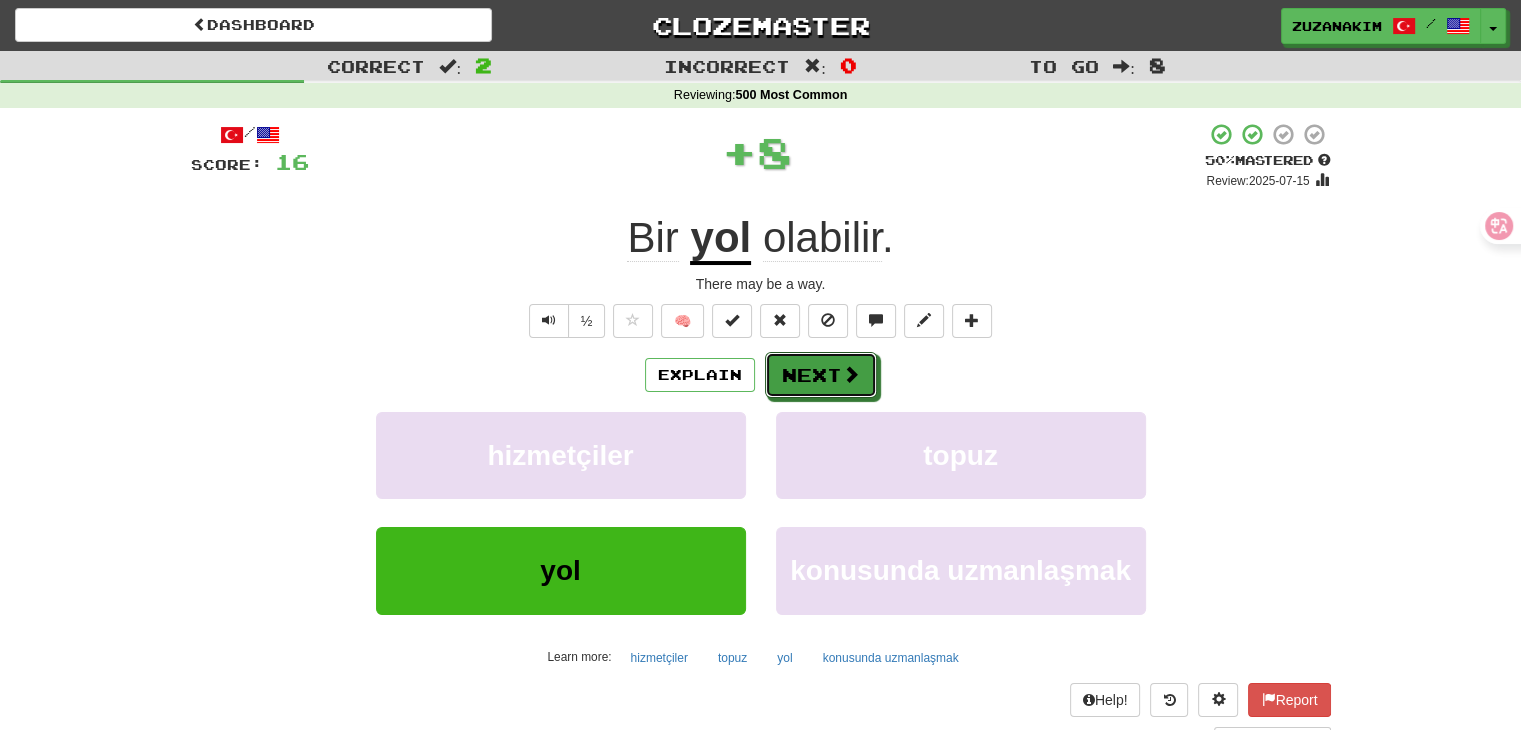 click on "Next" at bounding box center (821, 375) 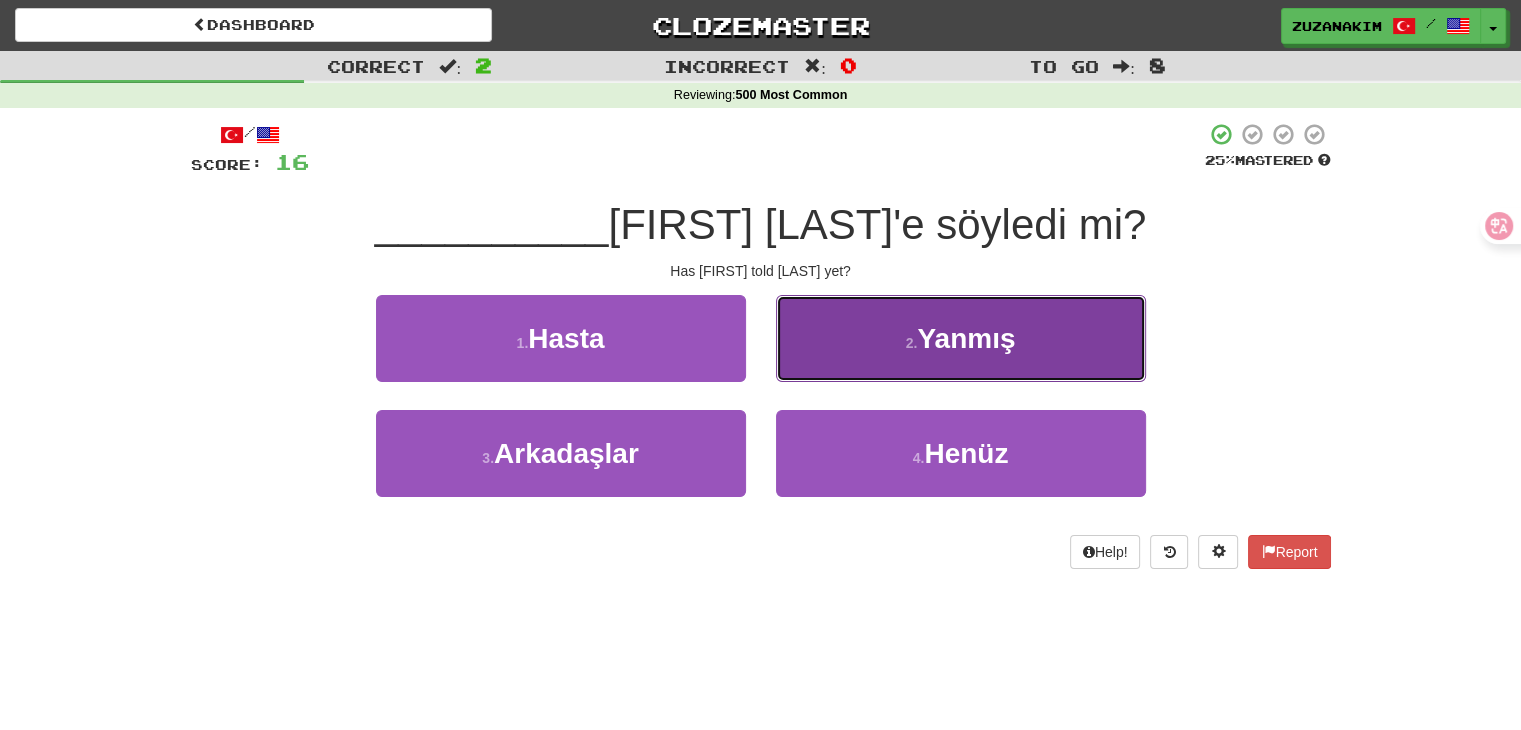 click on "Yanmış" at bounding box center (966, 338) 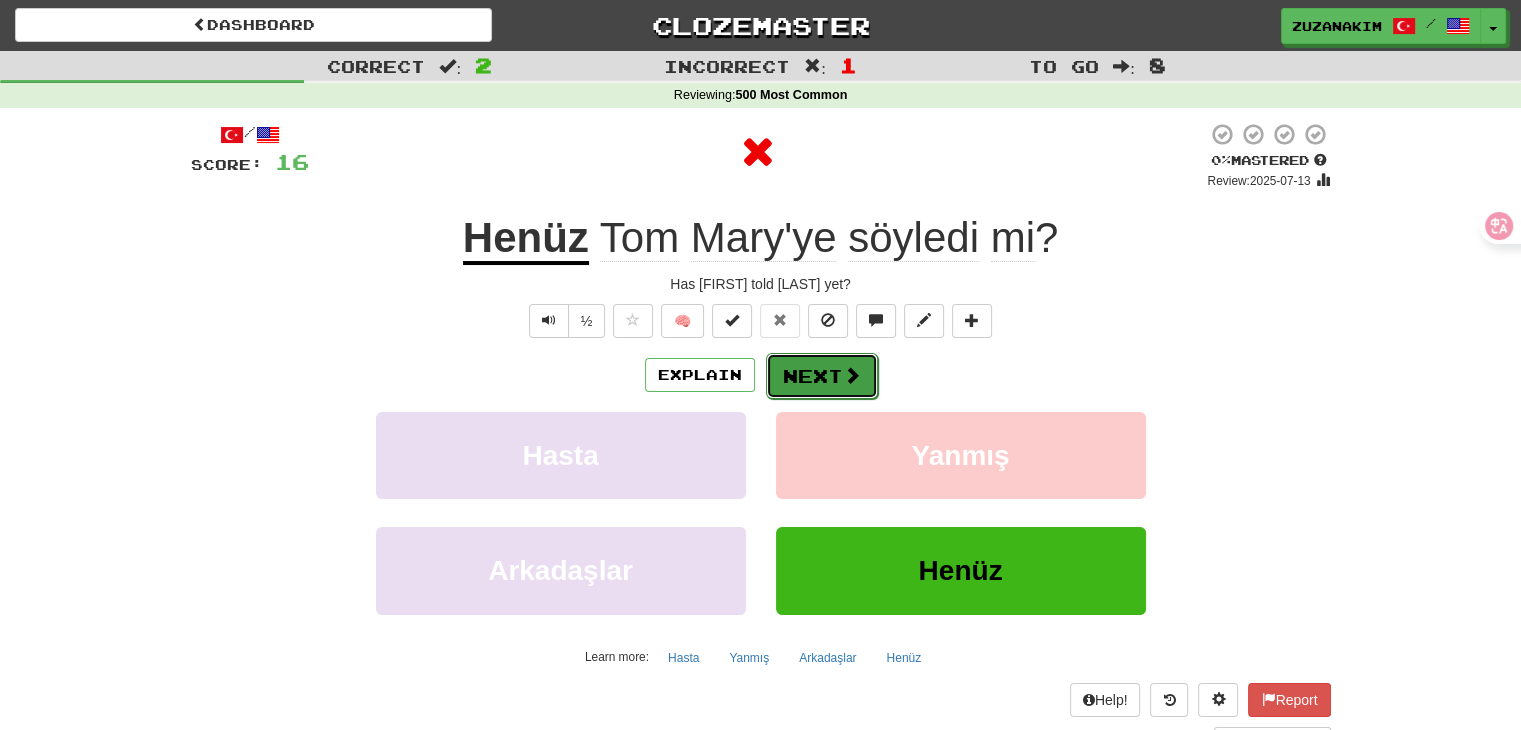 click on "Next" at bounding box center (822, 376) 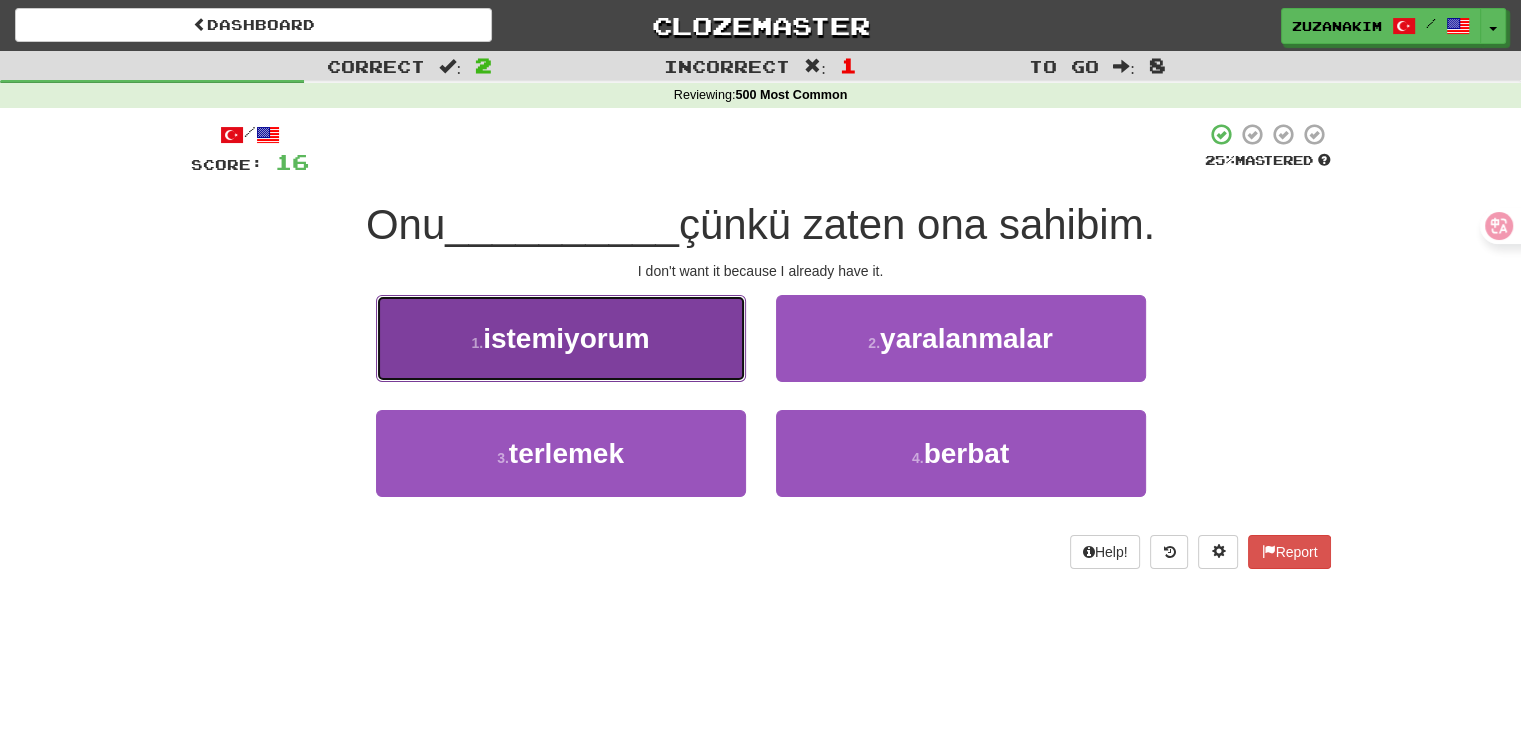 click on "1 .  istemiyorum" at bounding box center (561, 338) 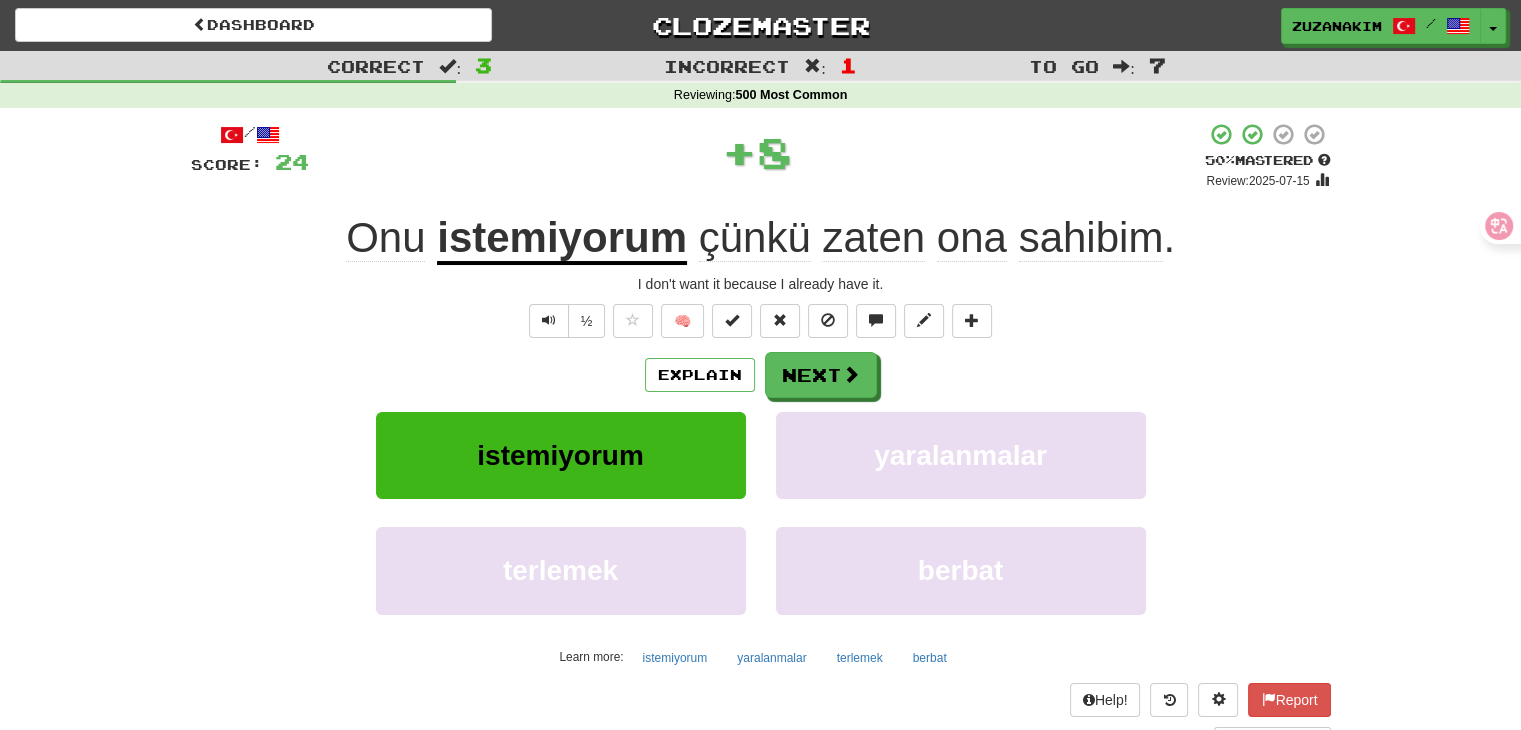 click on "zaten" at bounding box center [873, 238] 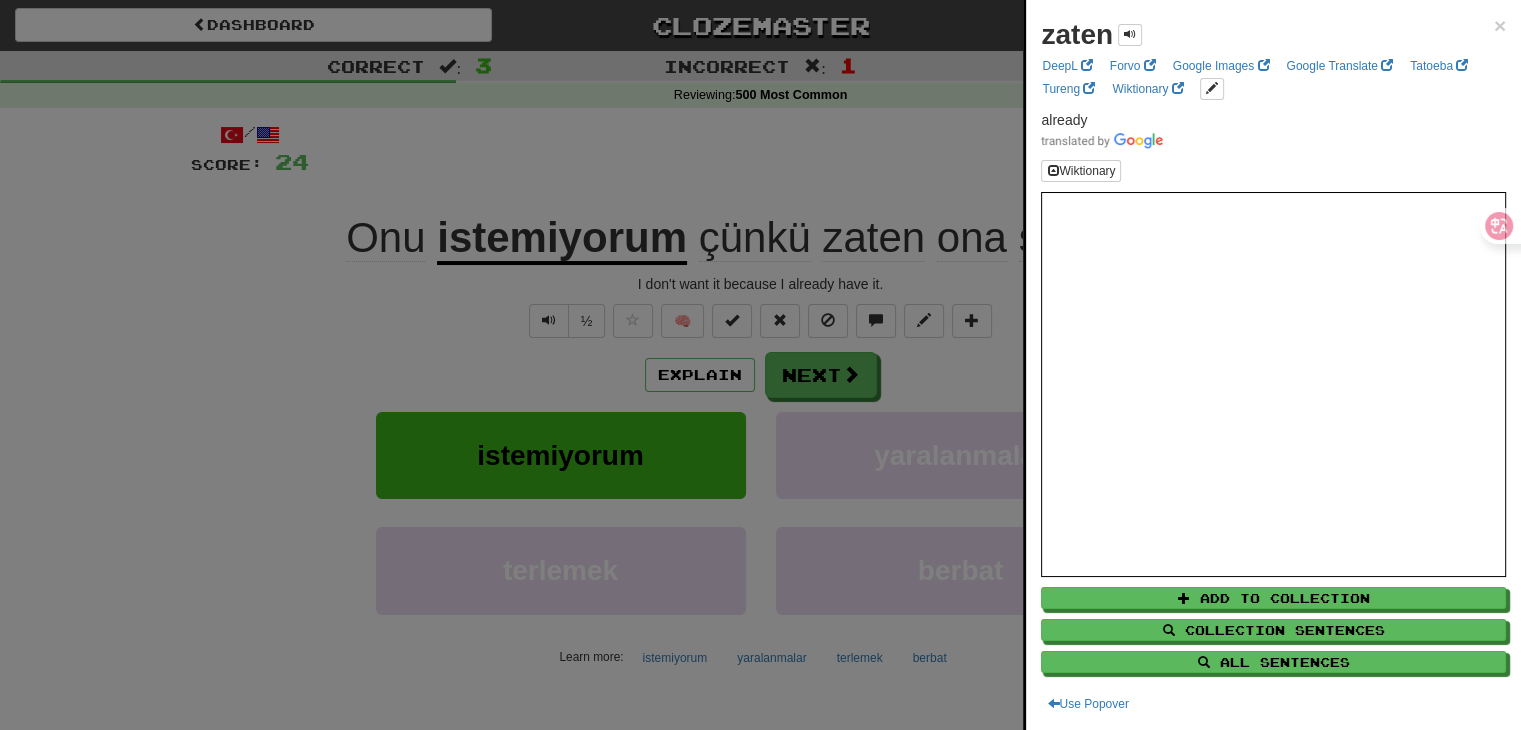 click at bounding box center (760, 365) 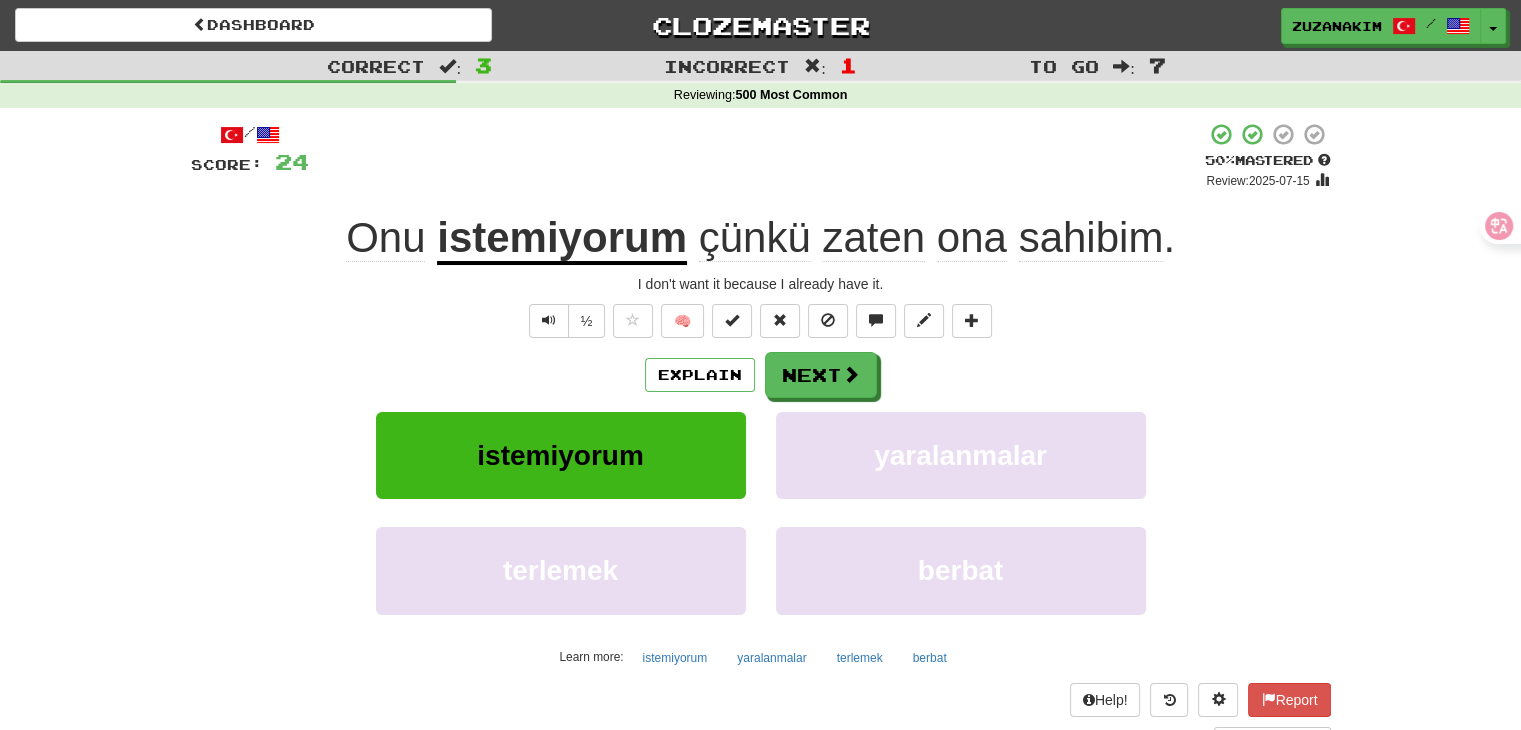 click on "sahibim" at bounding box center (1091, 238) 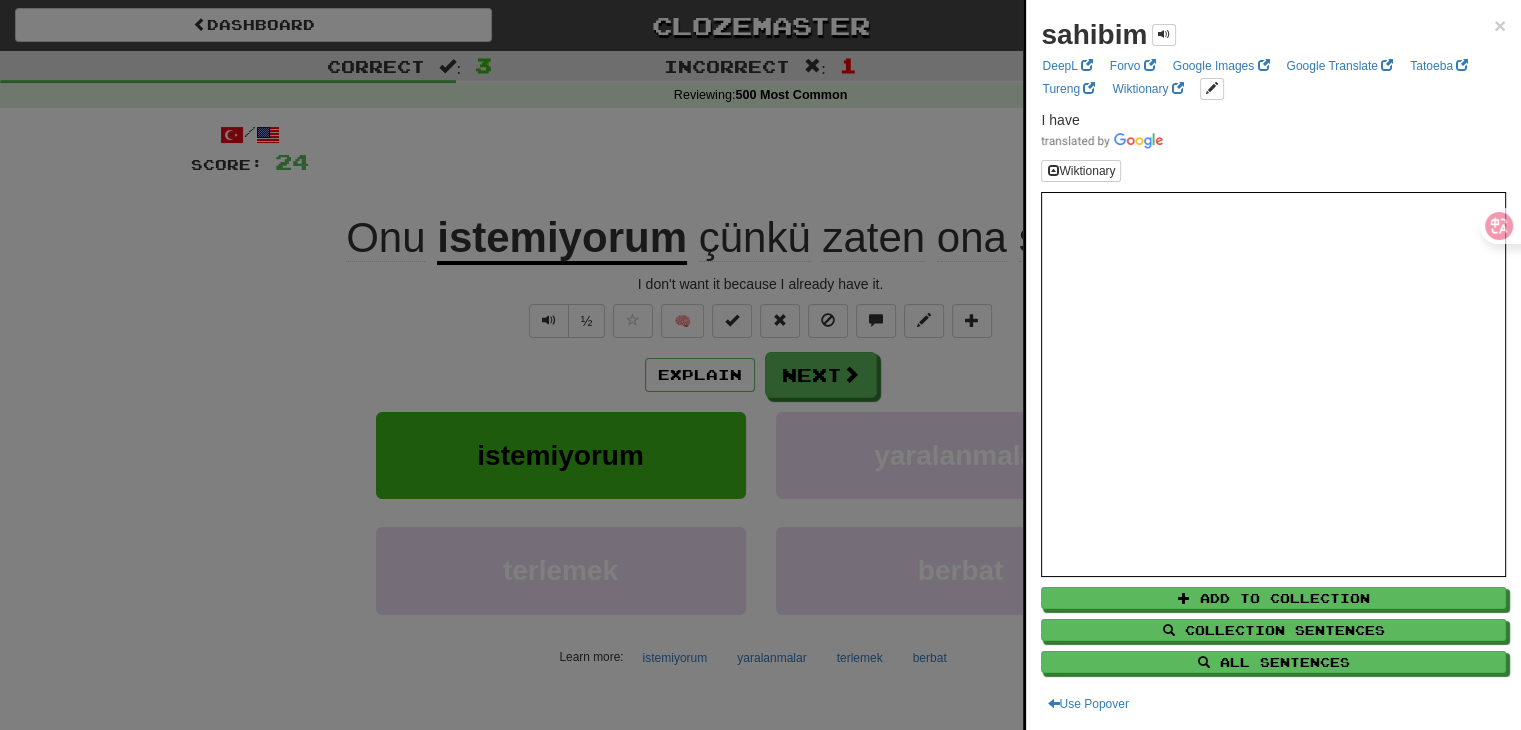 click at bounding box center (760, 365) 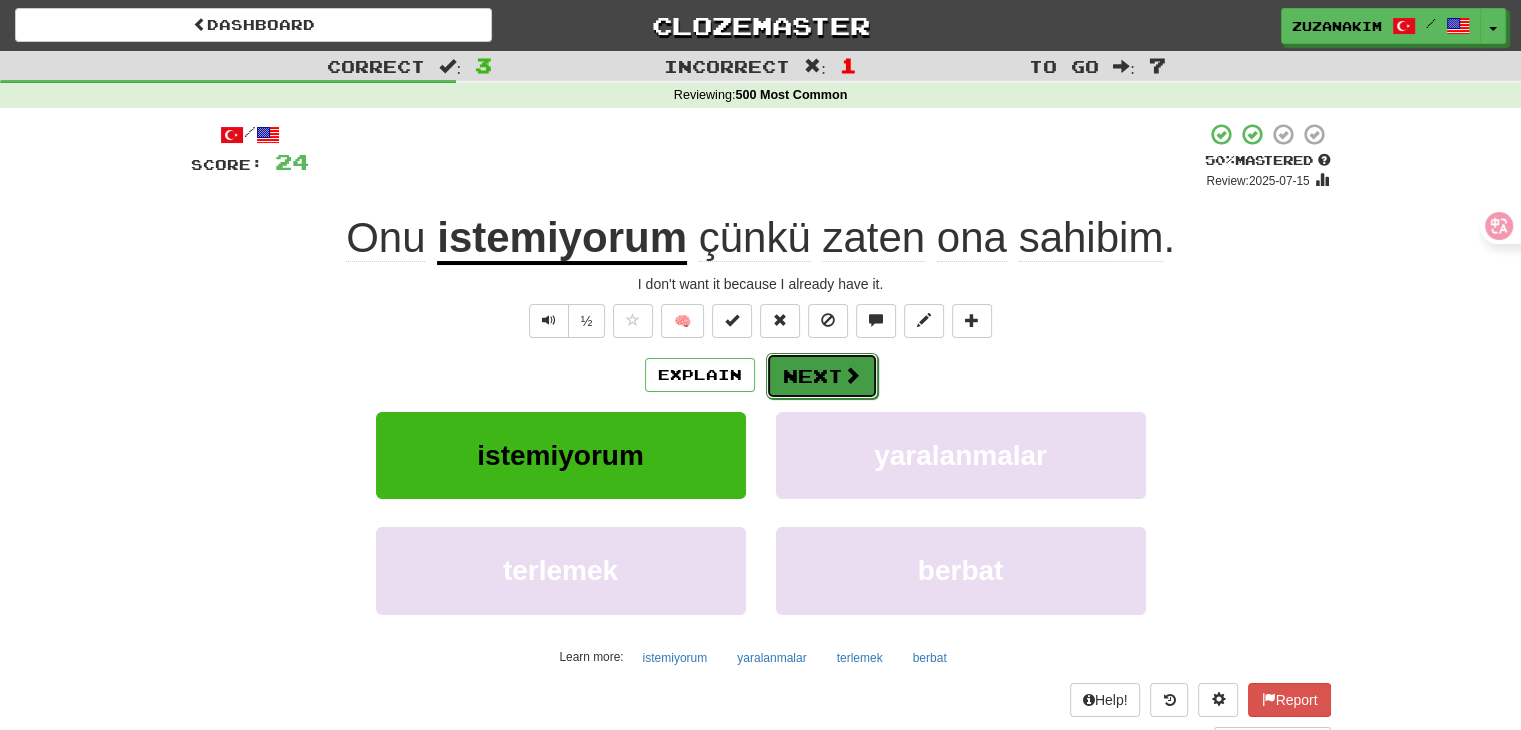 click on "Next" at bounding box center (822, 376) 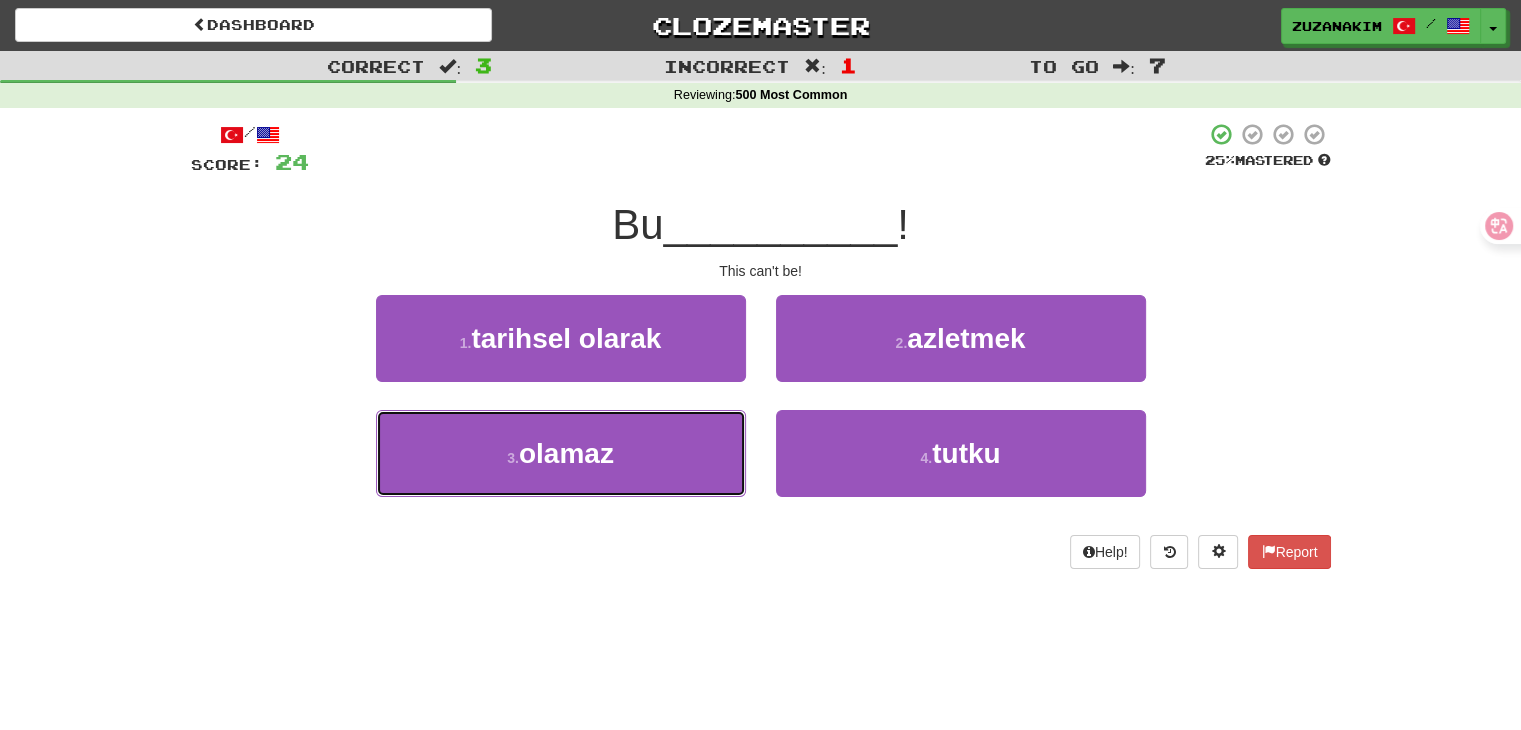 drag, startPoint x: 688, startPoint y: 446, endPoint x: 929, endPoint y: 398, distance: 245.7336 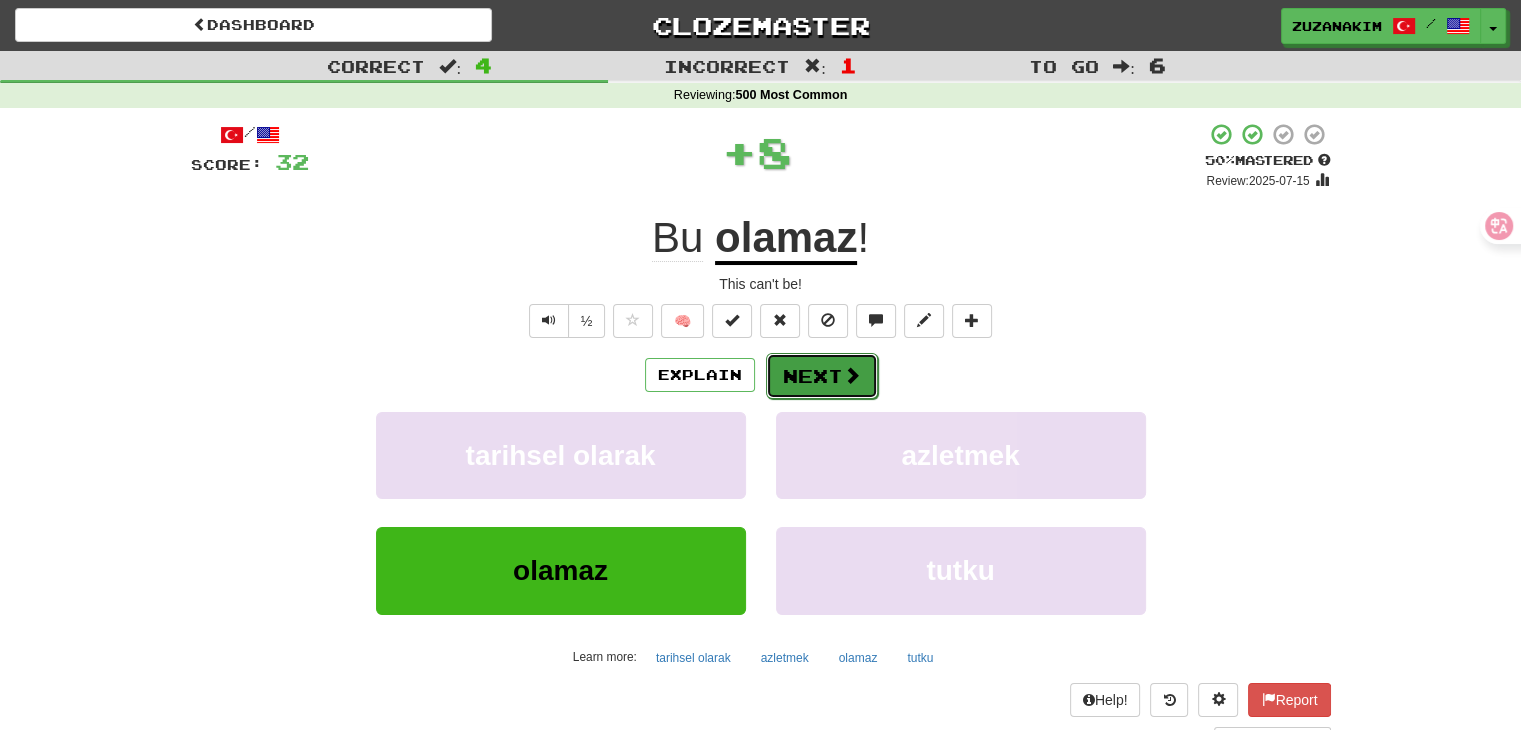 click at bounding box center [852, 375] 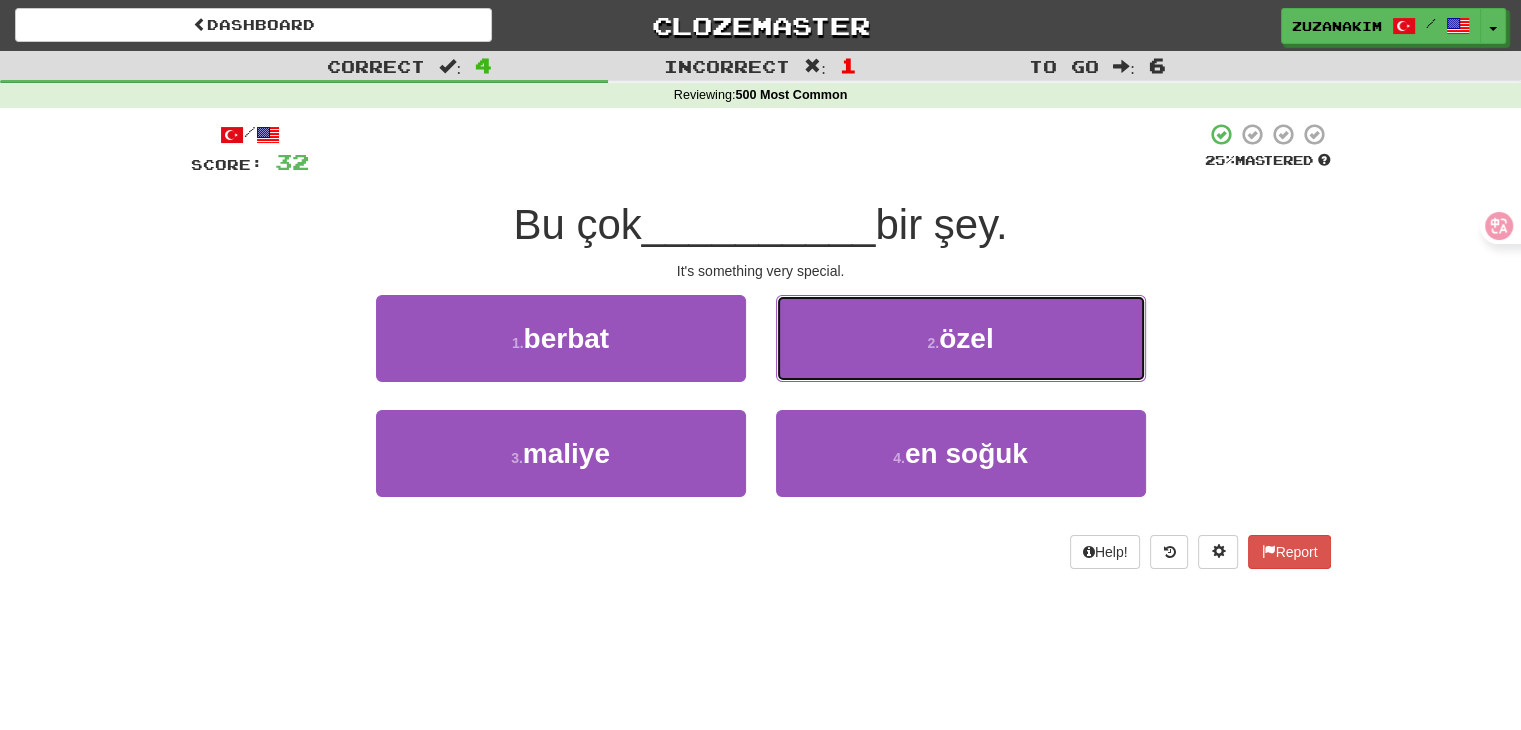 click on "özel" at bounding box center [966, 338] 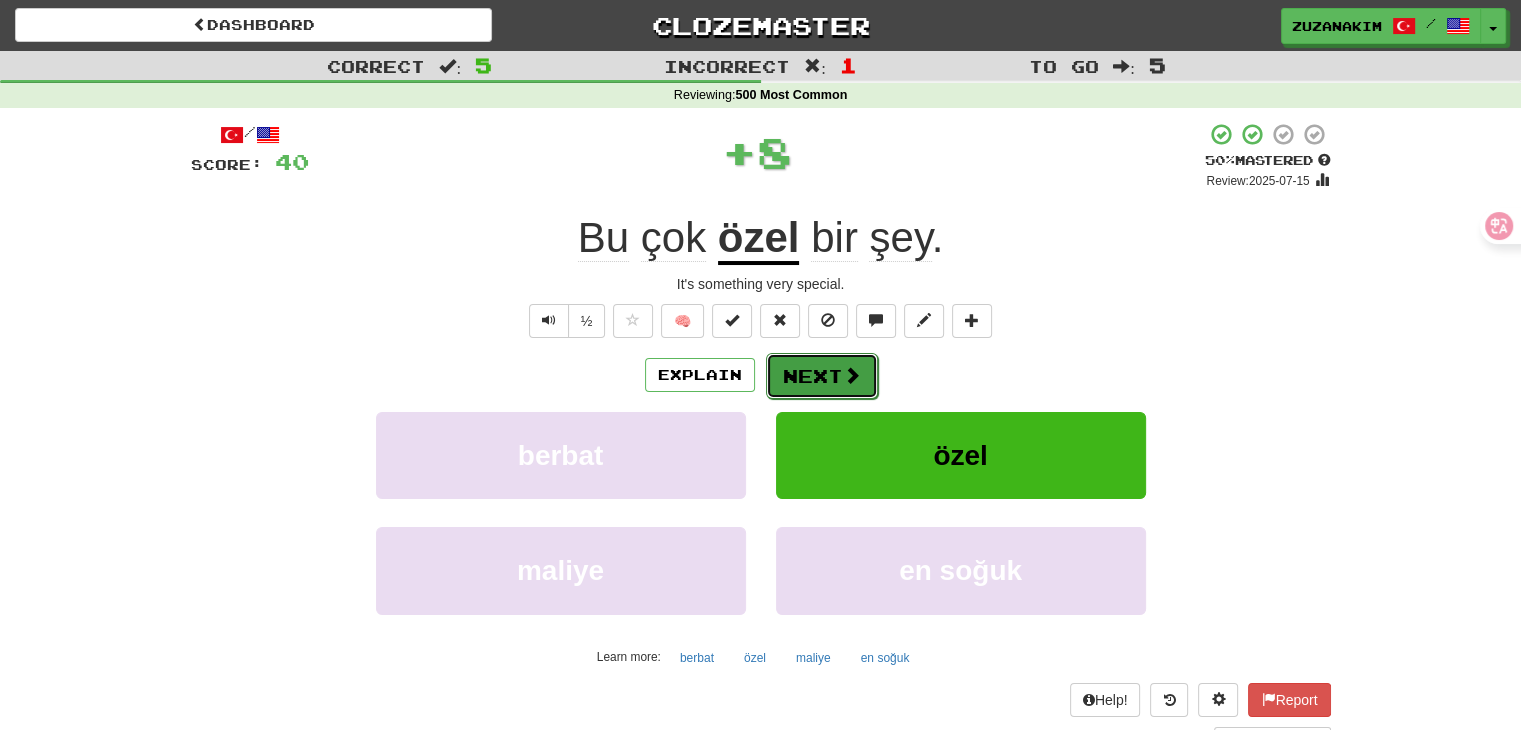 click on "Next" at bounding box center [822, 376] 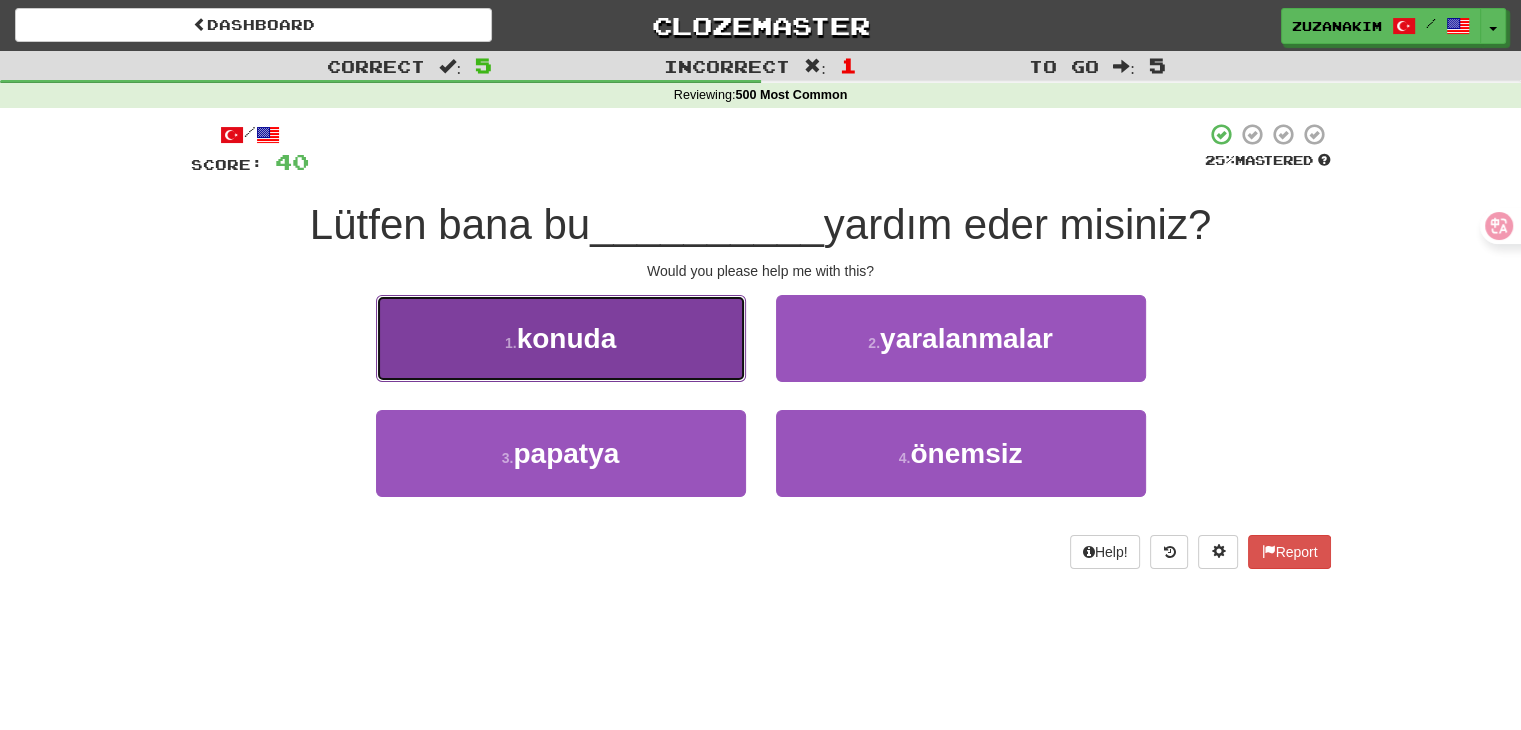 click on "1 .  konuda" at bounding box center (561, 338) 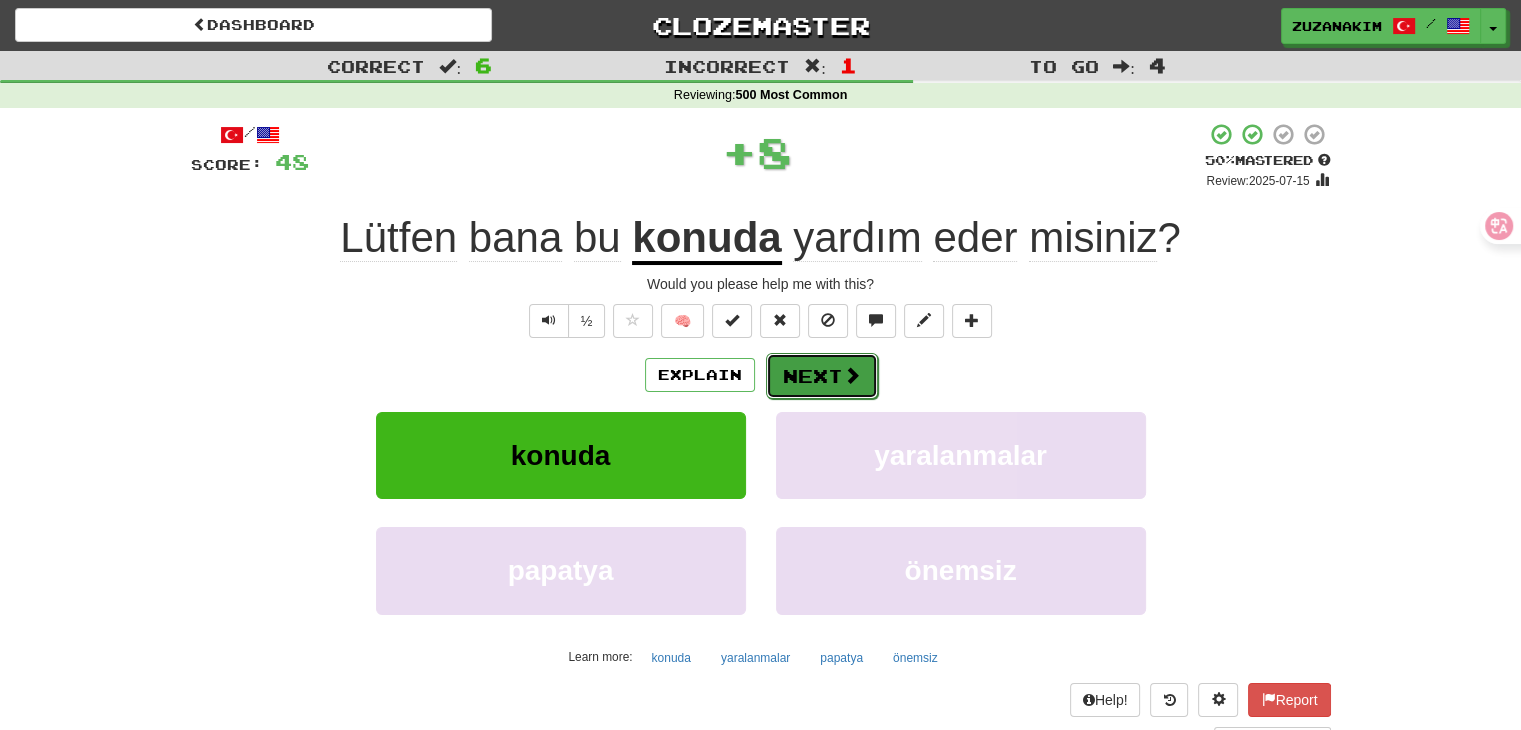 click on "Next" at bounding box center [822, 376] 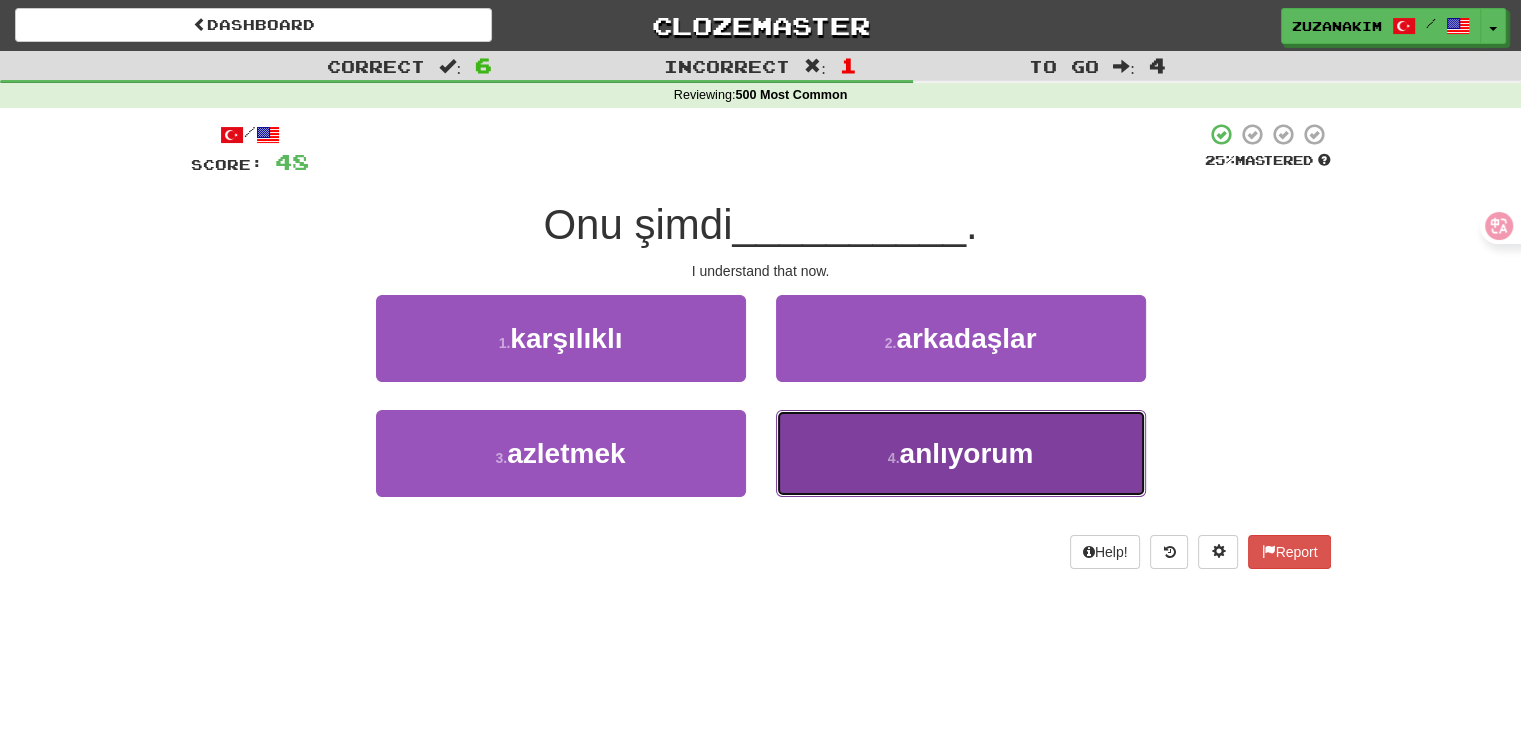click on "4 .  anlıyorum" at bounding box center [961, 453] 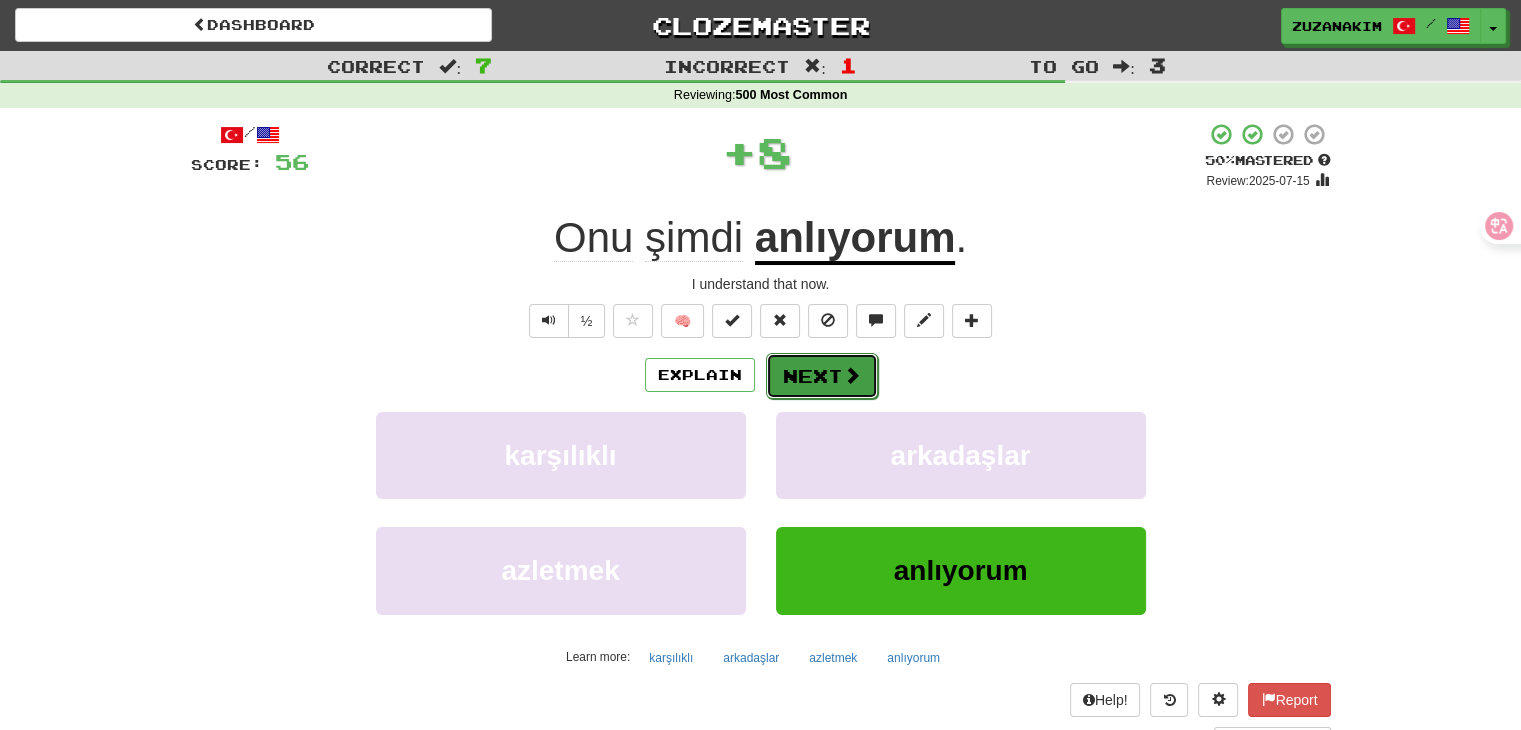 click on "Next" at bounding box center [822, 376] 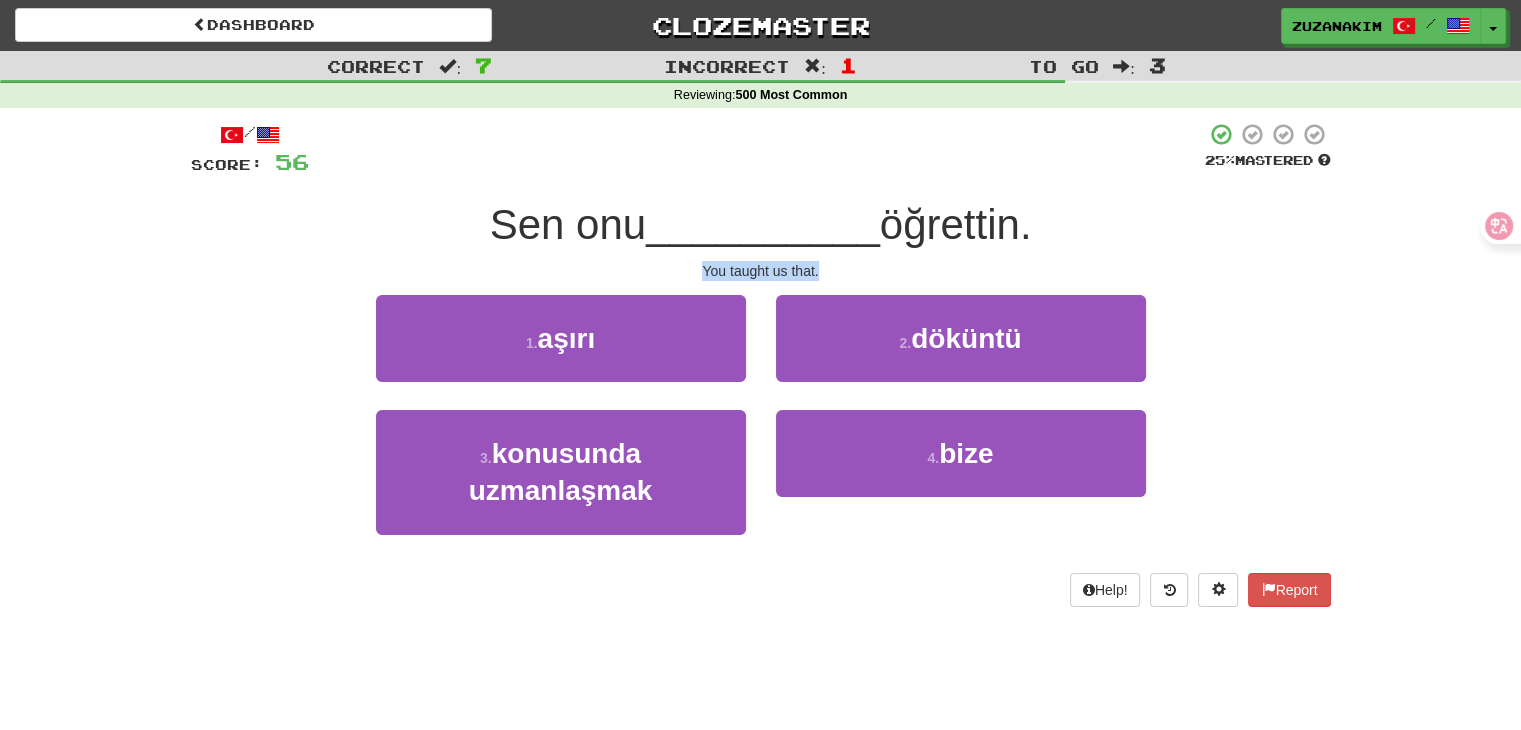 drag, startPoint x: 673, startPoint y: 270, endPoint x: 913, endPoint y: 270, distance: 240 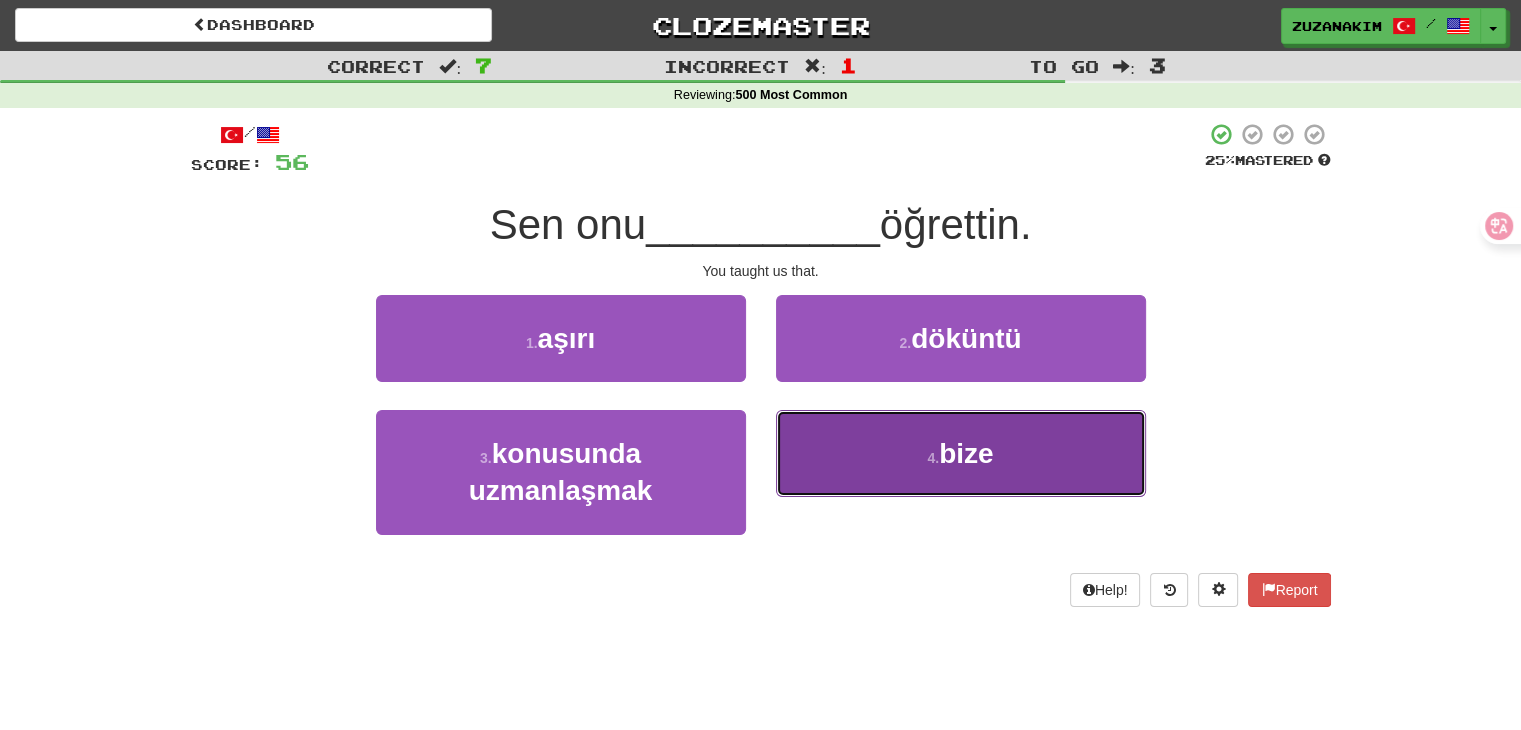 click on "bize" at bounding box center [966, 453] 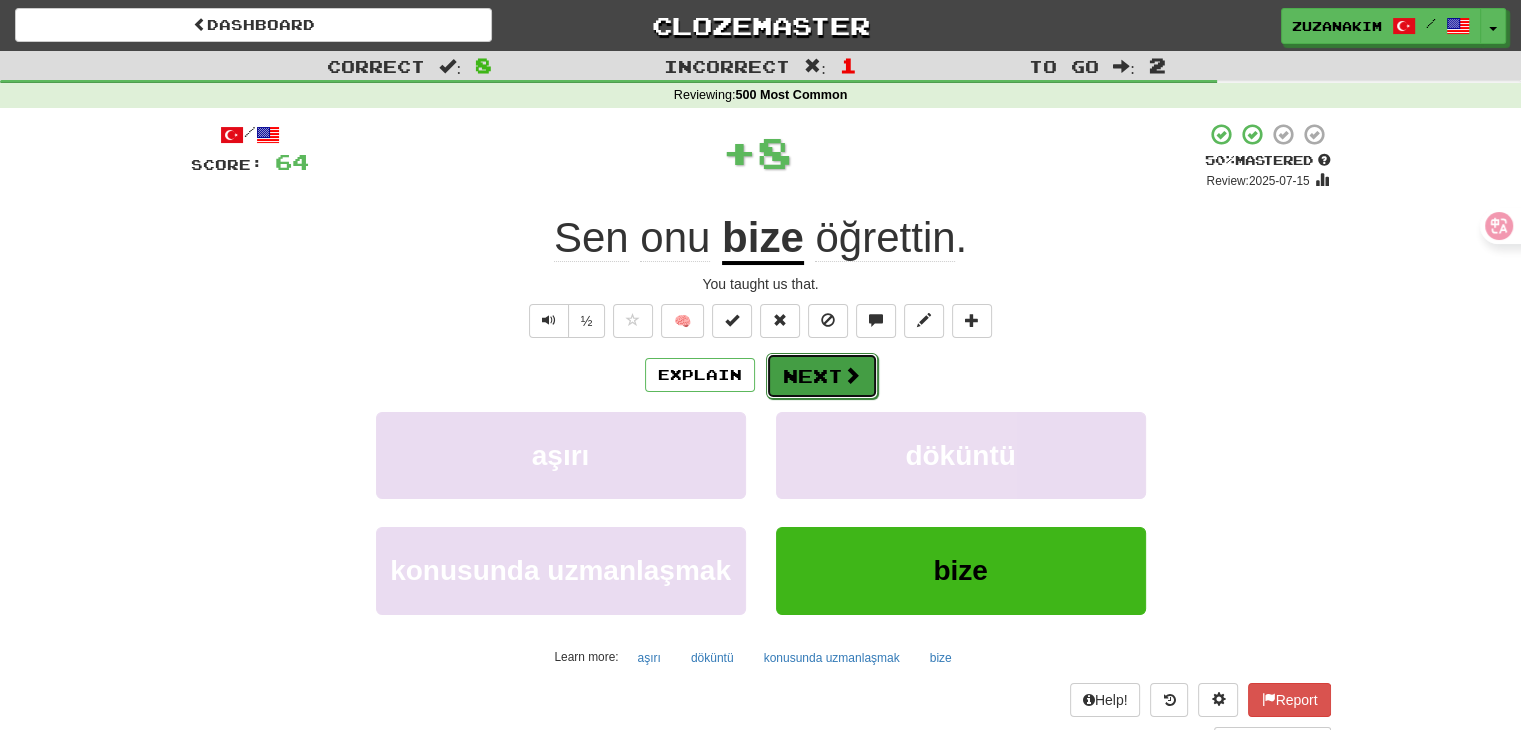 click on "Next" at bounding box center (822, 376) 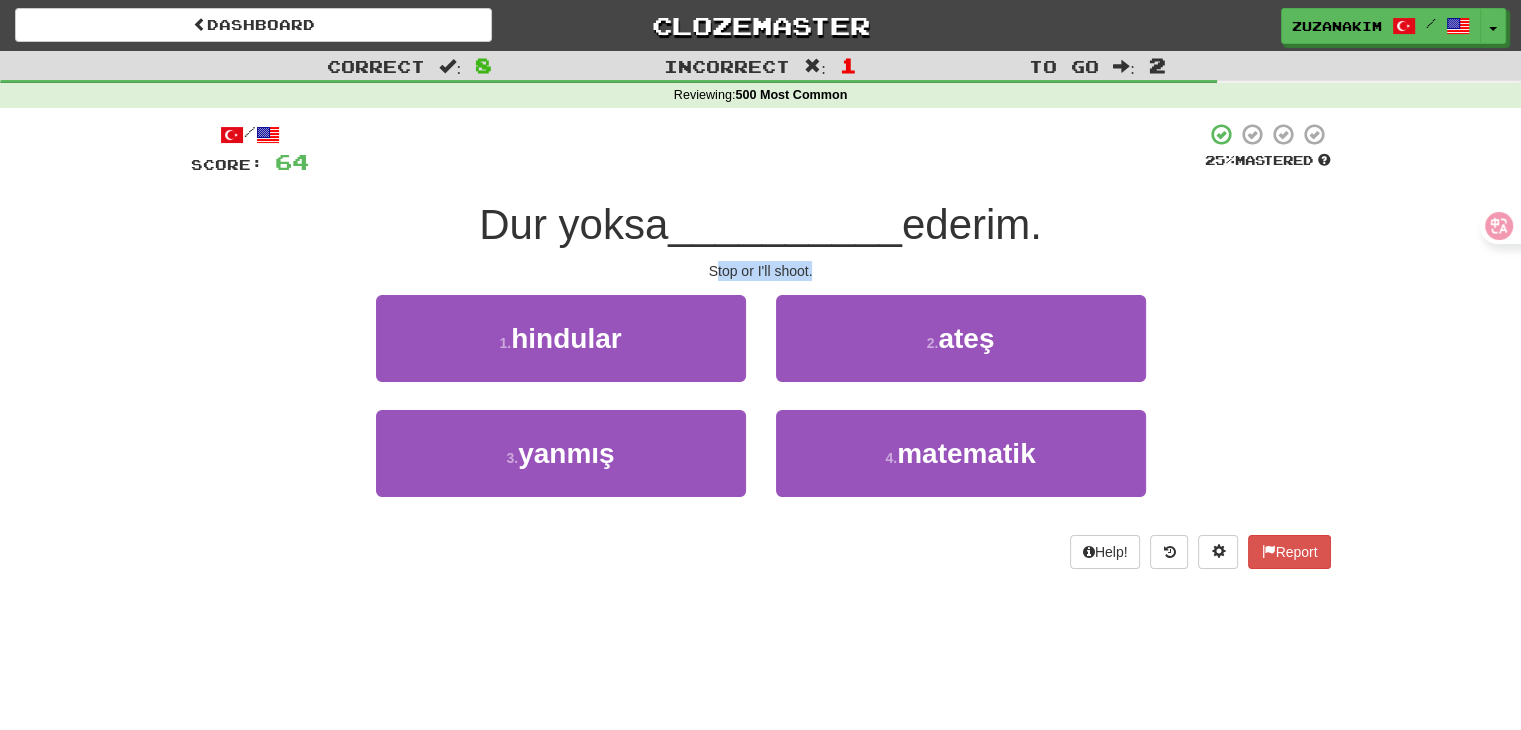 drag, startPoint x: 714, startPoint y: 264, endPoint x: 882, endPoint y: 275, distance: 168.35974 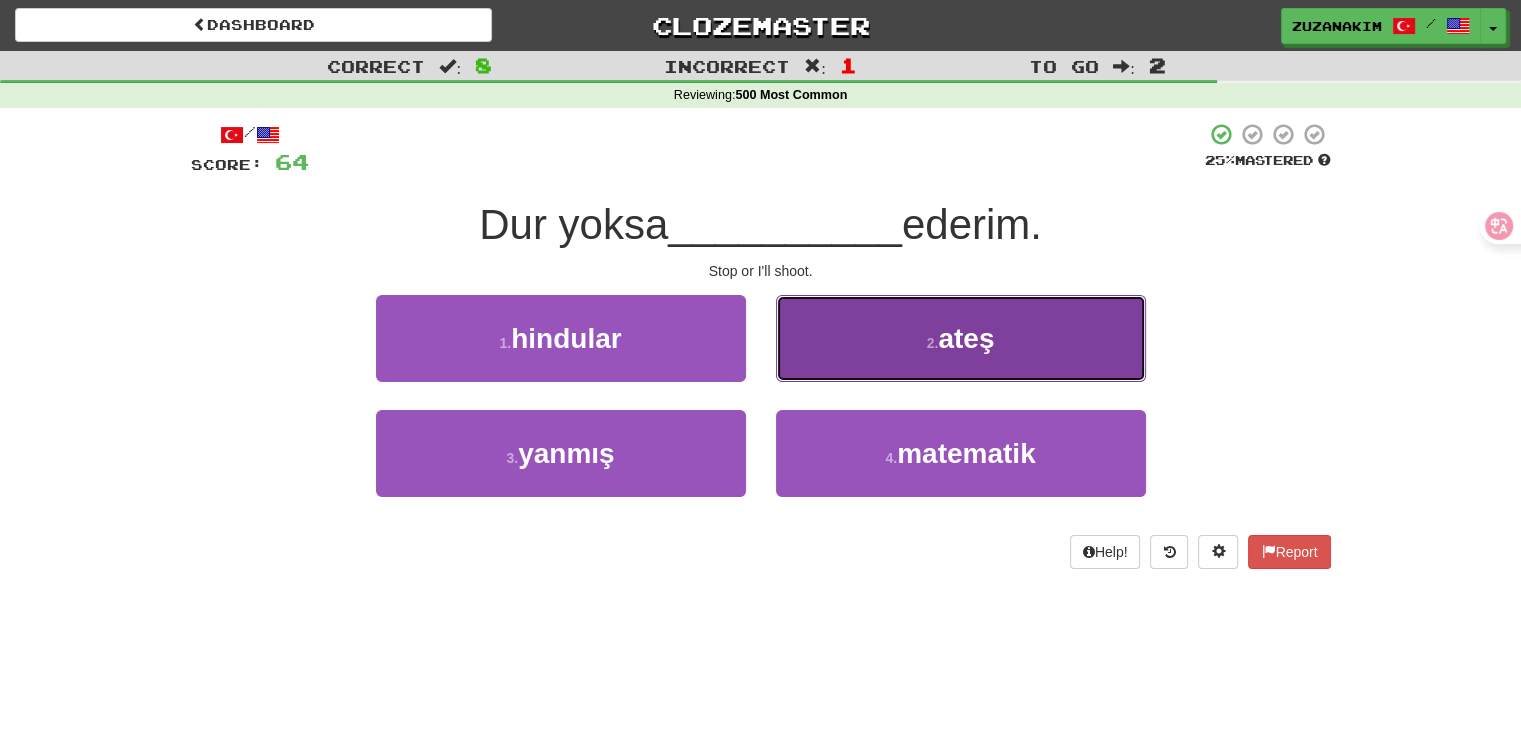 click on "ateş" at bounding box center [966, 338] 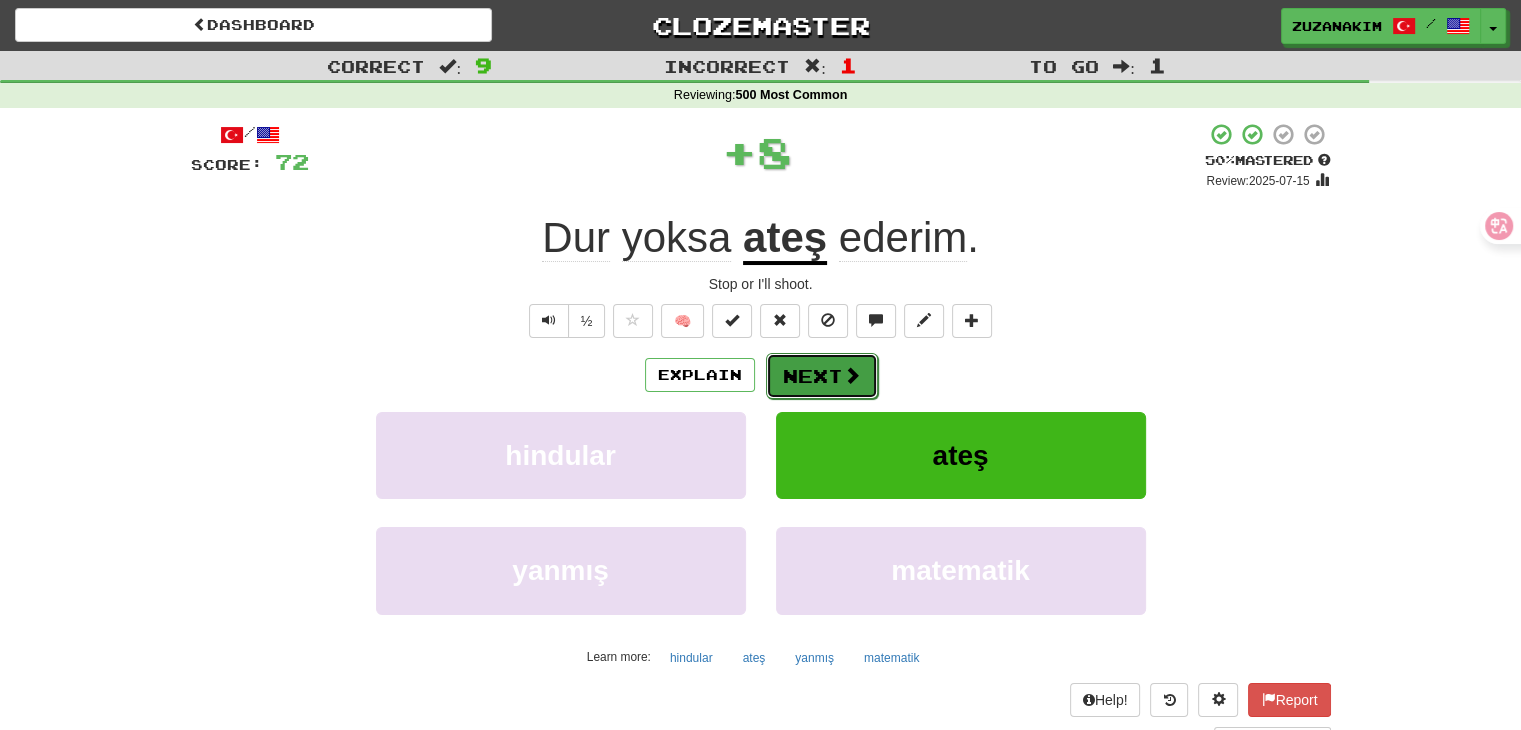 click on "Next" at bounding box center [822, 376] 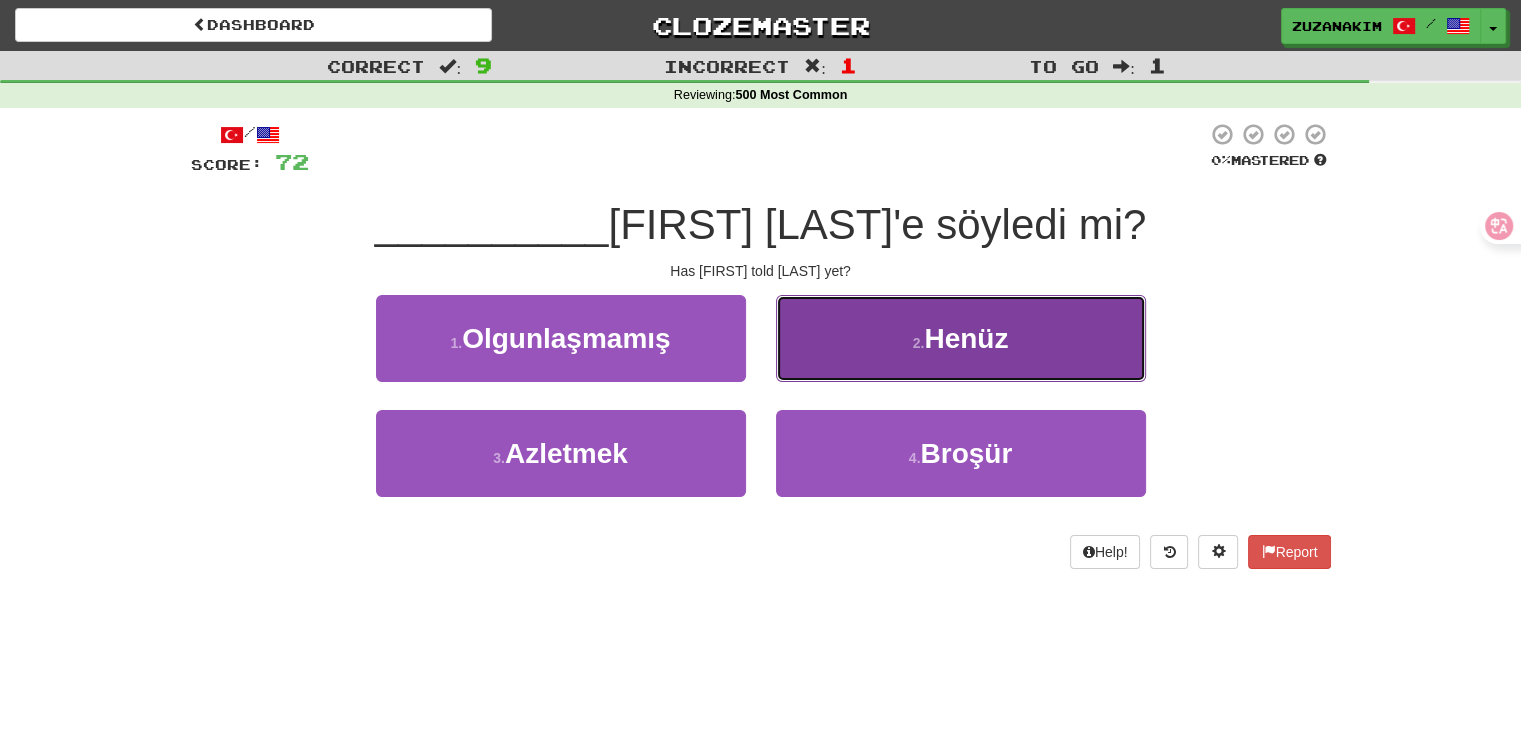 click on "Henüz" at bounding box center (966, 338) 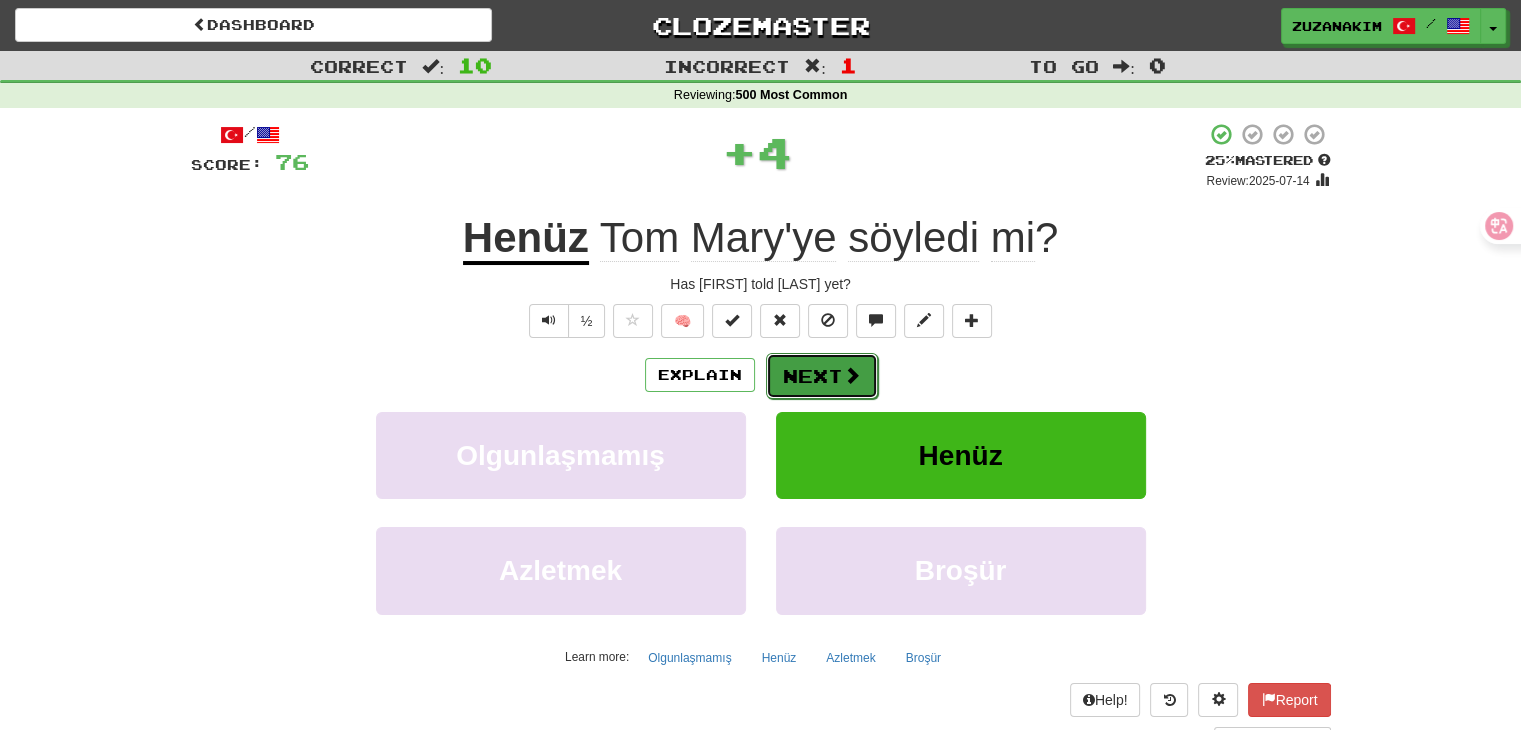 click on "Next" at bounding box center (822, 376) 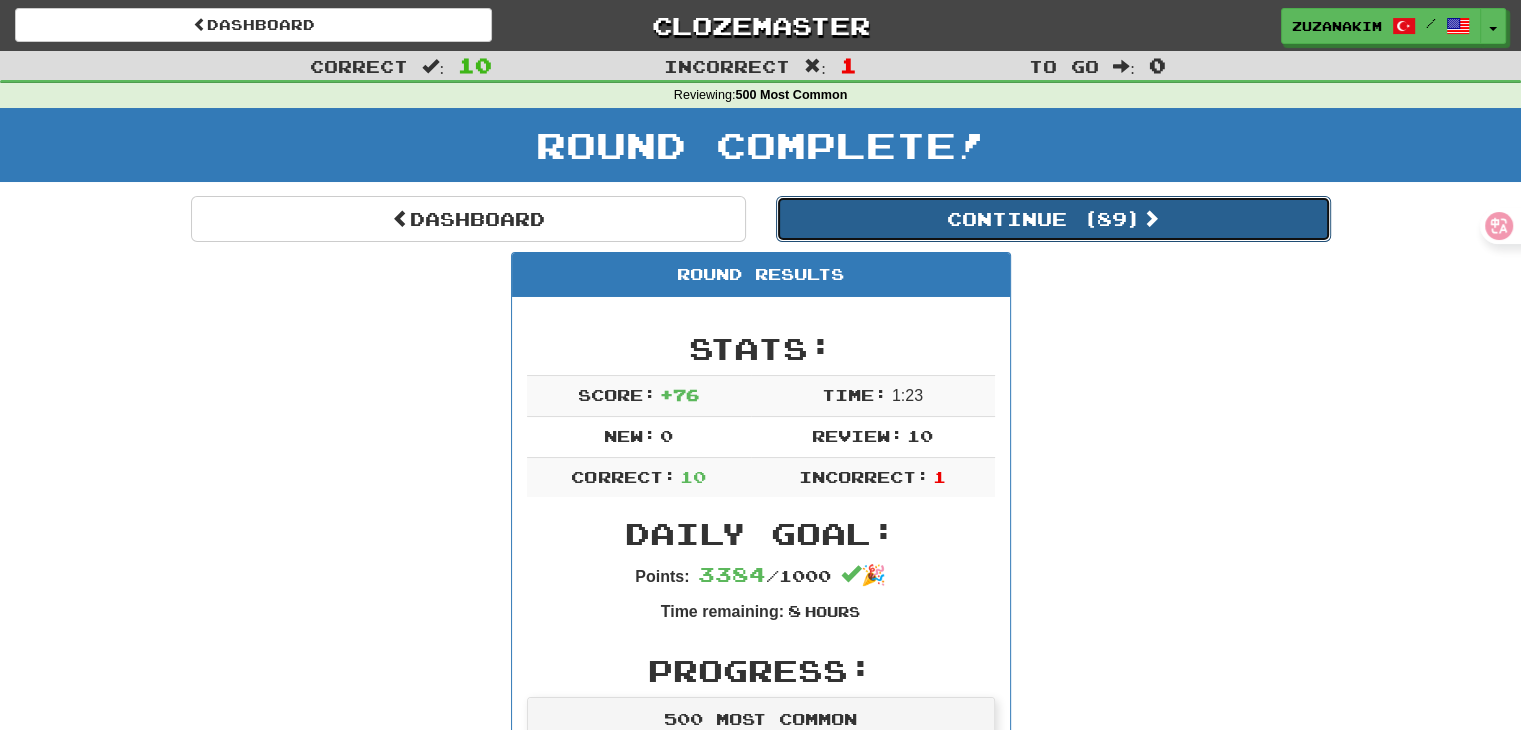 click on "Continue ( 89 )" at bounding box center (1053, 219) 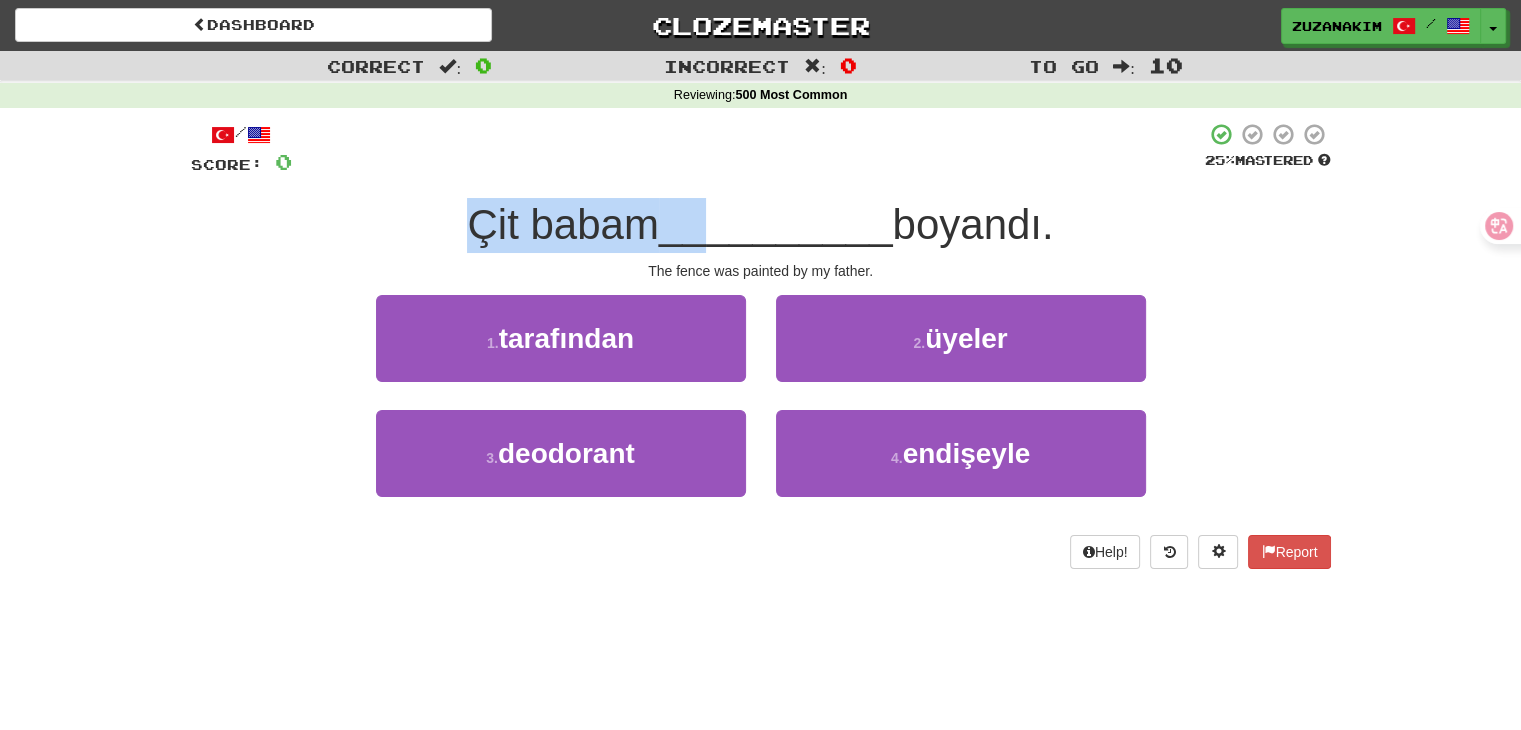 drag, startPoint x: 454, startPoint y: 242, endPoint x: 698, endPoint y: 237, distance: 244.05122 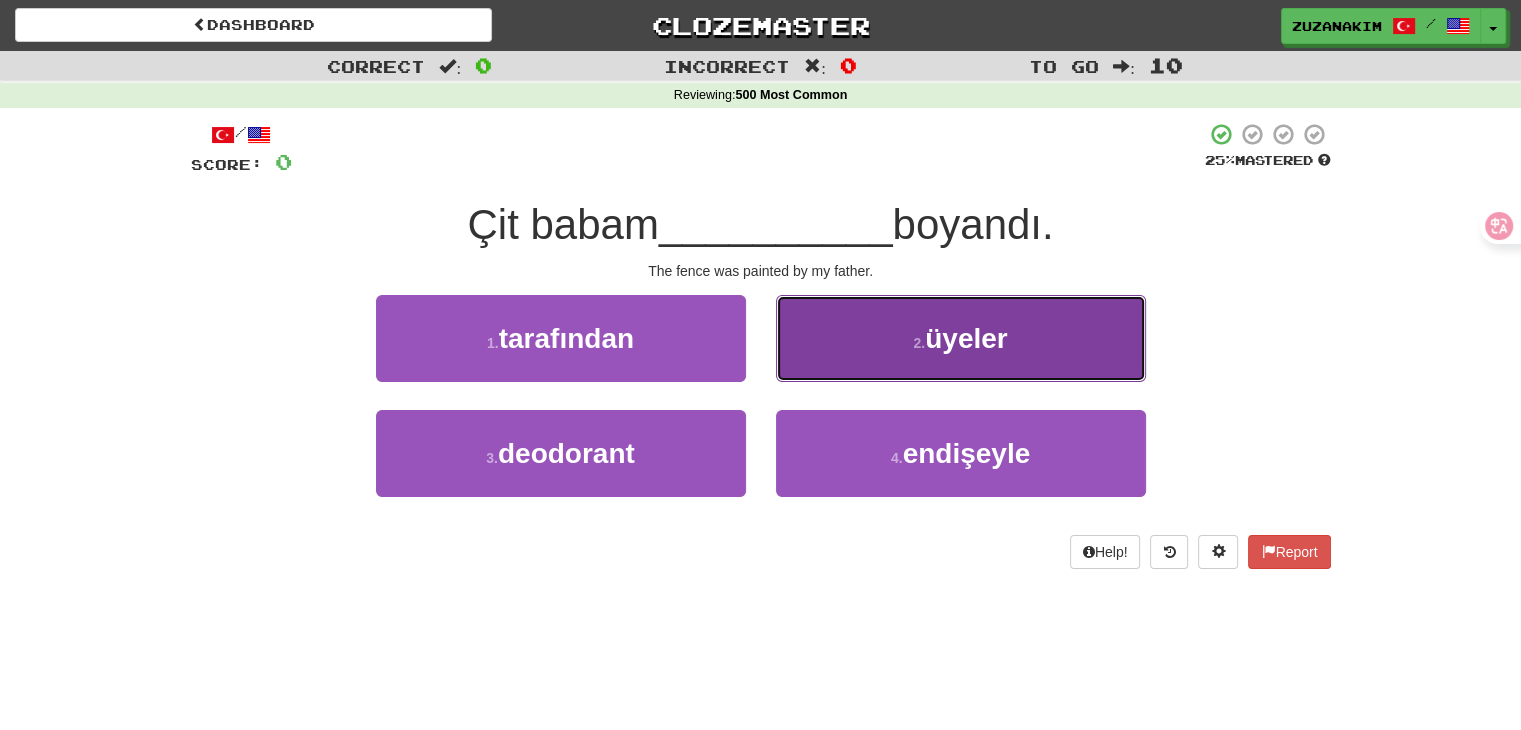 click on "2 .  üyeler" at bounding box center [961, 338] 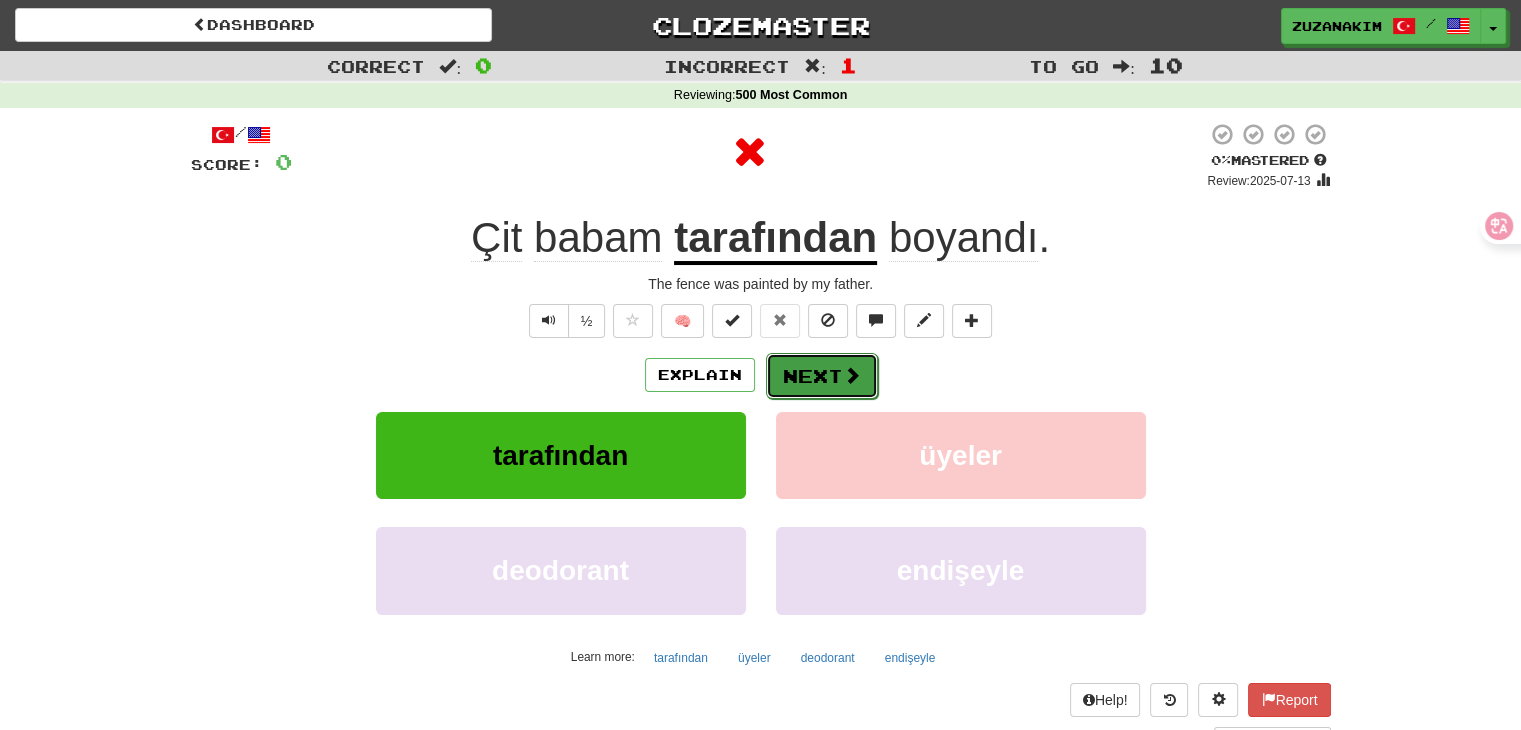 click on "Next" at bounding box center [822, 376] 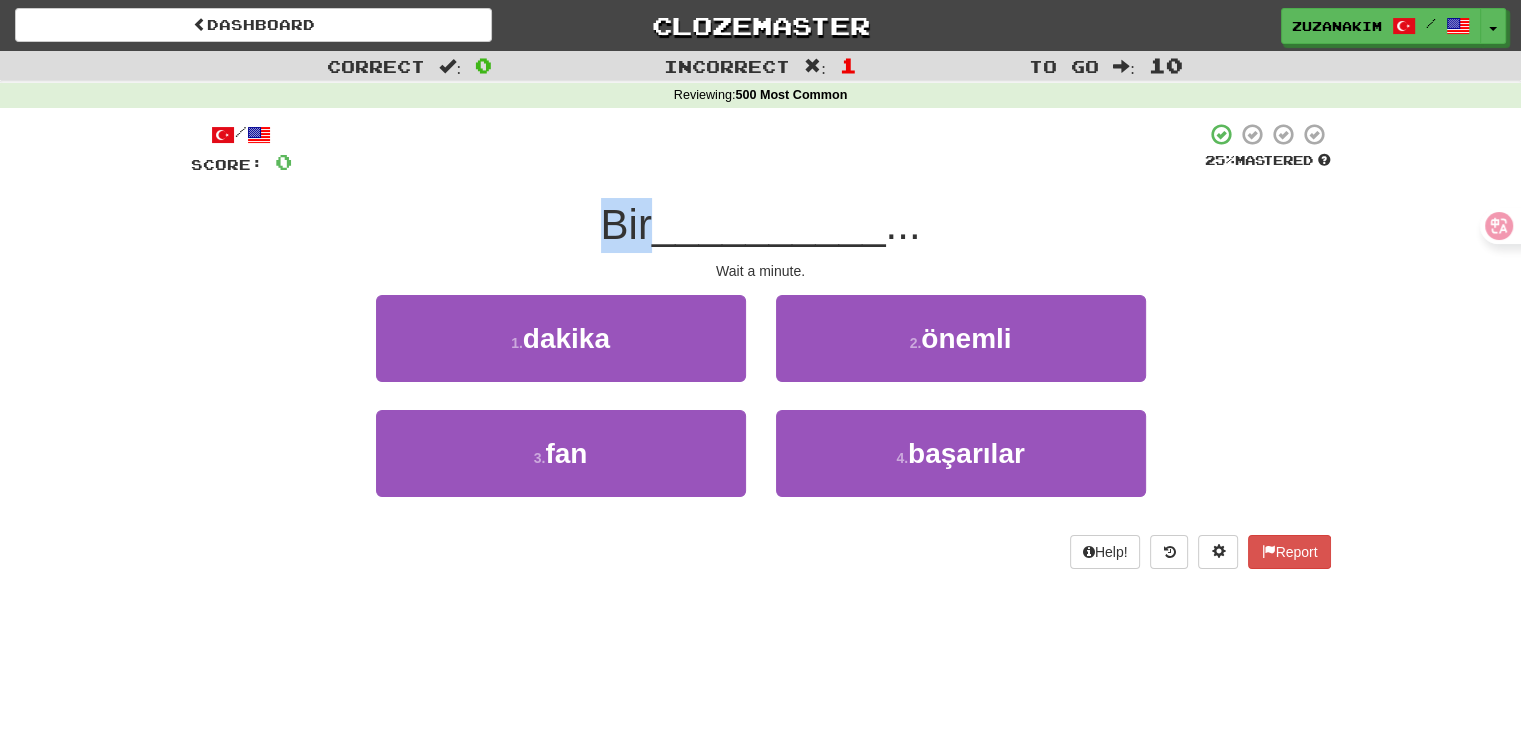 drag, startPoint x: 536, startPoint y: 233, endPoint x: 643, endPoint y: 233, distance: 107 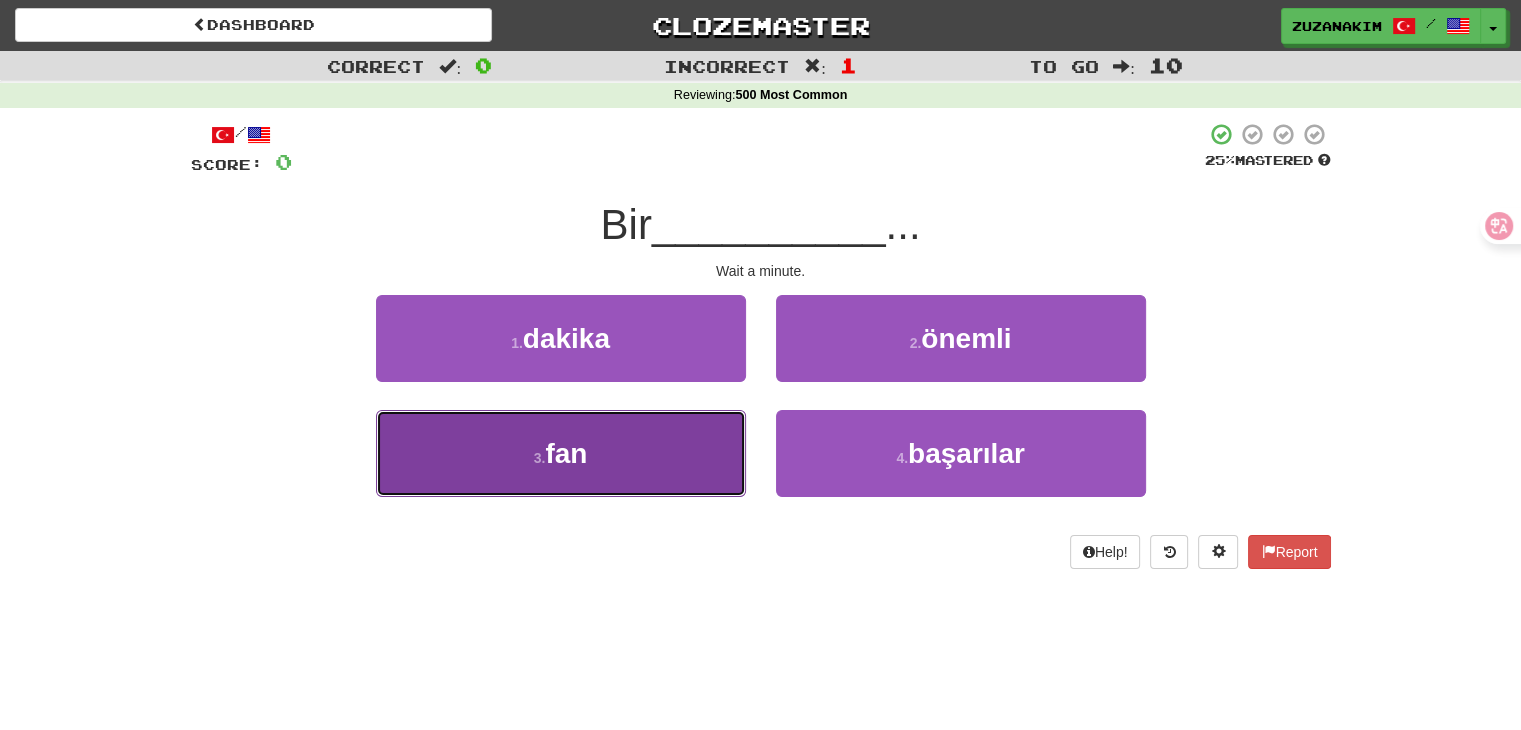 click on "3 .  fan" at bounding box center (561, 453) 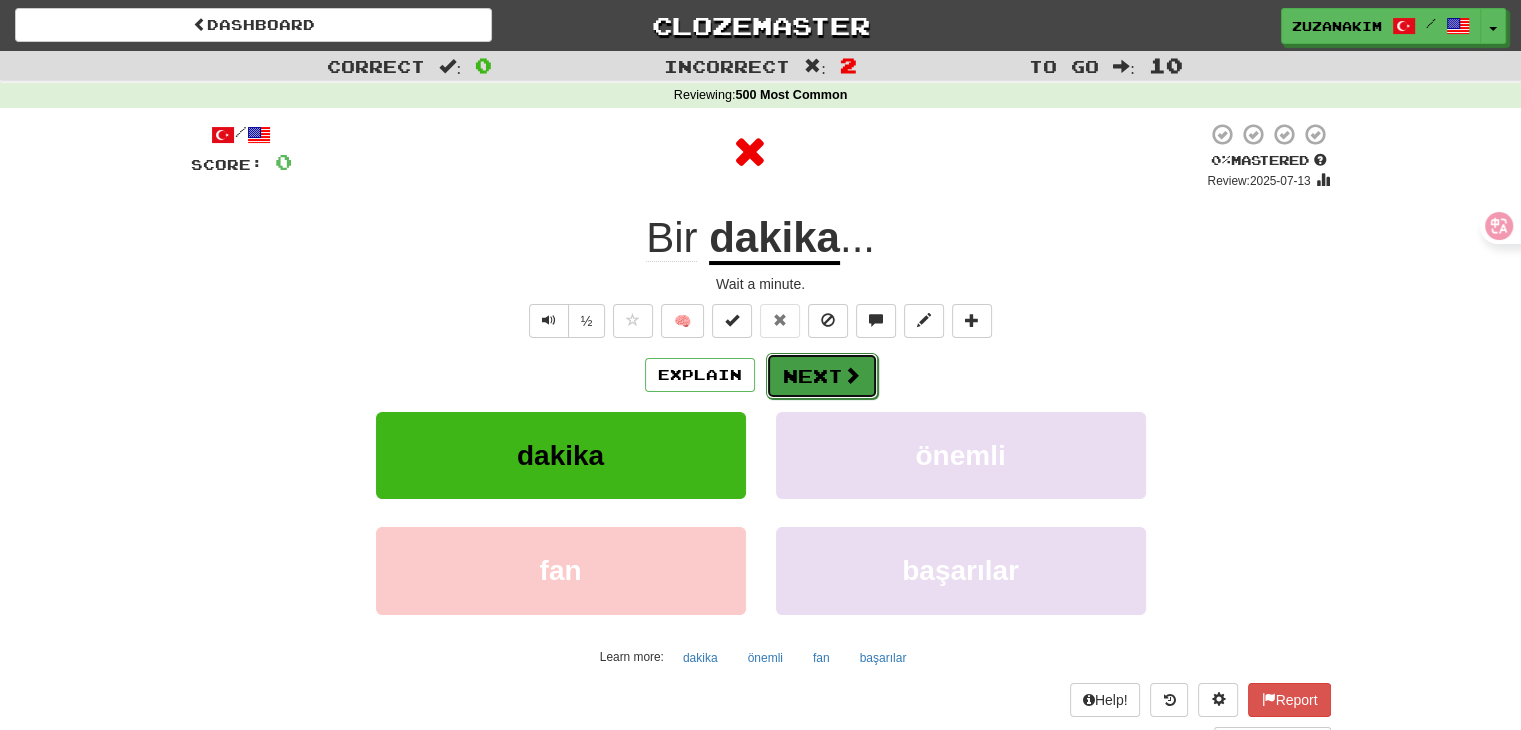 click on "Next" at bounding box center [822, 376] 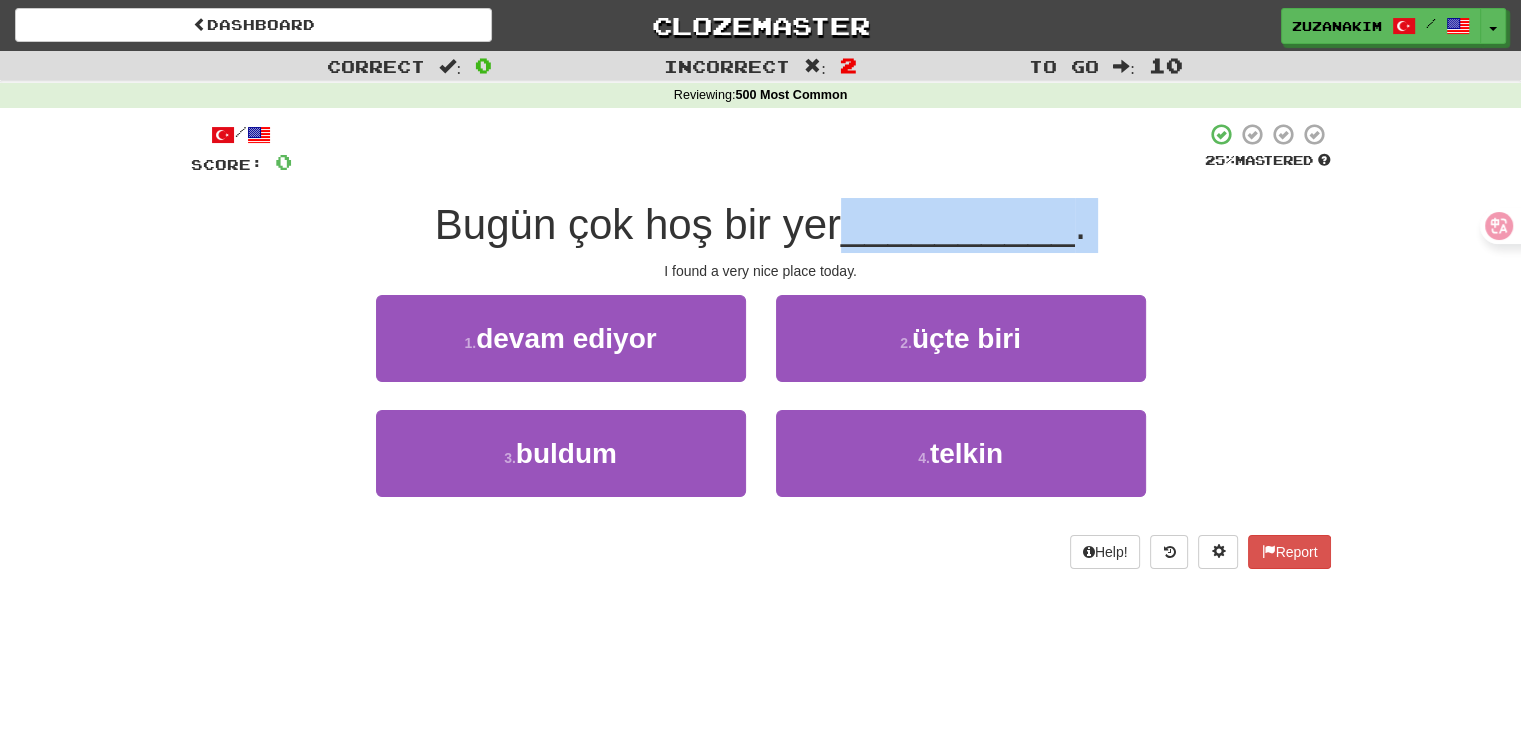 drag, startPoint x: 630, startPoint y: 254, endPoint x: 847, endPoint y: 253, distance: 217.0023 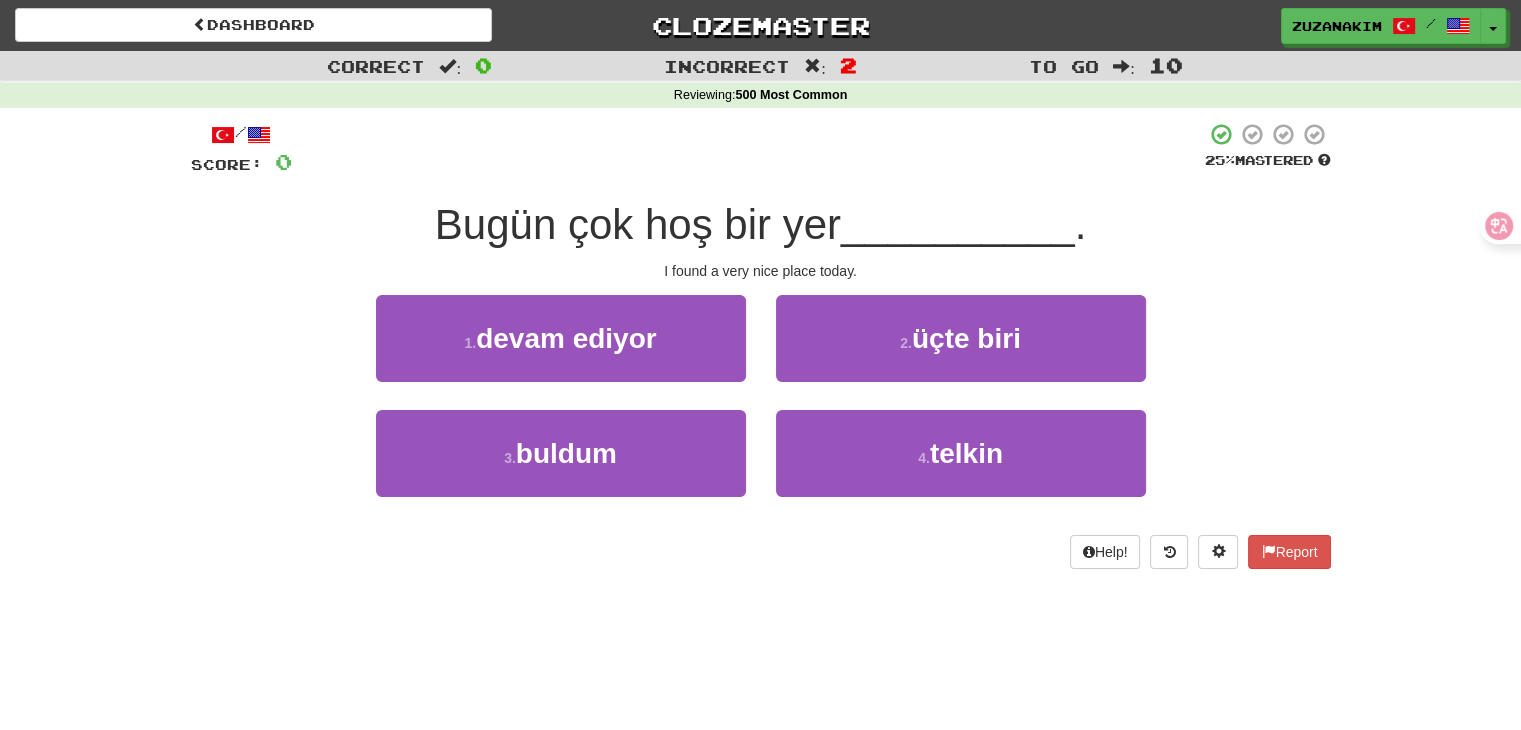 click on "Bugün çok hoş bir yer" at bounding box center [761, 225] 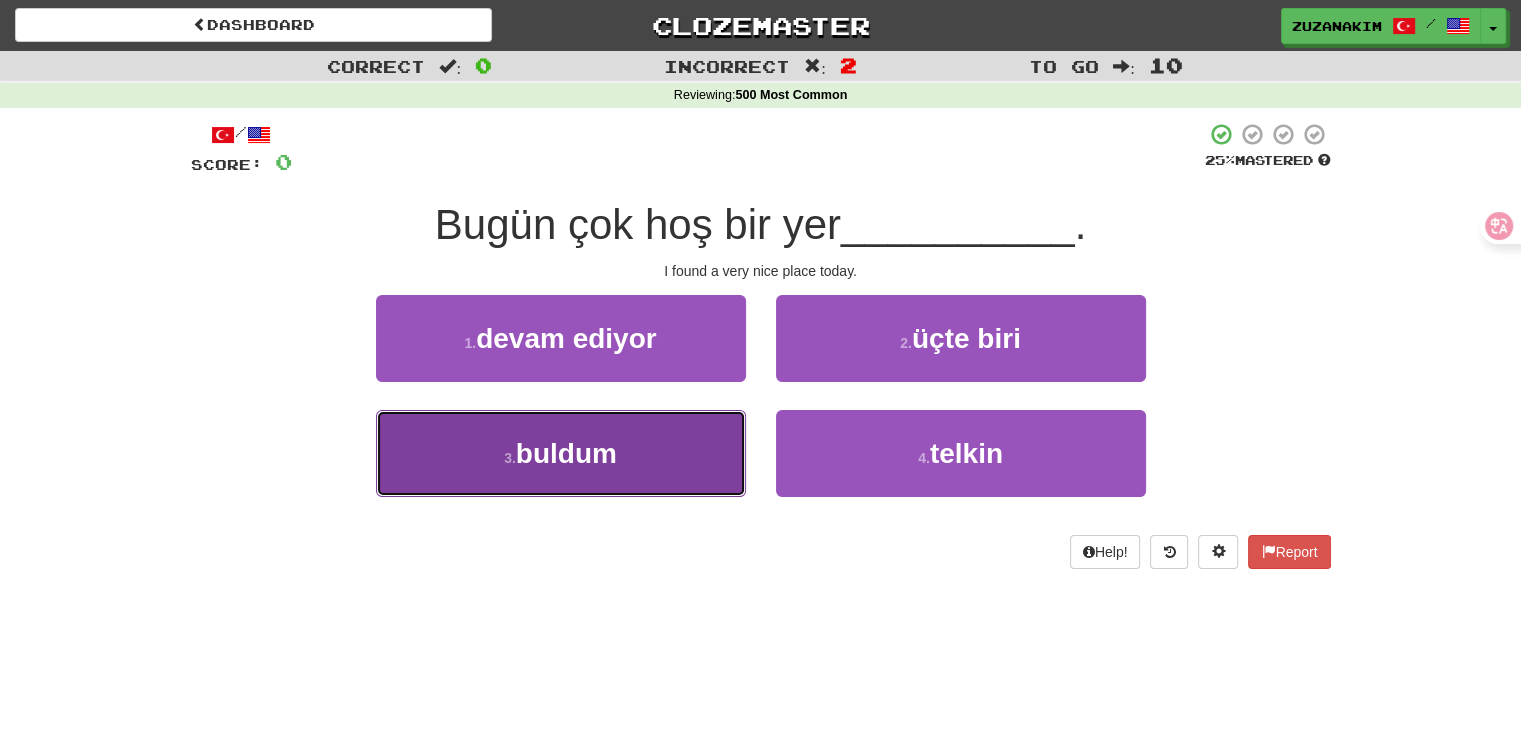 click on "3 .  buldum" at bounding box center [561, 453] 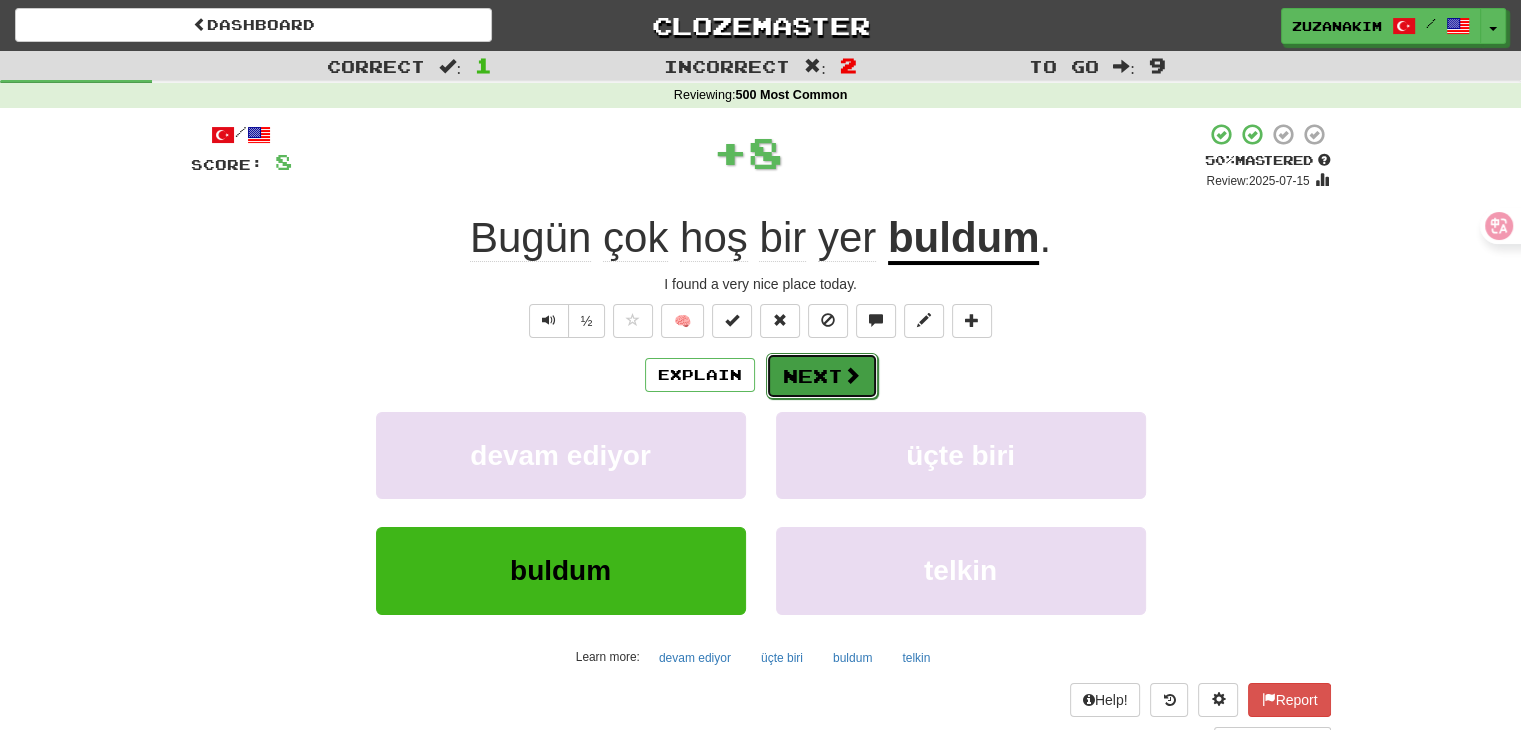 click on "Next" at bounding box center [822, 376] 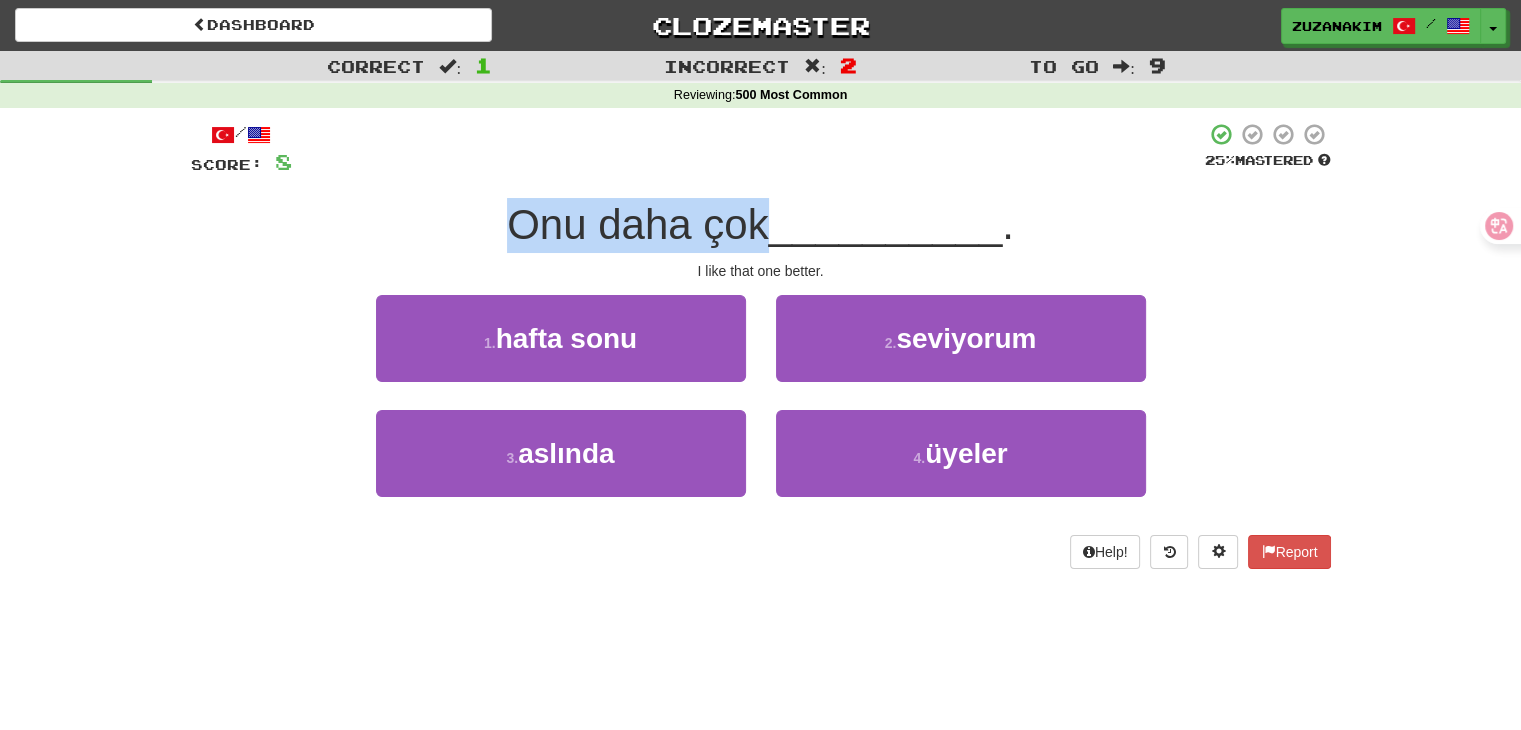drag, startPoint x: 494, startPoint y: 209, endPoint x: 763, endPoint y: 212, distance: 269.01672 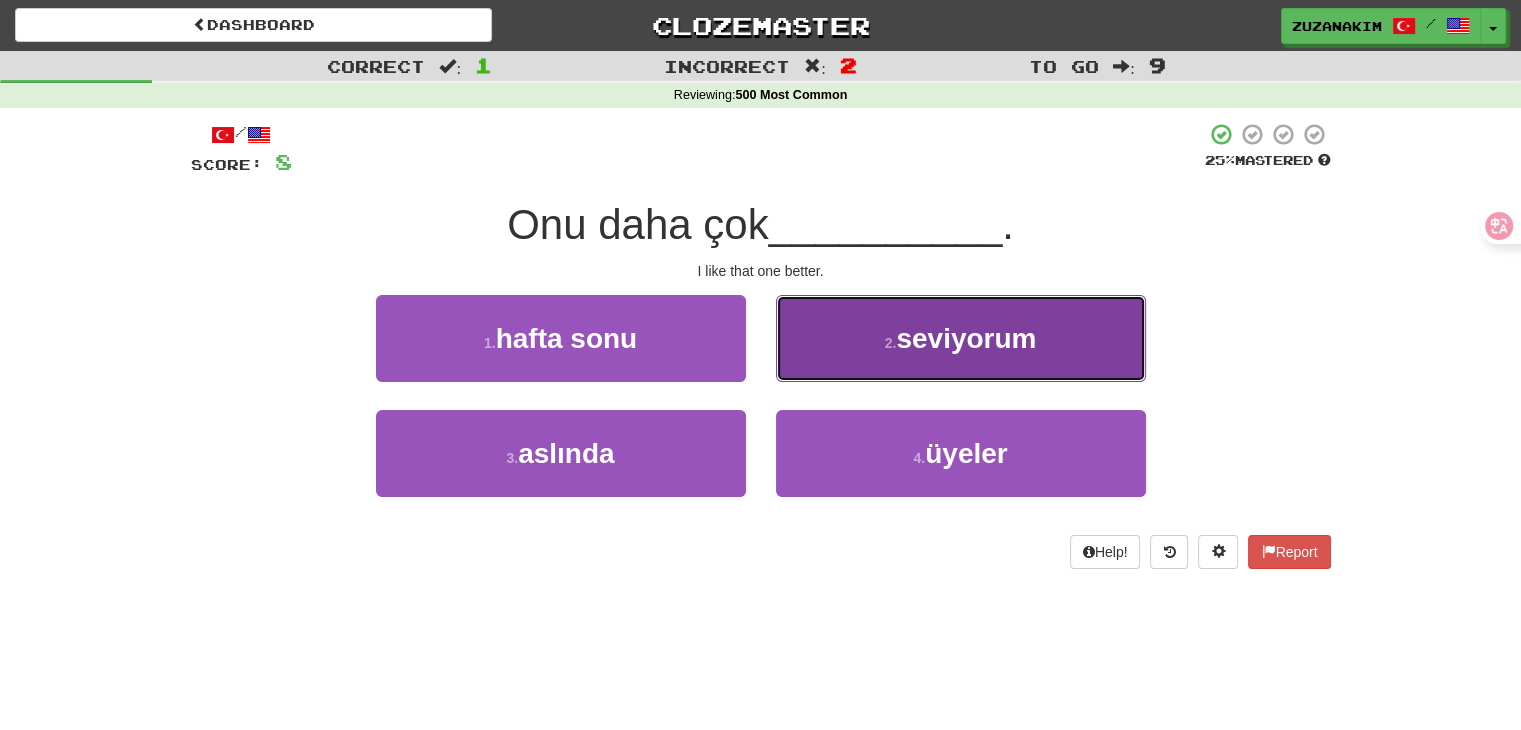 click on "seviyorum" at bounding box center [966, 338] 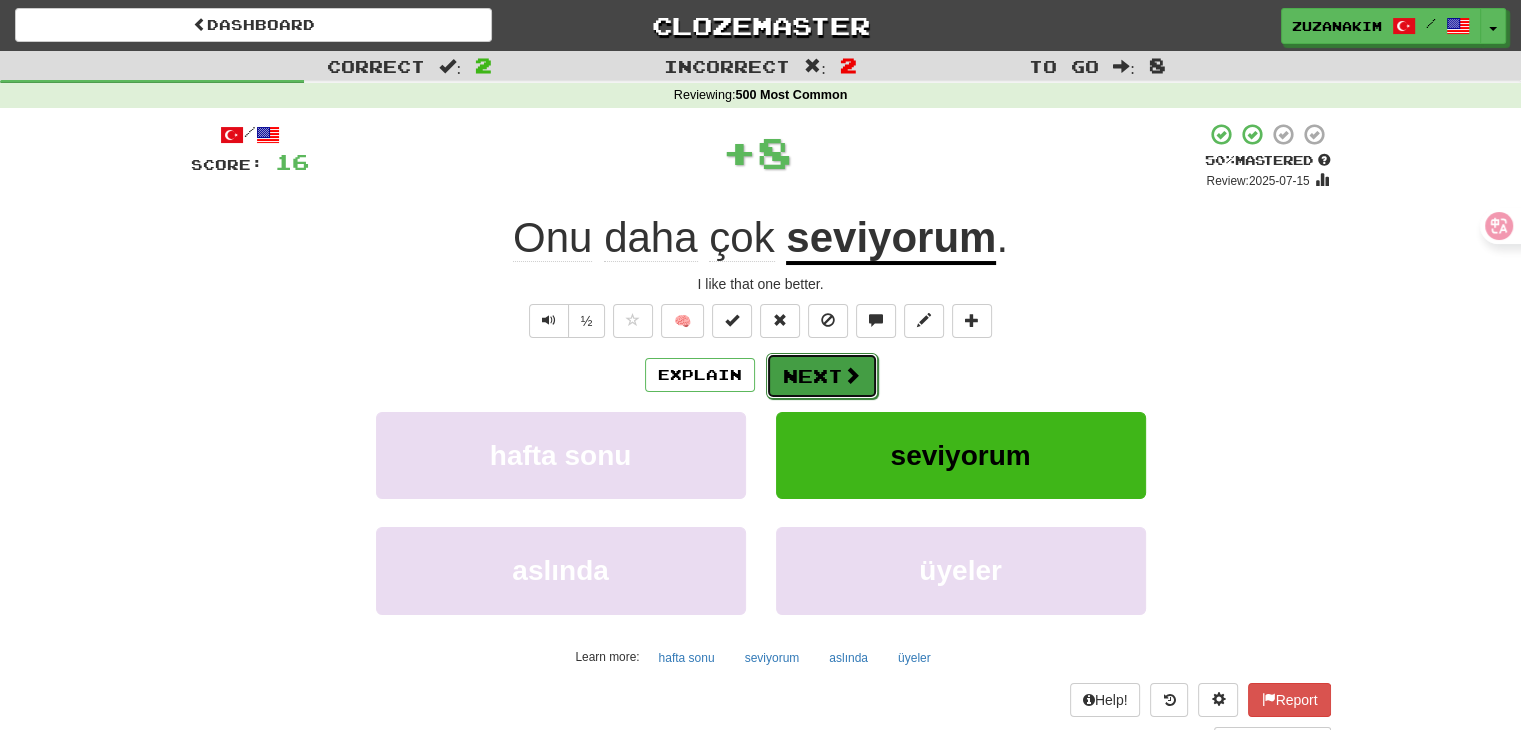 click on "Next" at bounding box center (822, 376) 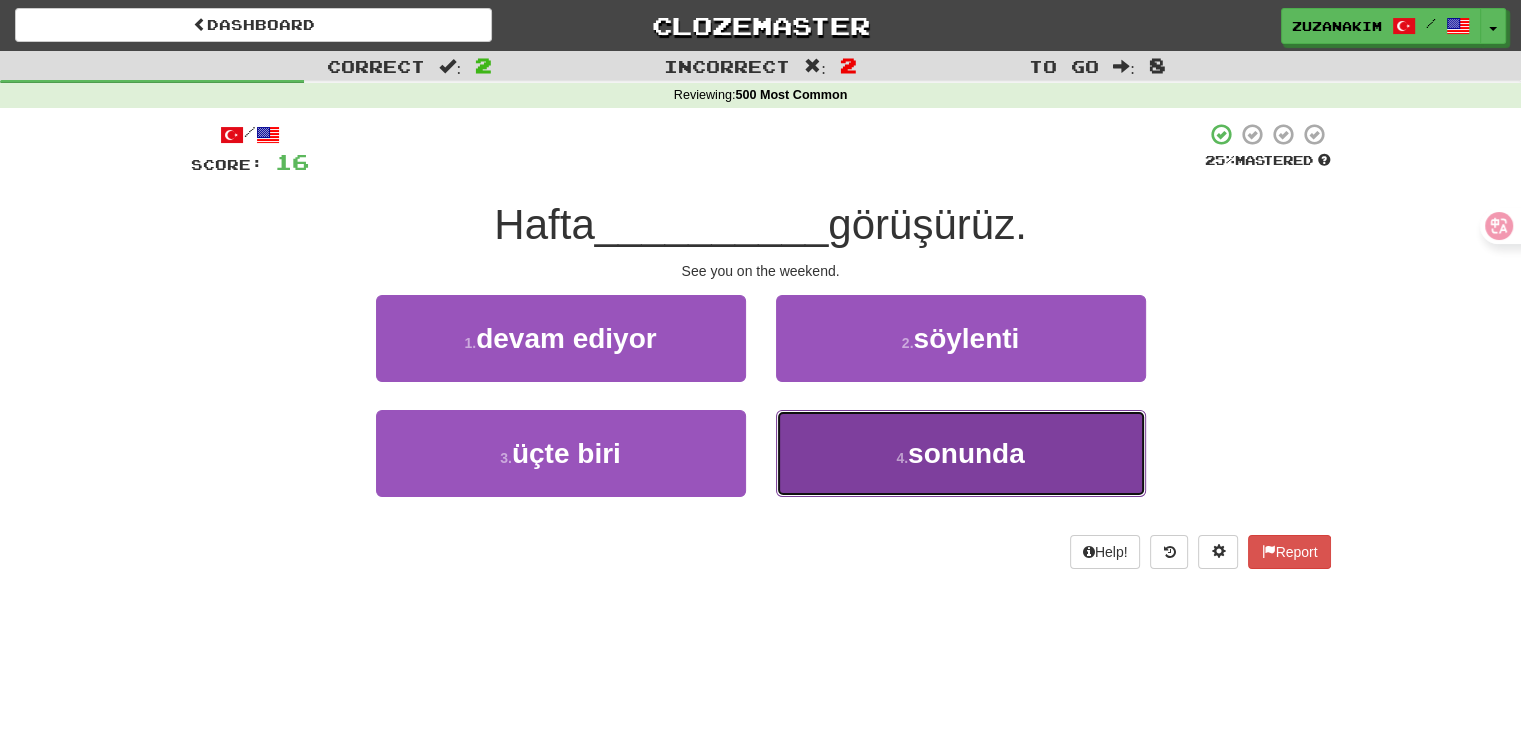click on "4 .  sonunda" at bounding box center [961, 453] 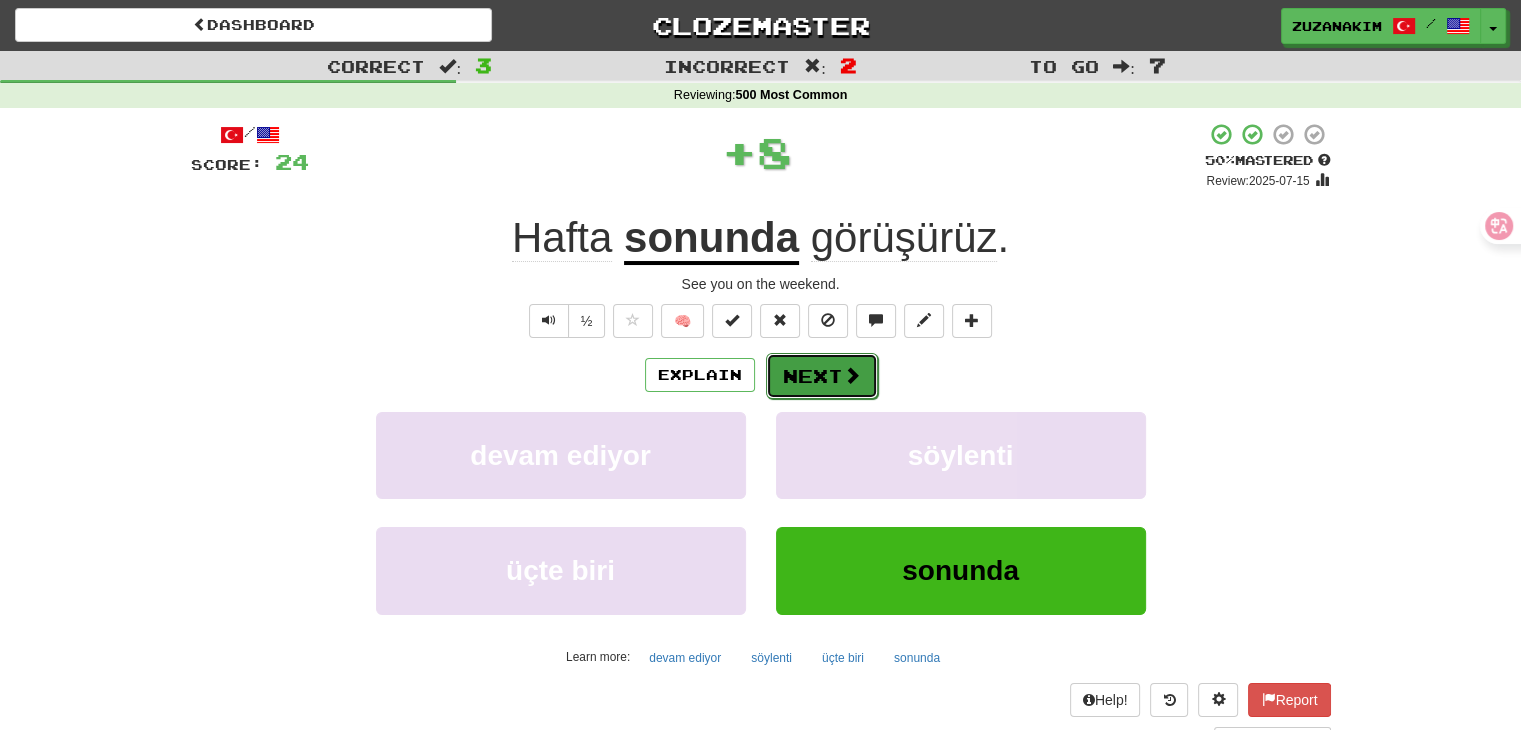 click on "Next" at bounding box center (822, 376) 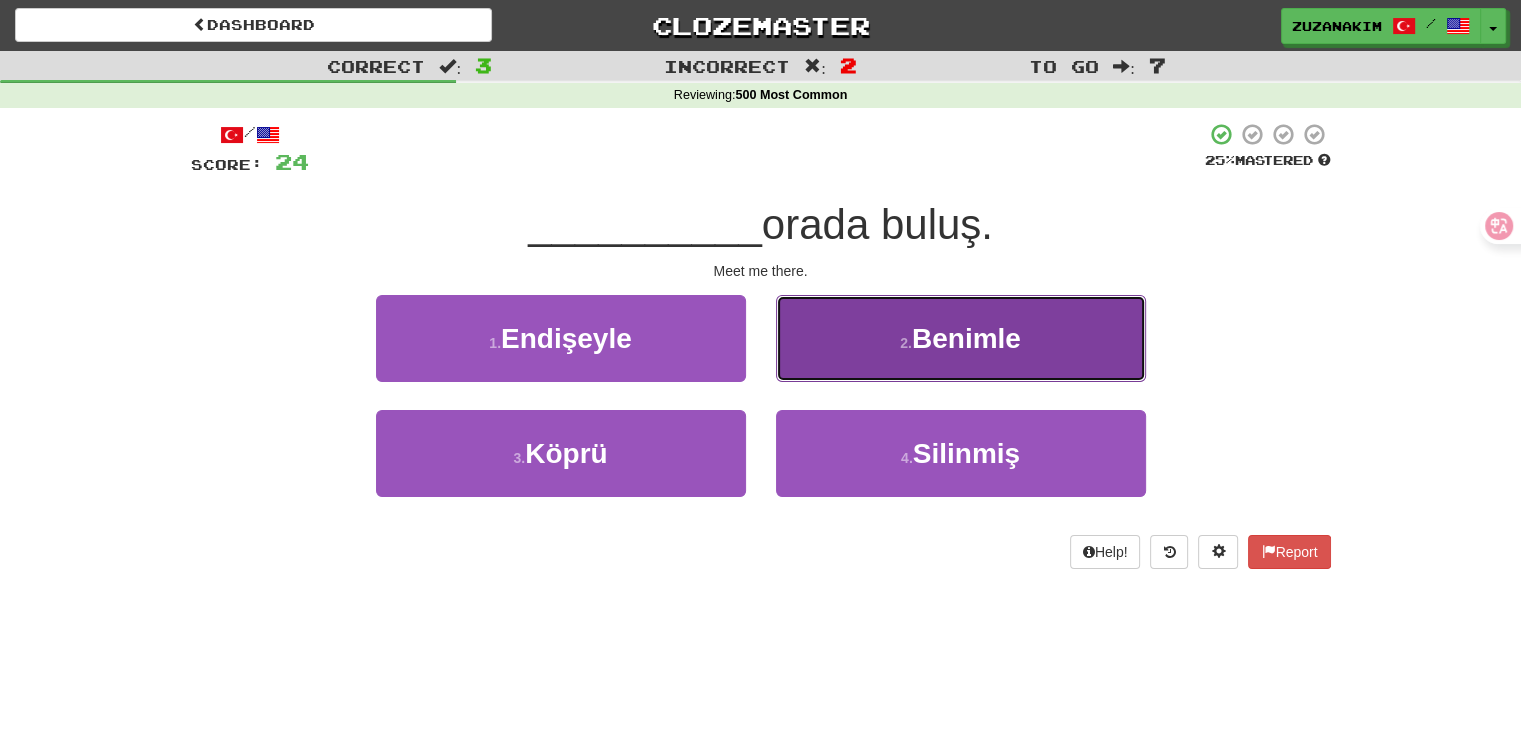 click on "2 .  Benimle" at bounding box center [961, 338] 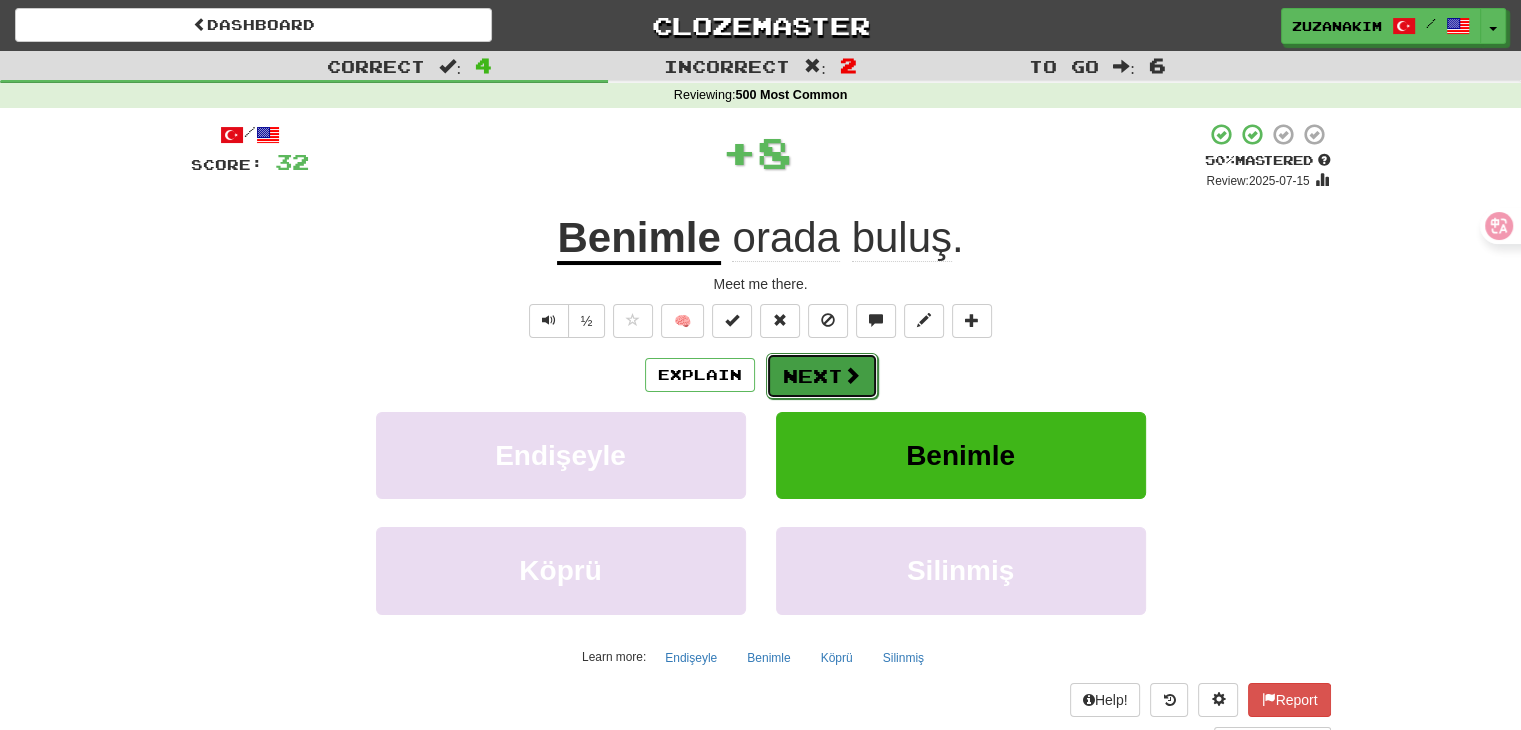 click on "Next" at bounding box center (822, 376) 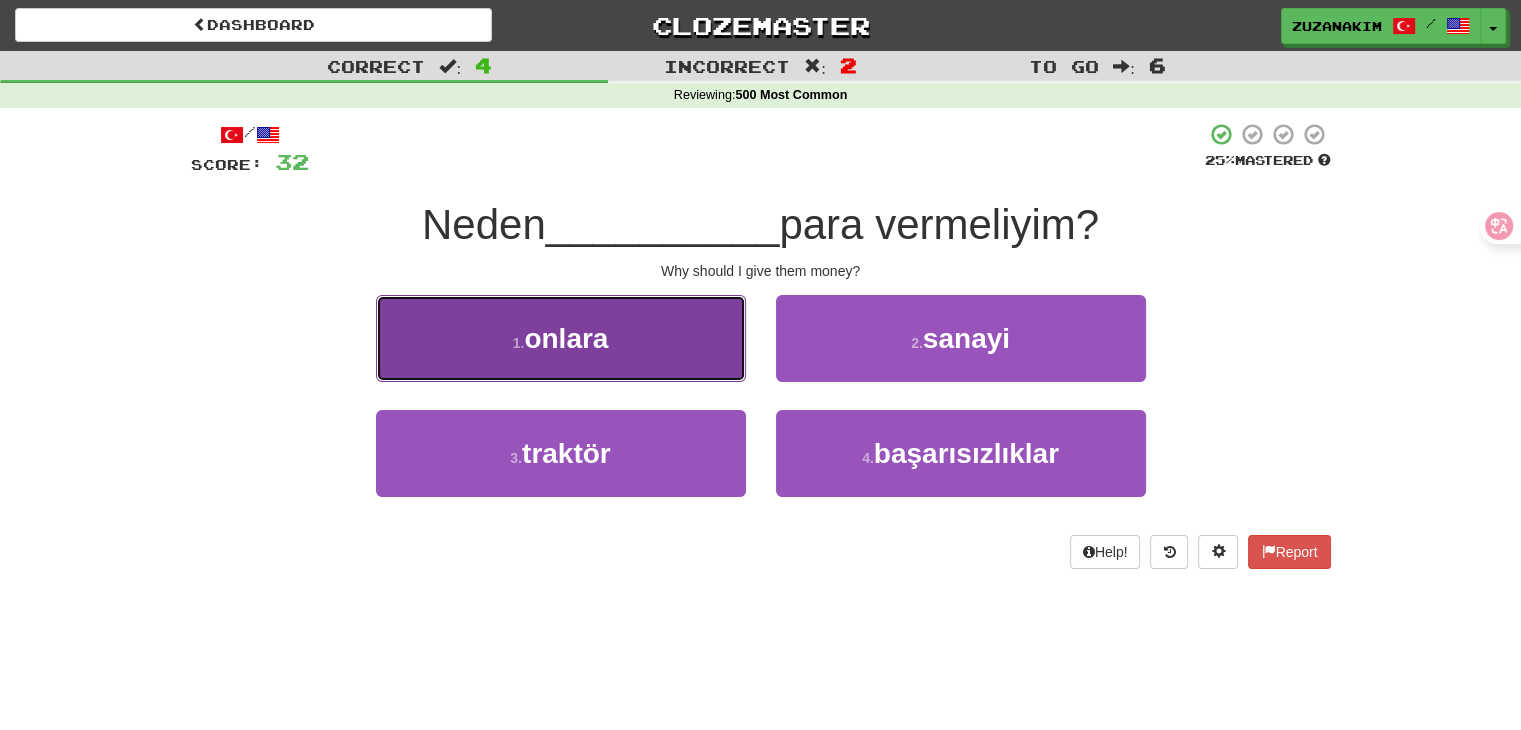 click on "1 .  onlara" at bounding box center (561, 338) 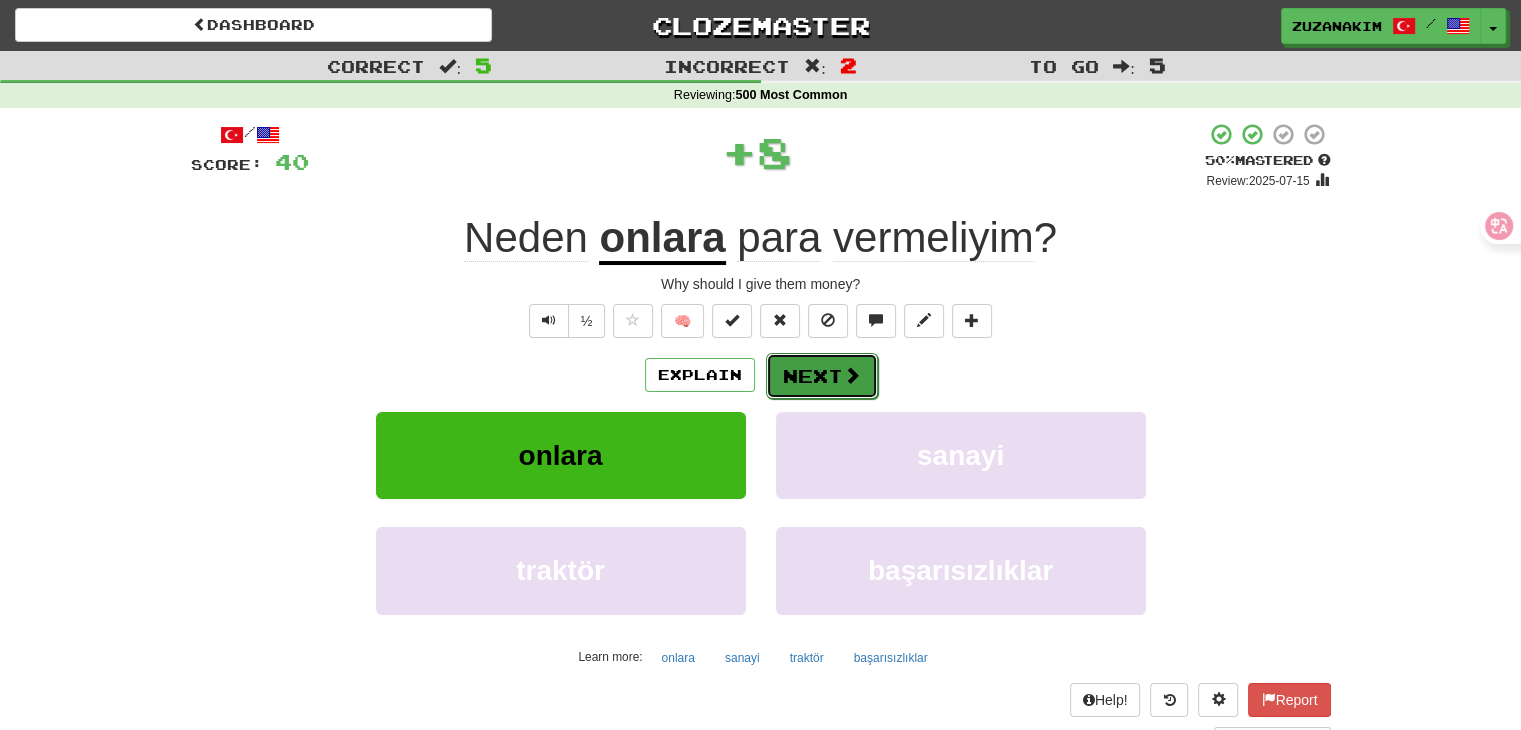 click on "Next" at bounding box center [822, 376] 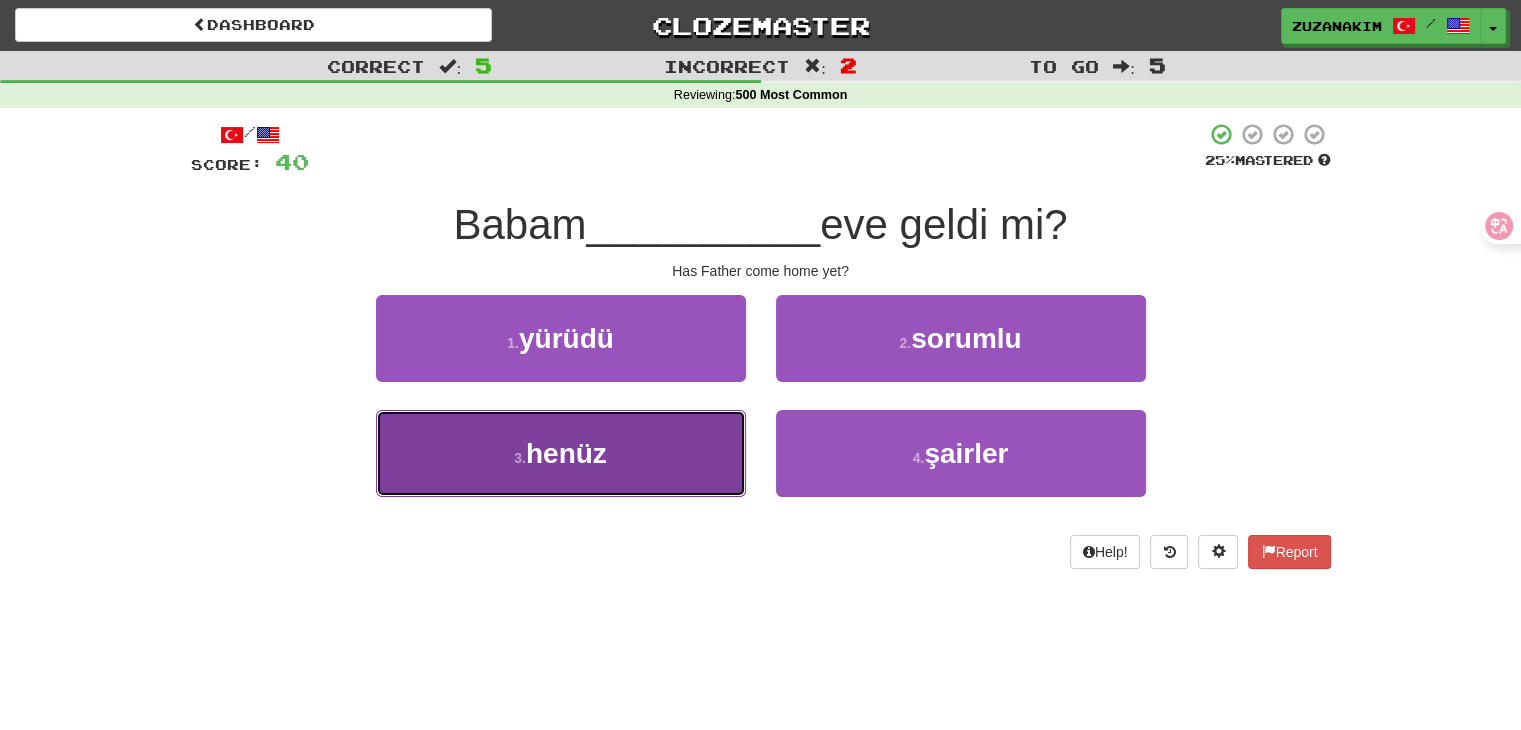 click on "3 .  henüz" at bounding box center [561, 453] 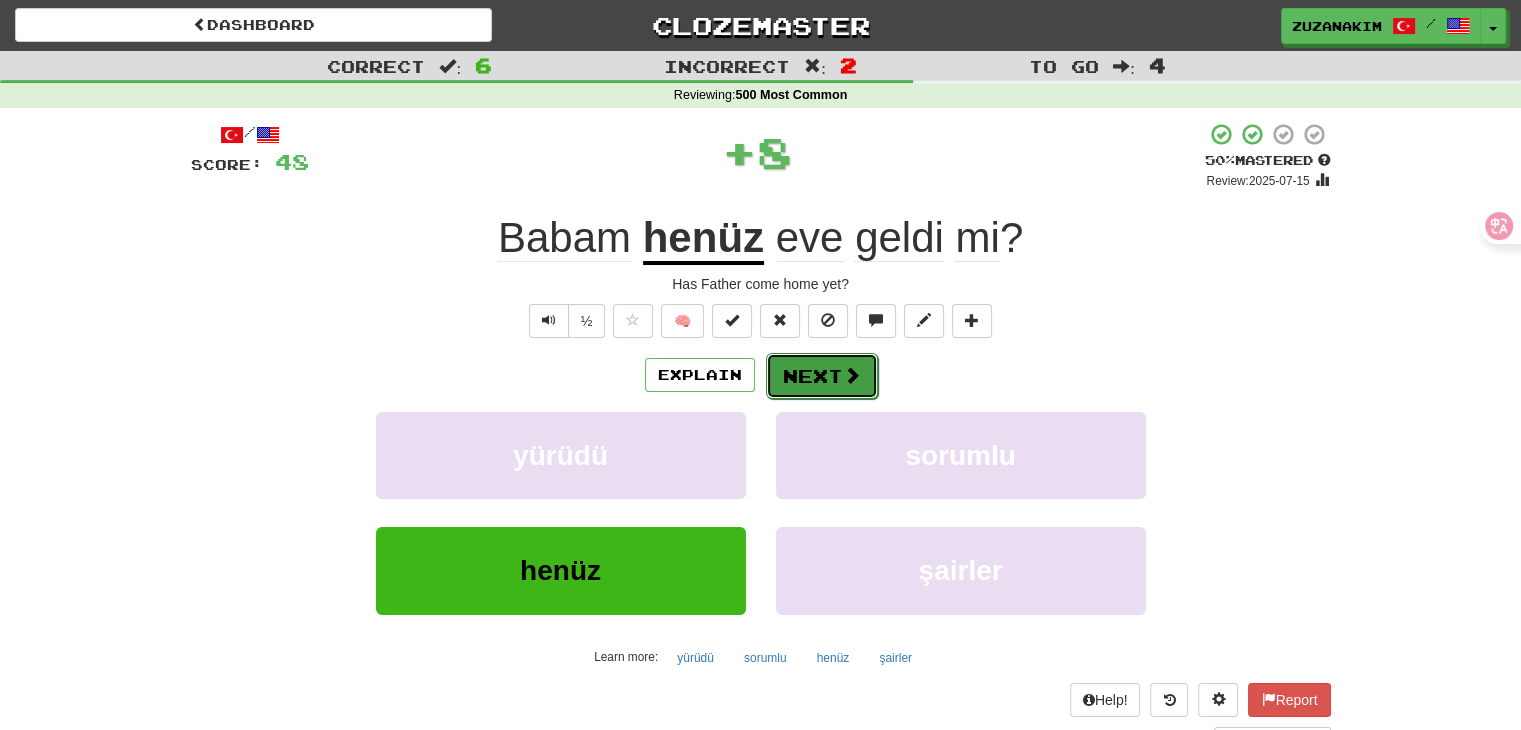 click on "Next" at bounding box center [822, 376] 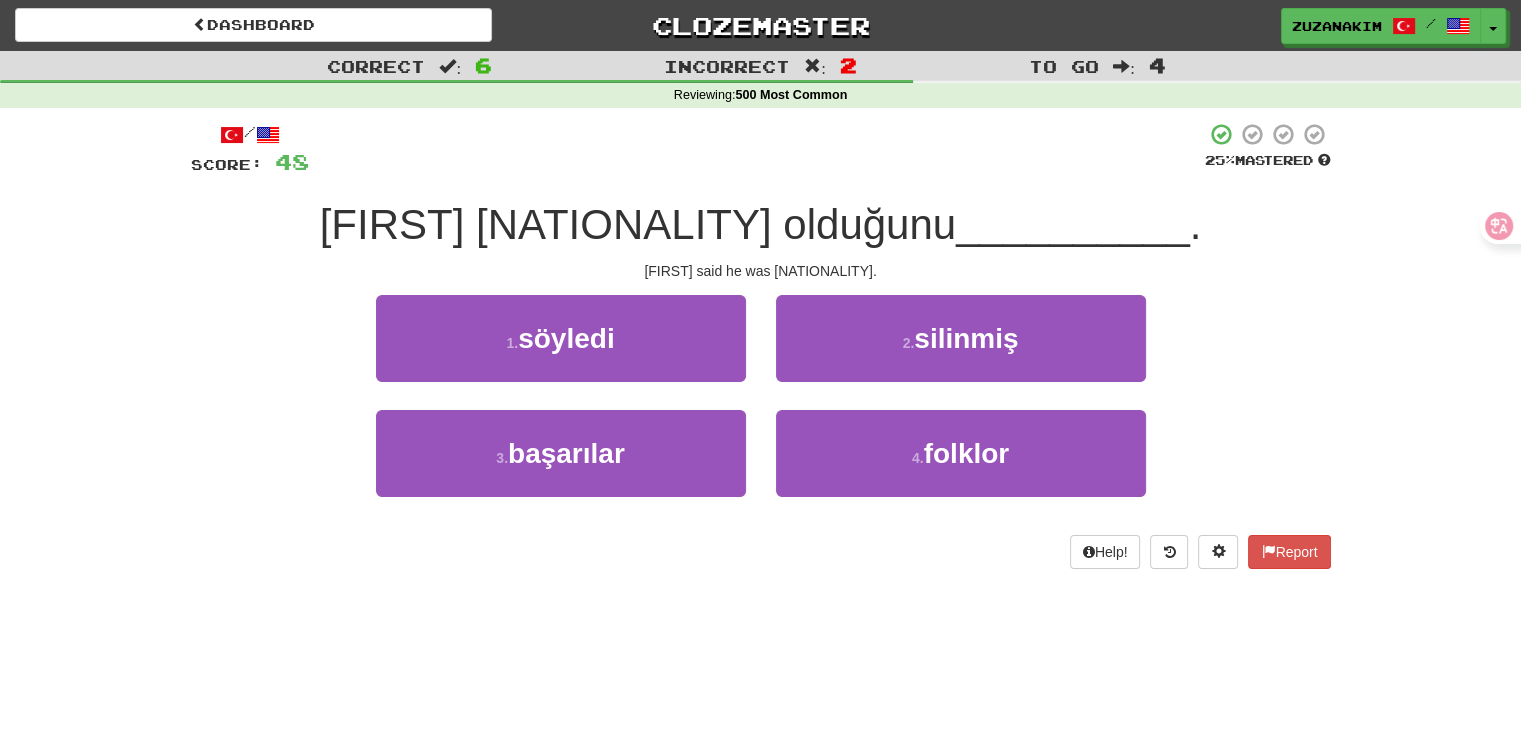 click on "2 .  silinmiş" at bounding box center (961, 352) 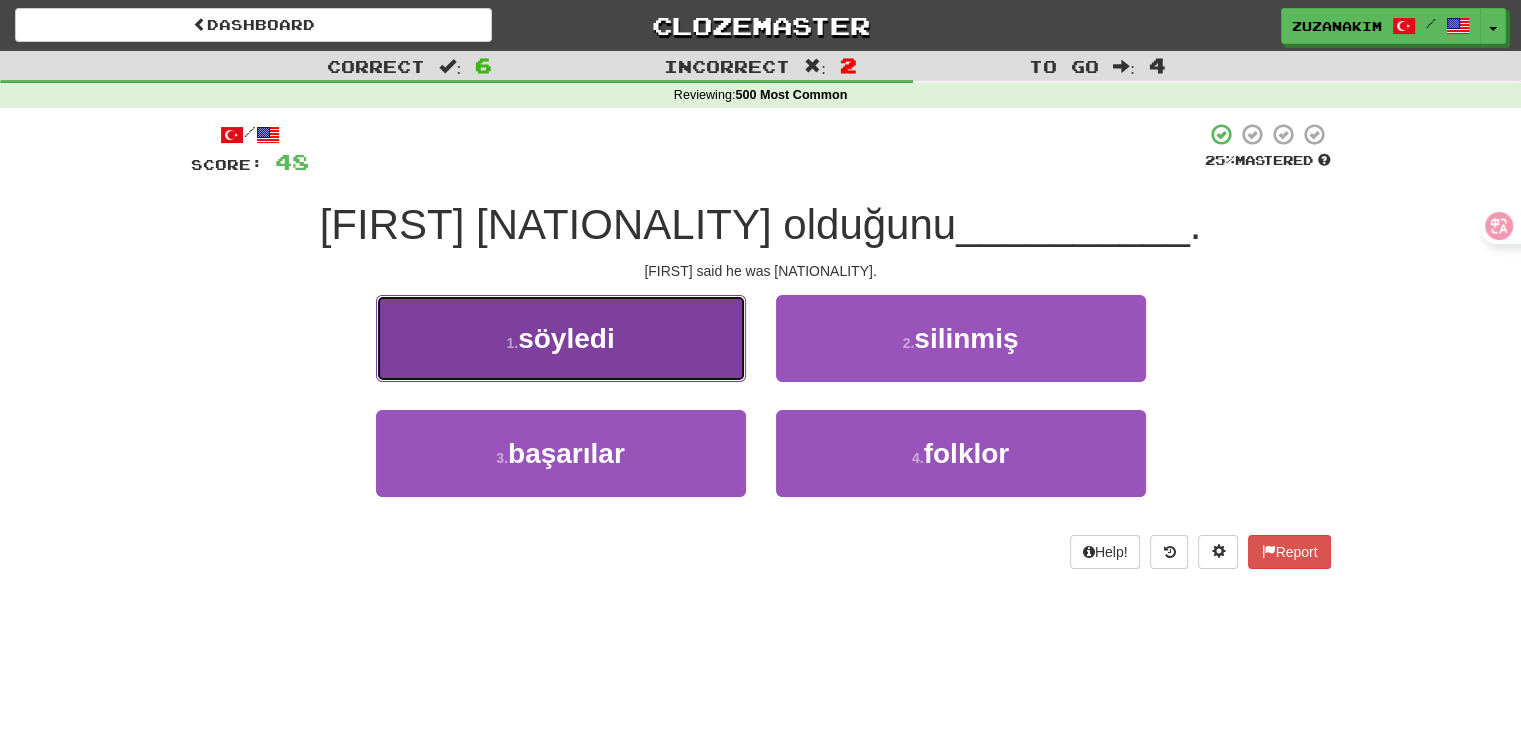 click on "1 .  söyledi" at bounding box center (561, 338) 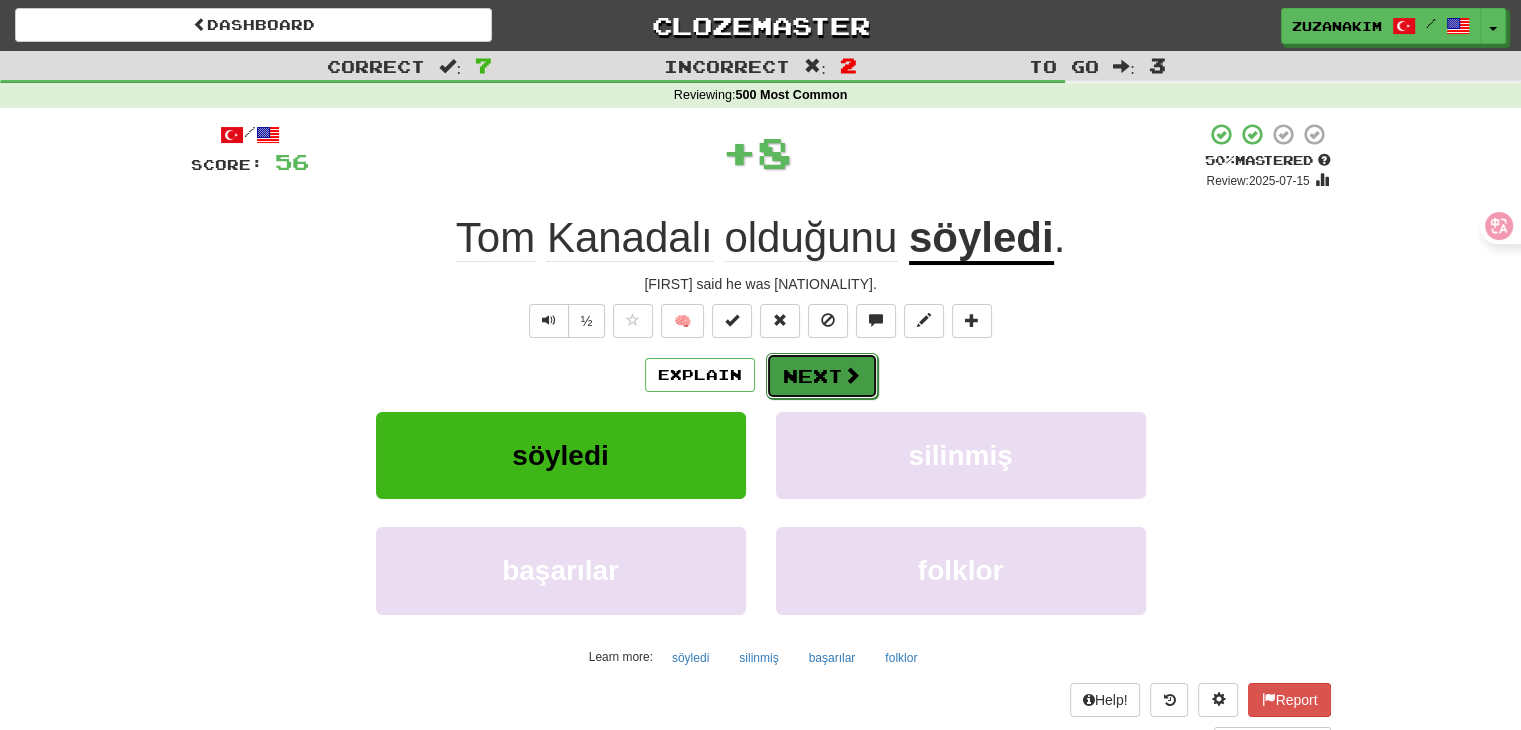 click on "Next" at bounding box center [822, 376] 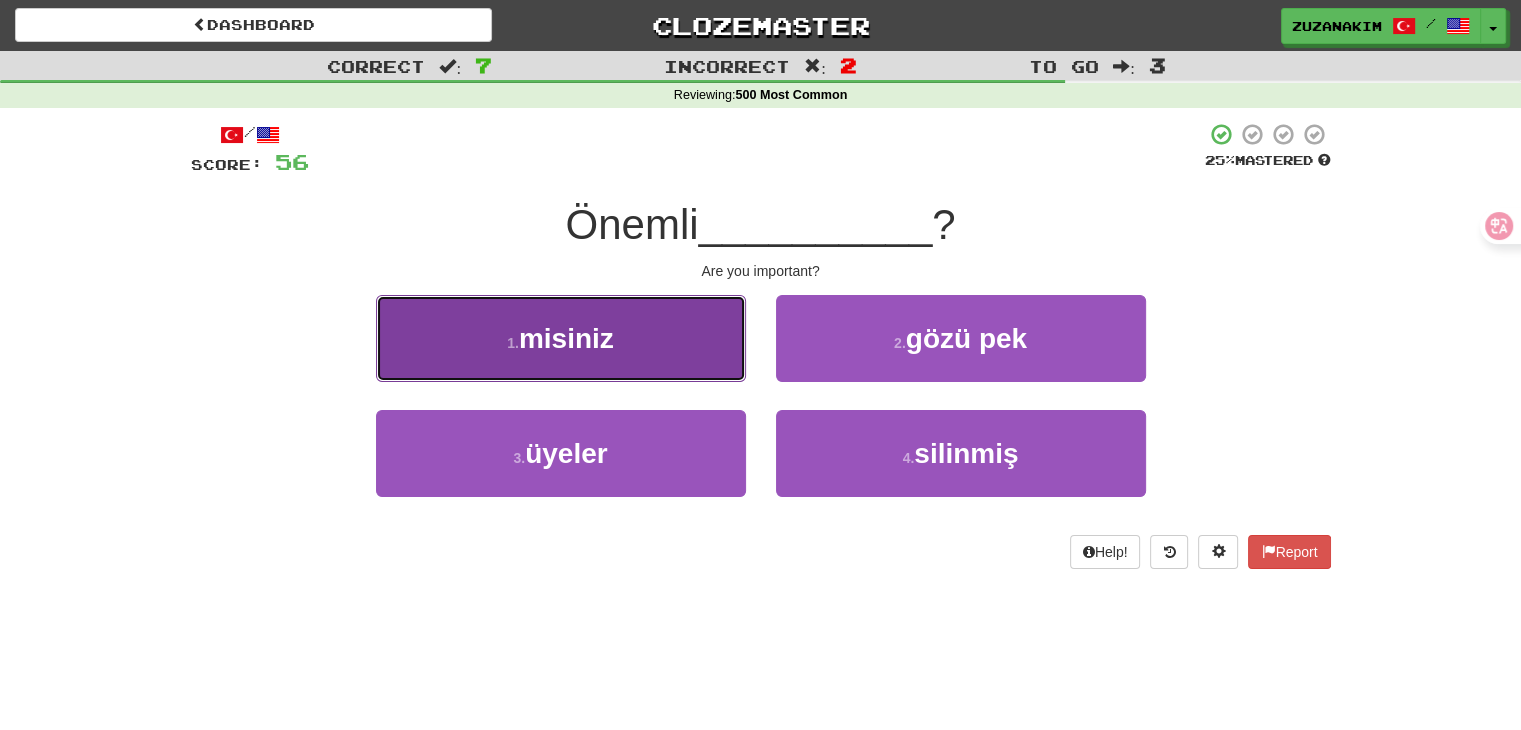 click on "1 .  misiniz" at bounding box center (561, 338) 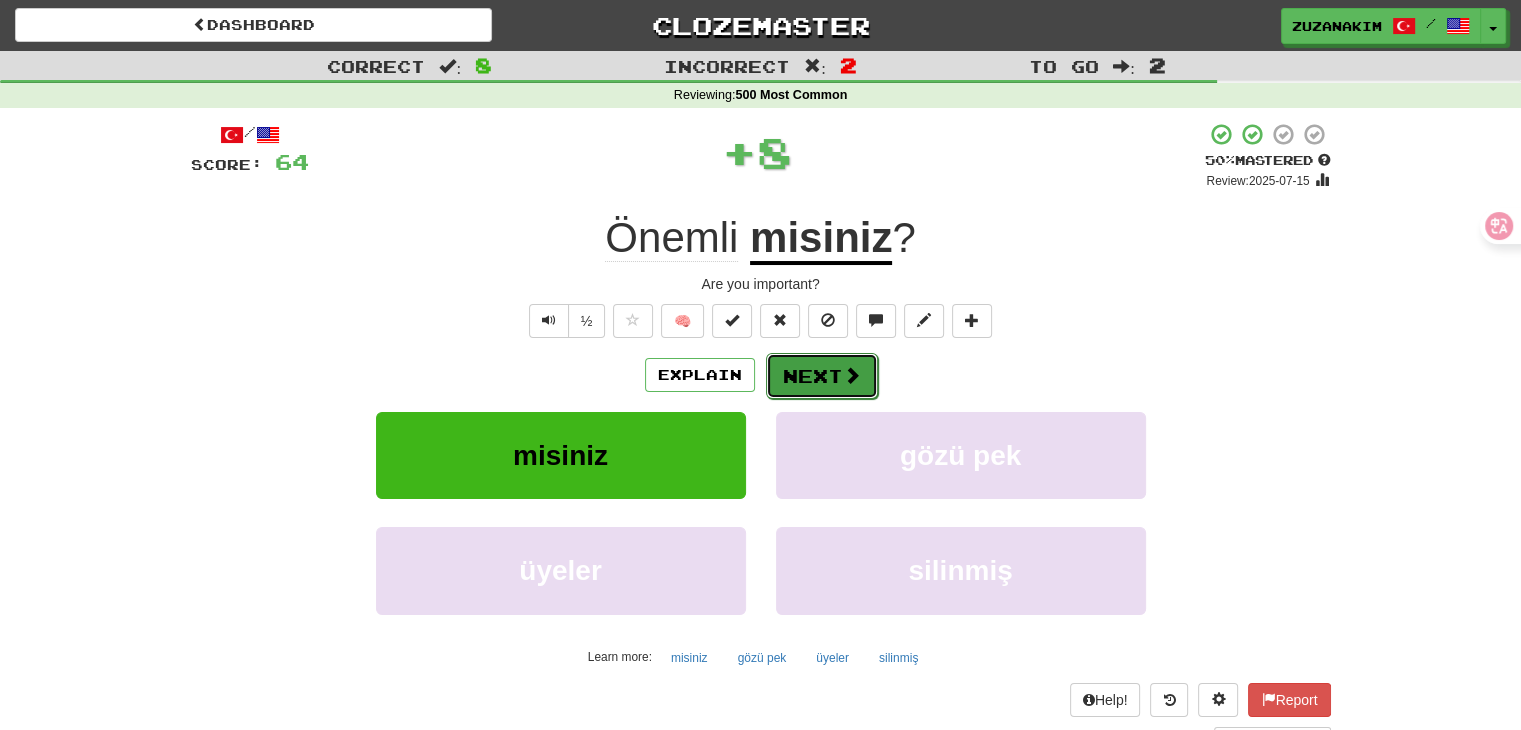 click on "Next" at bounding box center [822, 376] 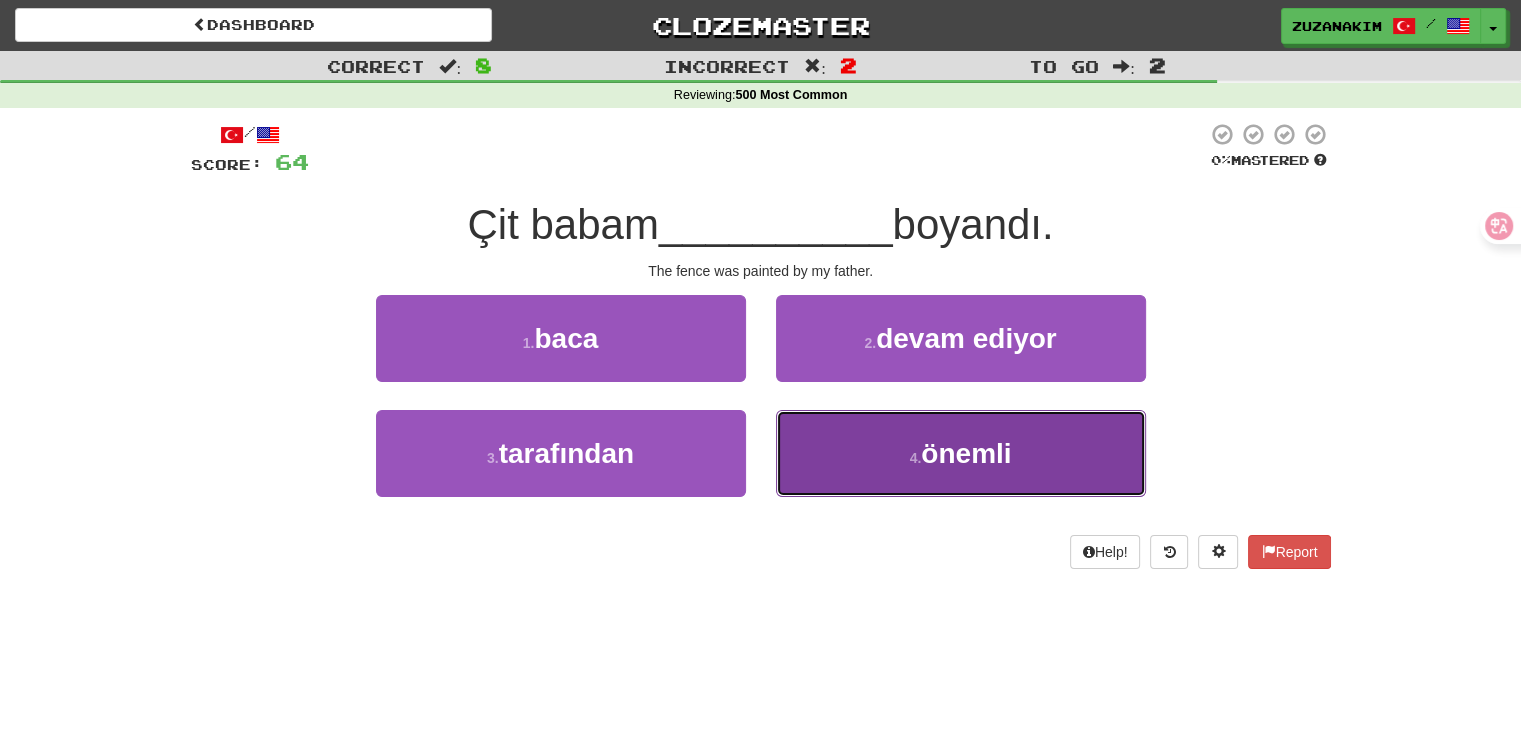 click on "önemli" at bounding box center (966, 453) 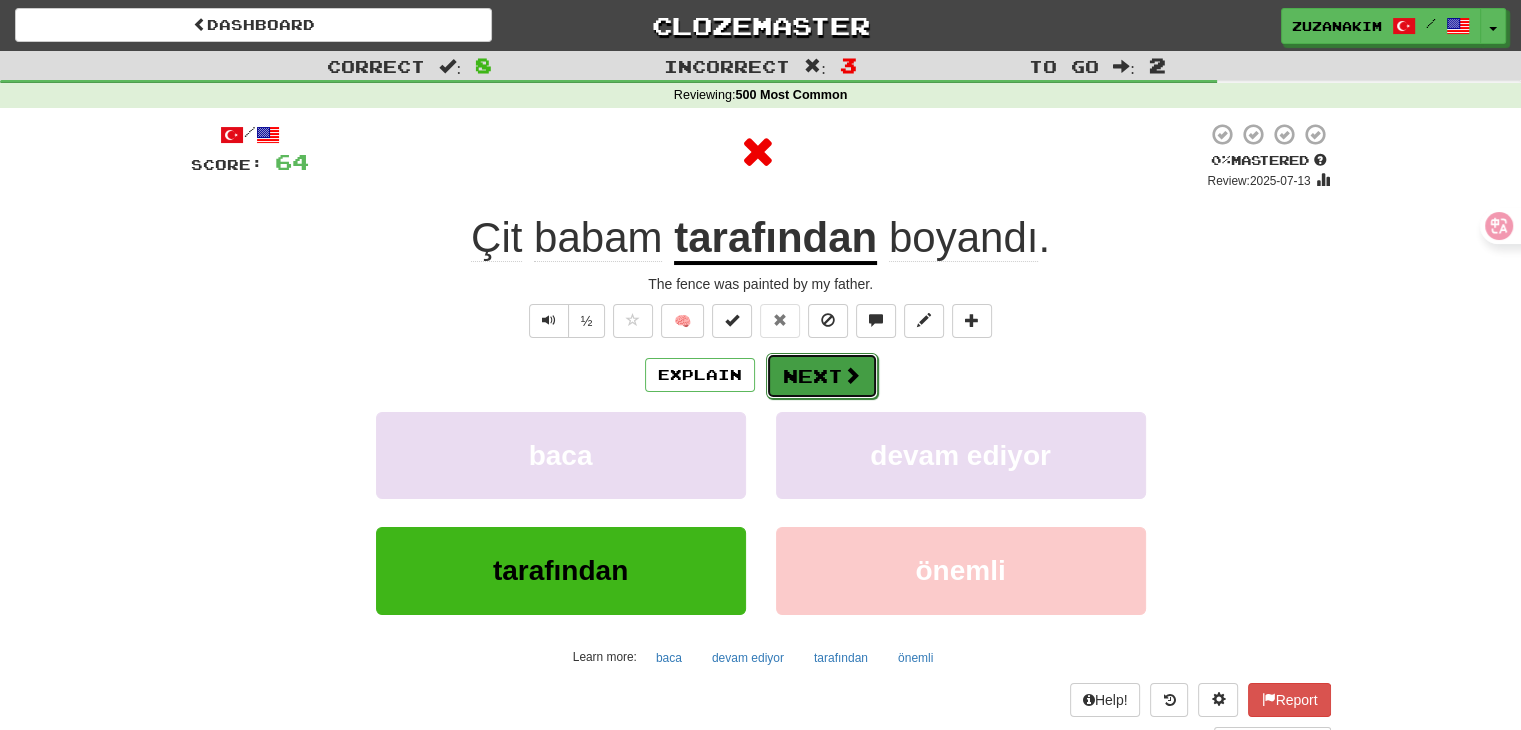 click at bounding box center [852, 375] 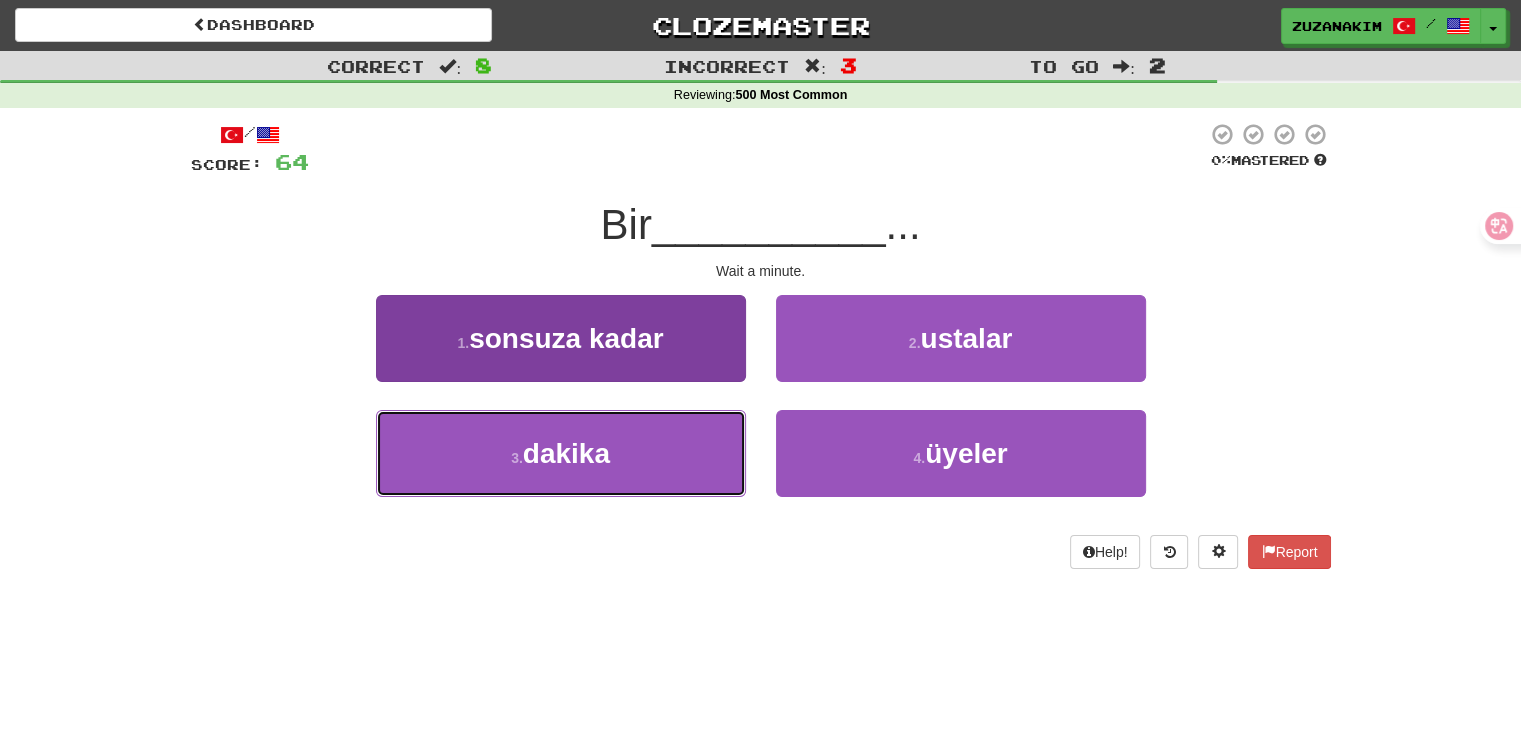 click on "3 .  dakika" at bounding box center [561, 453] 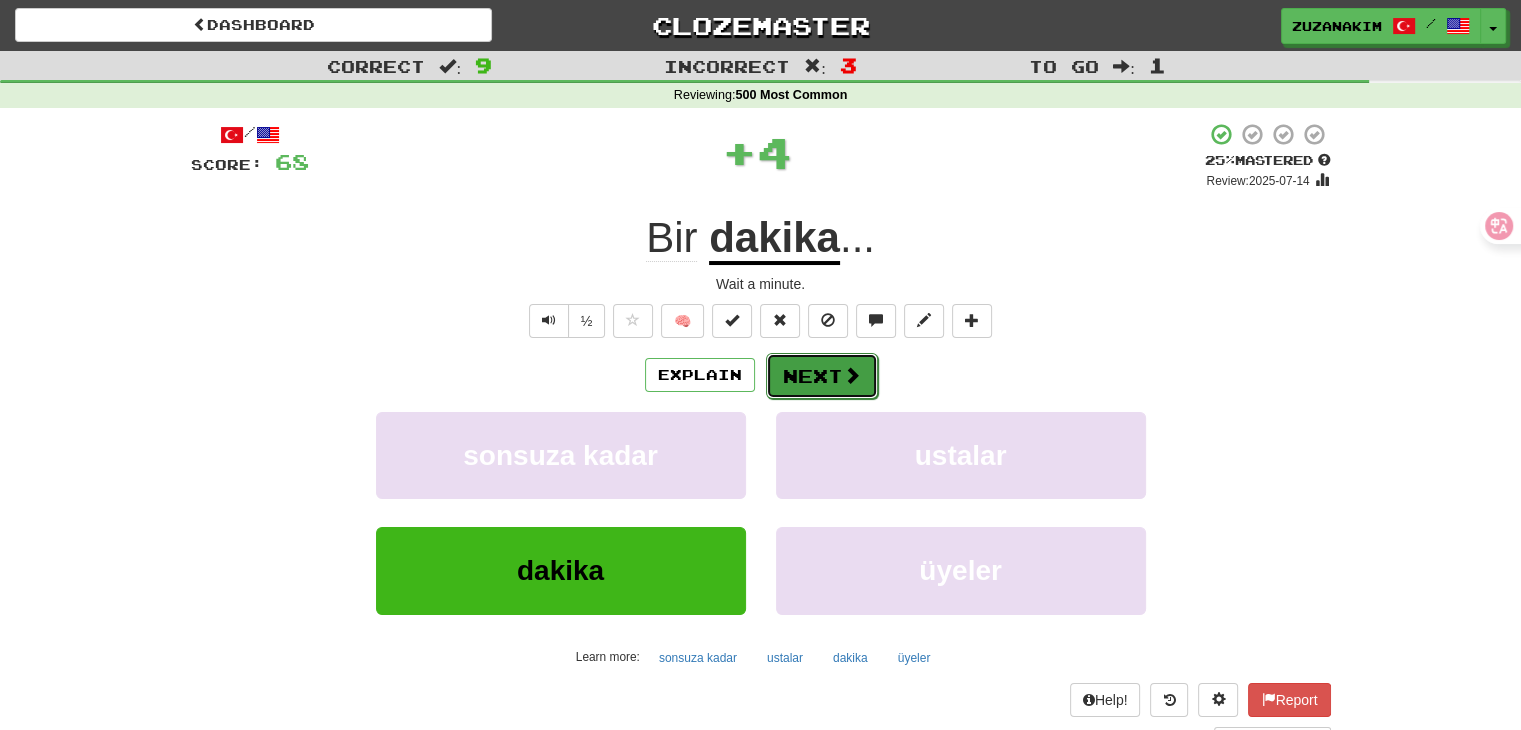 click at bounding box center [852, 375] 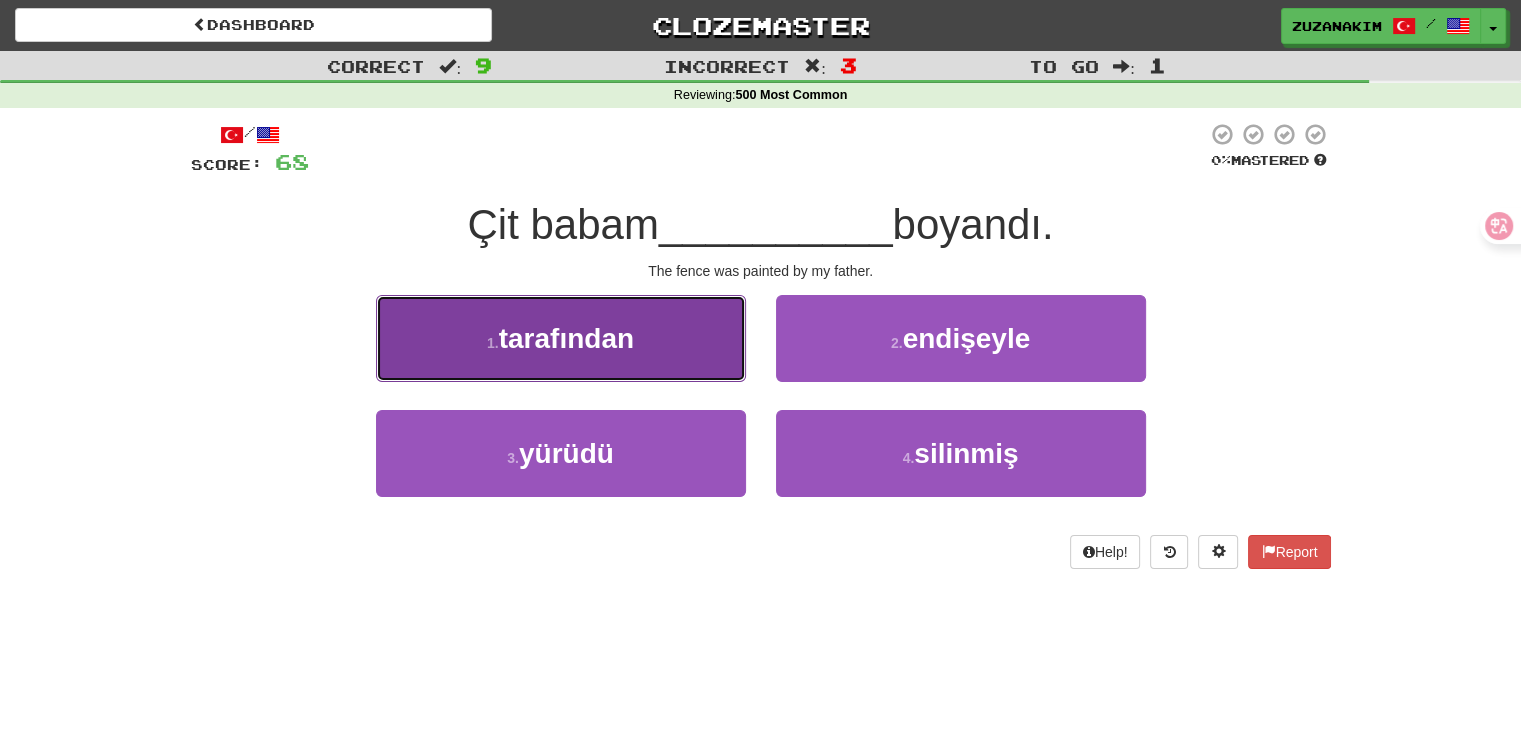 click on "tarafından" at bounding box center (566, 338) 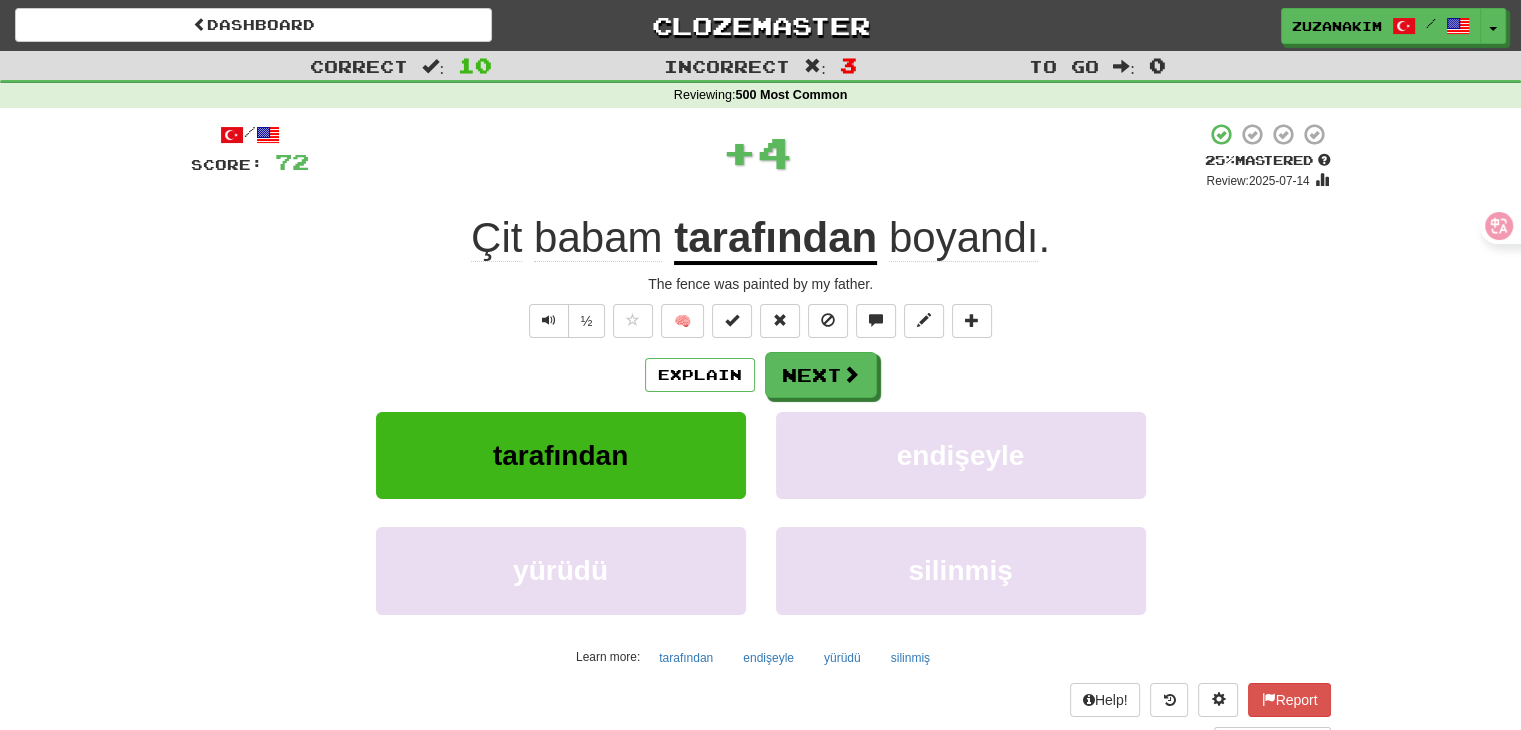 click on "Explain Next tarafından endişeyle yürüdü silinmiş Learn more: tarafından endişeyle yürüdü silinmiş" at bounding box center (761, 512) 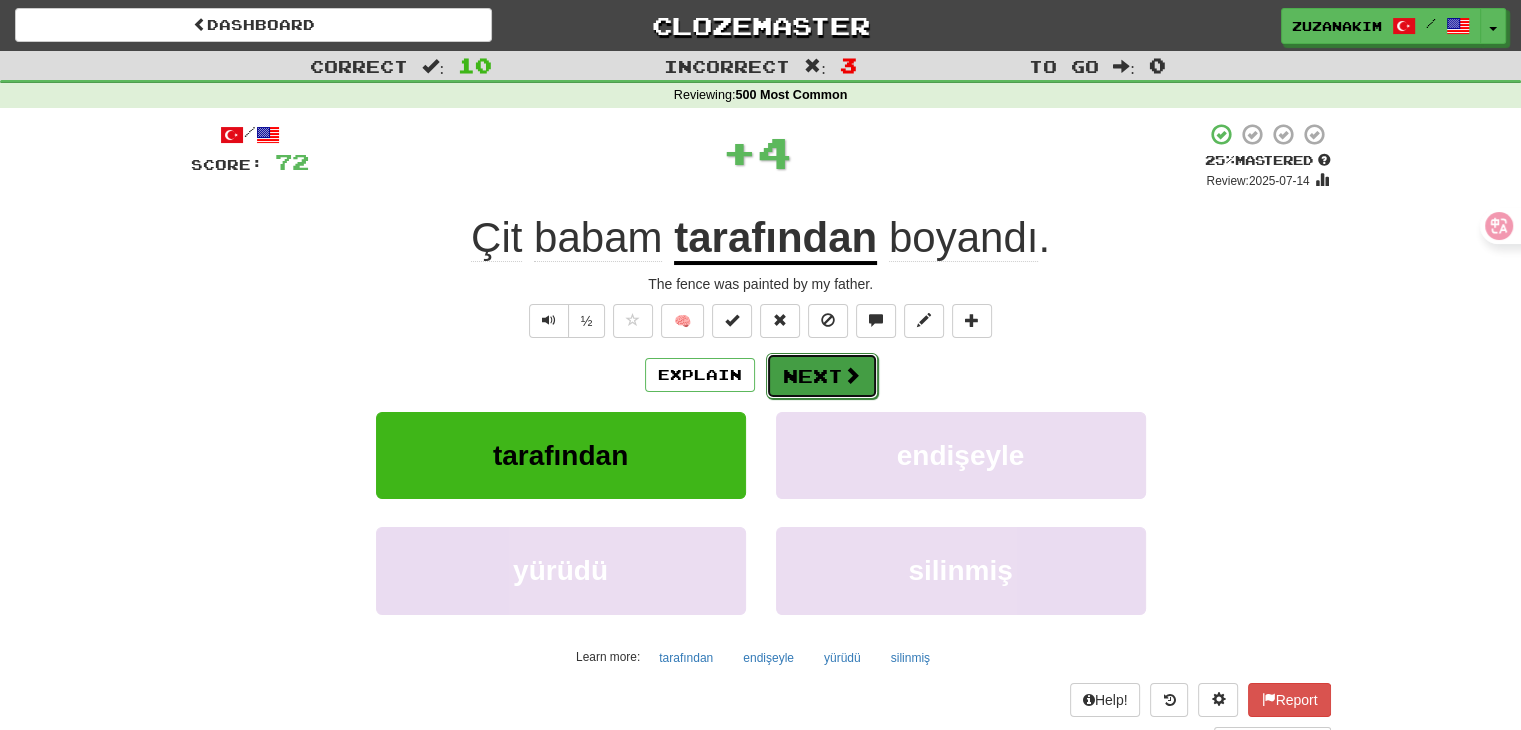 click on "Next" at bounding box center (822, 376) 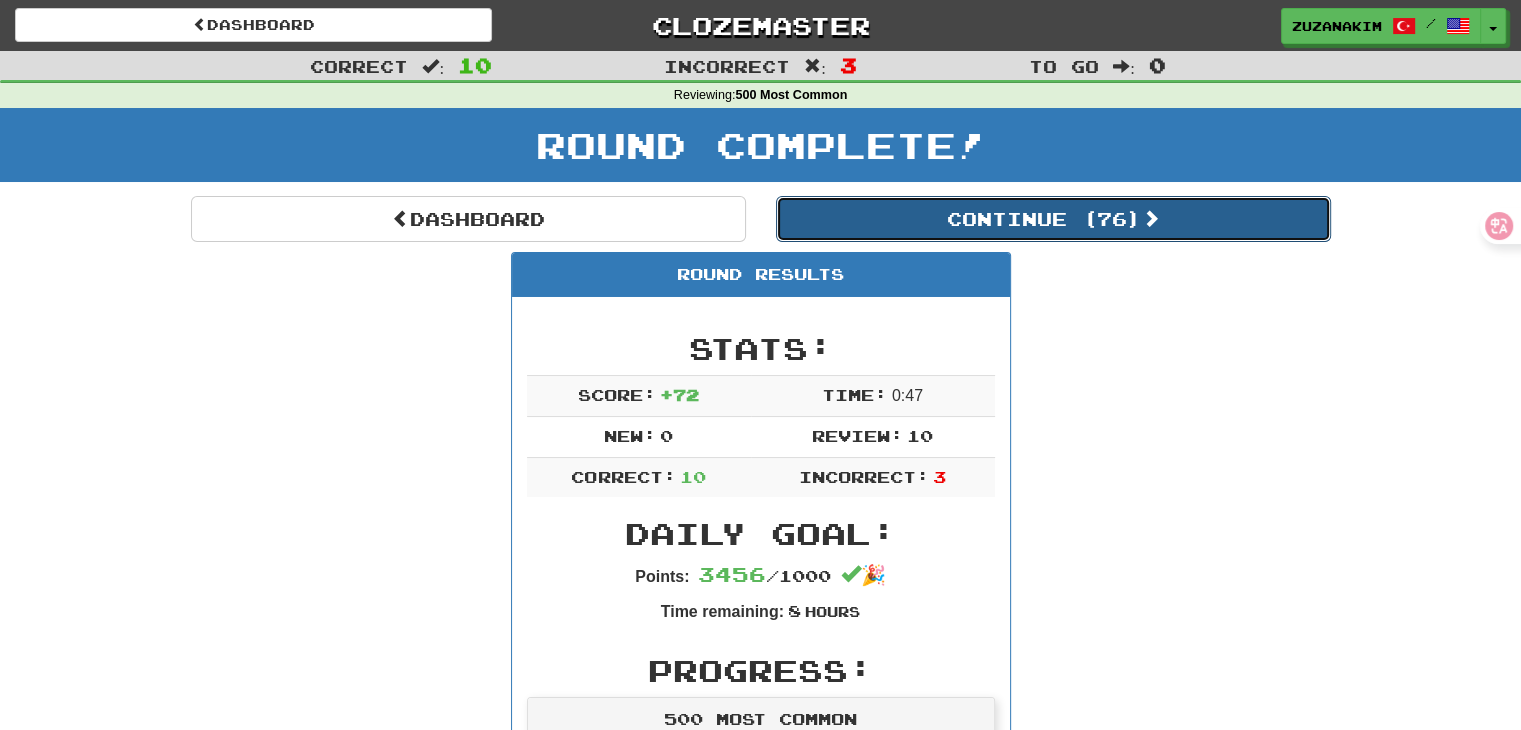 click on "Continue ( 76 )" at bounding box center (1053, 219) 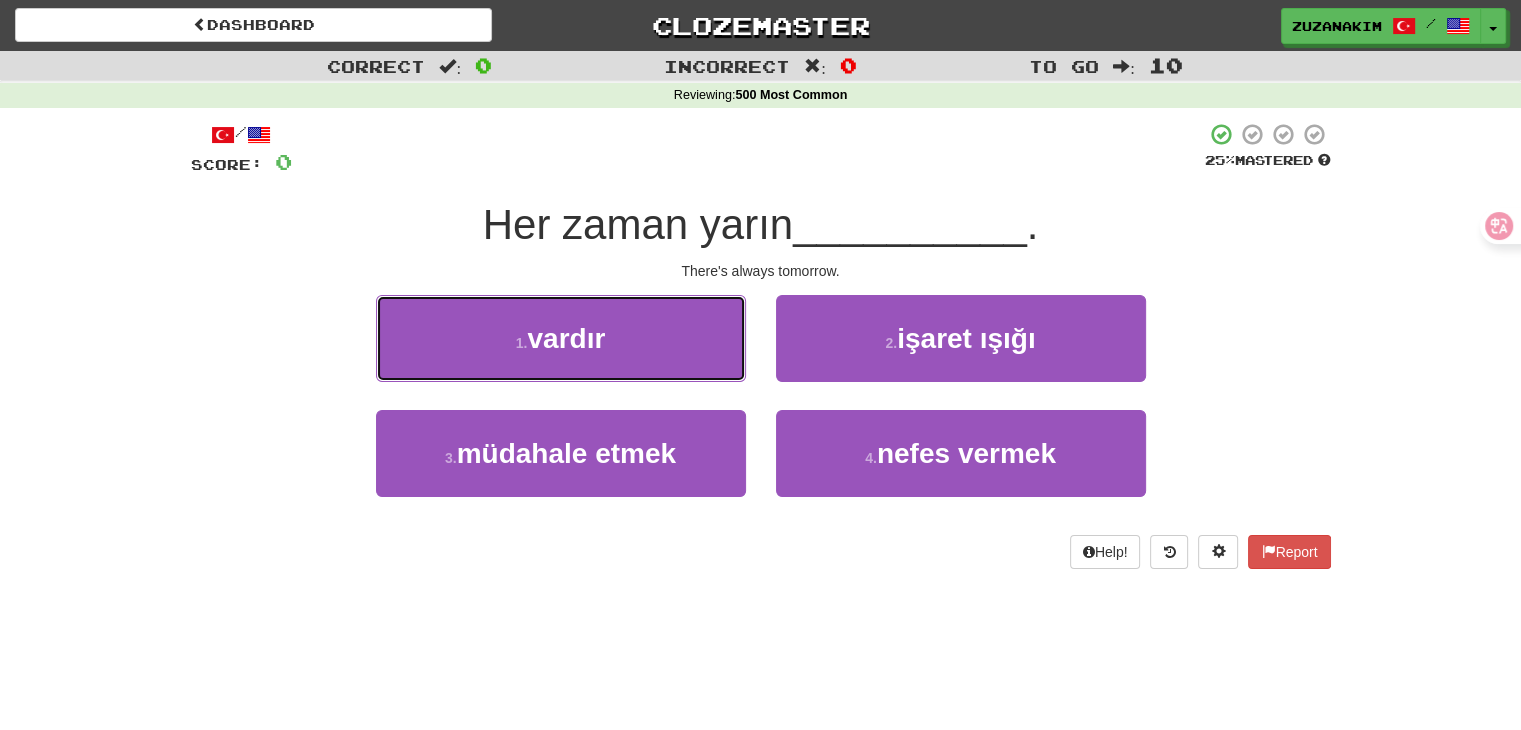 click on "vardır" at bounding box center (566, 338) 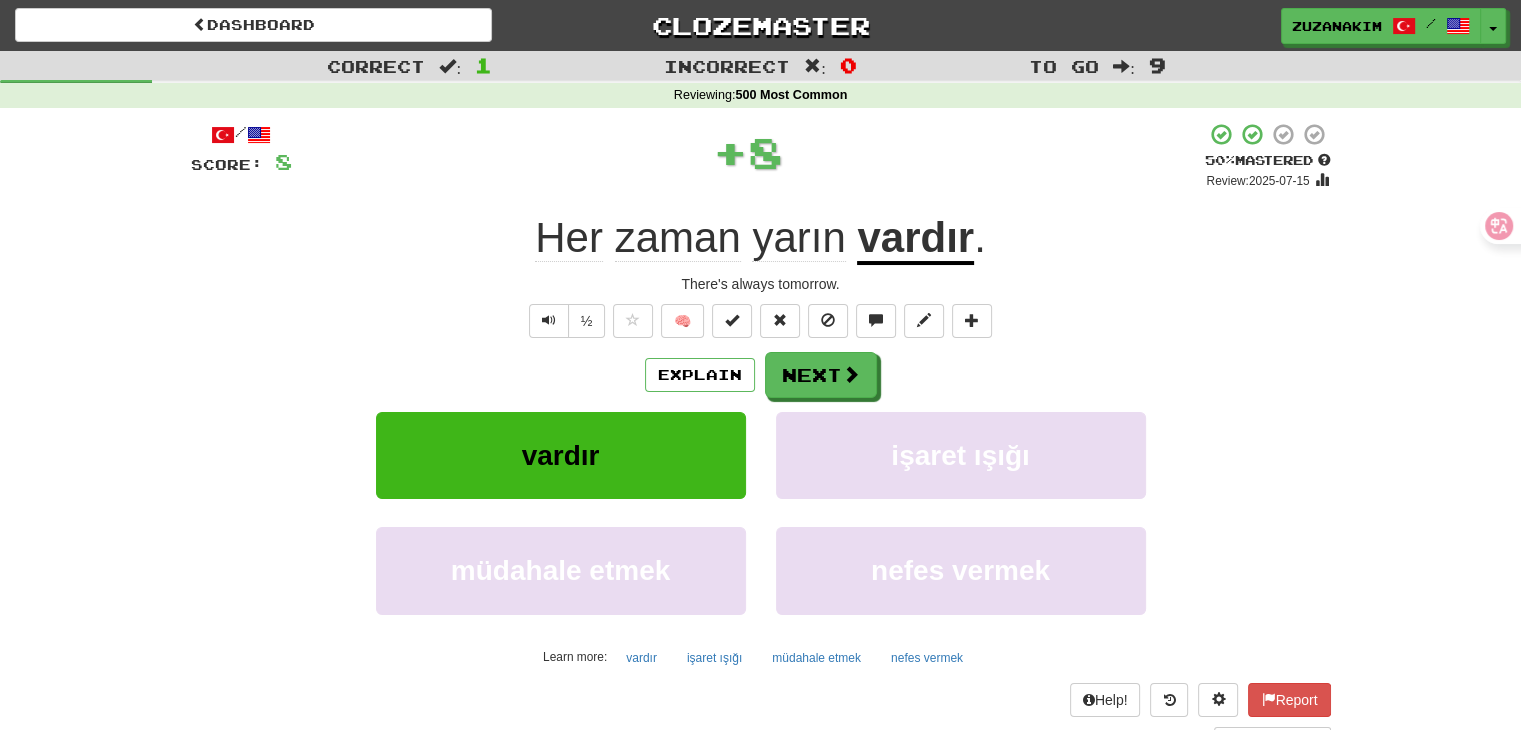 click on "vardır" at bounding box center [915, 239] 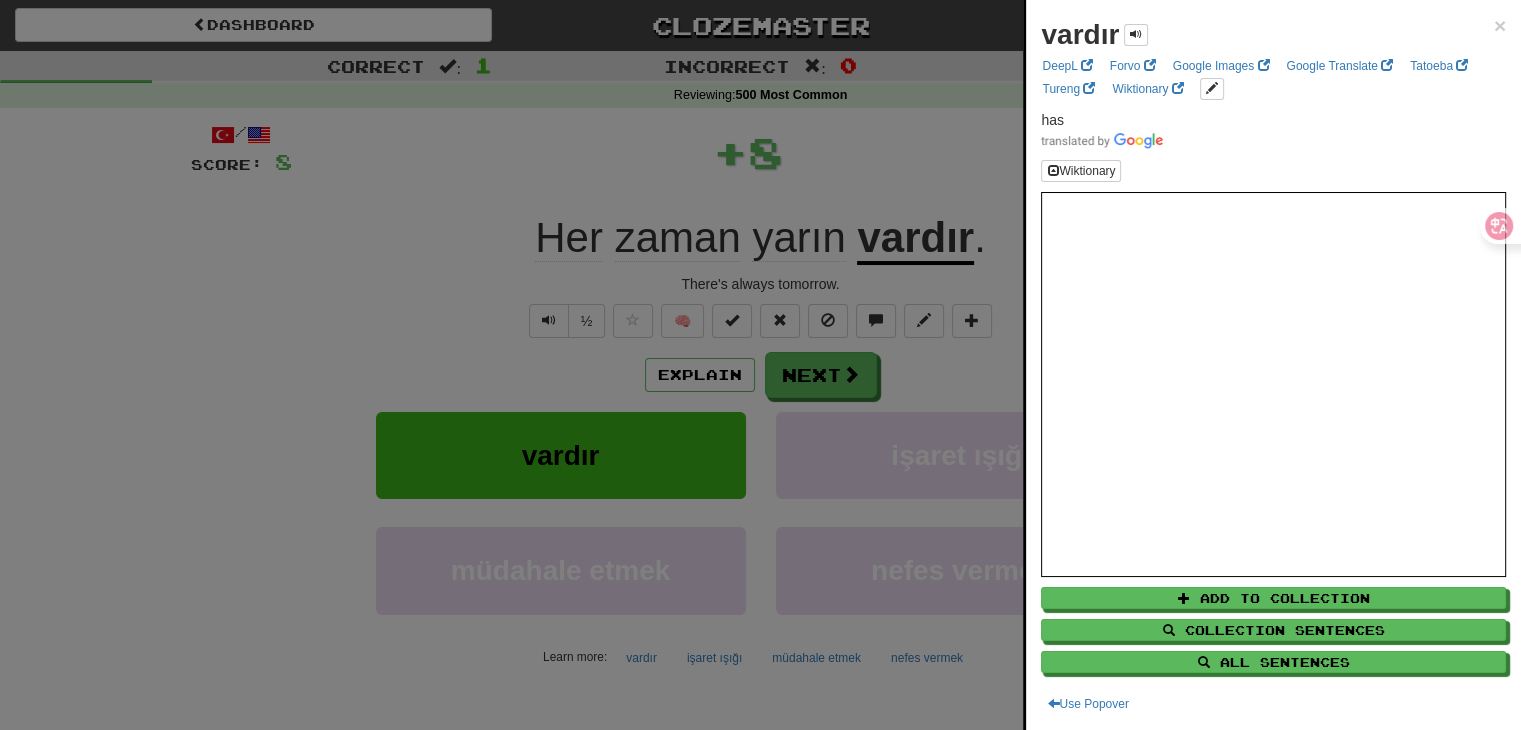 click at bounding box center [760, 365] 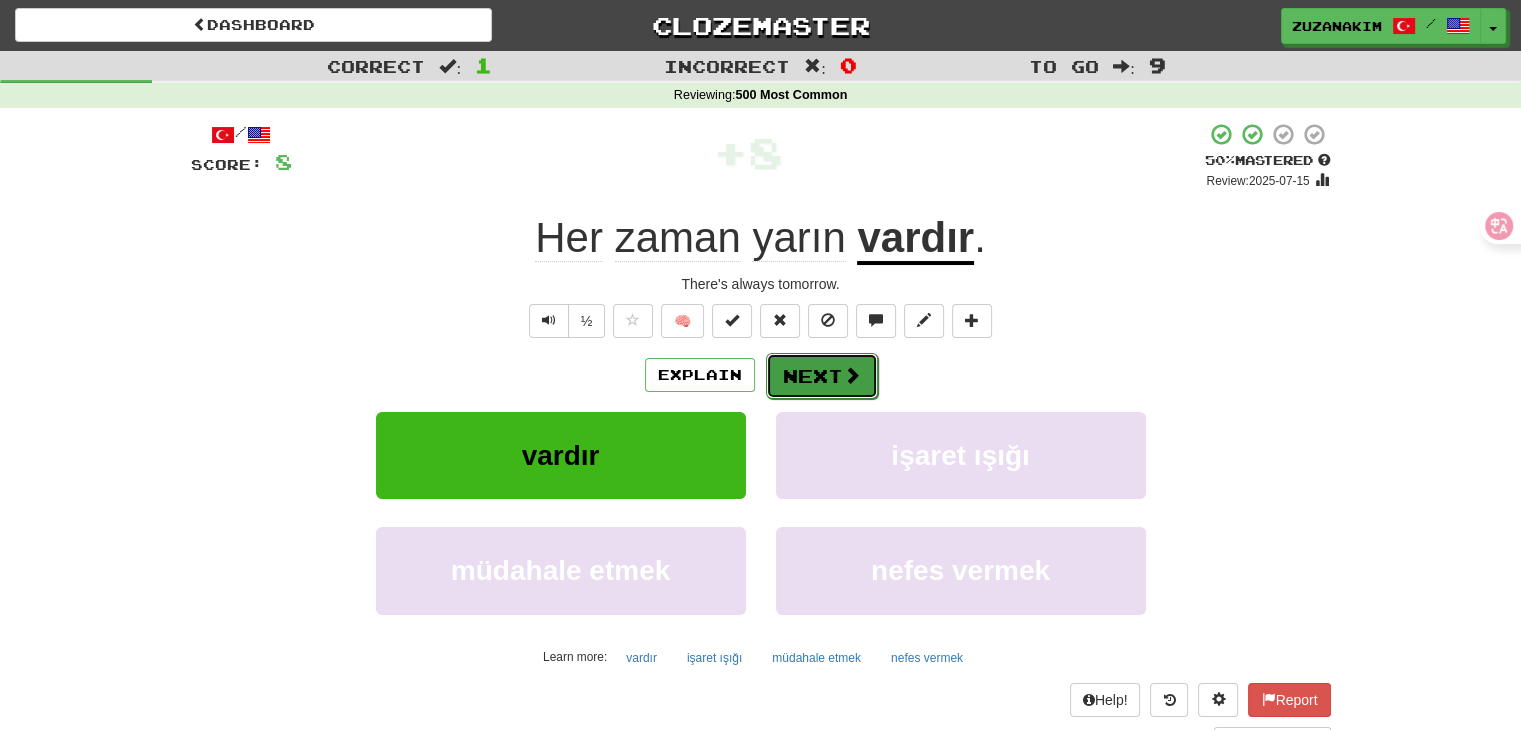 click on "Next" at bounding box center (822, 376) 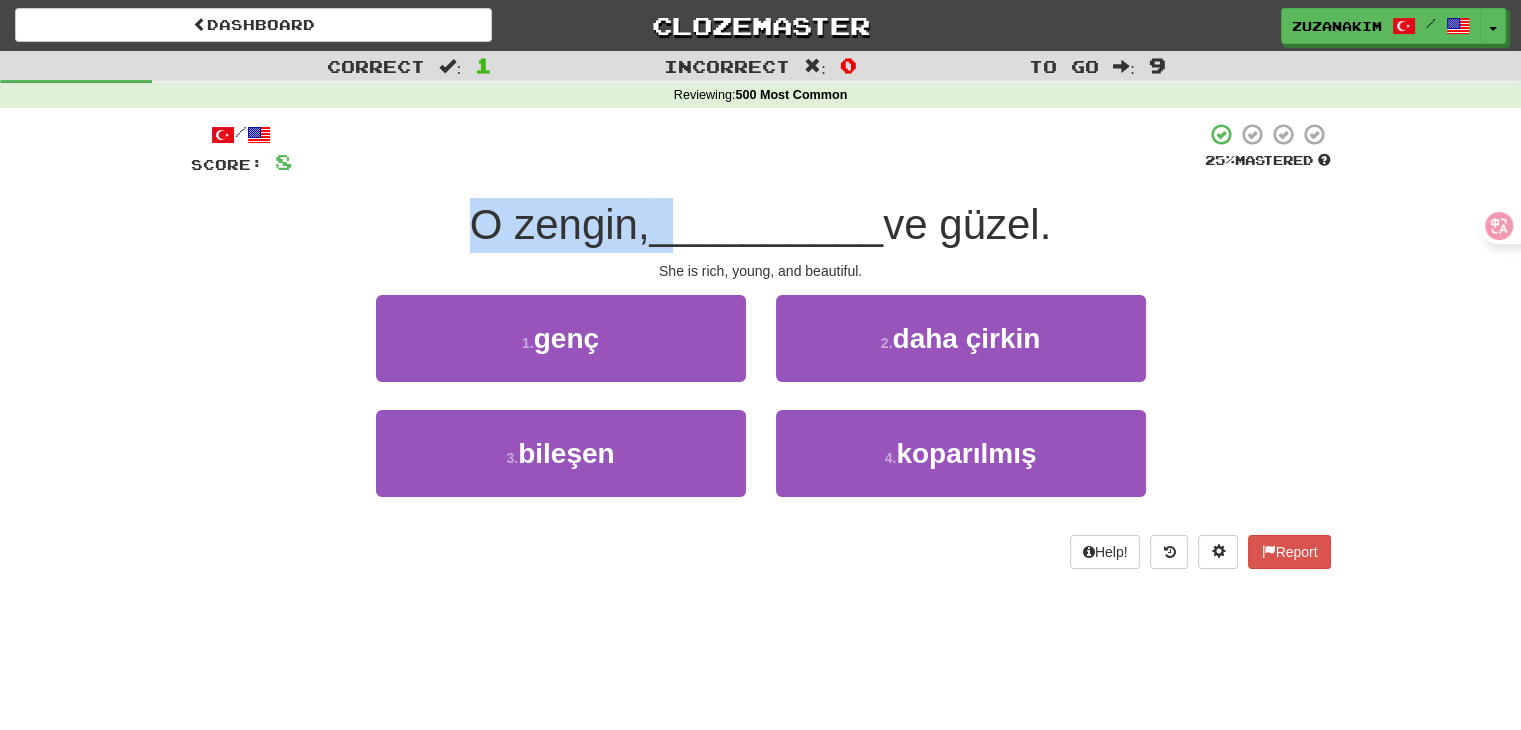 drag, startPoint x: 458, startPoint y: 229, endPoint x: 681, endPoint y: 229, distance: 223 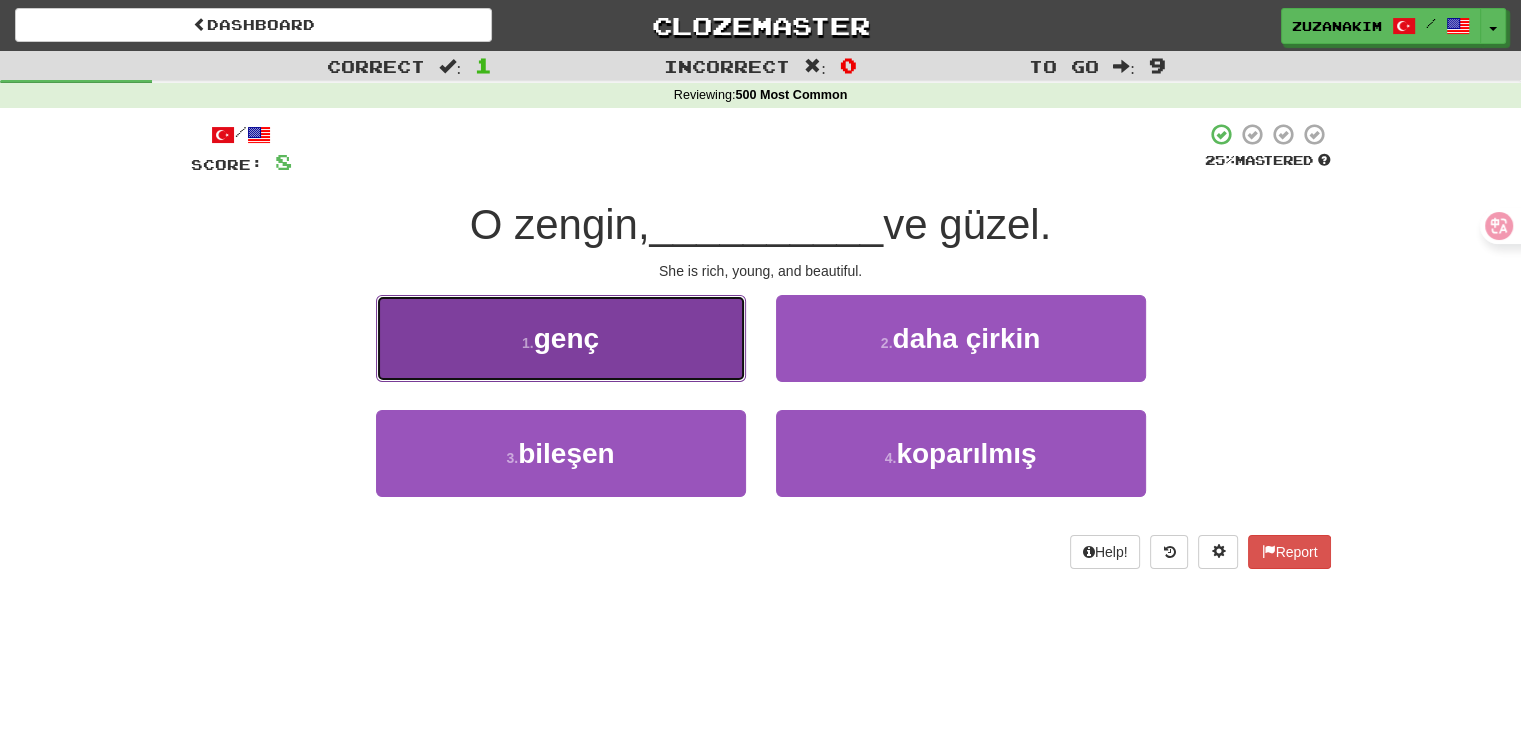 click on "1 .  genç" at bounding box center (561, 338) 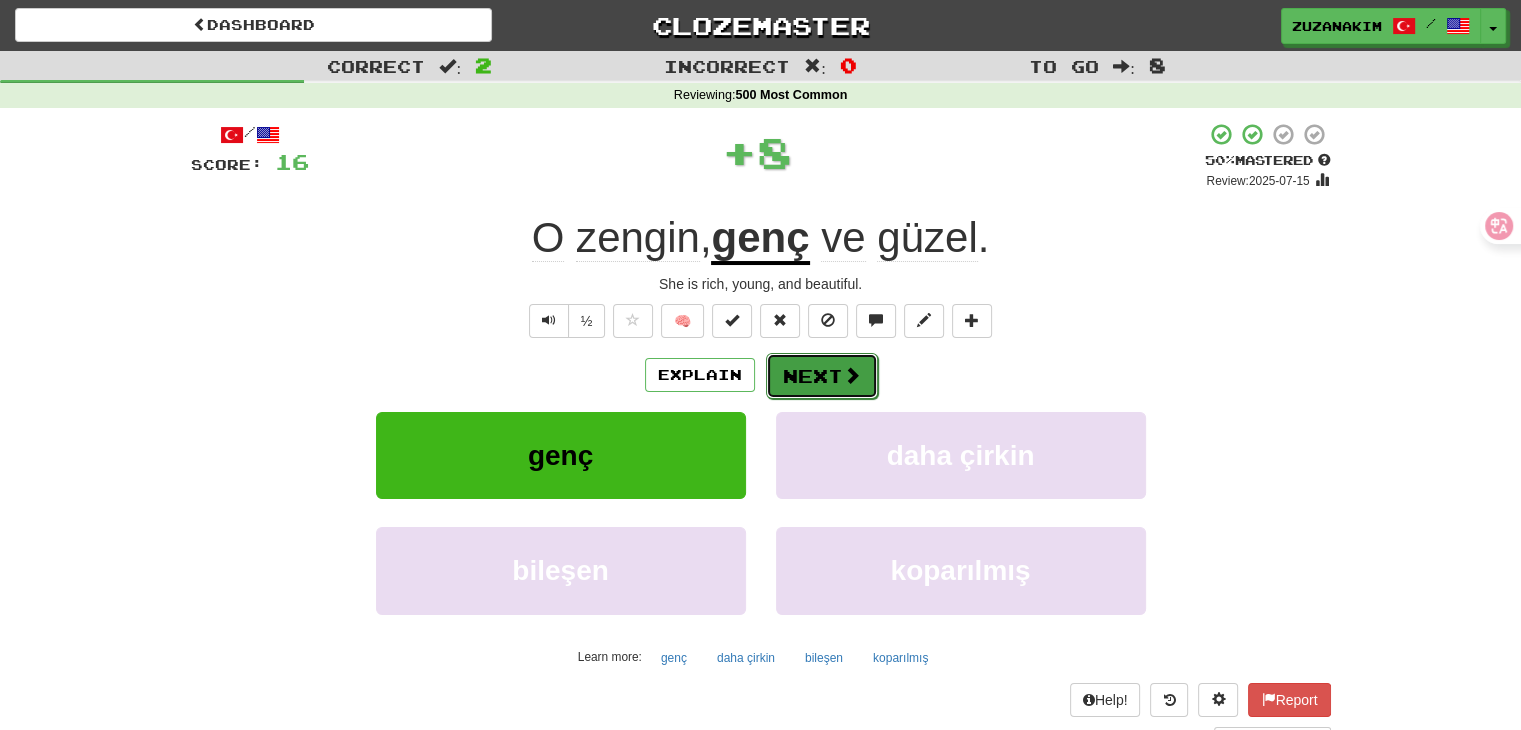 click at bounding box center [852, 375] 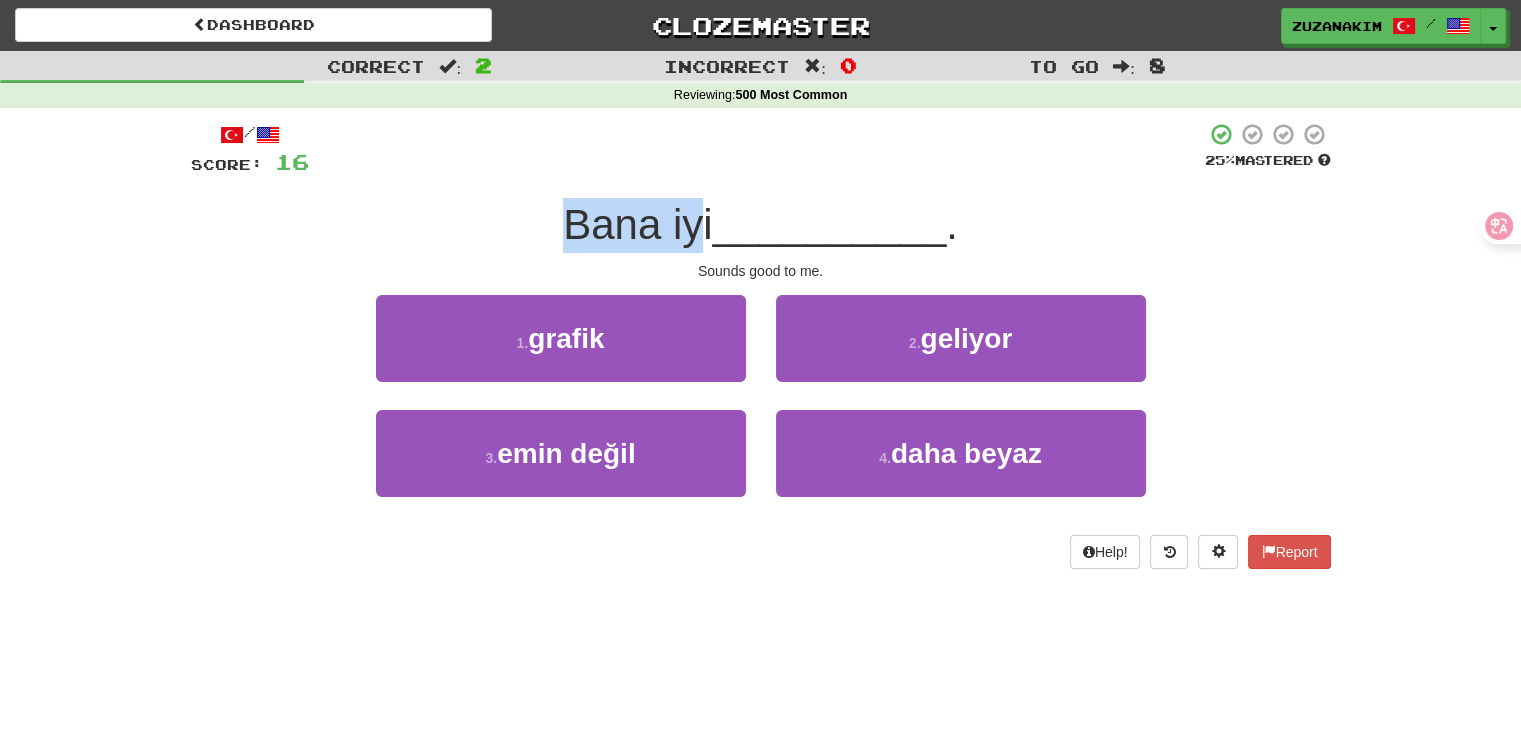 drag, startPoint x: 580, startPoint y: 237, endPoint x: 695, endPoint y: 234, distance: 115.03912 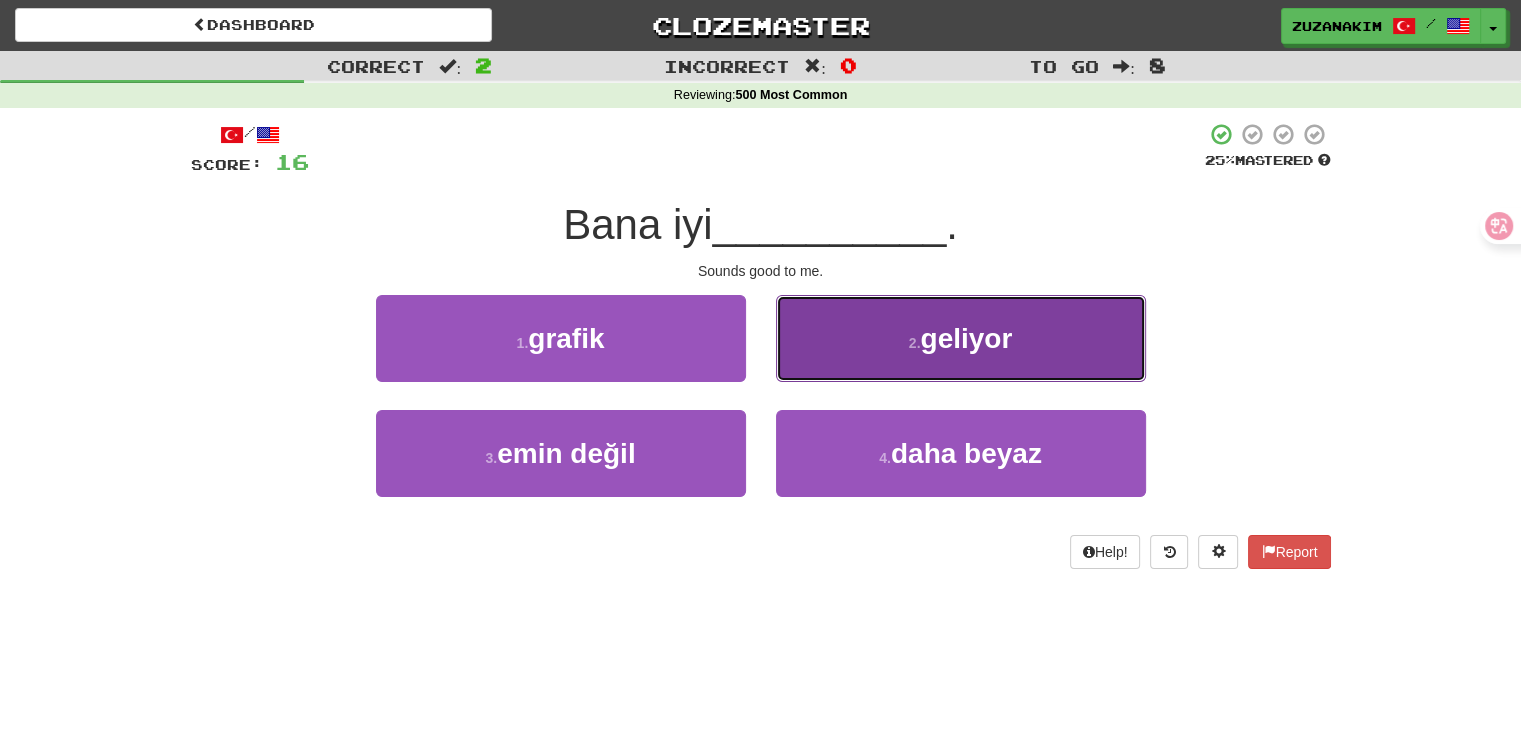 click on "geliyor" at bounding box center (966, 338) 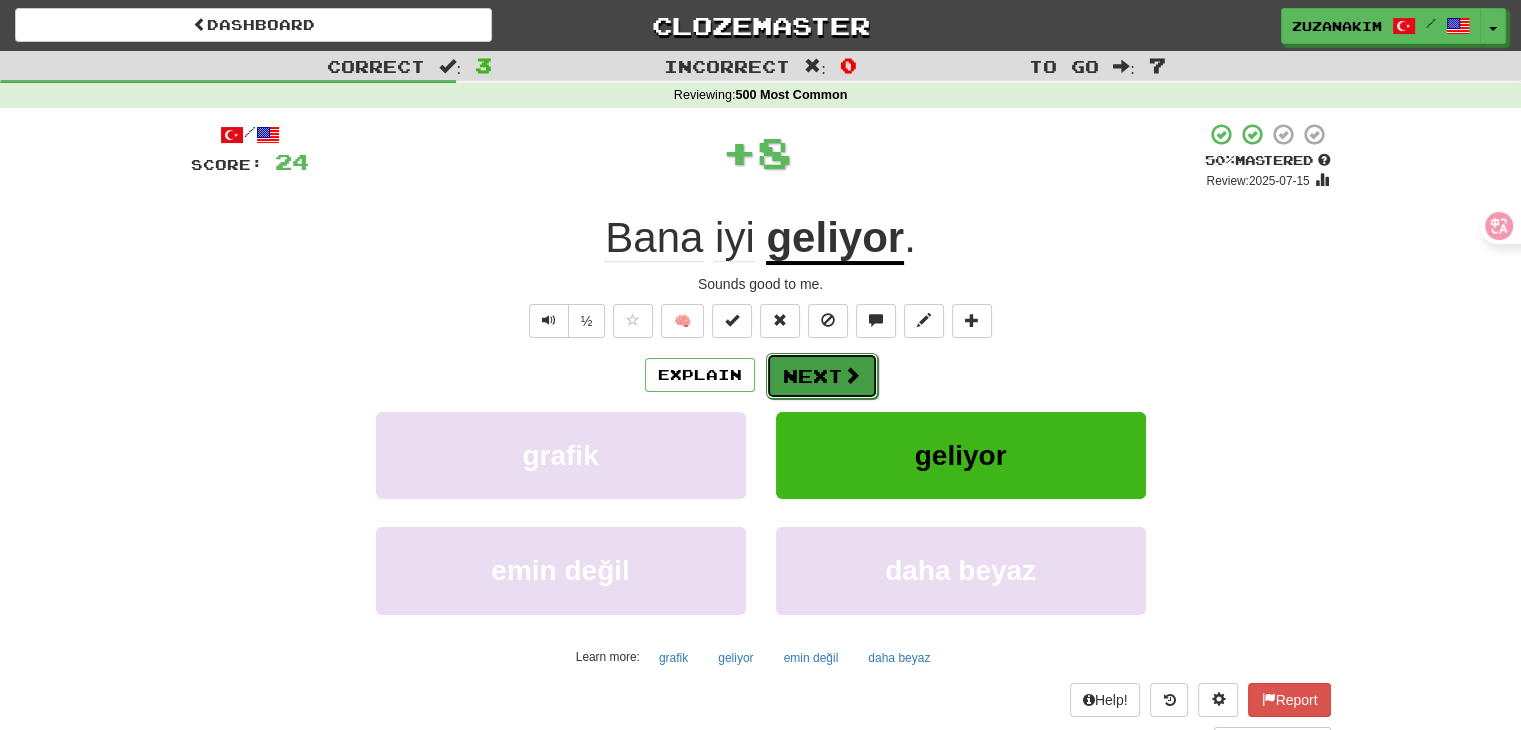 click at bounding box center [852, 375] 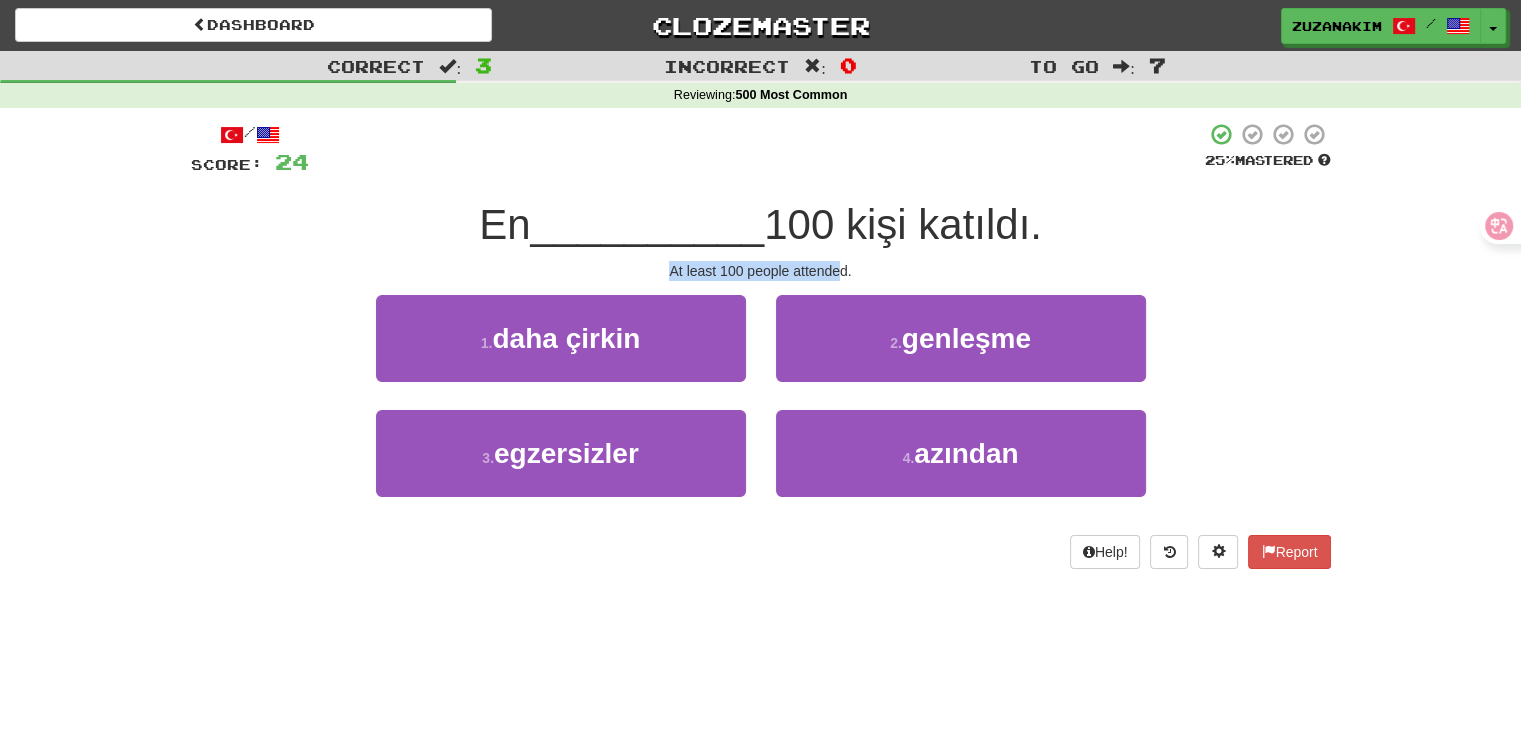 drag, startPoint x: 665, startPoint y: 267, endPoint x: 840, endPoint y: 267, distance: 175 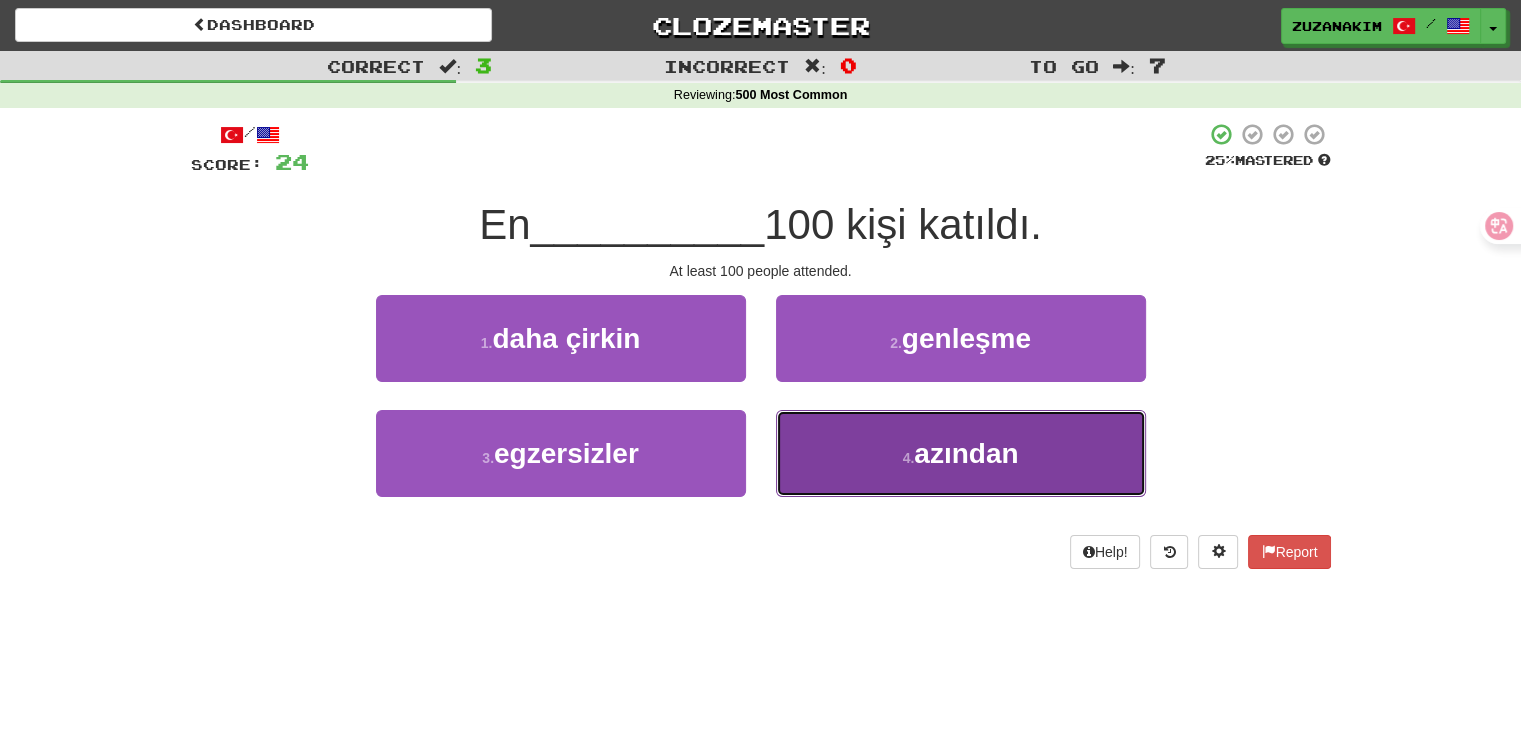 click on "4 .  azından" at bounding box center [961, 453] 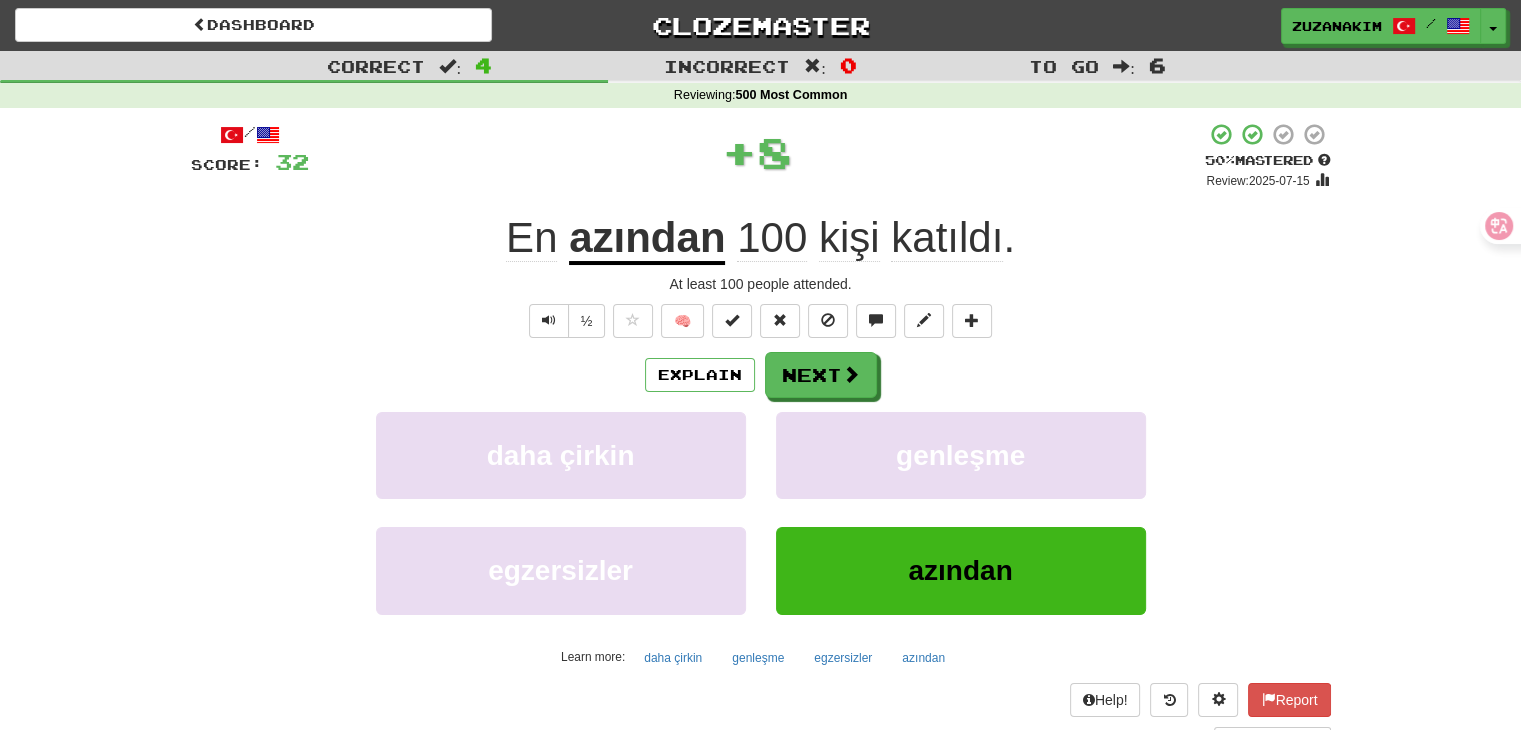 click on "azından" at bounding box center (647, 239) 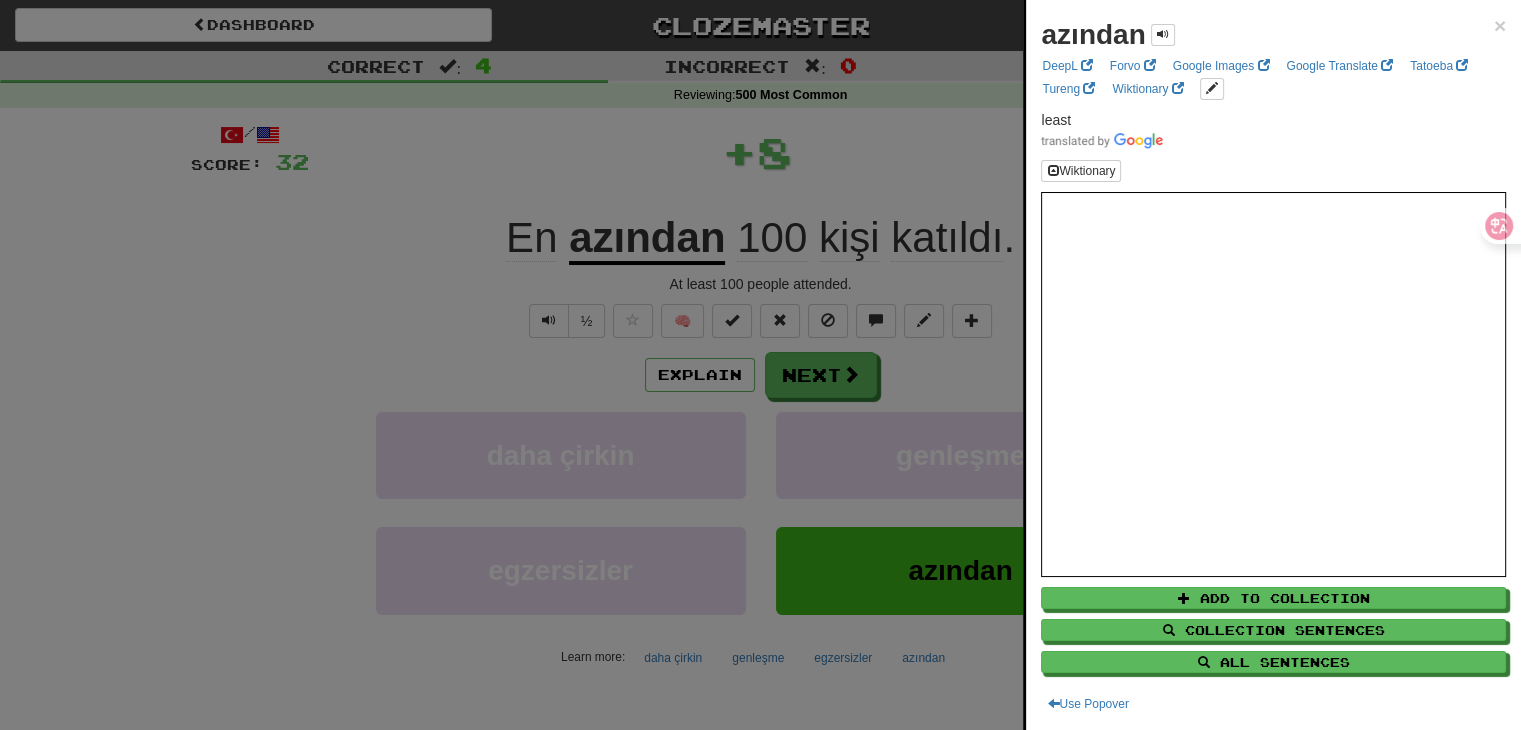 click at bounding box center [760, 365] 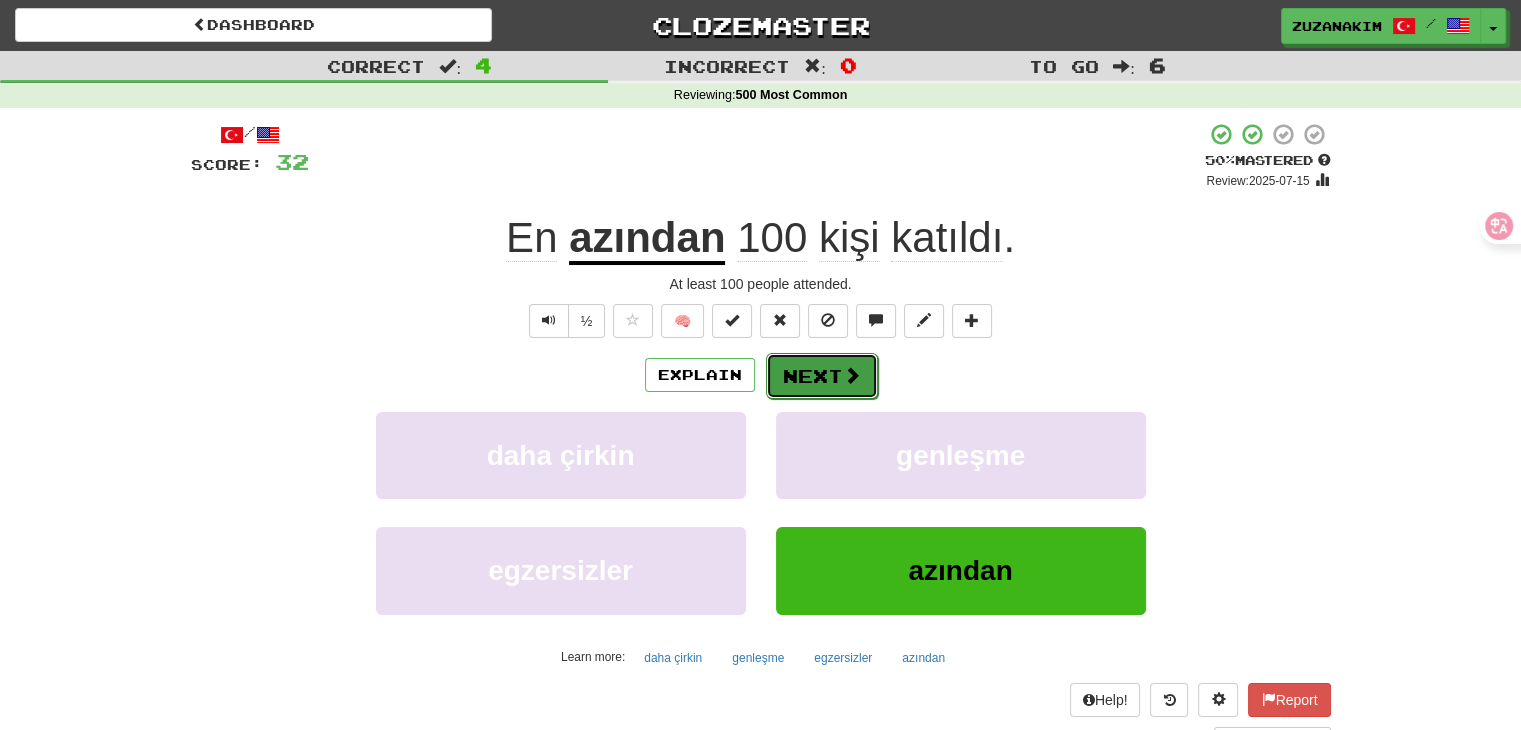 click on "Next" at bounding box center [822, 376] 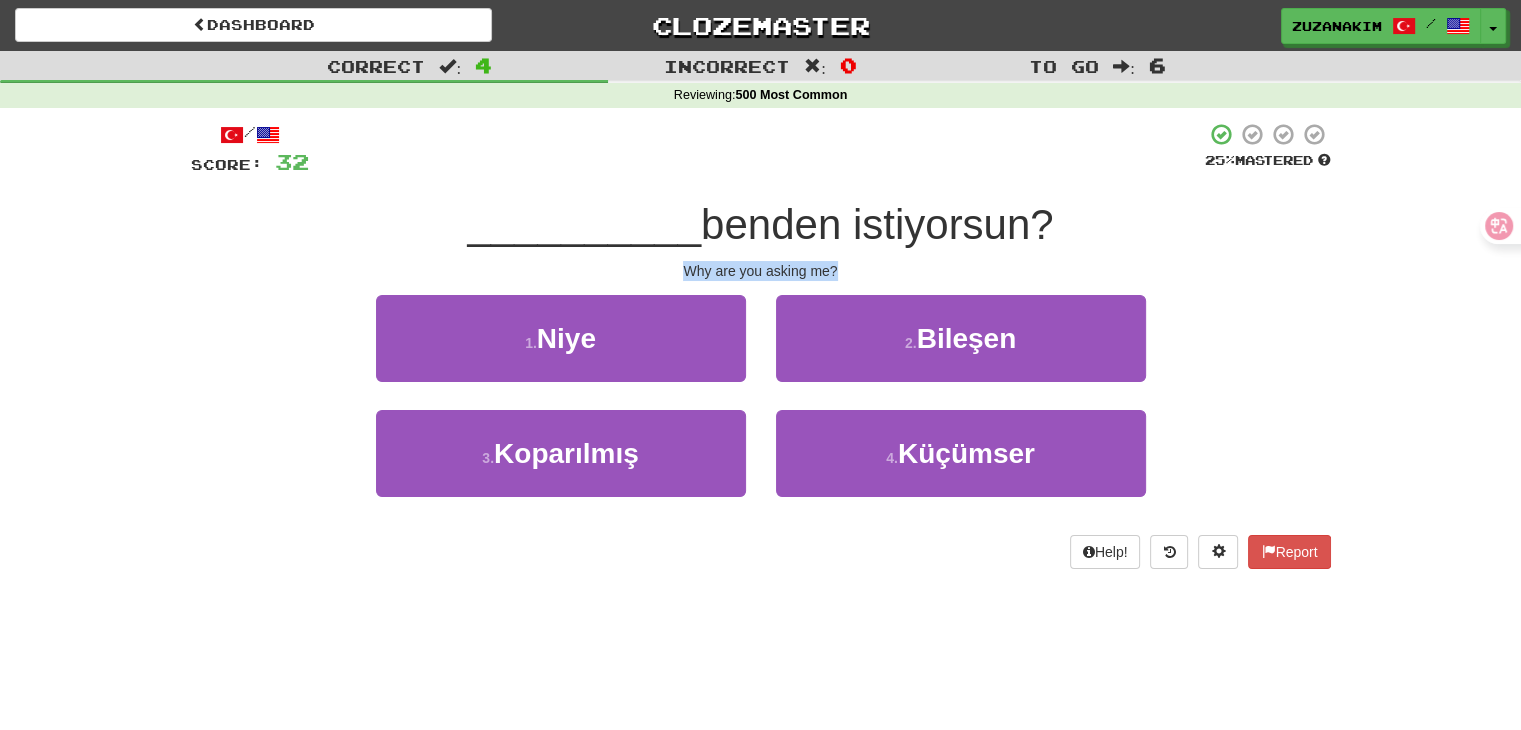 drag, startPoint x: 634, startPoint y: 262, endPoint x: 910, endPoint y: 265, distance: 276.0163 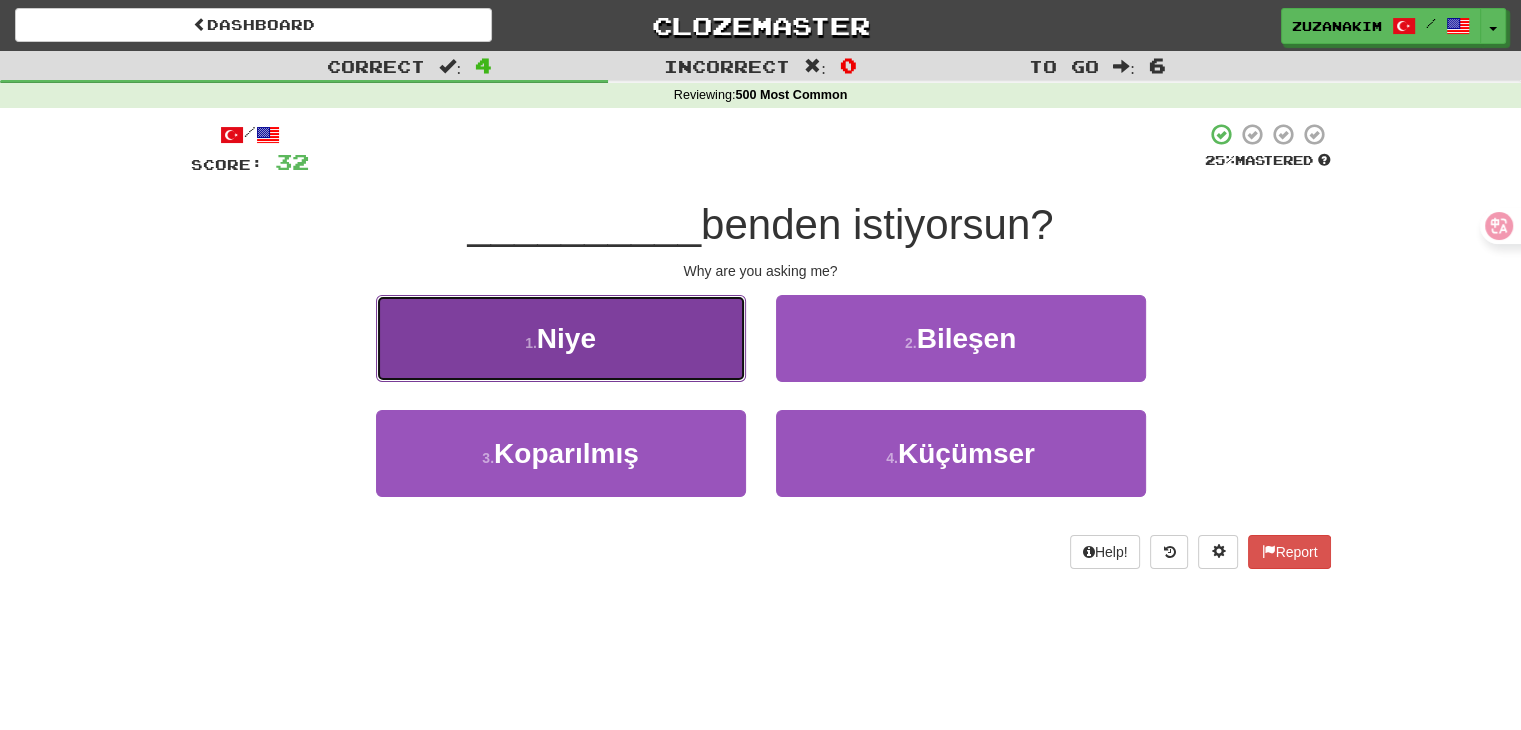click on "1 .  Niye" at bounding box center [561, 338] 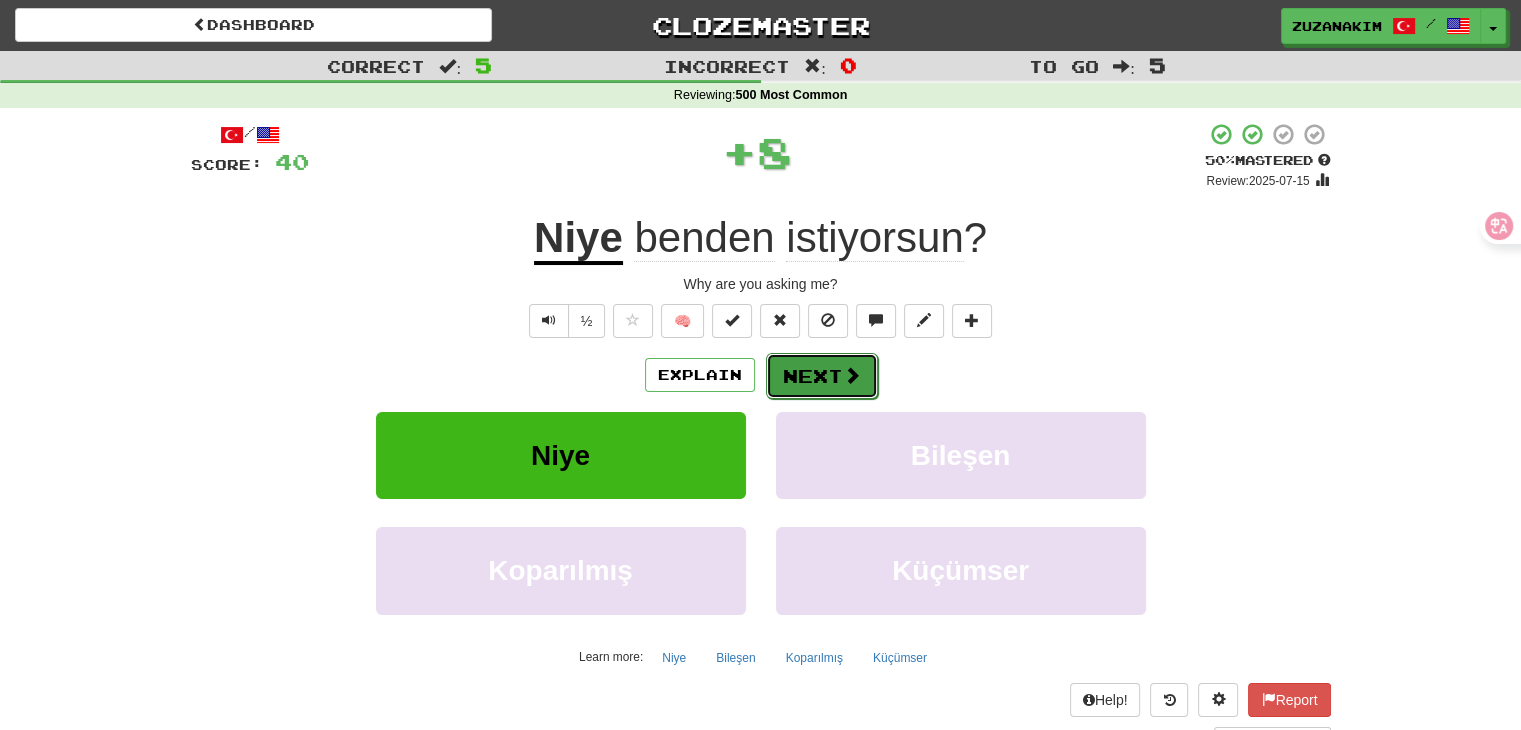 click on "Next" at bounding box center (822, 376) 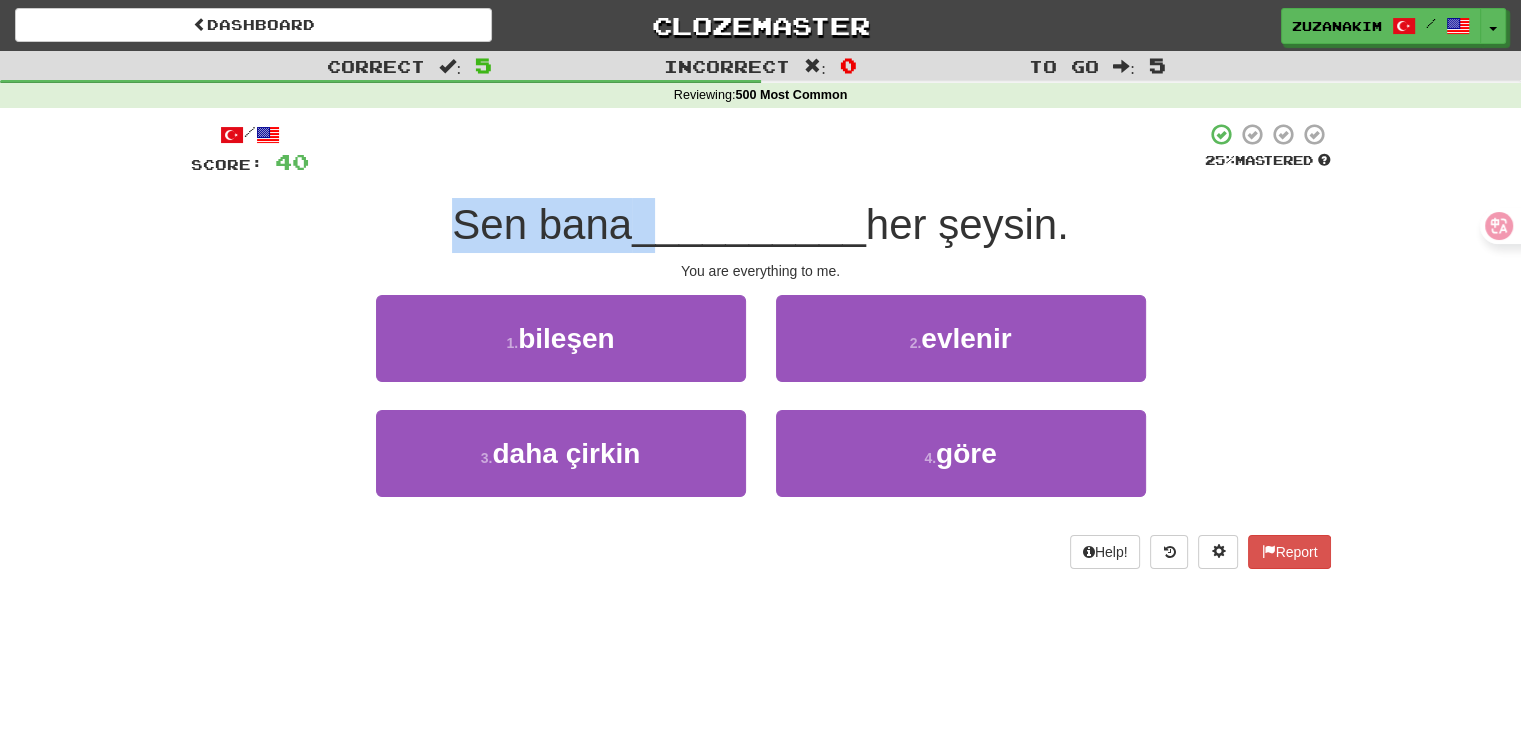 drag, startPoint x: 435, startPoint y: 236, endPoint x: 658, endPoint y: 236, distance: 223 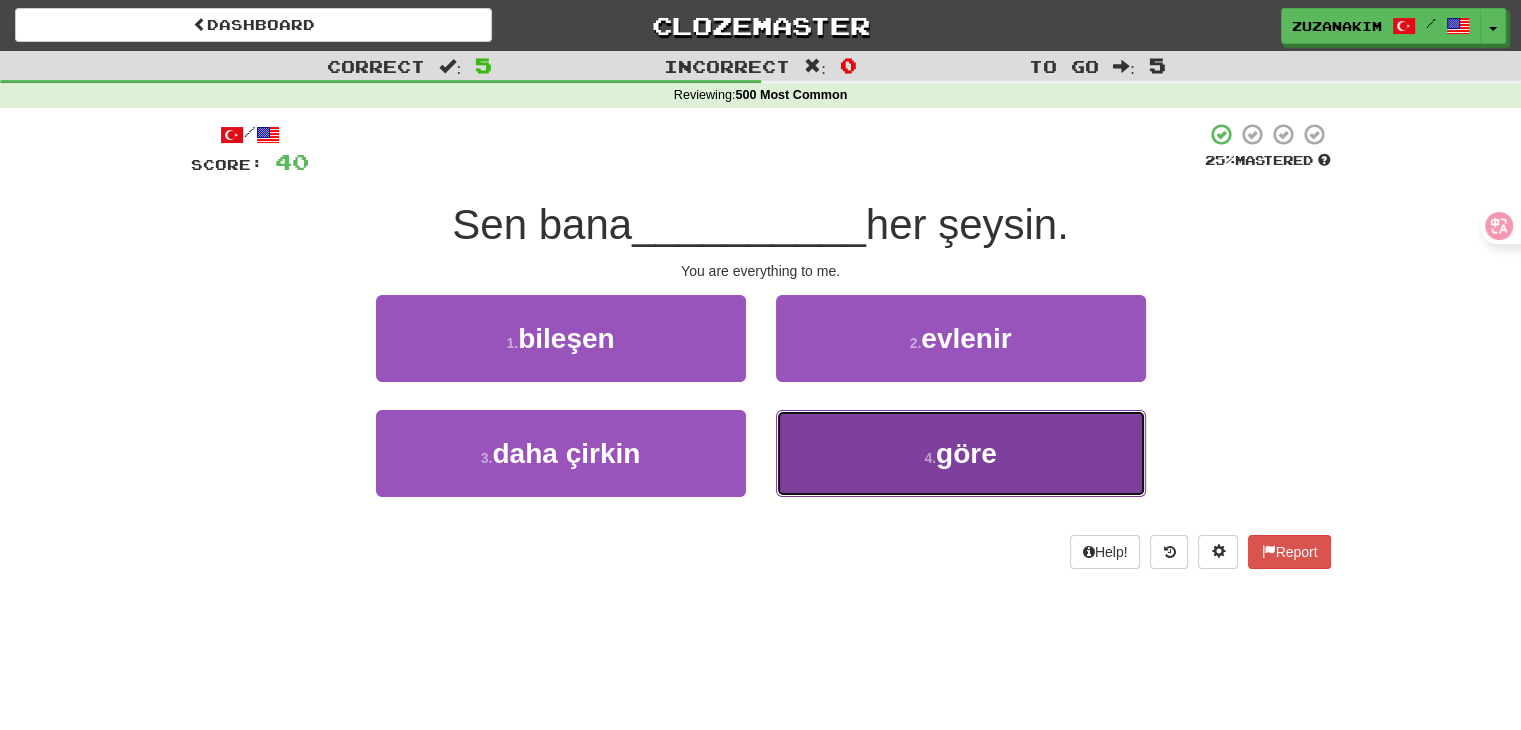 click on "4 .  göre" at bounding box center [961, 453] 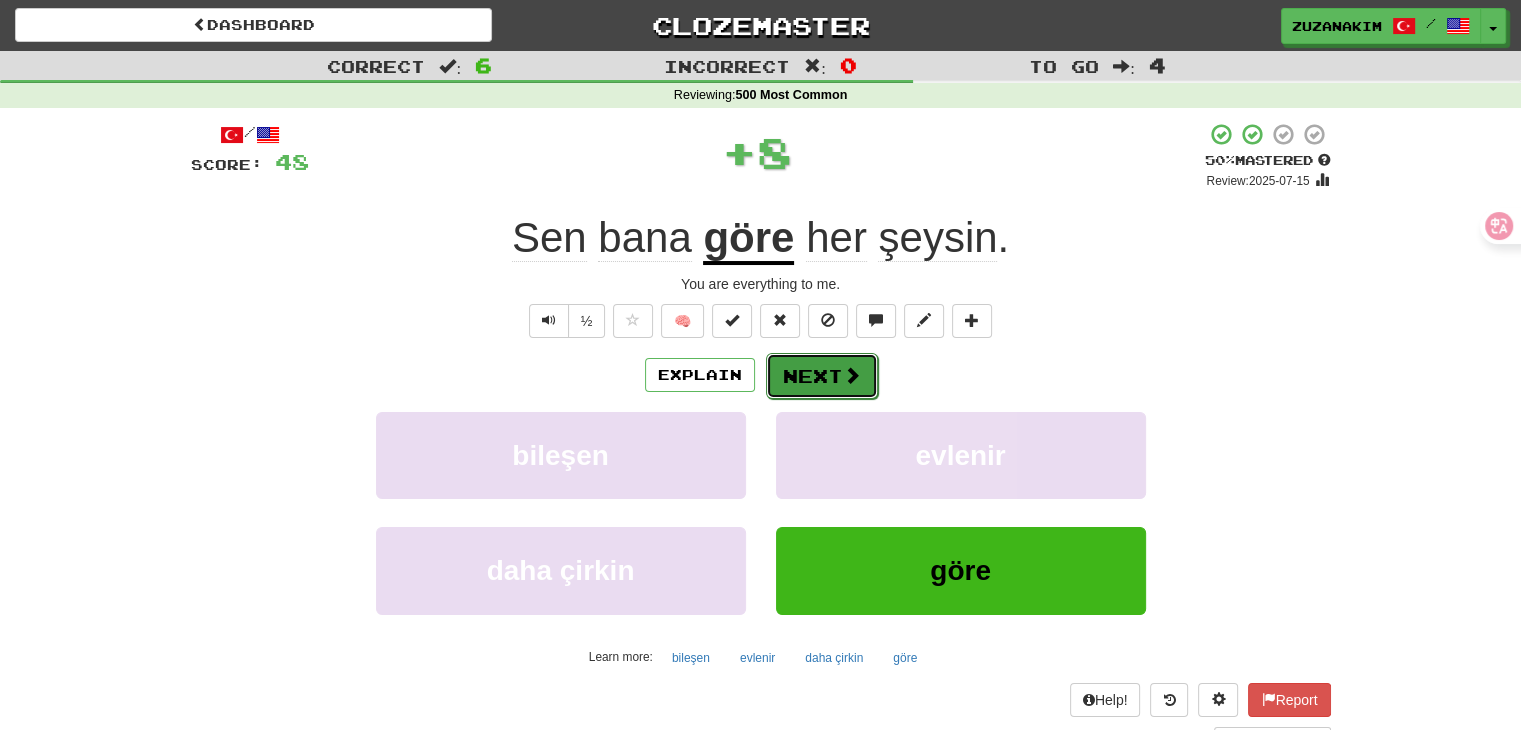 click on "Next" at bounding box center [822, 376] 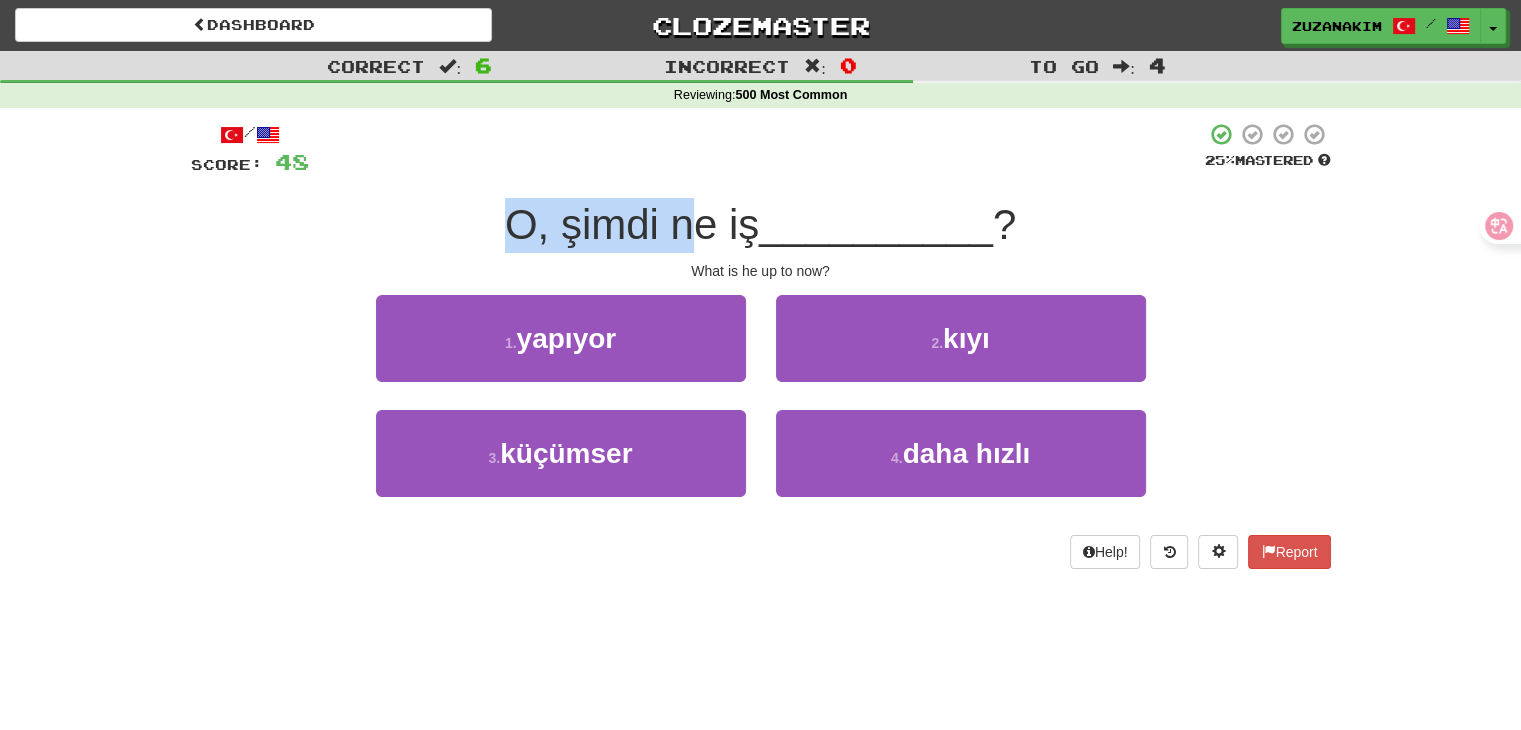 drag, startPoint x: 459, startPoint y: 232, endPoint x: 699, endPoint y: 232, distance: 240 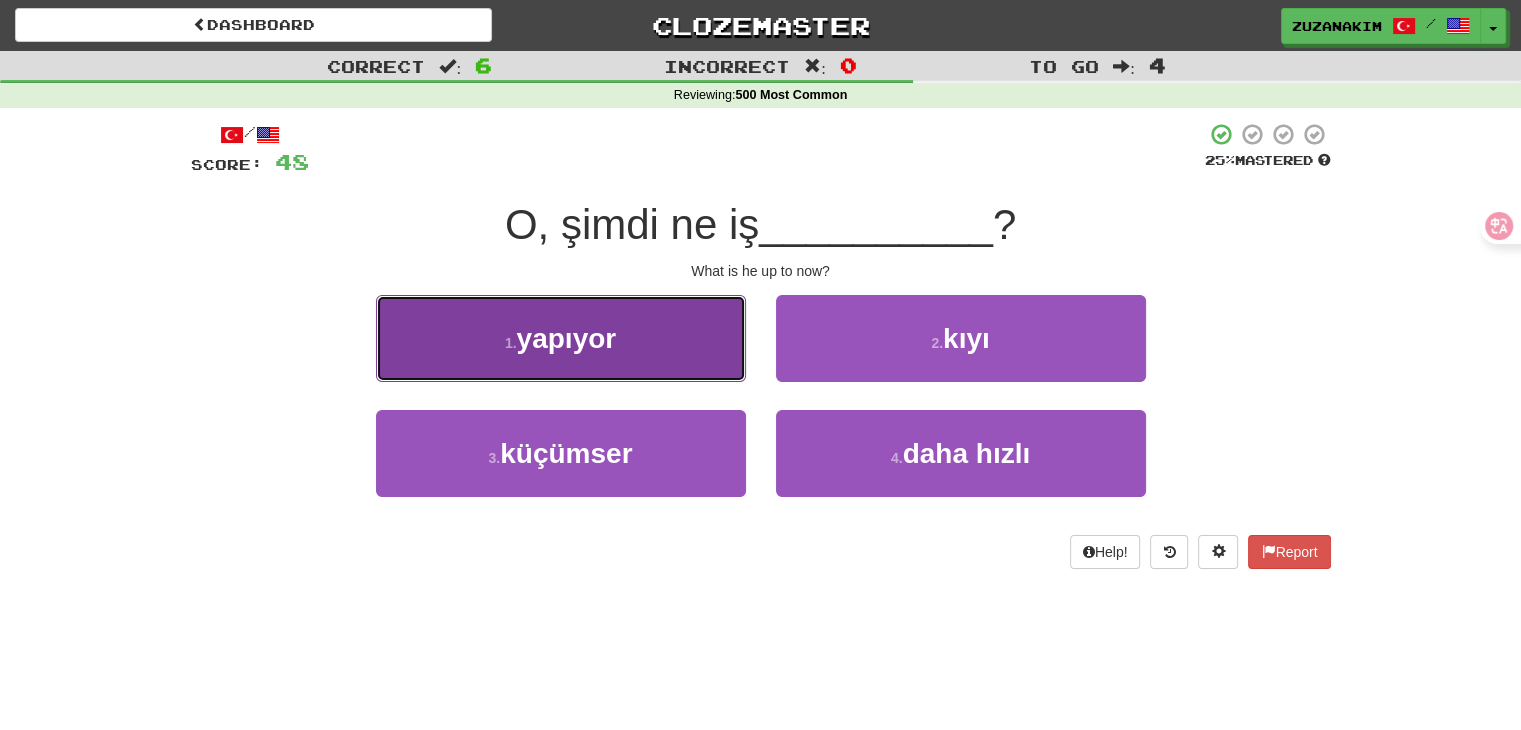 click on "yapıyor" at bounding box center [567, 338] 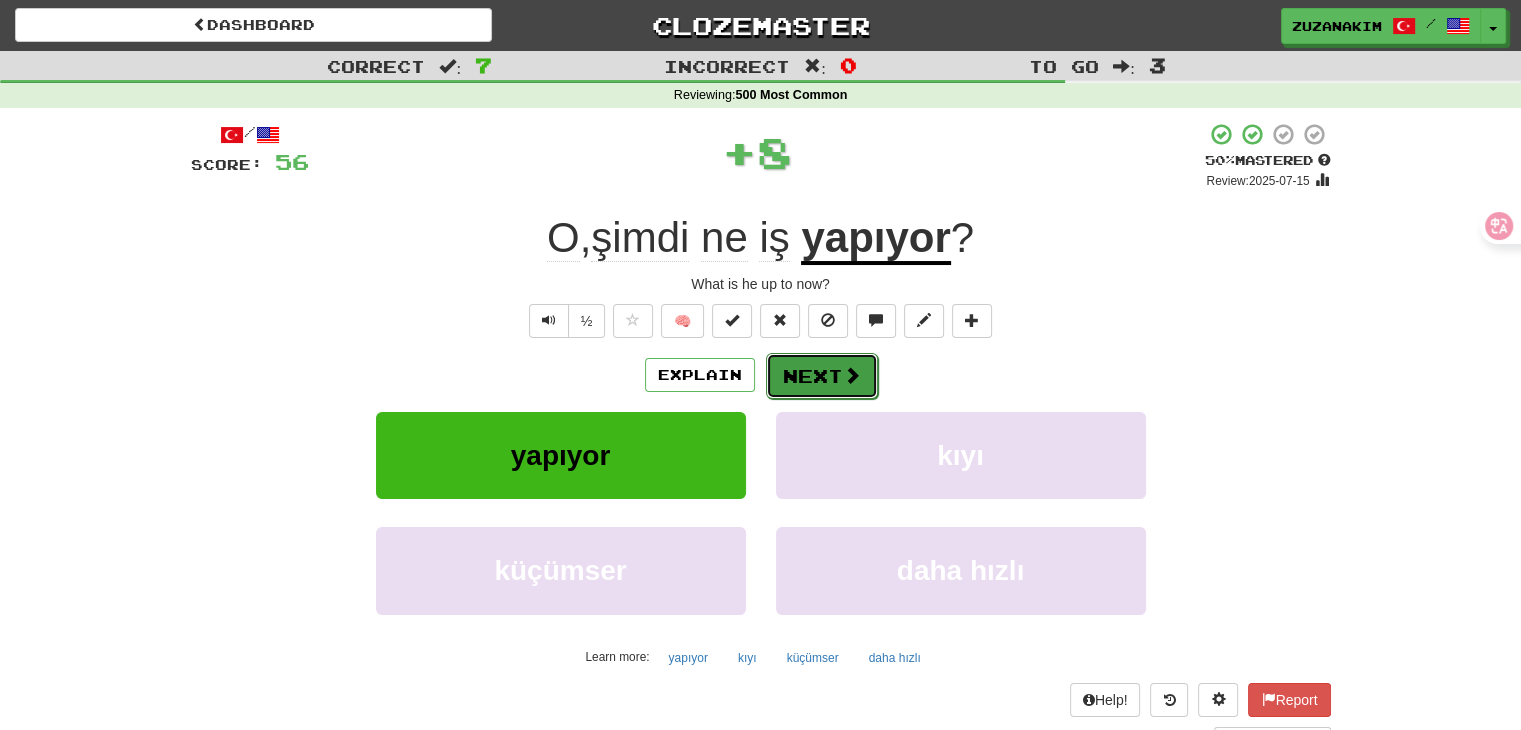 click on "Next" at bounding box center [822, 376] 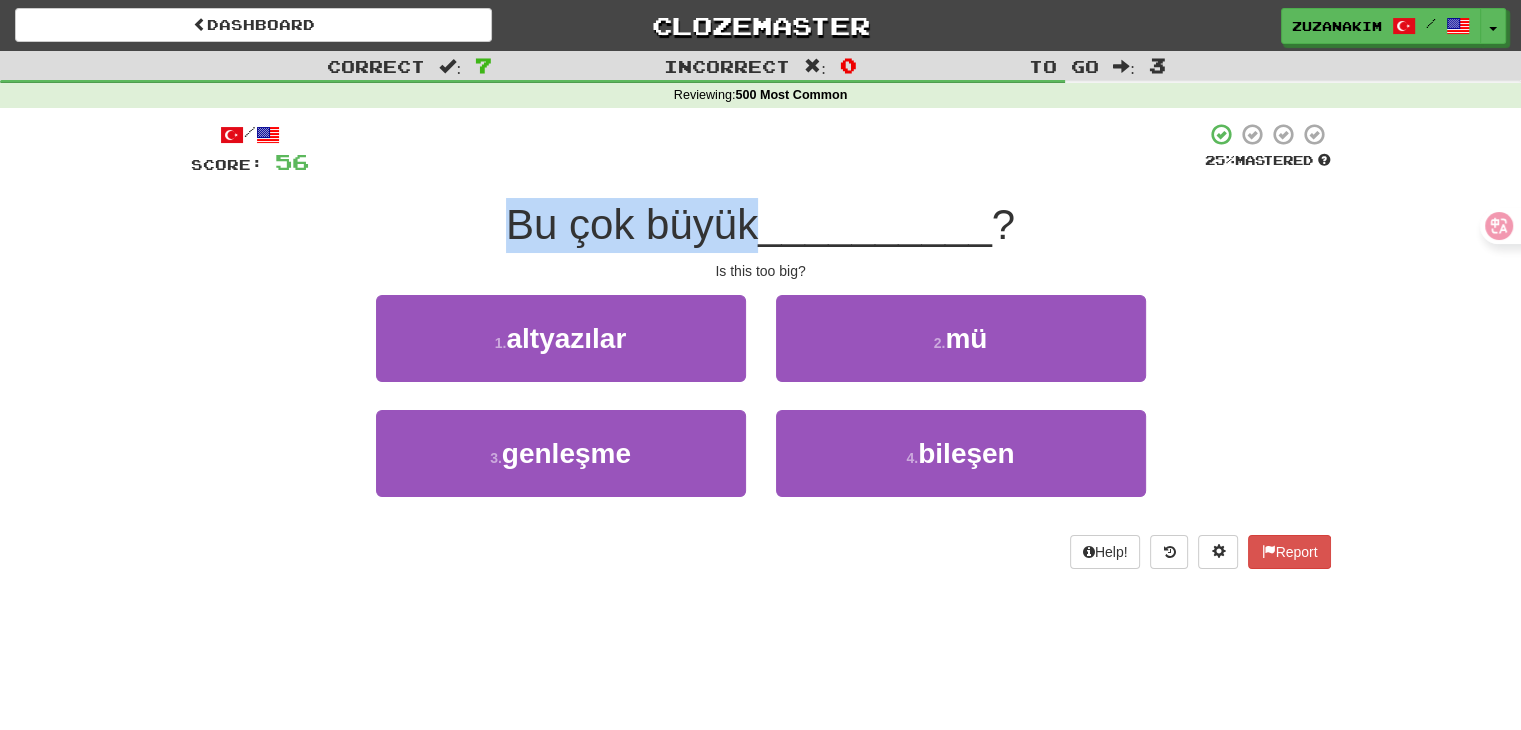 drag, startPoint x: 500, startPoint y: 229, endPoint x: 750, endPoint y: 224, distance: 250.04999 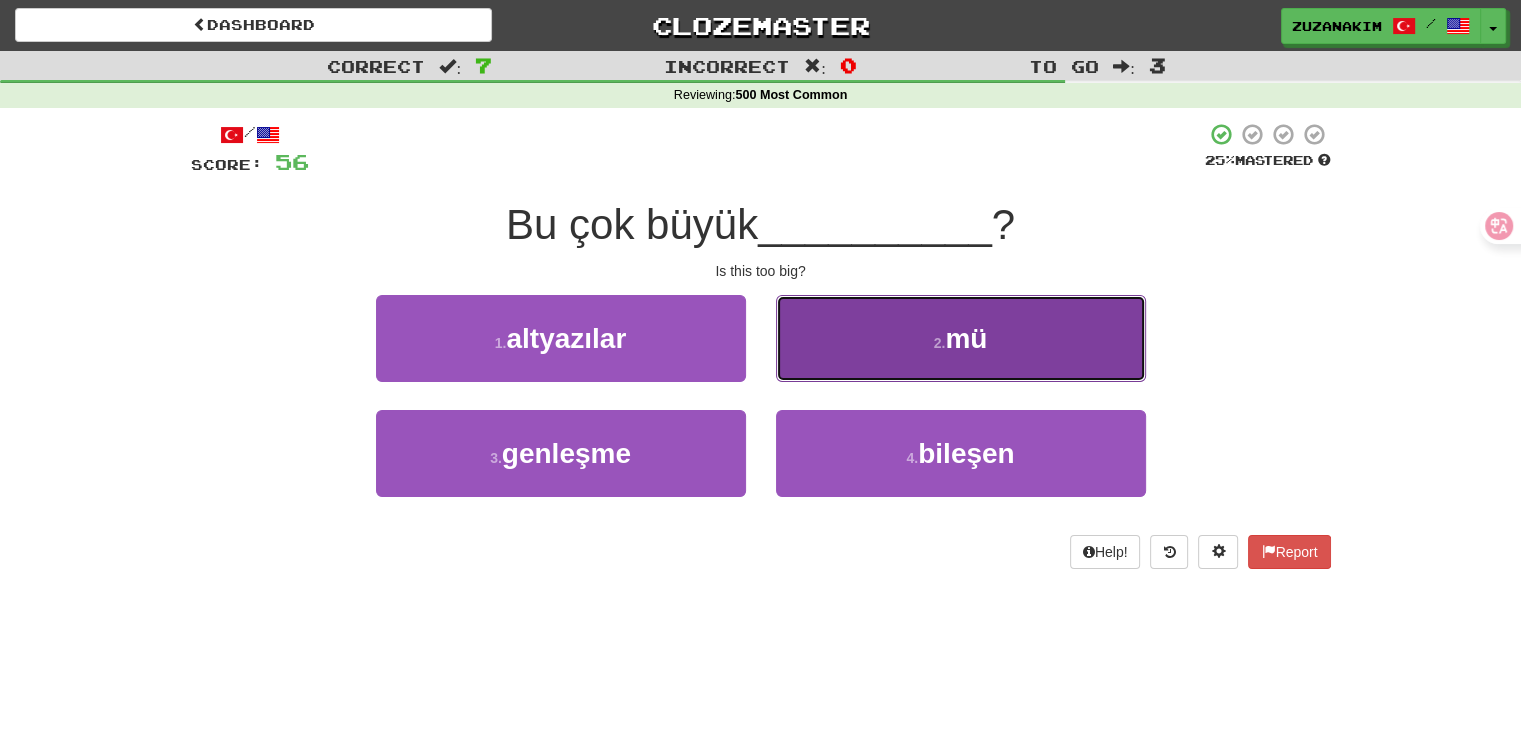 click on "2 .  mü" at bounding box center (961, 338) 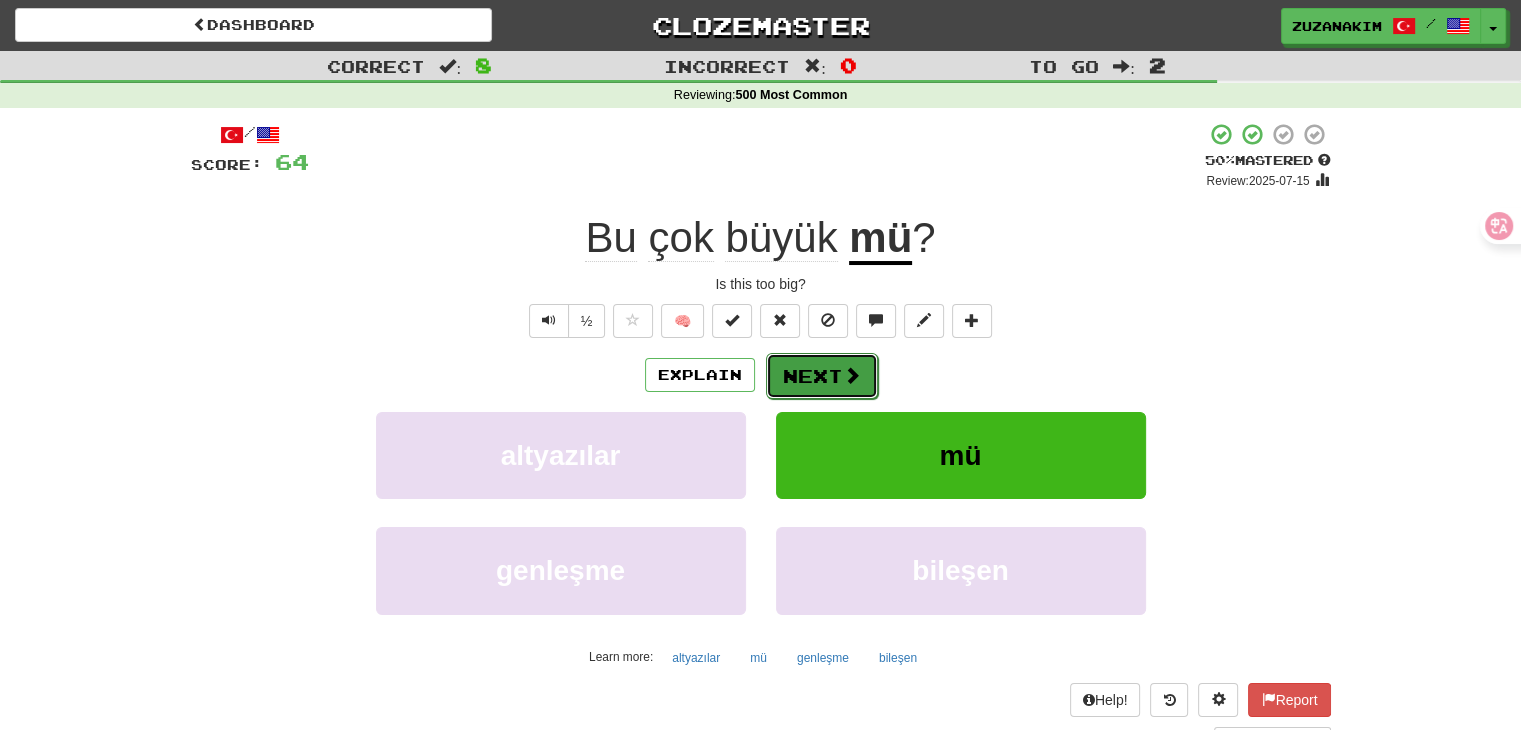 click on "Next" at bounding box center (822, 376) 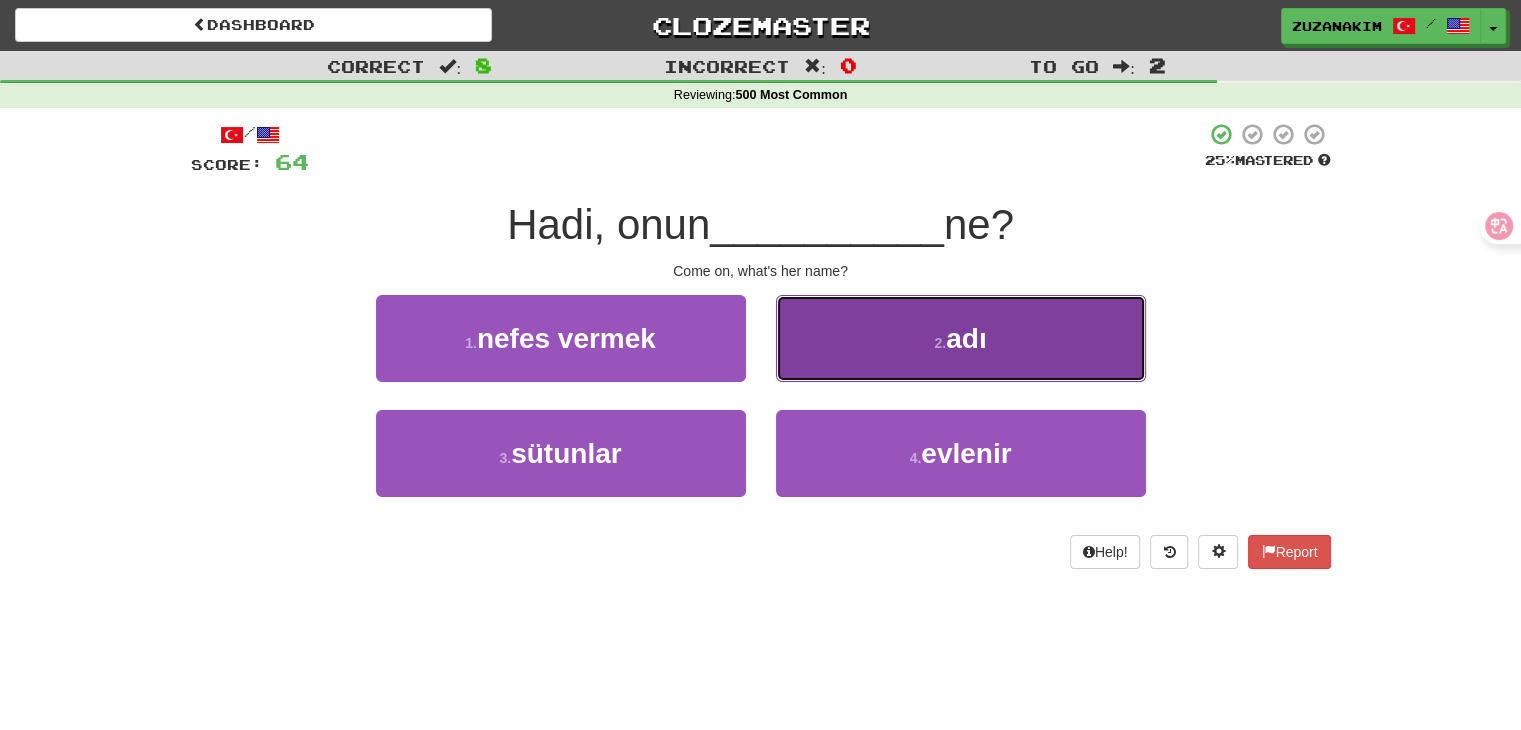 click on "2 .  adı" at bounding box center (961, 338) 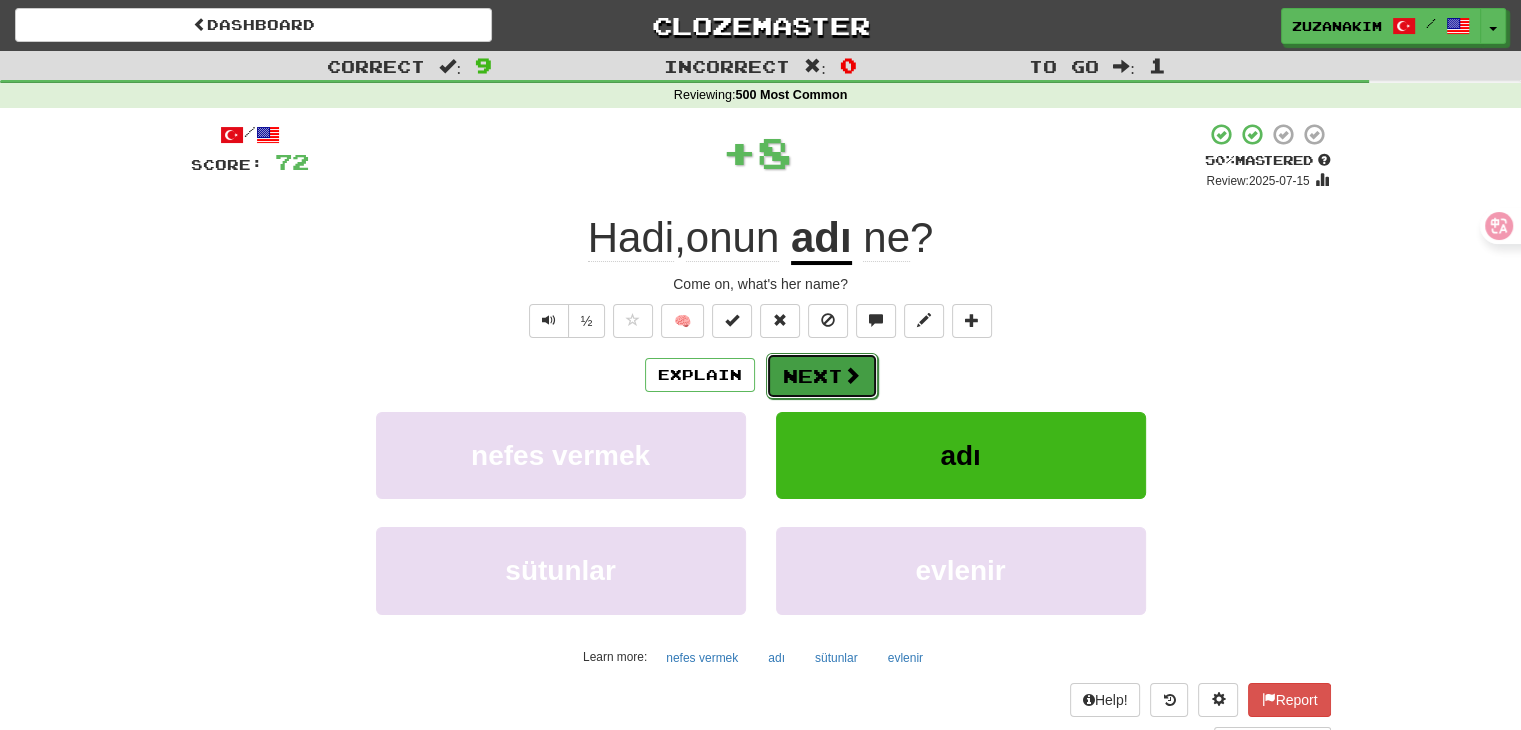 click at bounding box center (852, 375) 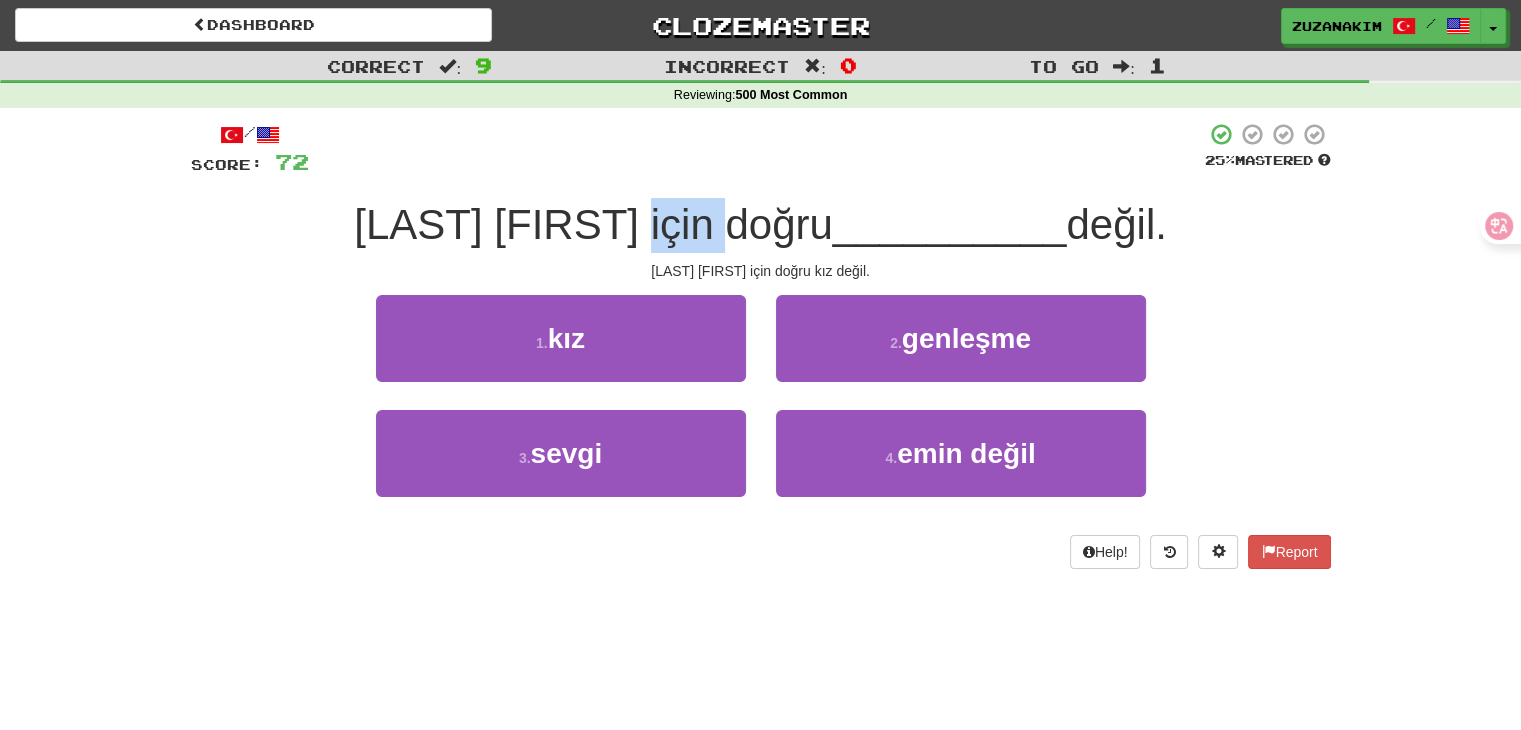 drag, startPoint x: 689, startPoint y: 222, endPoint x: 788, endPoint y: 222, distance: 99 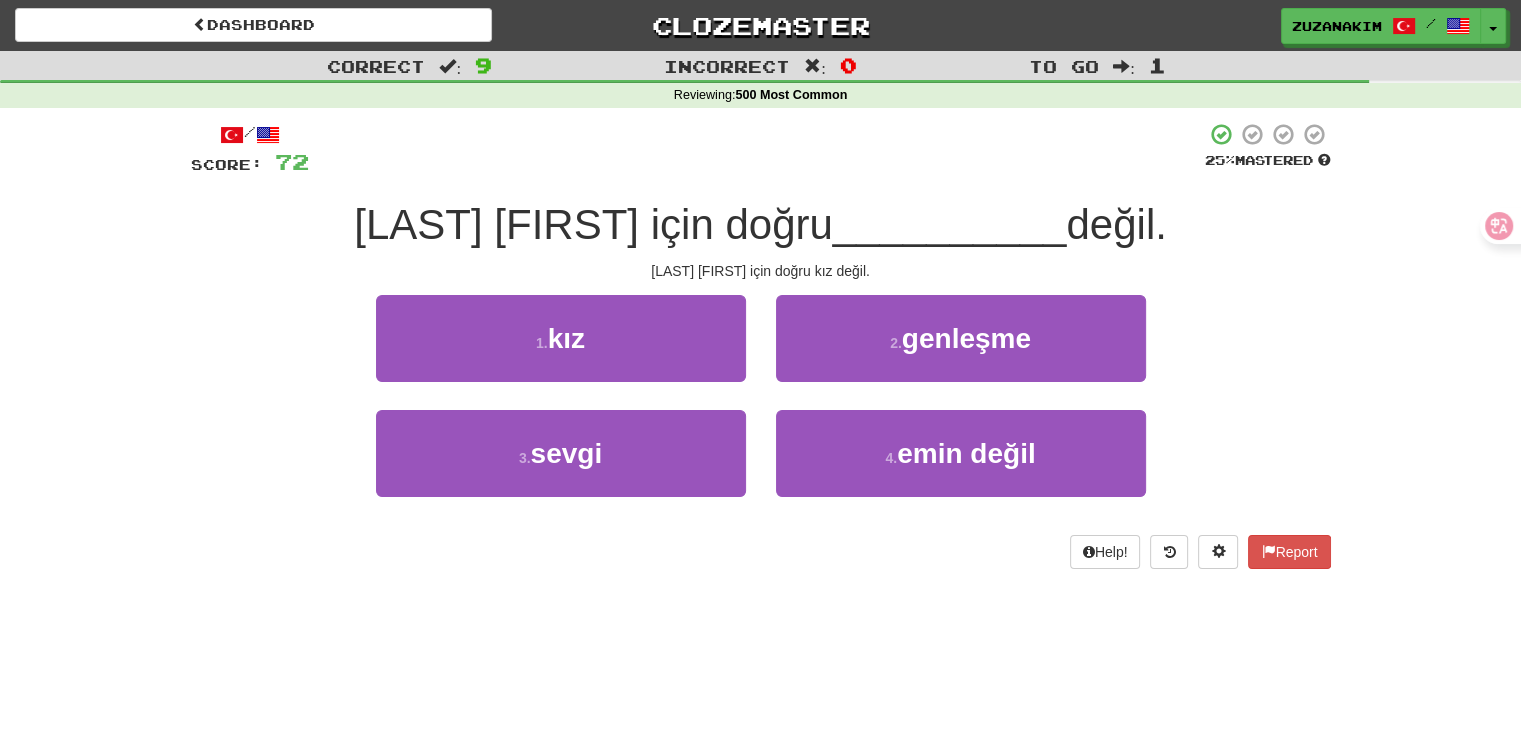 click on "__________" at bounding box center [950, 224] 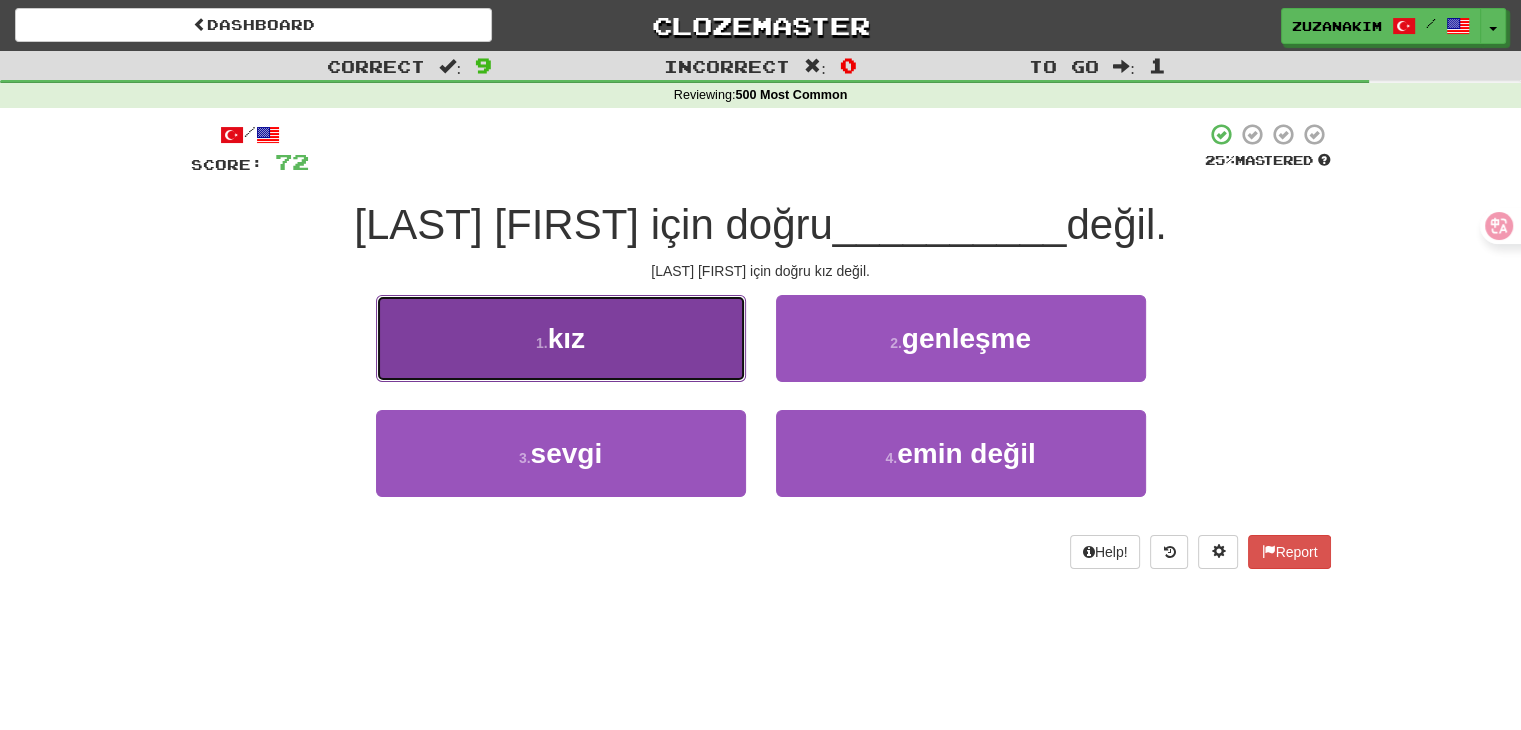 click on "1 .  kız" at bounding box center [561, 338] 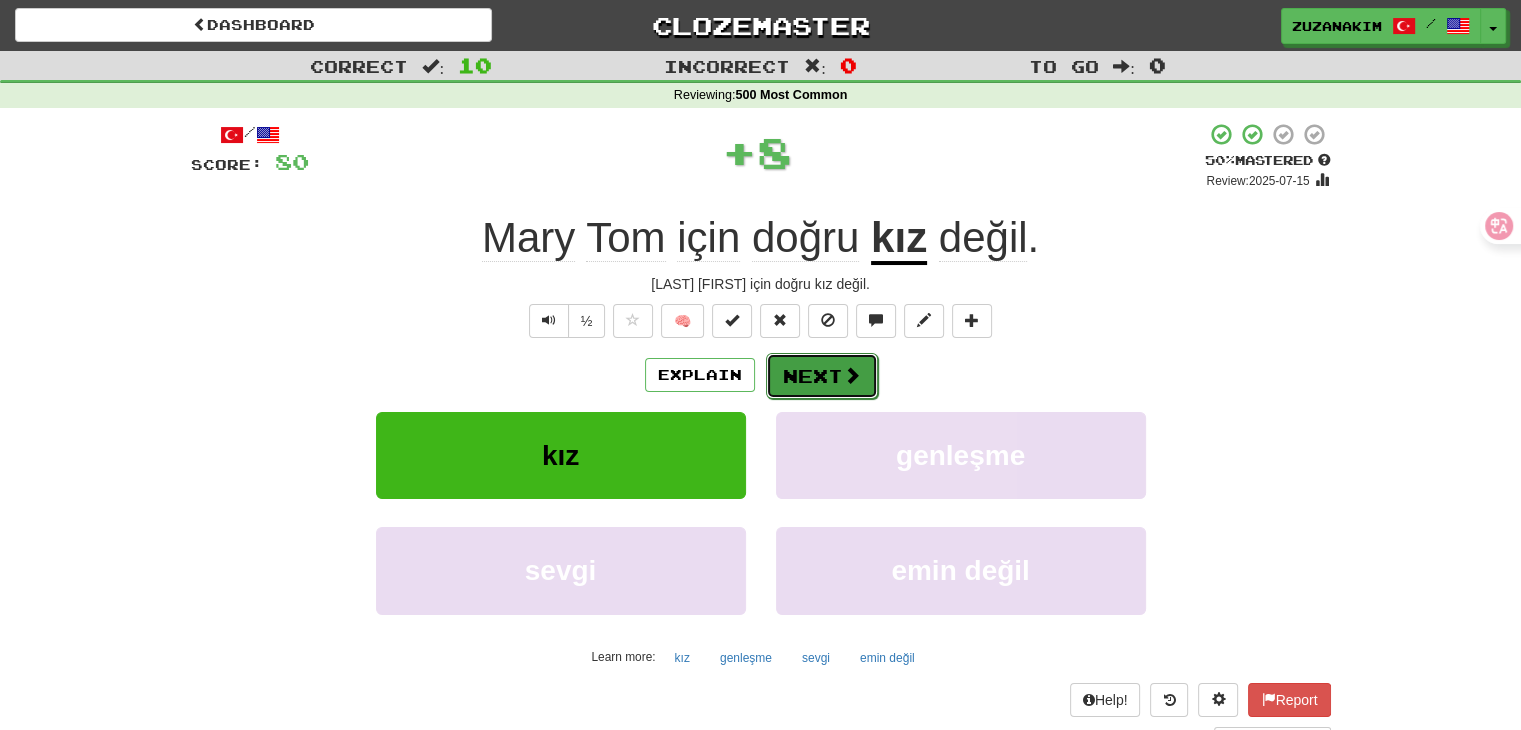 click on "Next" at bounding box center (822, 376) 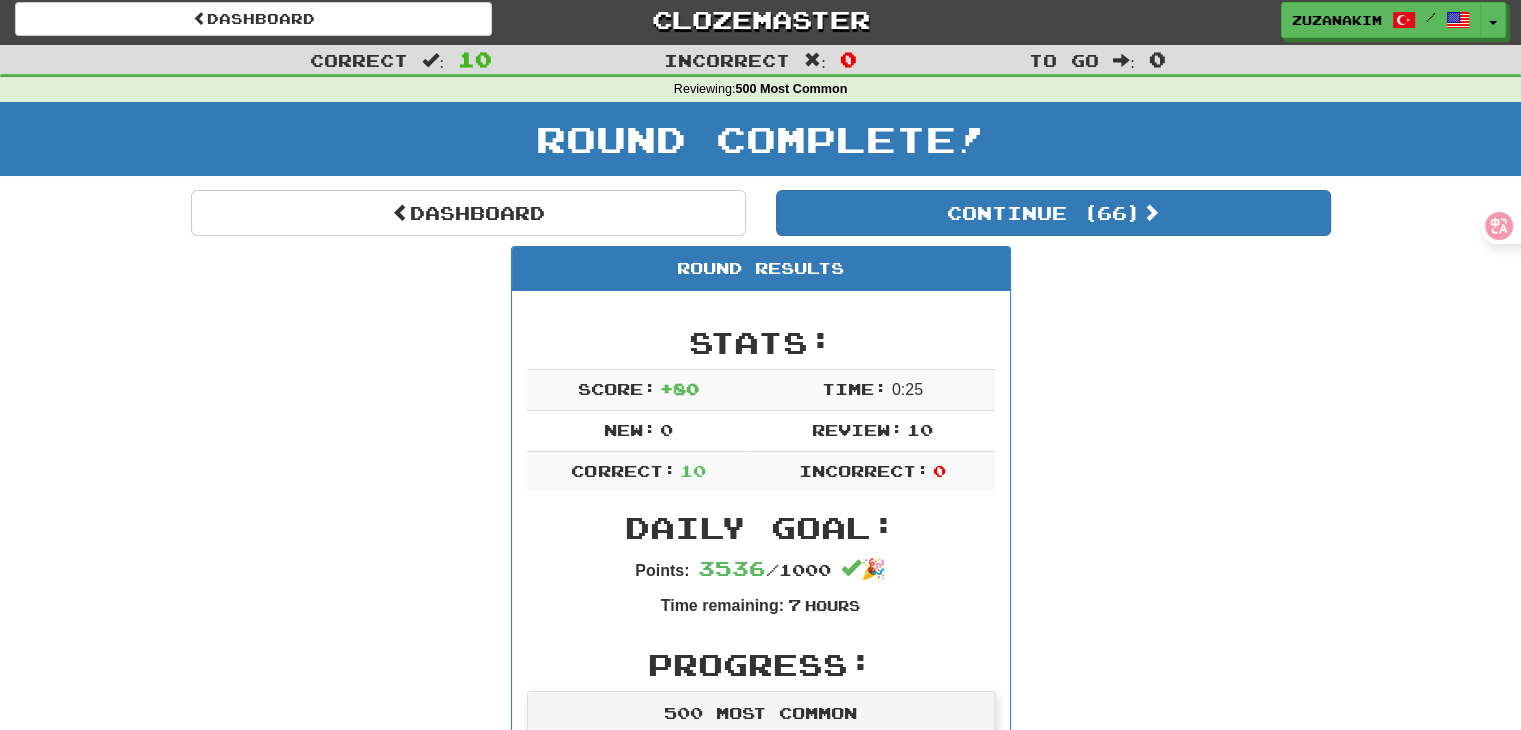 scroll, scrollTop: 0, scrollLeft: 0, axis: both 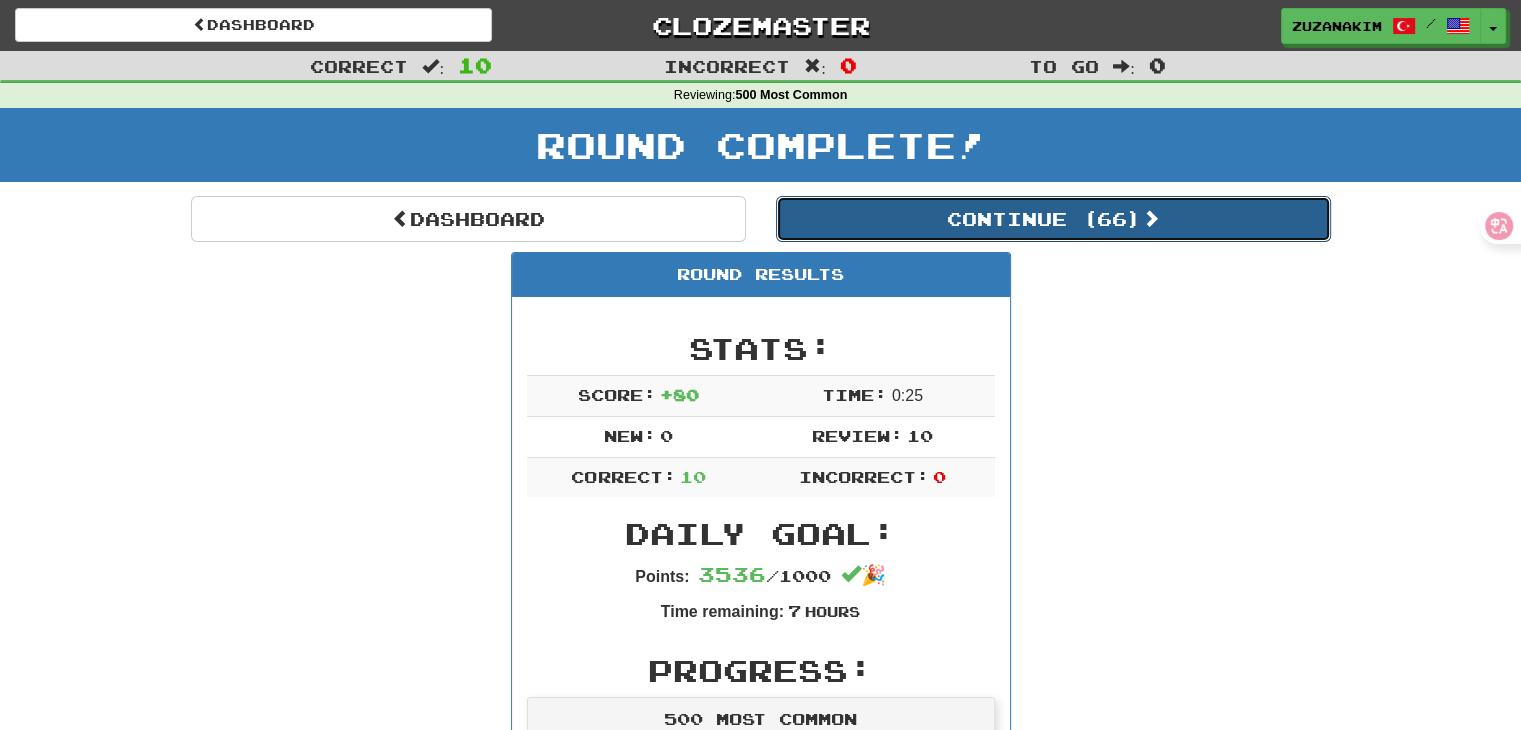 click on "Continue ( 66 )" at bounding box center [1053, 219] 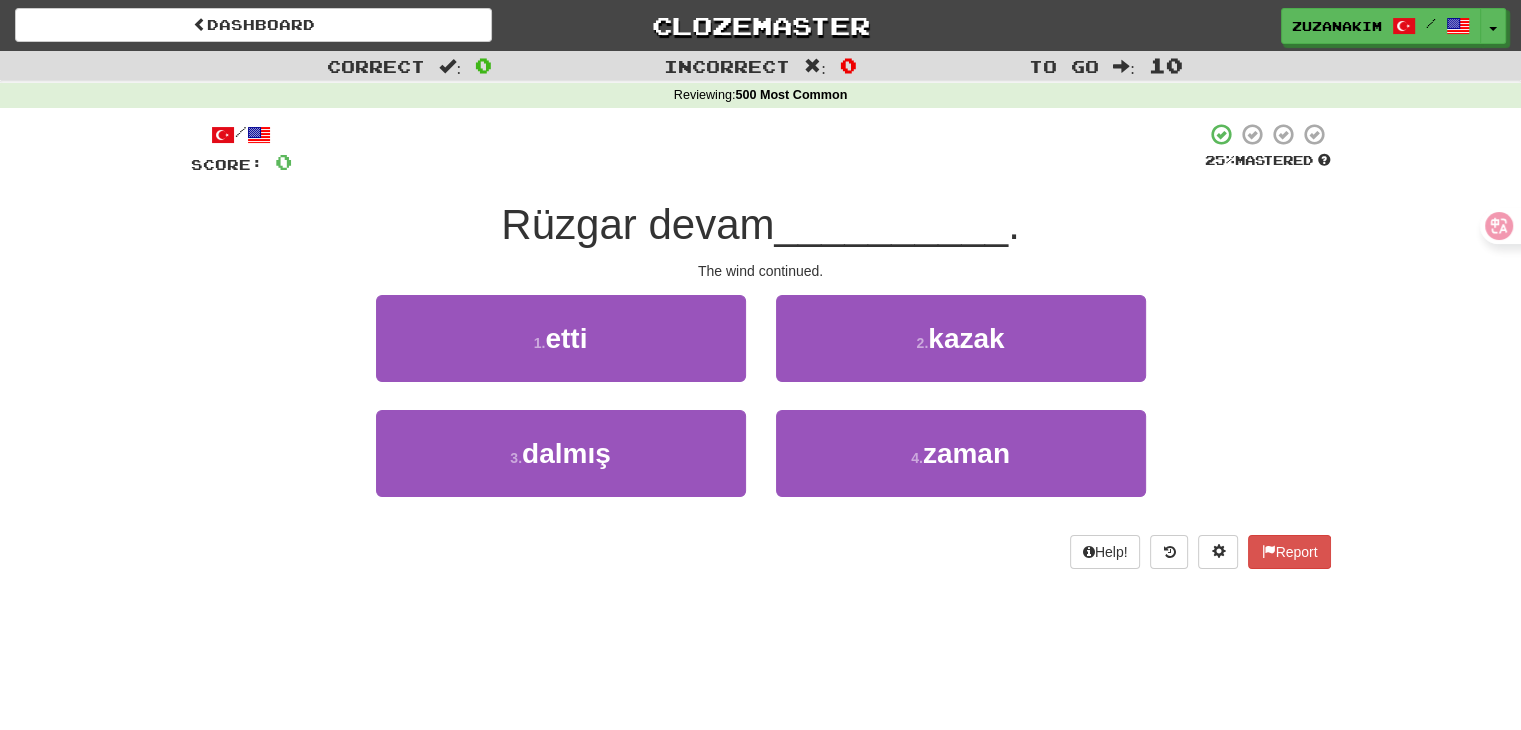 drag, startPoint x: 694, startPoint y: 253, endPoint x: 852, endPoint y: 253, distance: 158 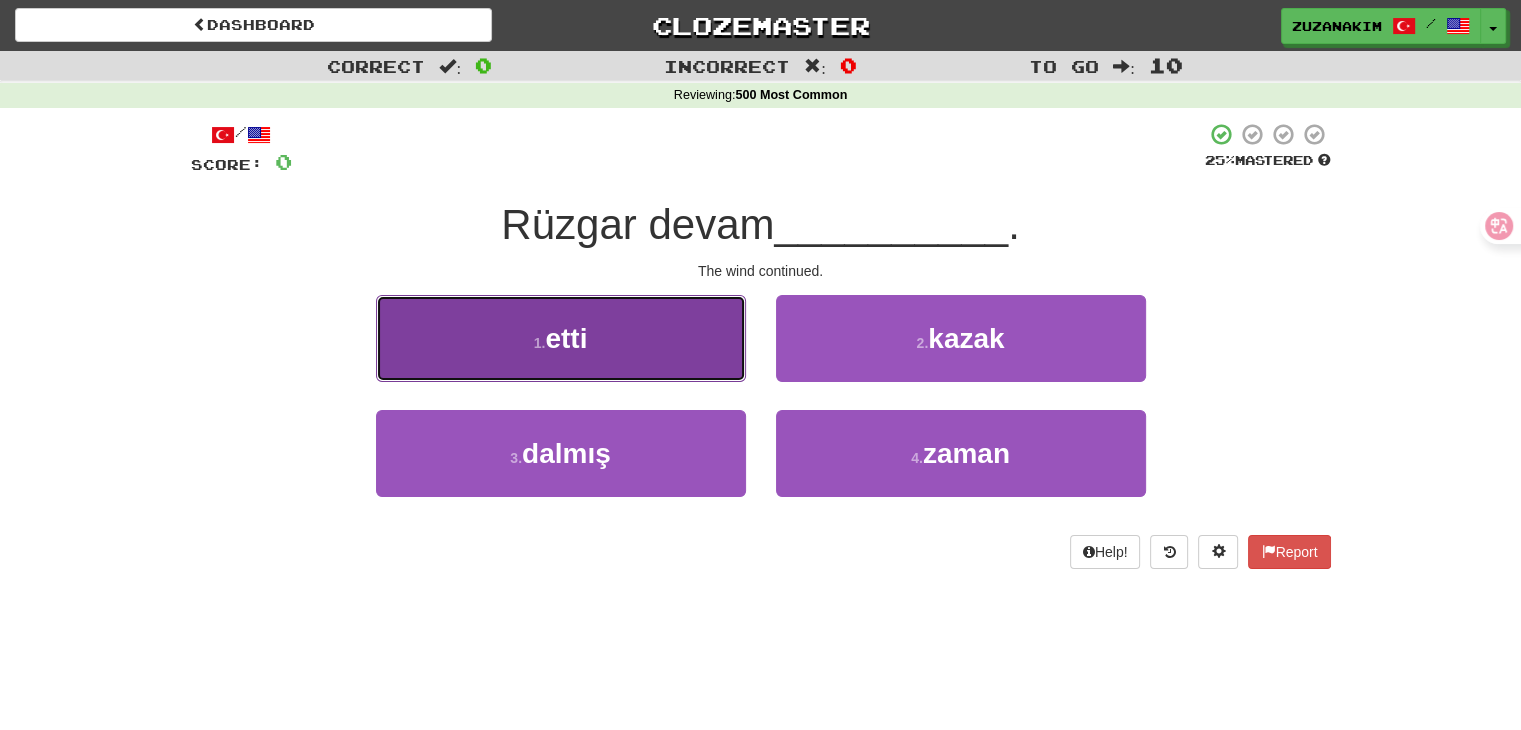 click on "1 .  etti" at bounding box center (561, 338) 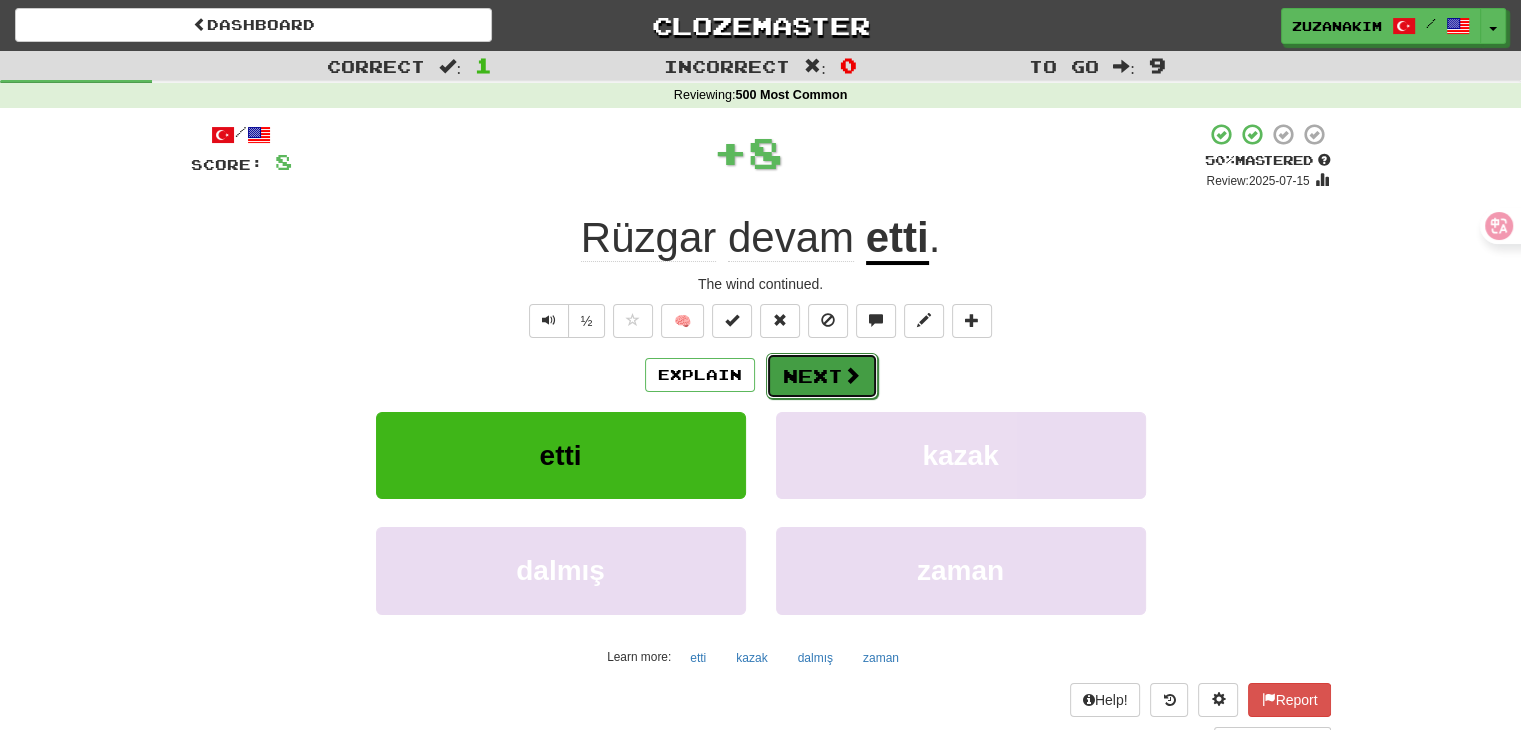 click on "Next" at bounding box center (822, 376) 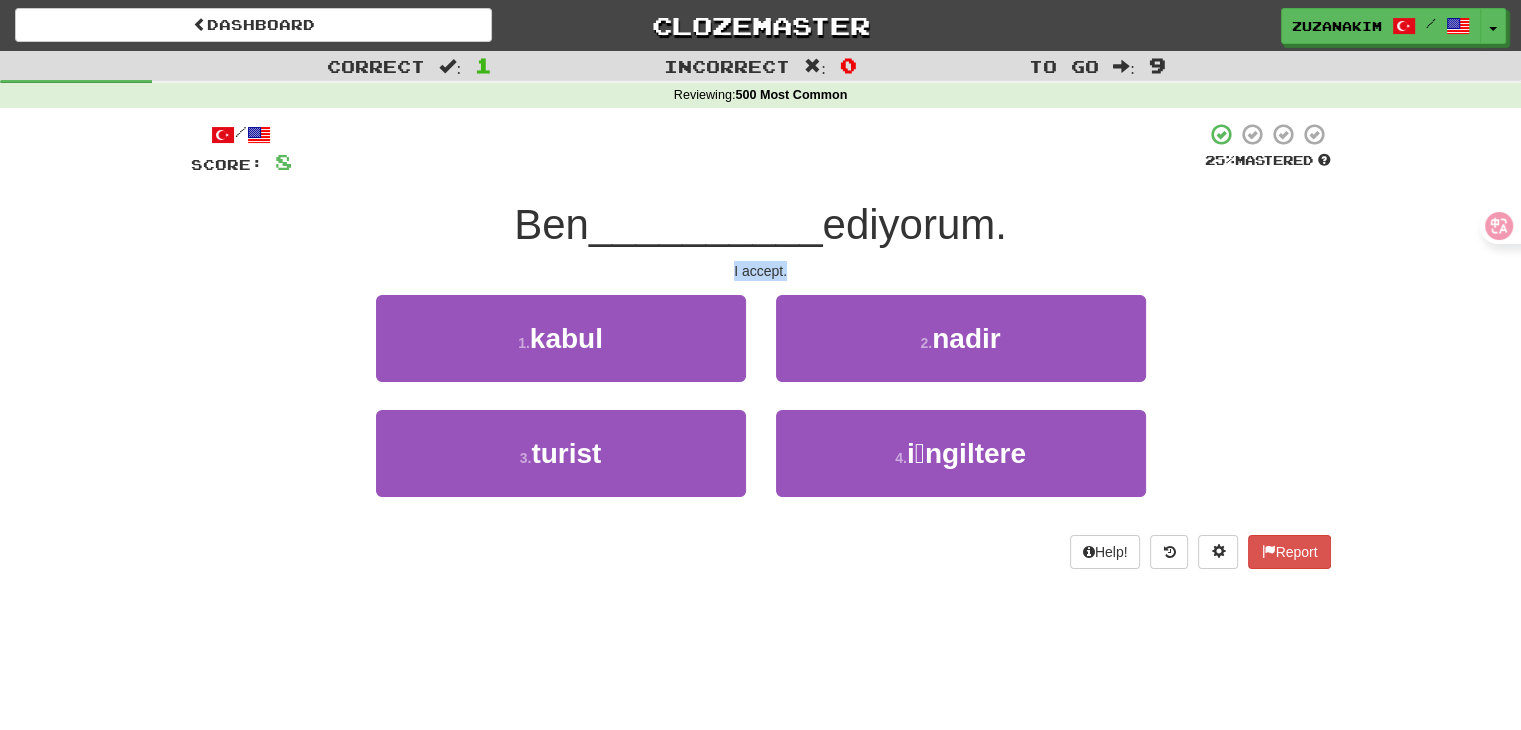 drag, startPoint x: 720, startPoint y: 278, endPoint x: 826, endPoint y: 278, distance: 106 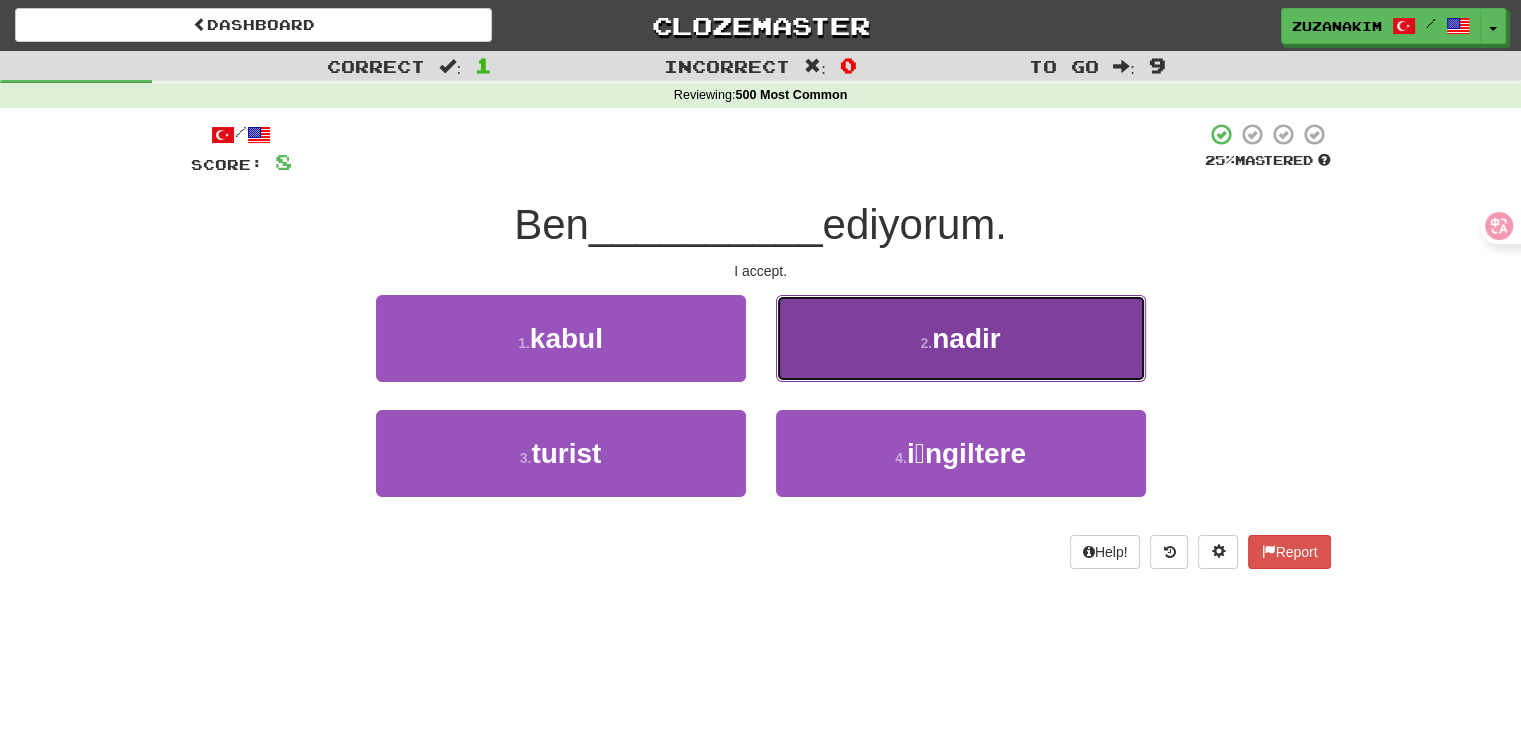 click on "nadir" at bounding box center [966, 338] 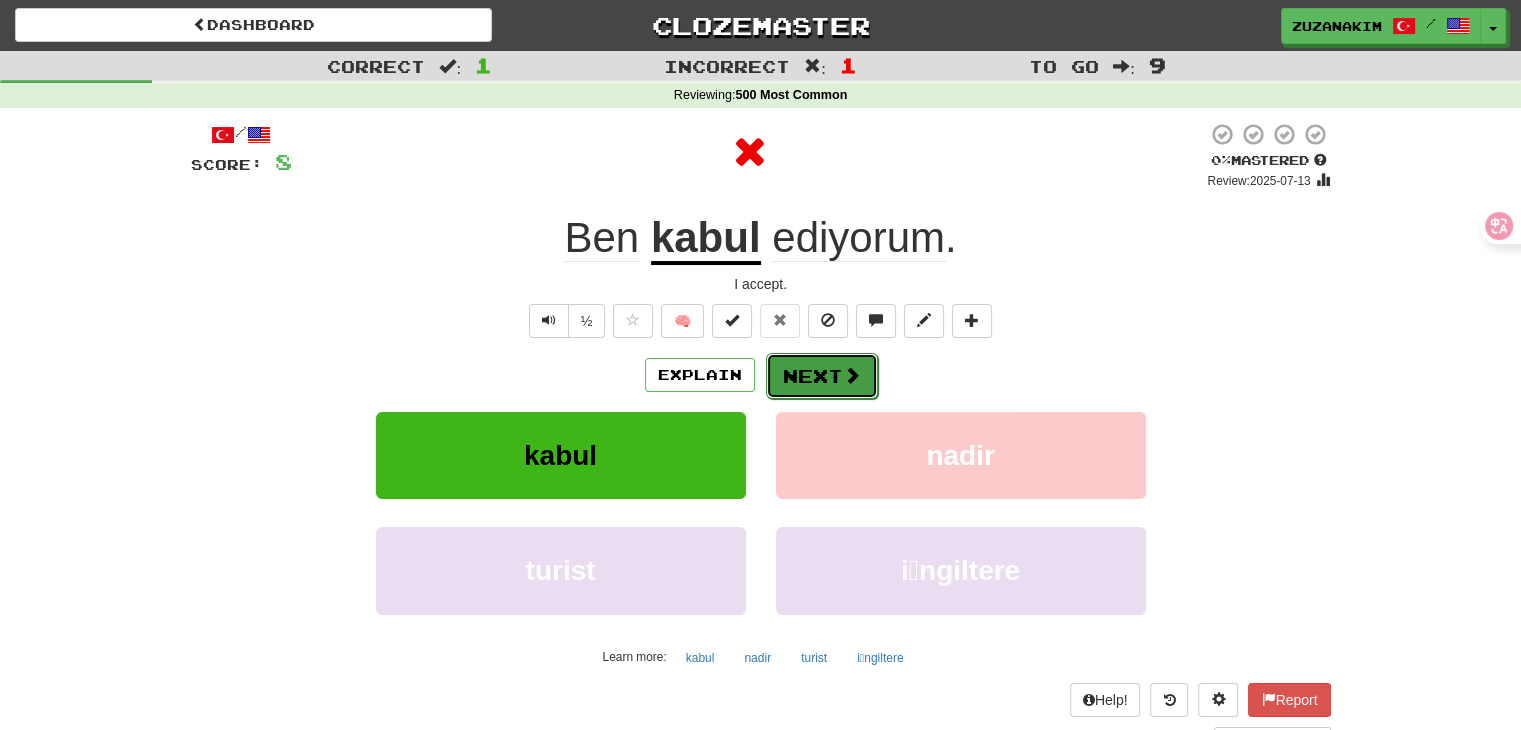 click on "Next" at bounding box center [822, 376] 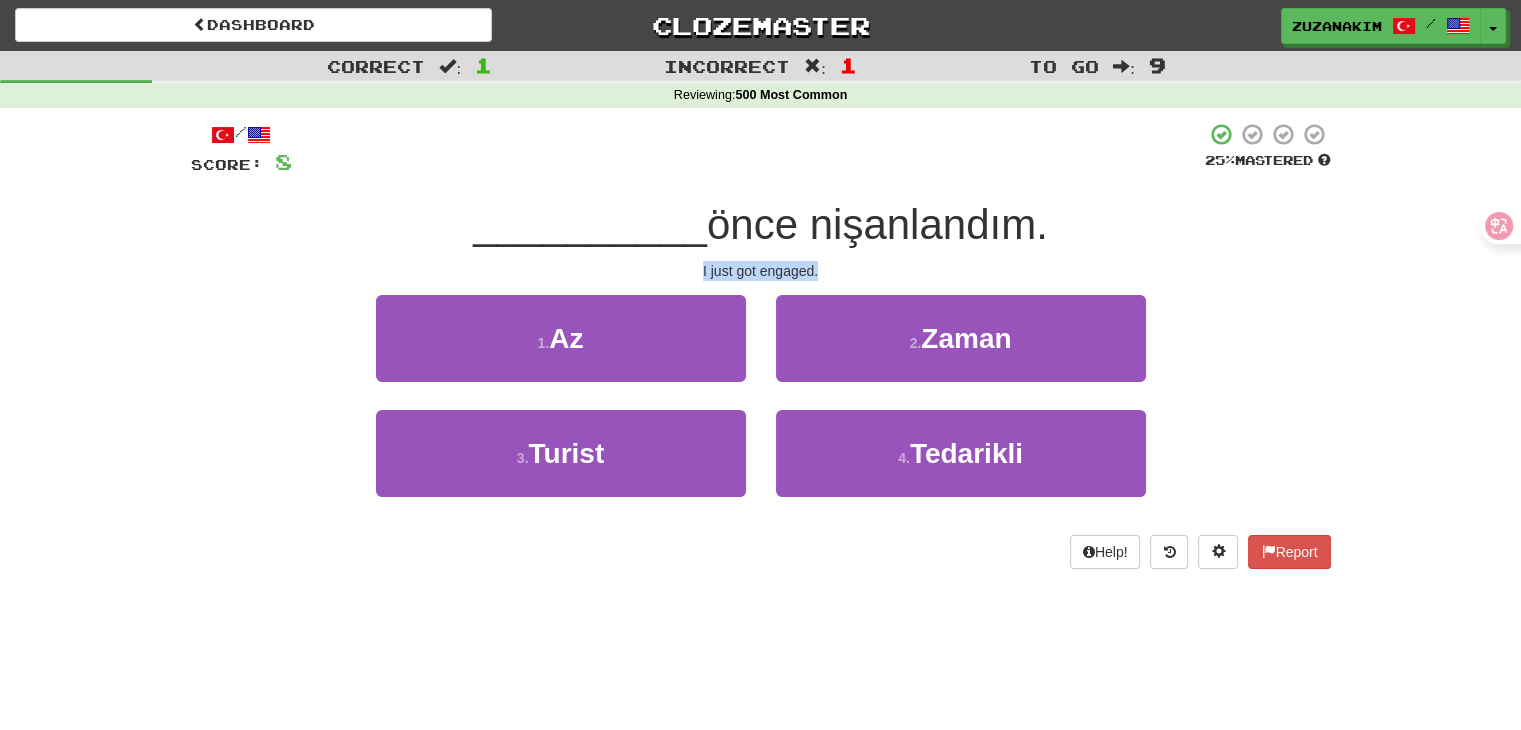drag, startPoint x: 680, startPoint y: 278, endPoint x: 829, endPoint y: 272, distance: 149.12076 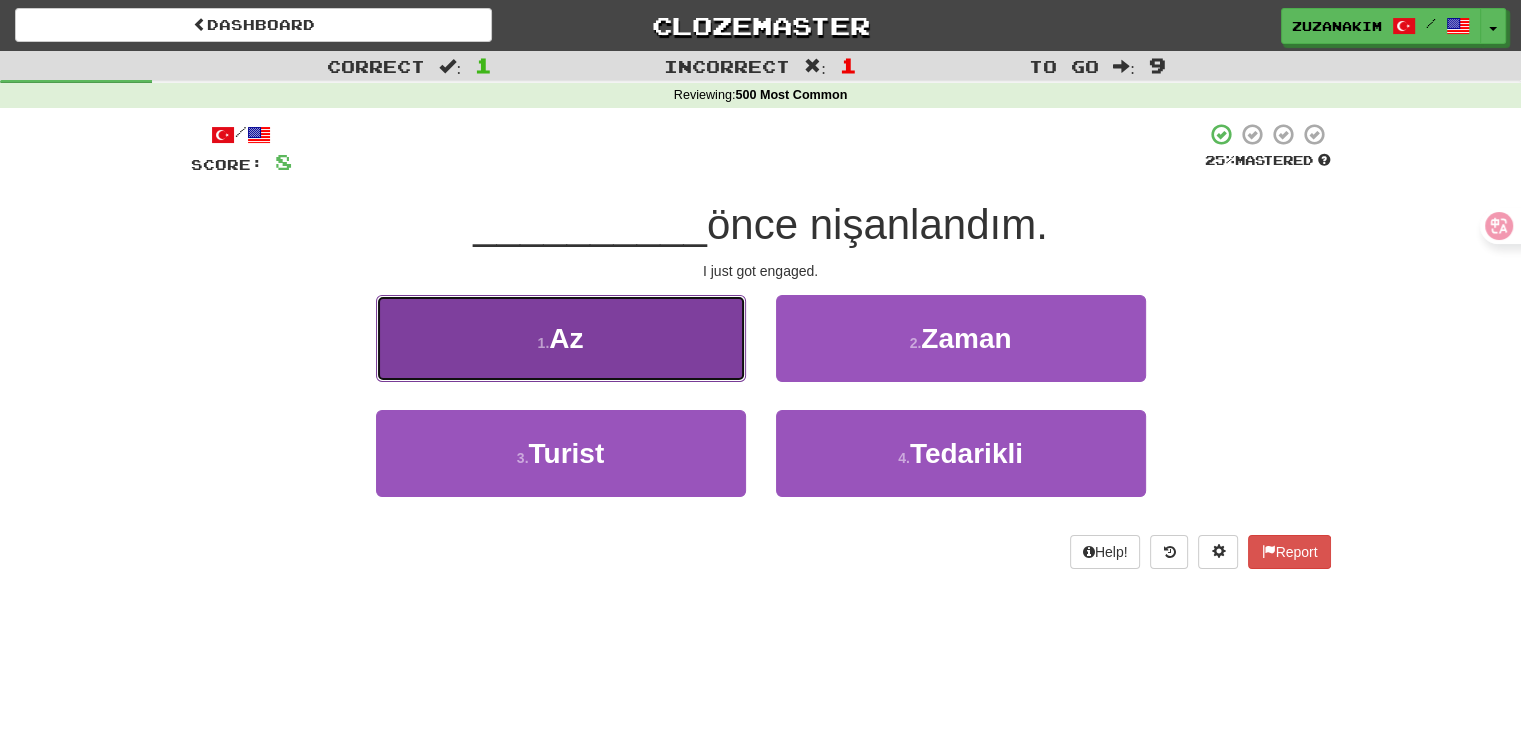 click on "1 .  Az" at bounding box center (561, 338) 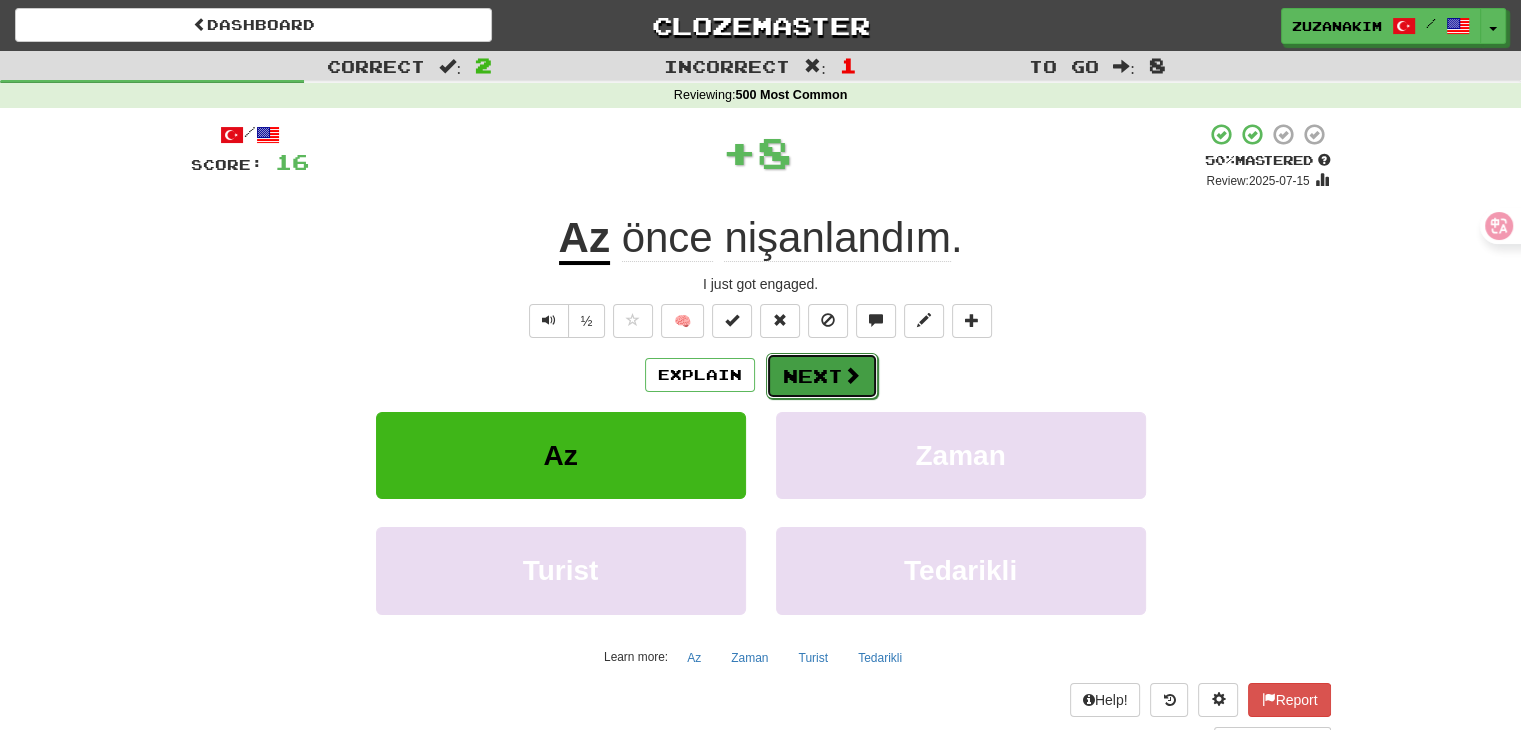 click at bounding box center (852, 375) 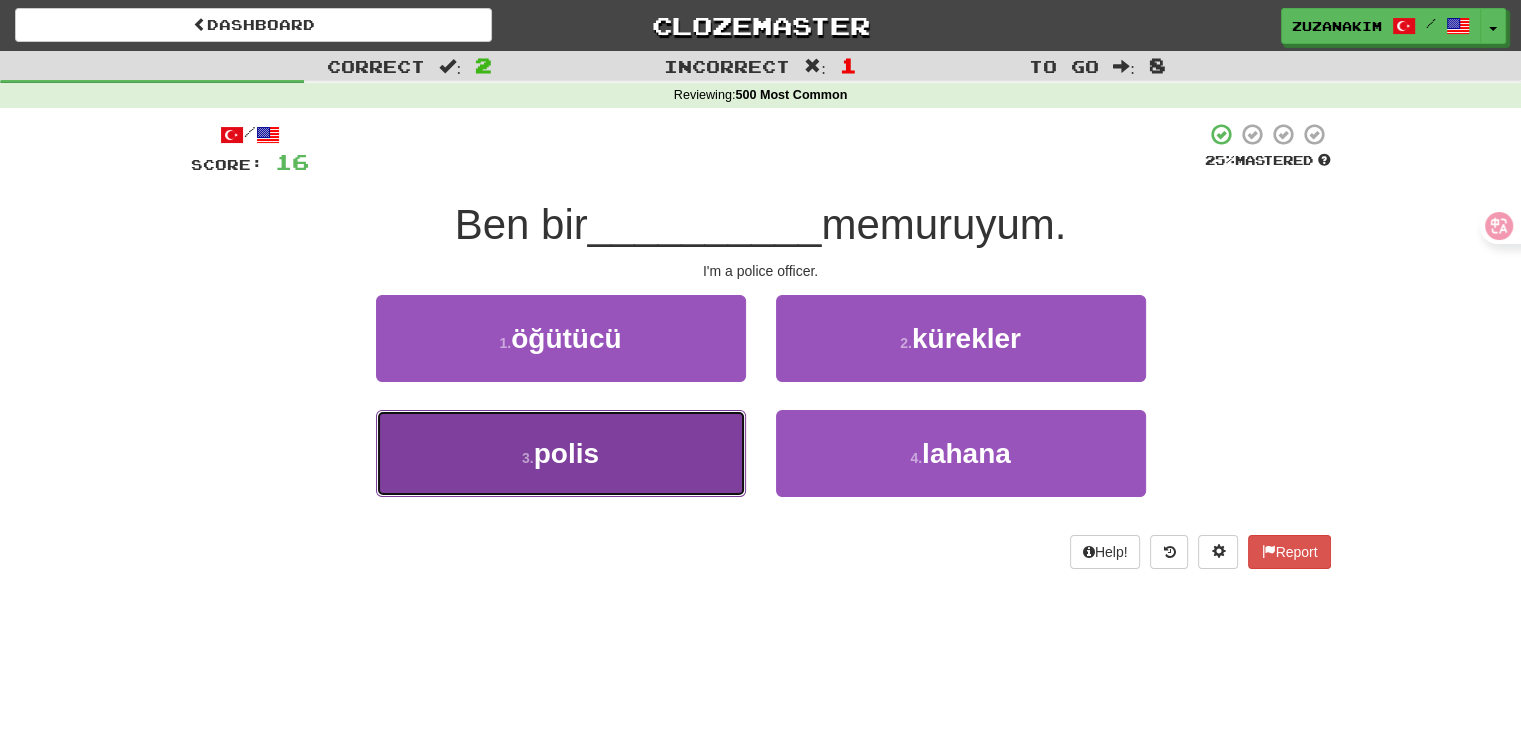 click on "3 .  polis" at bounding box center [561, 453] 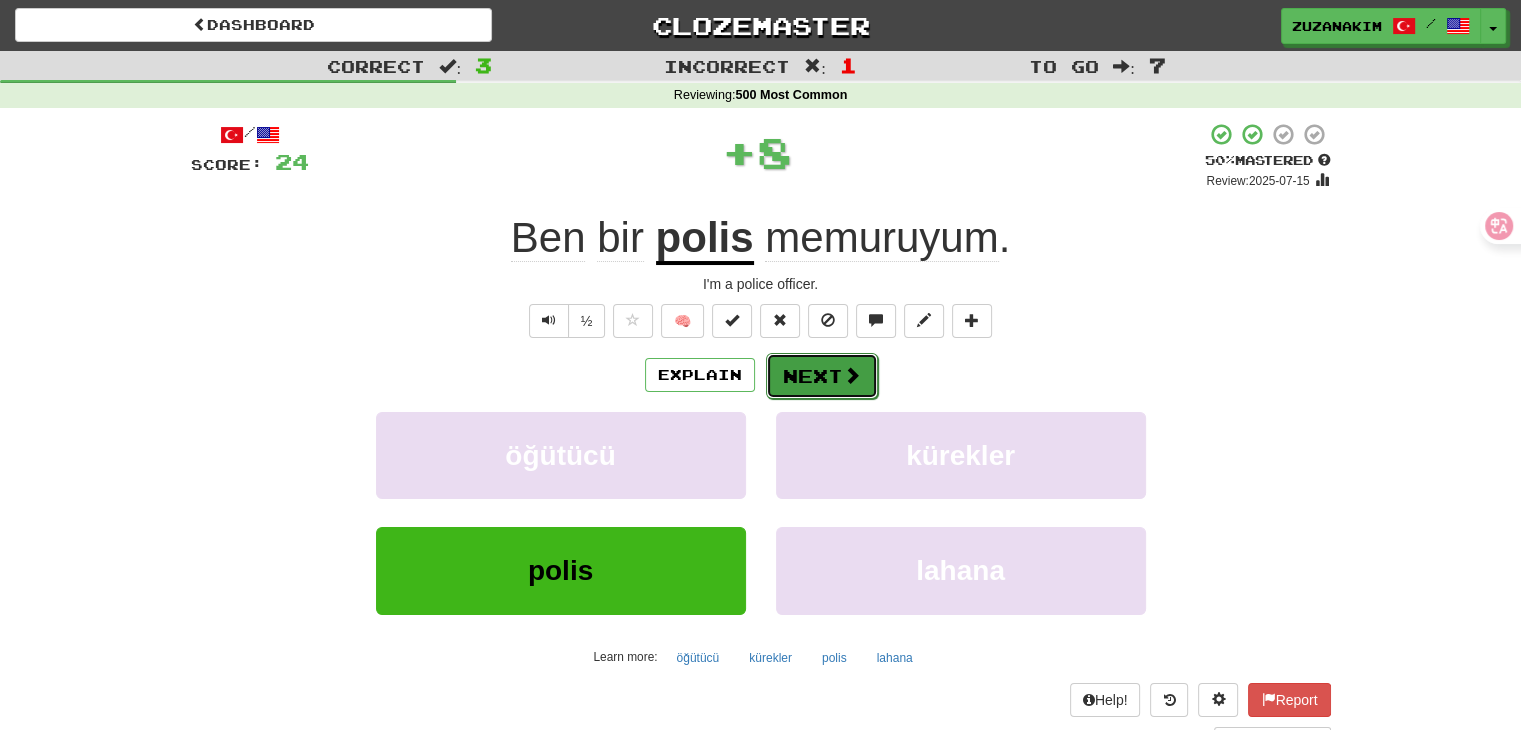 click on "Next" at bounding box center [822, 376] 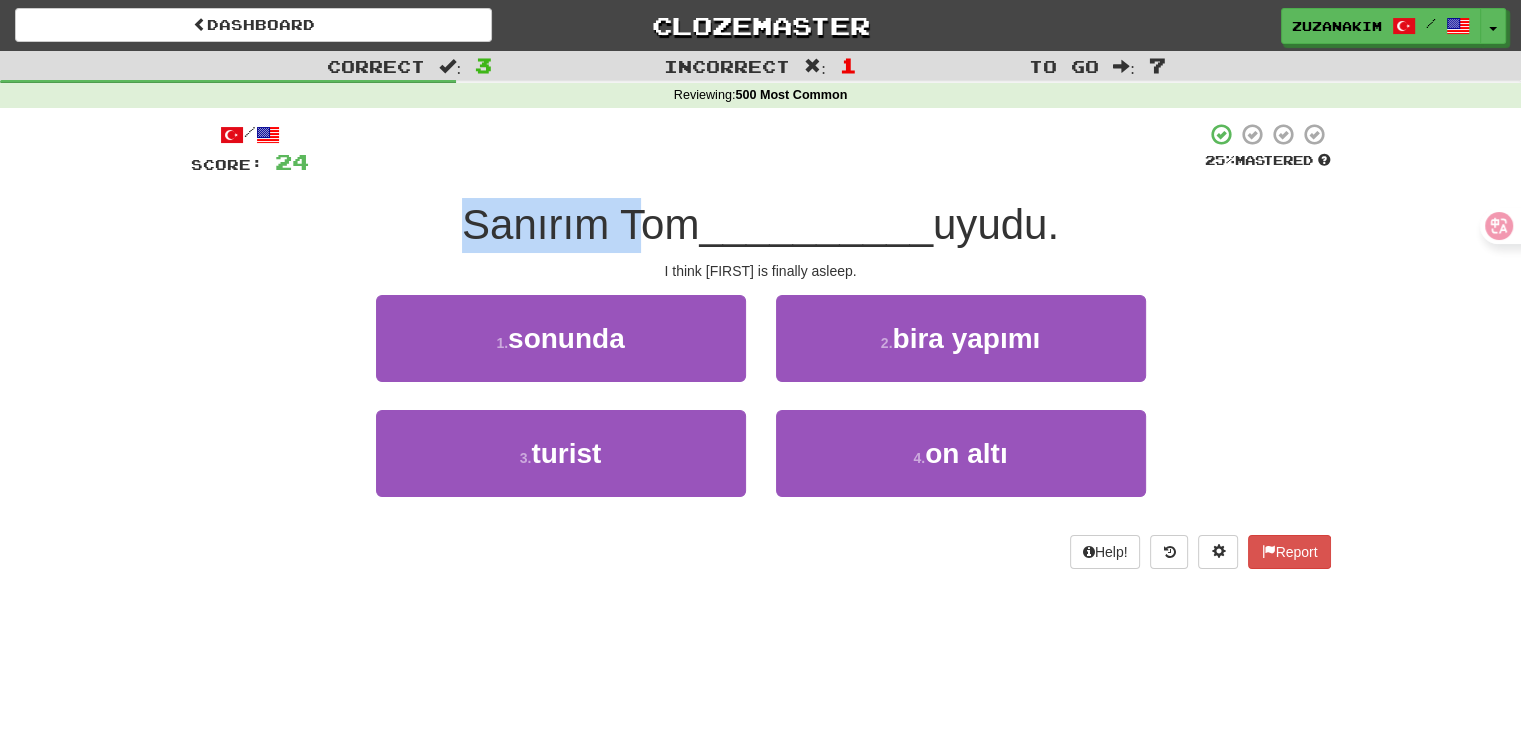 drag, startPoint x: 447, startPoint y: 216, endPoint x: 631, endPoint y: 213, distance: 184.02446 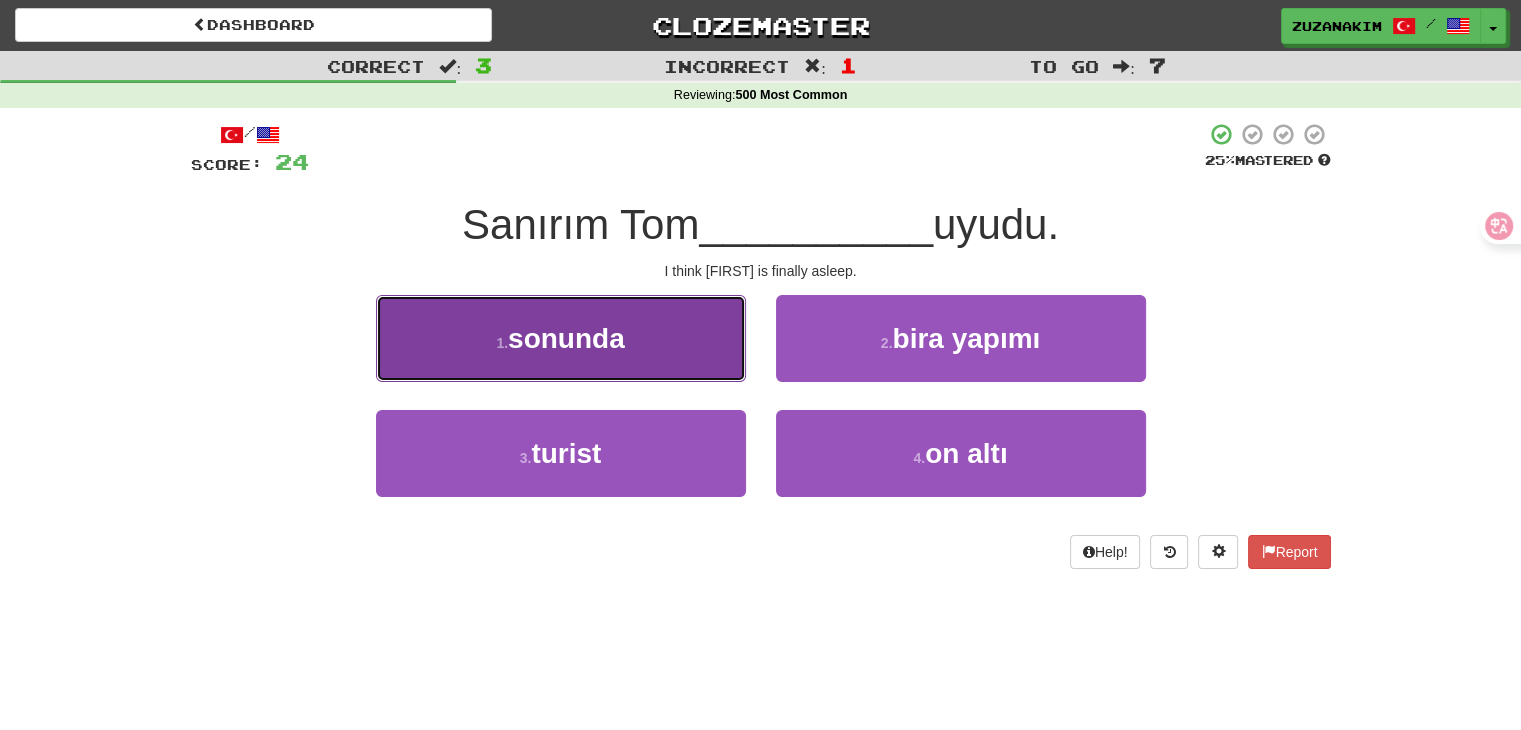 click on "1 .  sonunda" at bounding box center [561, 338] 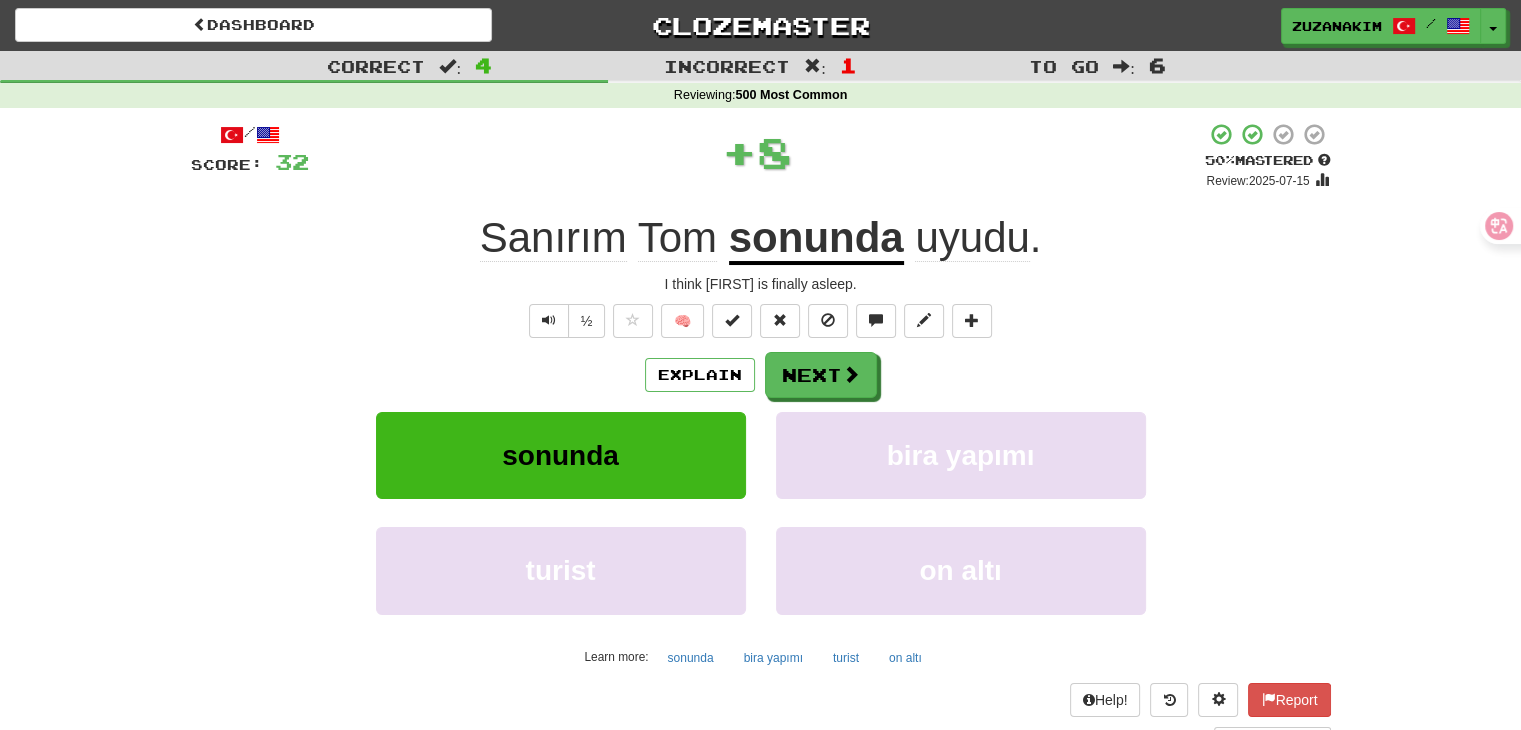 click on "sonunda" at bounding box center [816, 239] 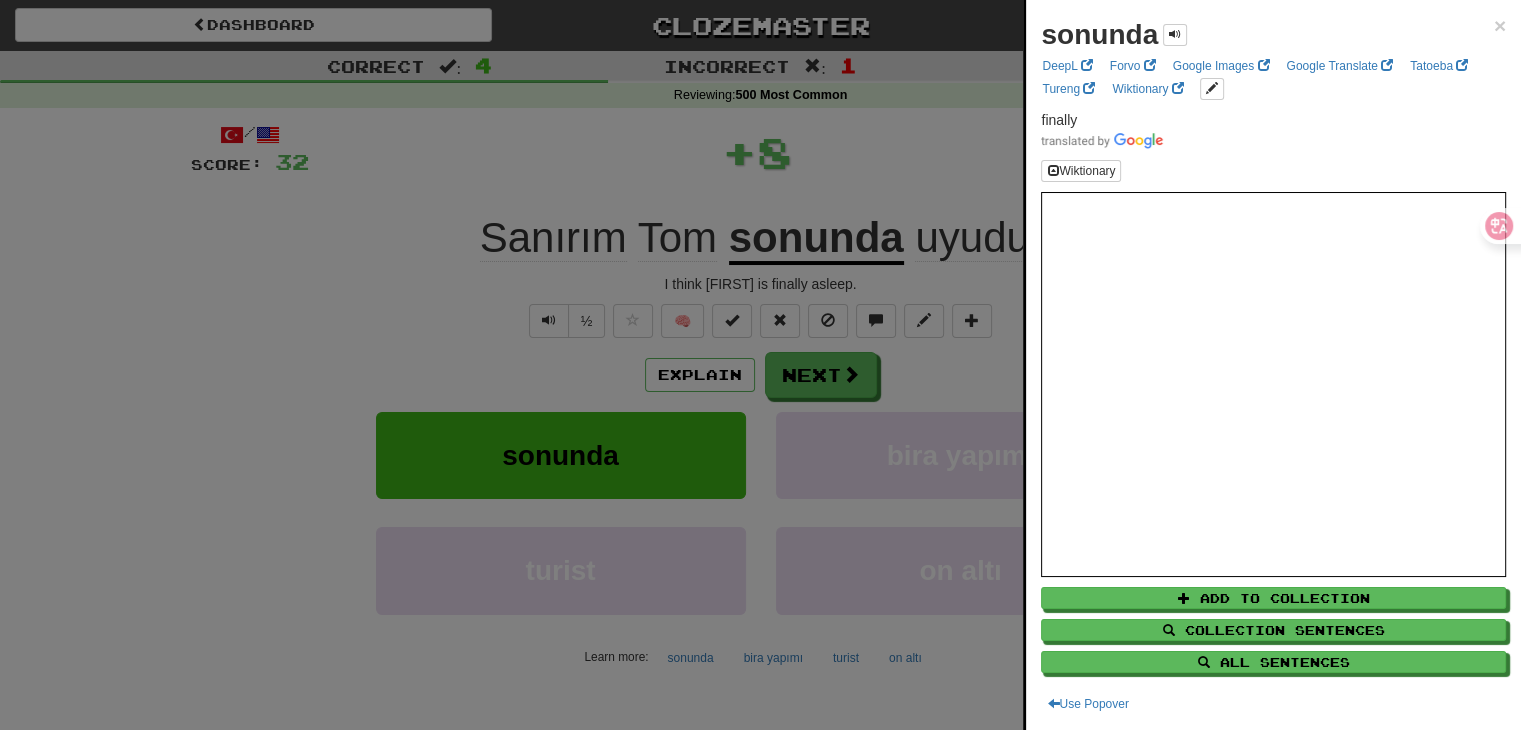 click at bounding box center (760, 365) 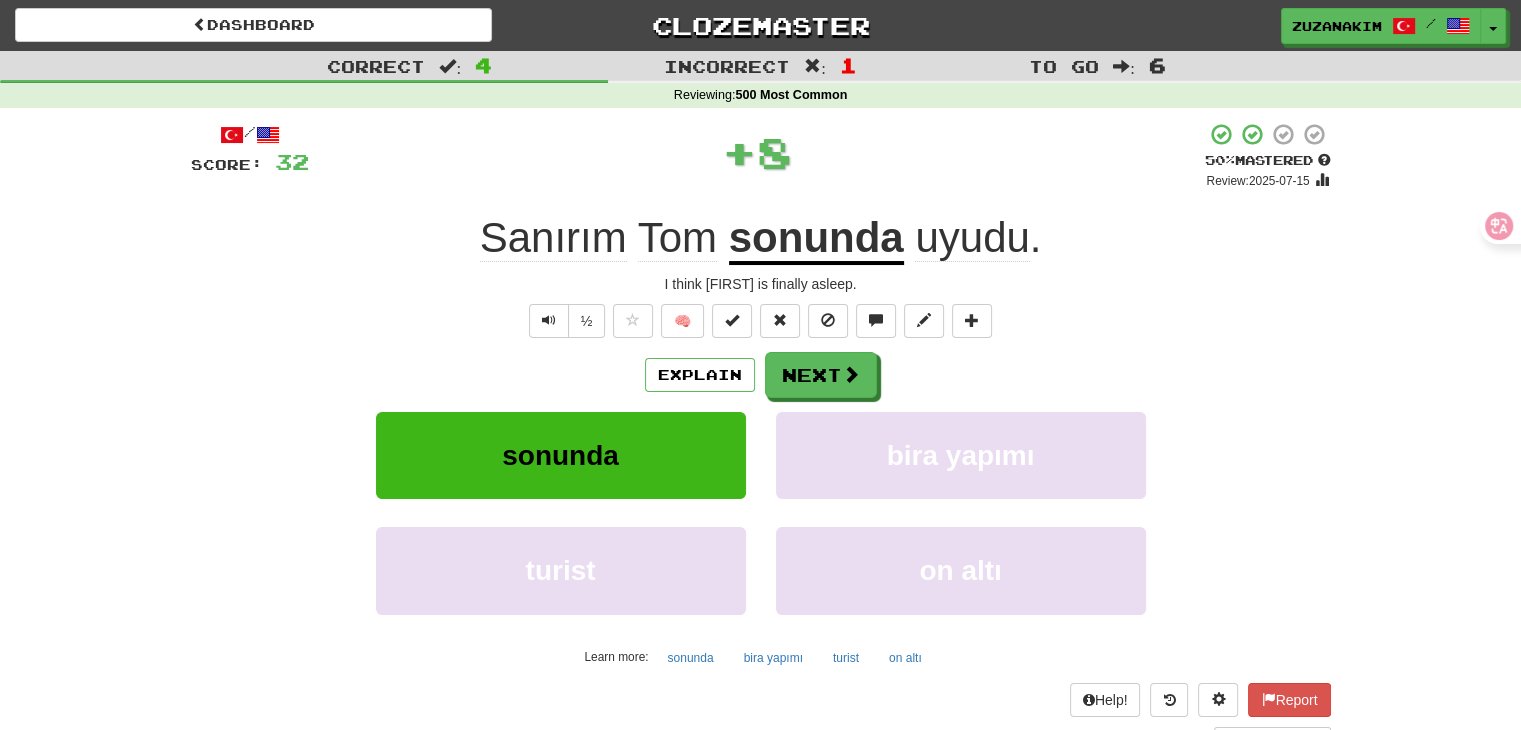 click on "Sanırım [FIRST] sonunda uyudu ." at bounding box center (761, 238) 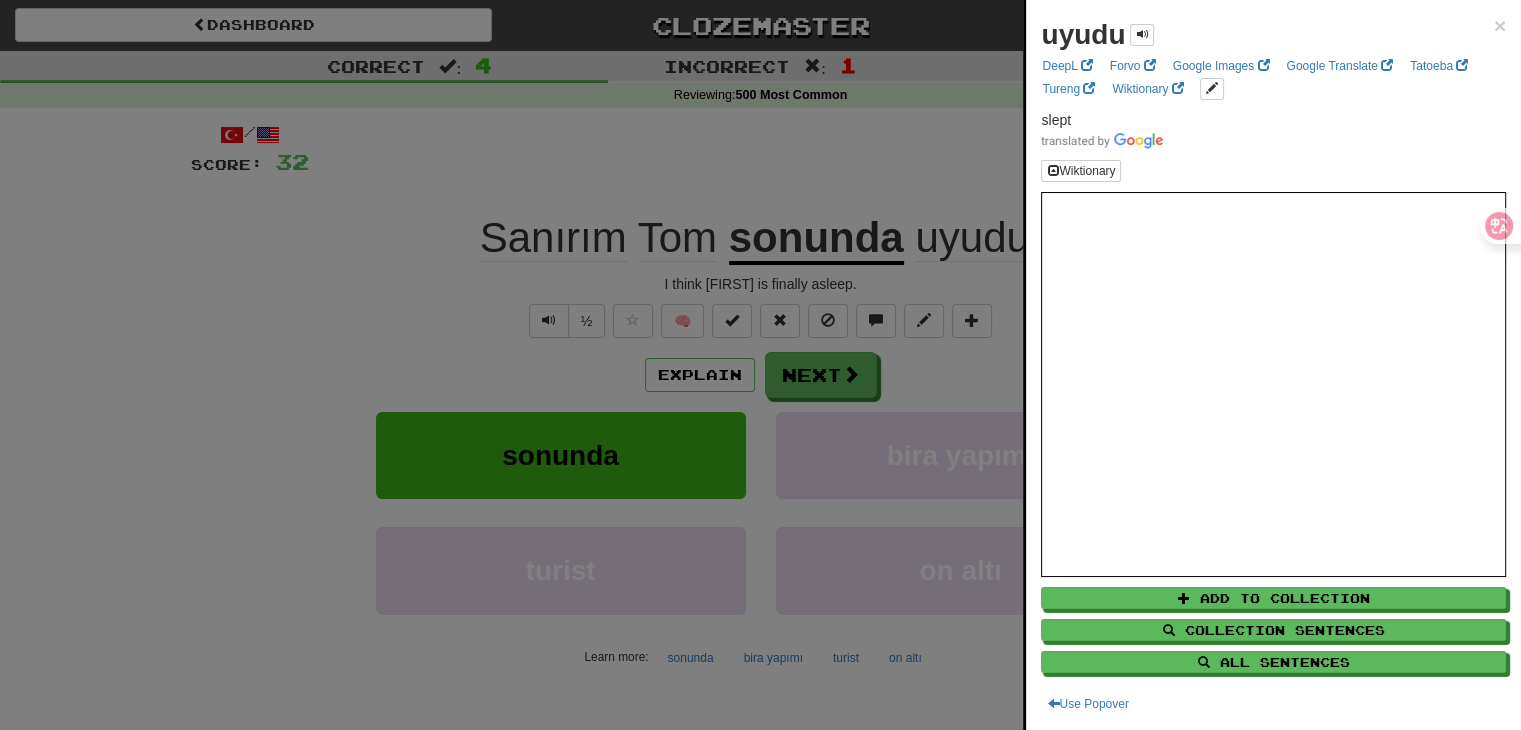 click at bounding box center (760, 365) 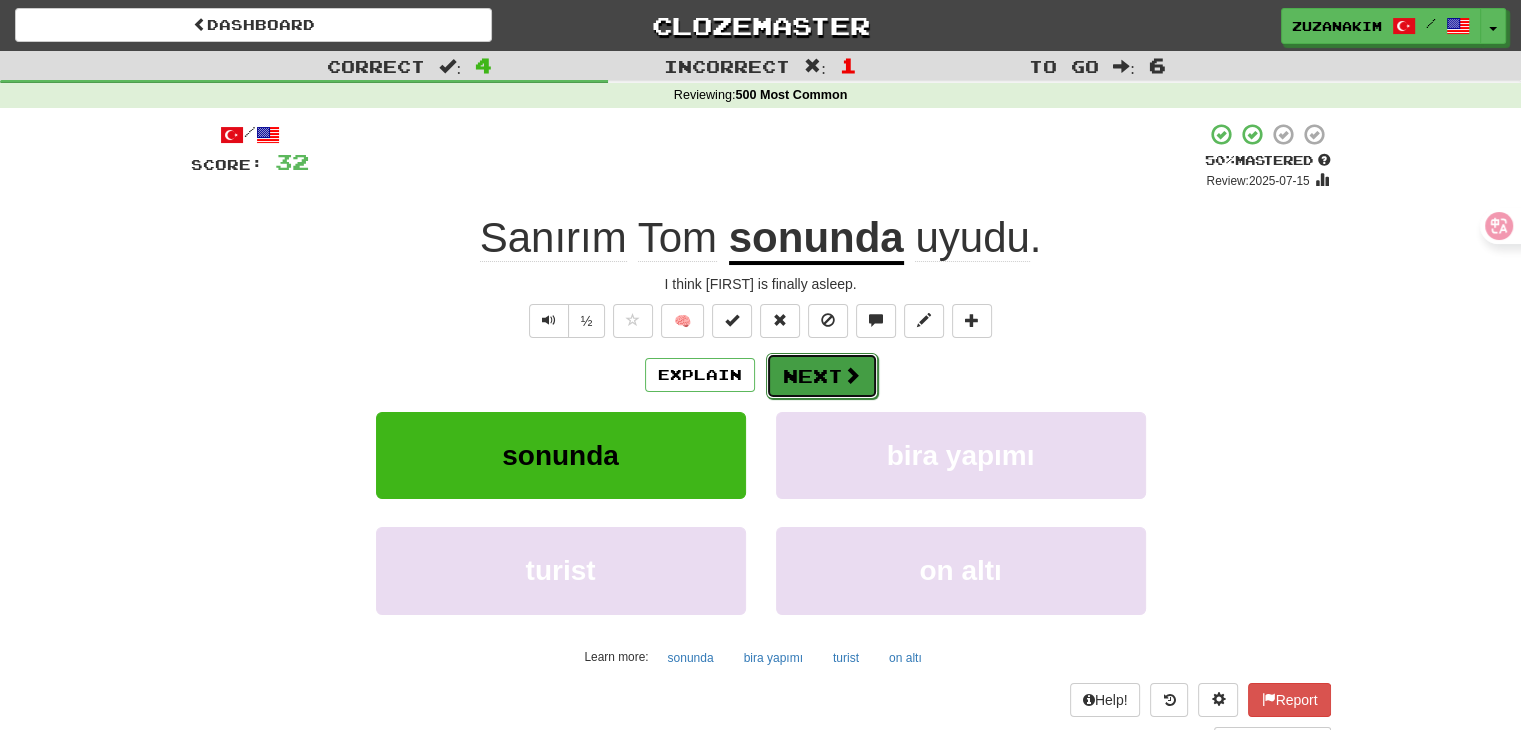 click on "Next" at bounding box center (822, 376) 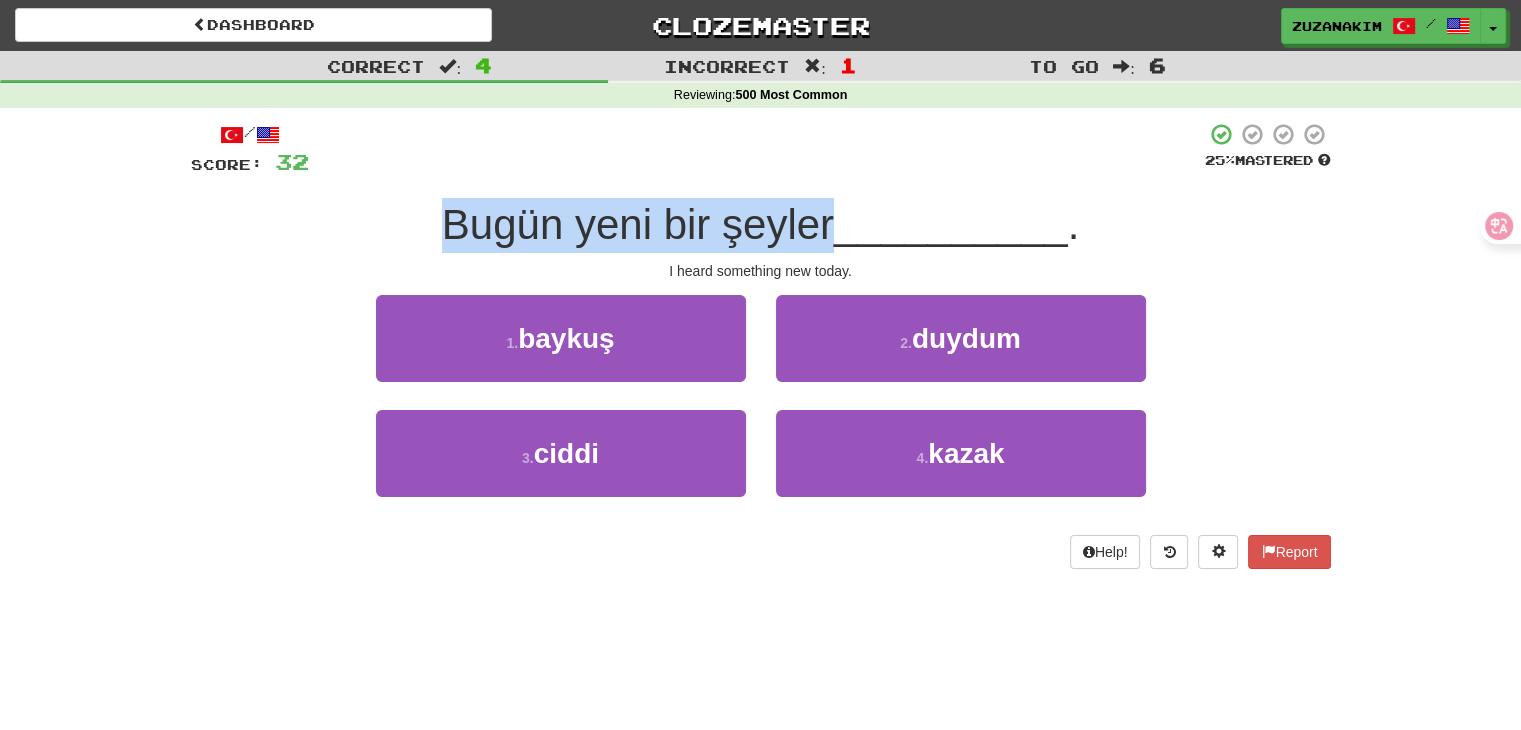 drag, startPoint x: 445, startPoint y: 229, endPoint x: 825, endPoint y: 228, distance: 380.0013 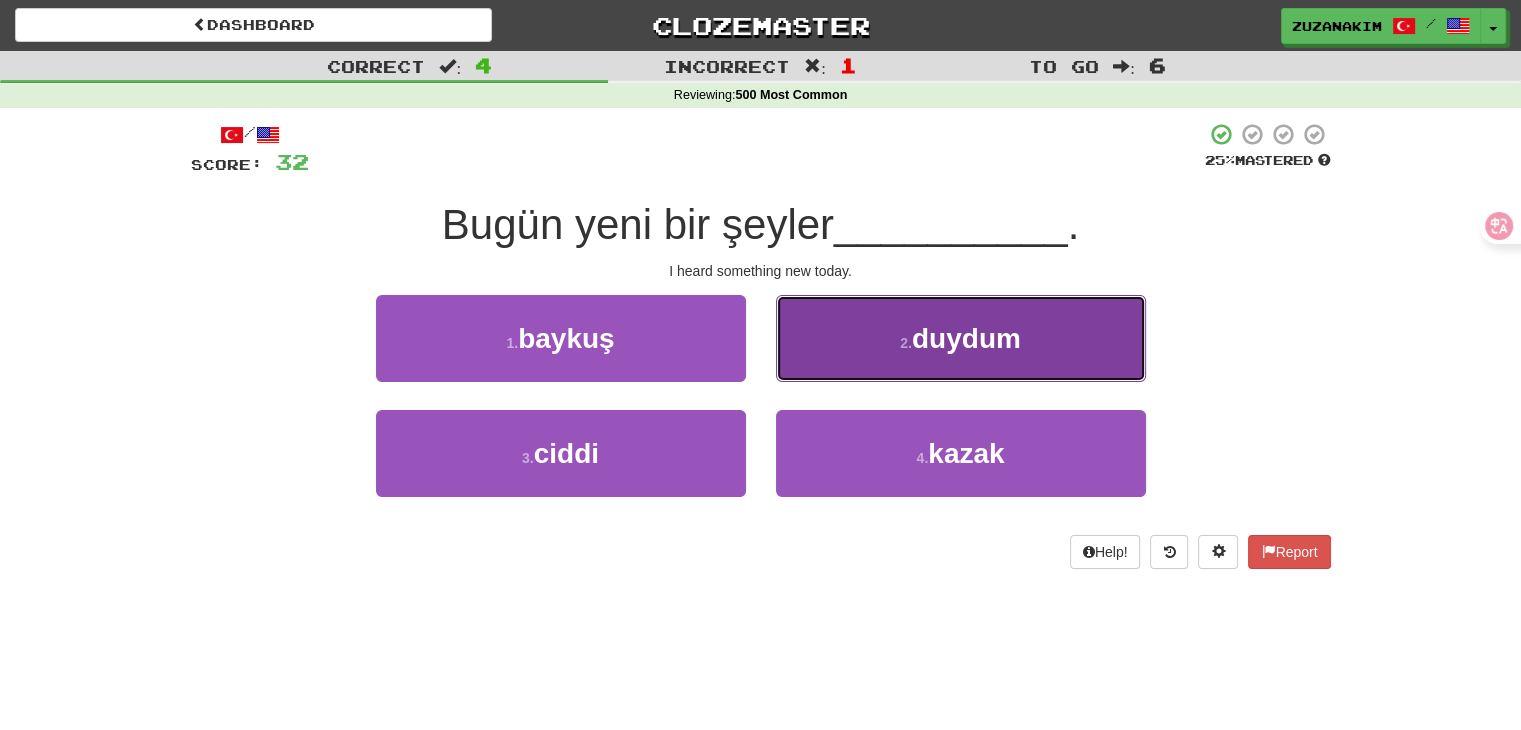 click on "2 .  duydum" at bounding box center (961, 338) 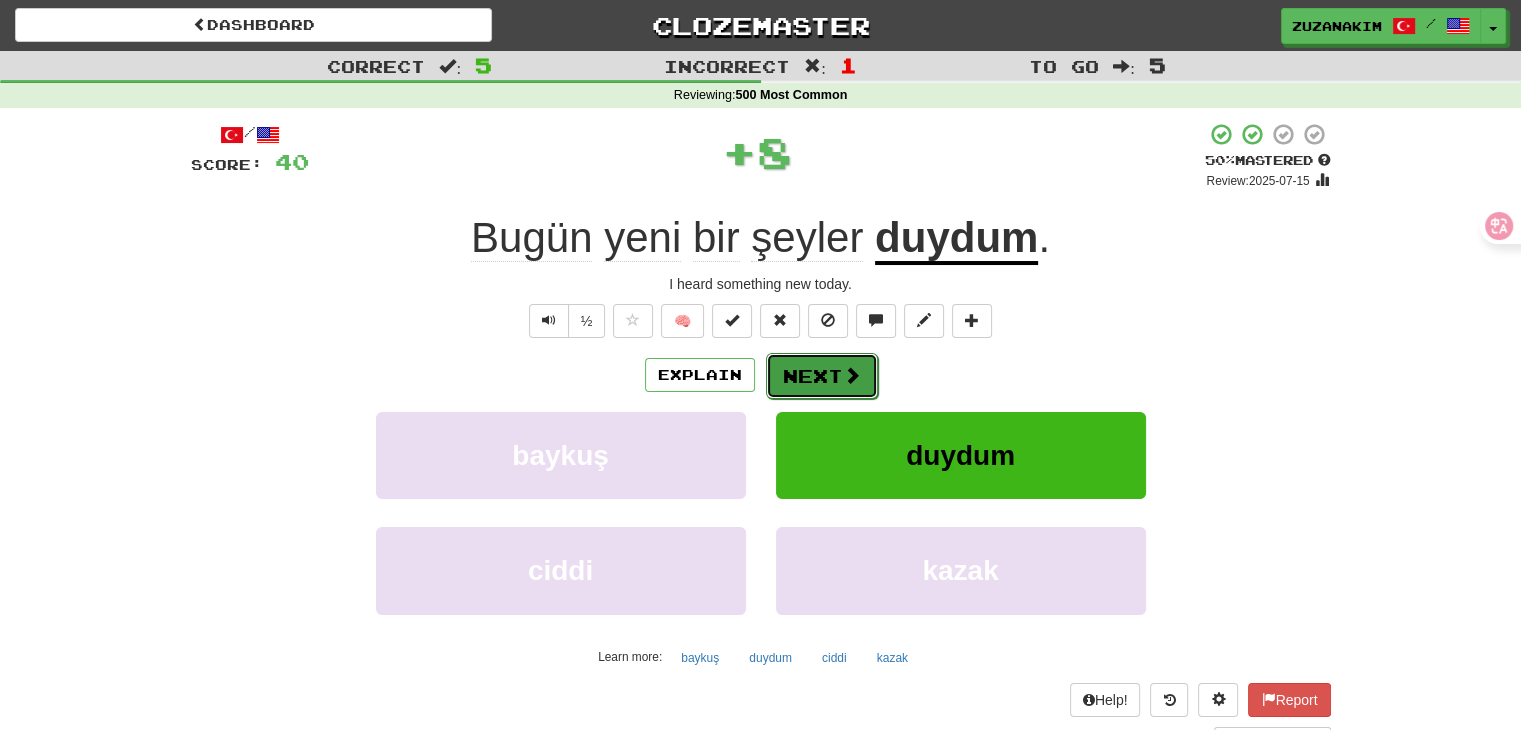 click at bounding box center (852, 375) 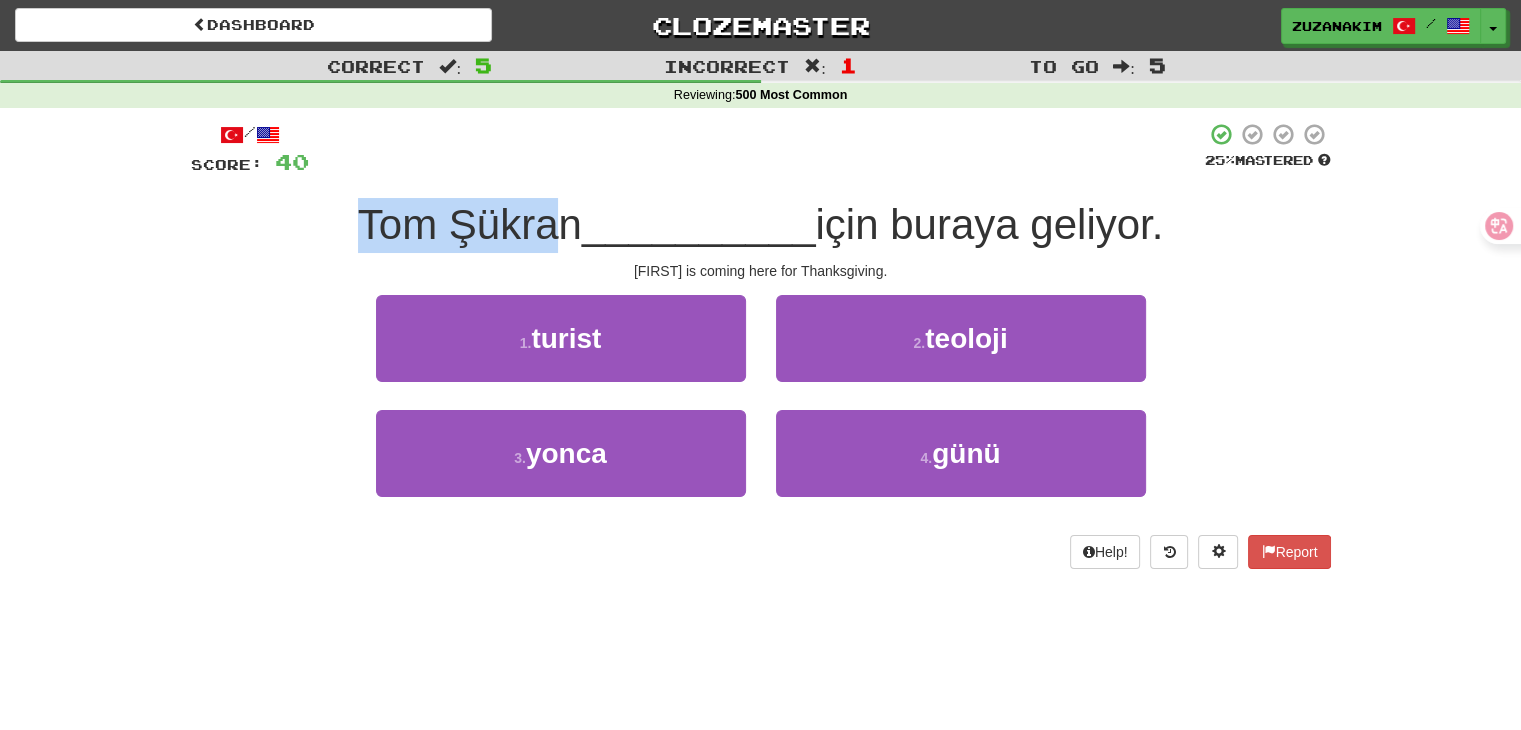 drag, startPoint x: 431, startPoint y: 219, endPoint x: 541, endPoint y: 219, distance: 110 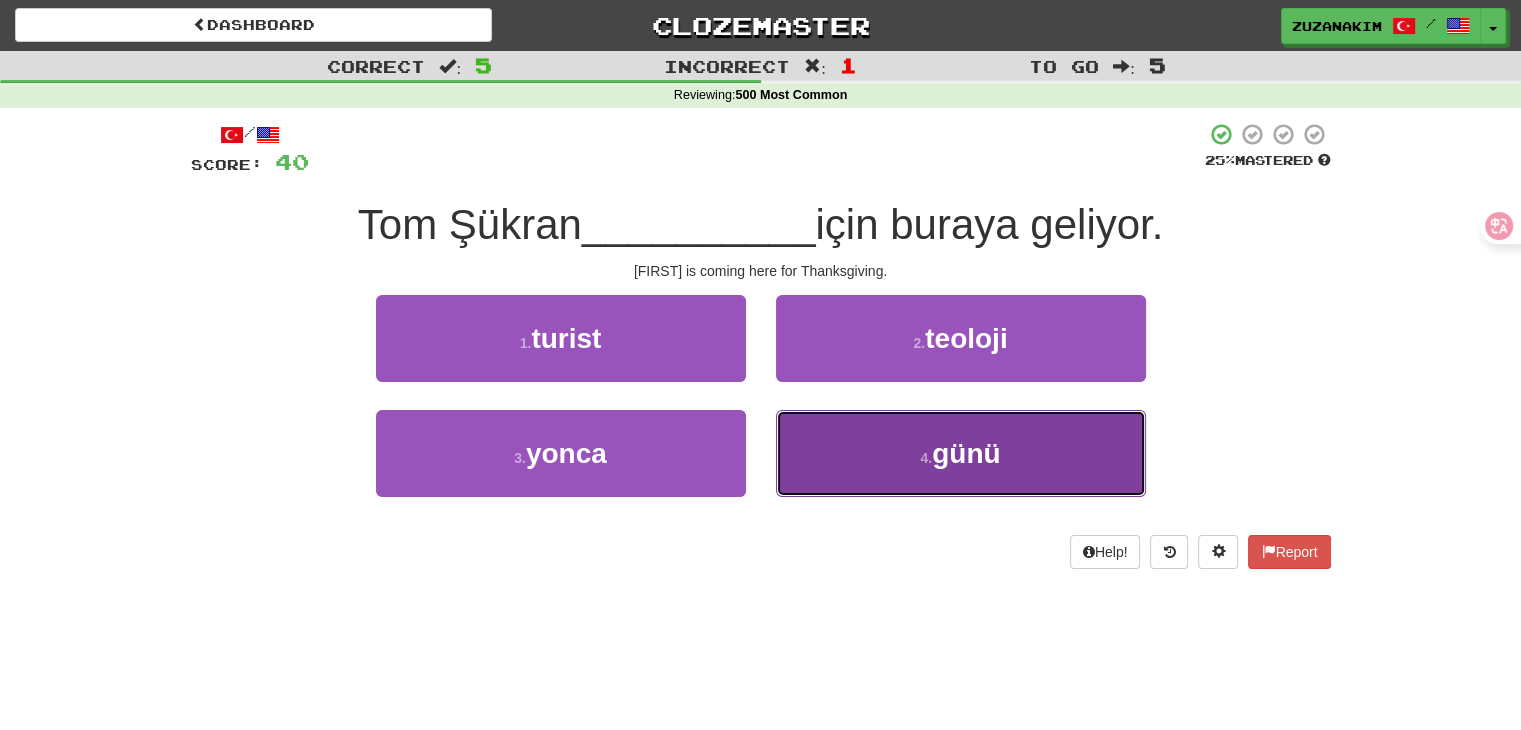 click on "4 .  günü" at bounding box center (961, 453) 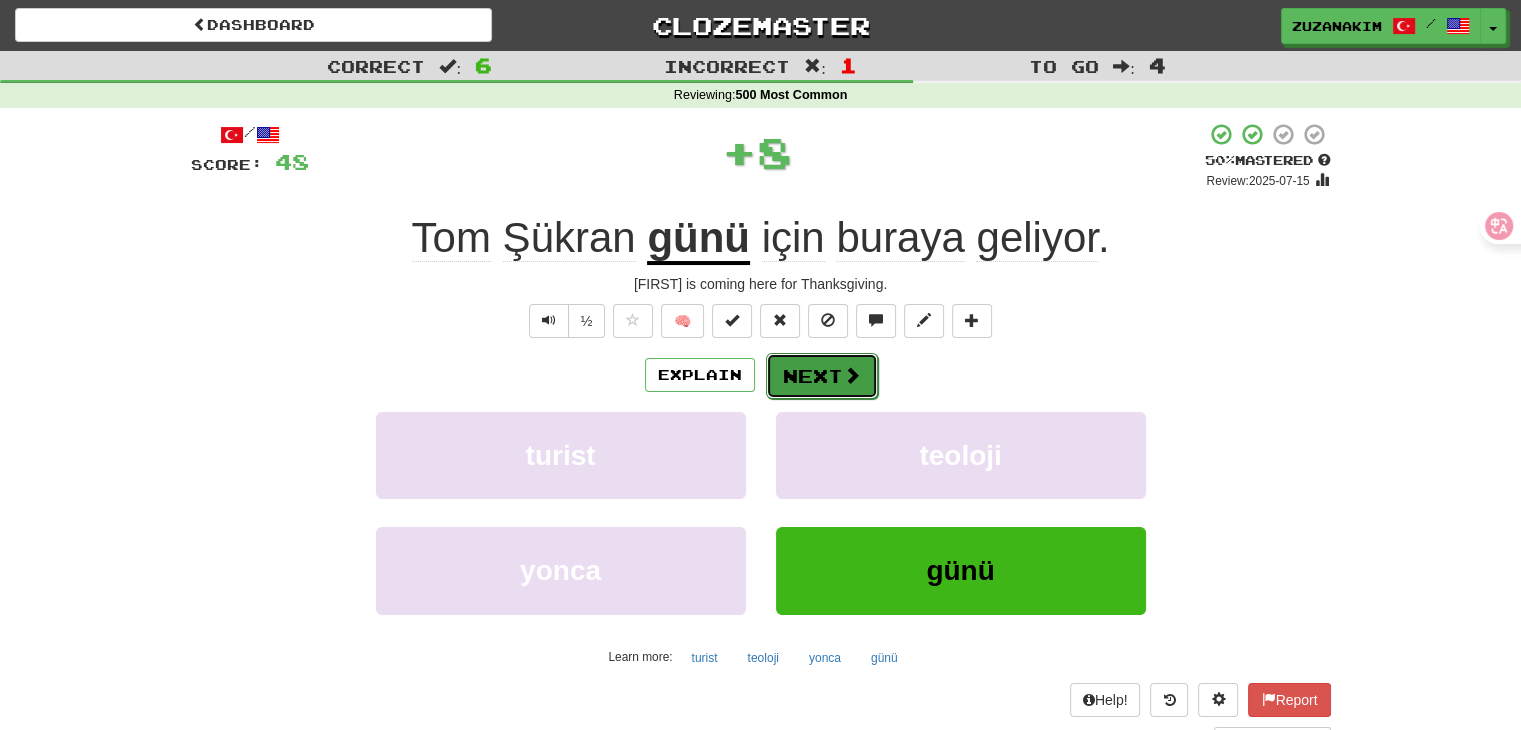click on "Next" at bounding box center [822, 376] 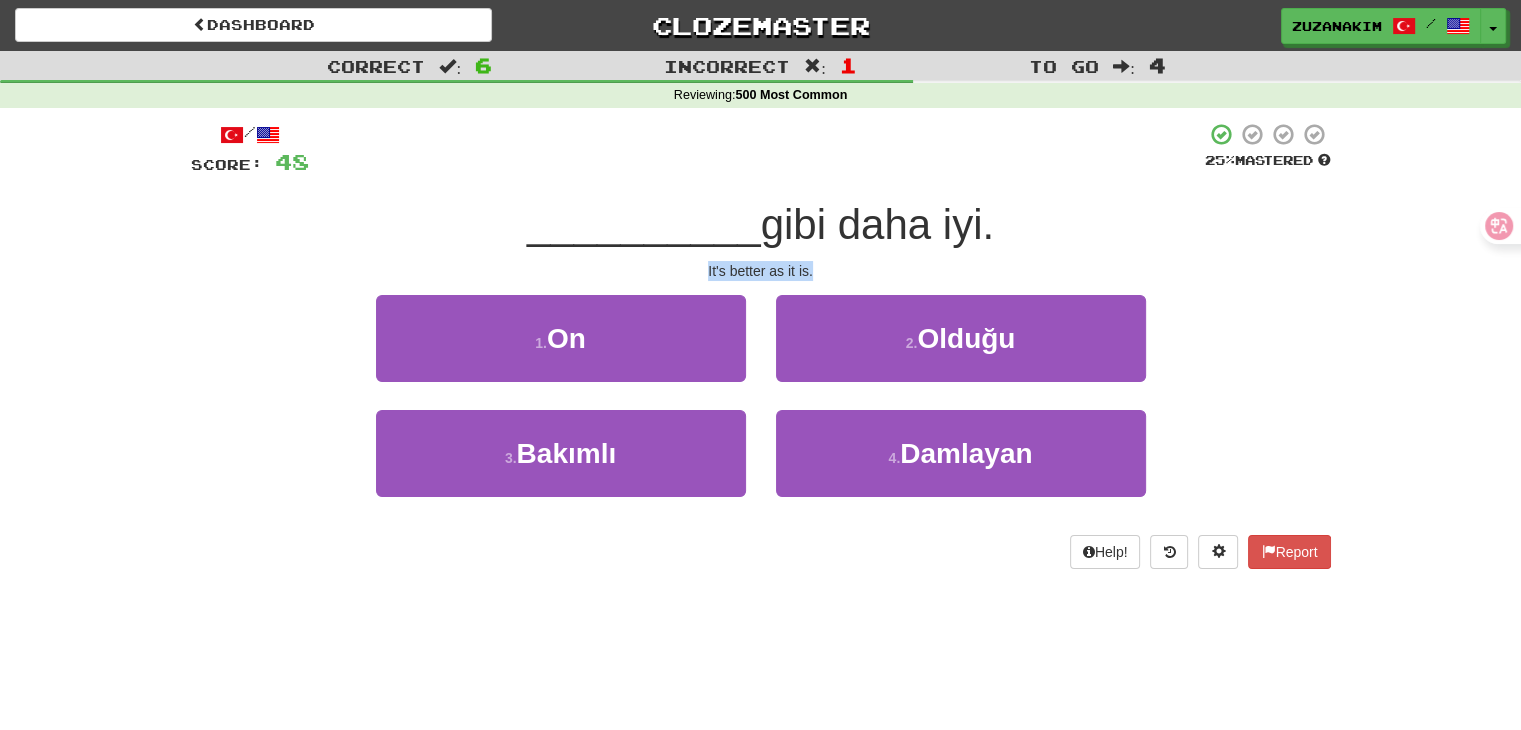 drag, startPoint x: 670, startPoint y: 265, endPoint x: 876, endPoint y: 266, distance: 206.00243 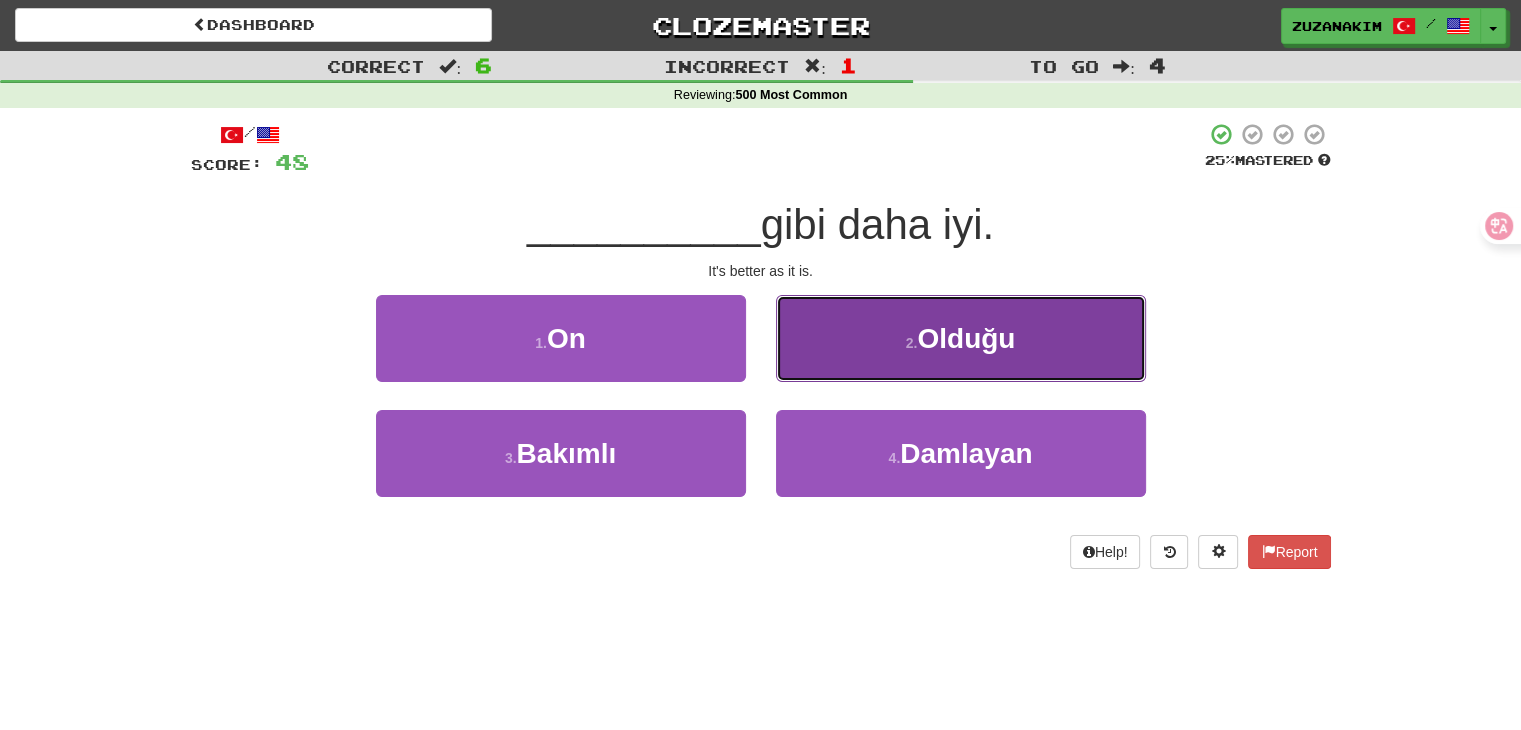 click on "2 .  Olduğu" at bounding box center [961, 338] 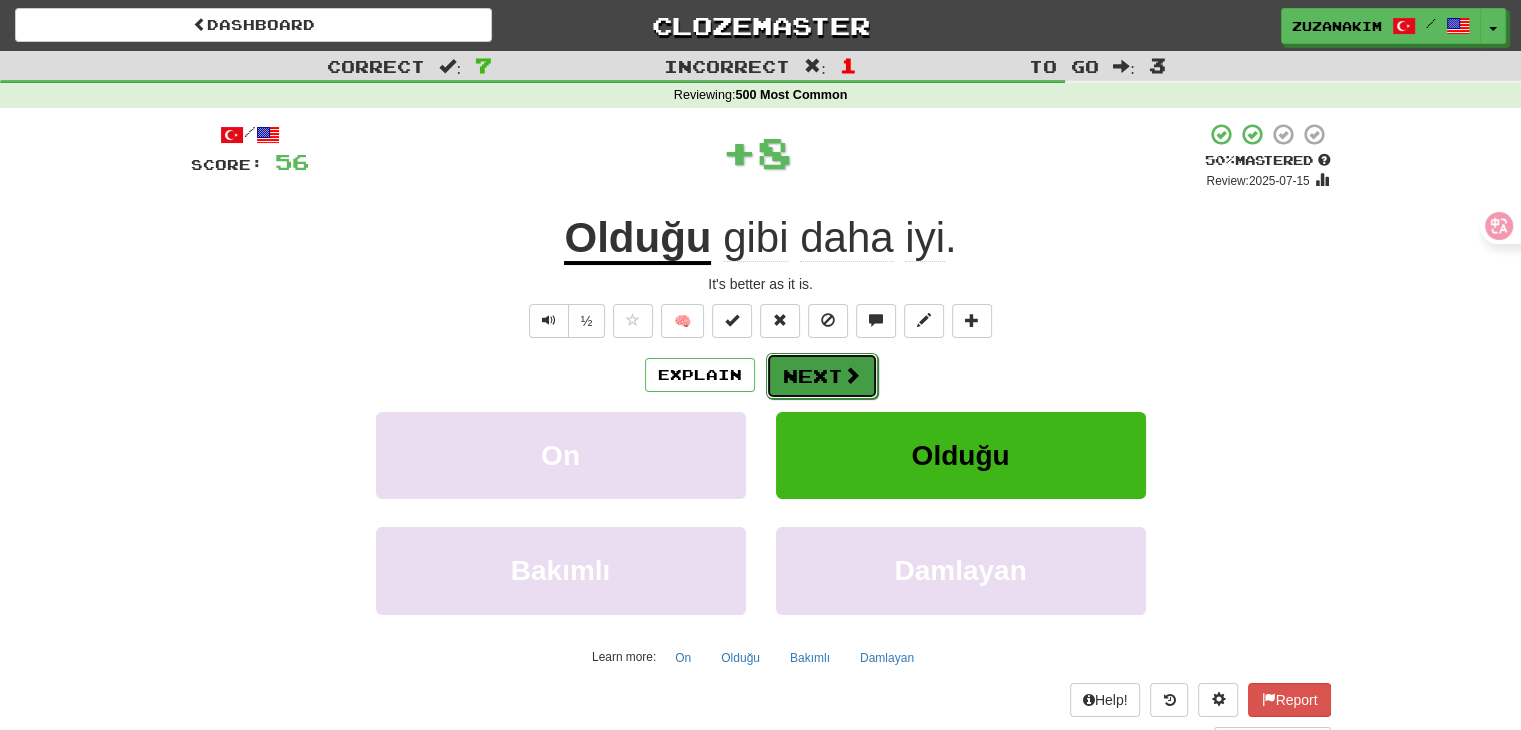 click on "Next" at bounding box center [822, 376] 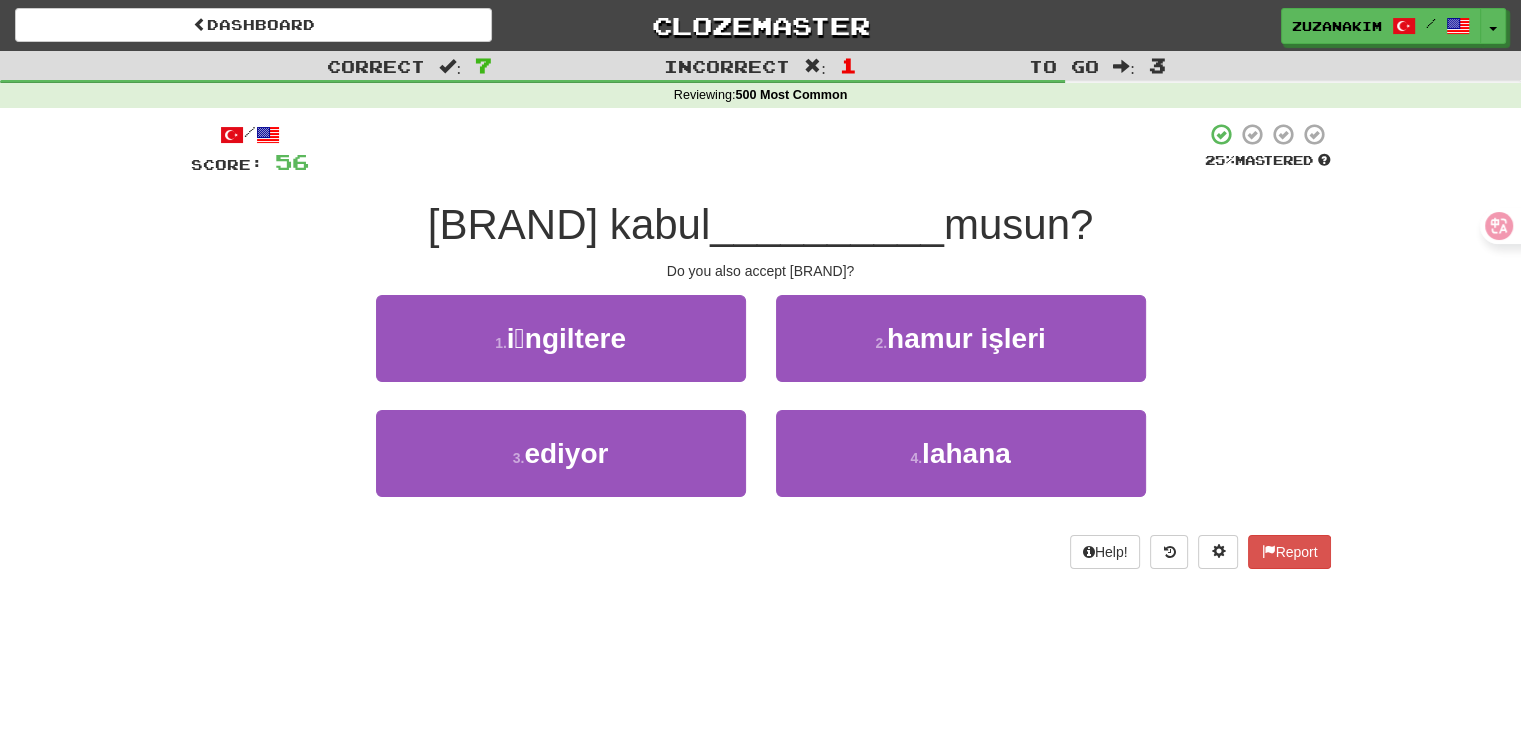drag, startPoint x: 665, startPoint y: 231, endPoint x: 863, endPoint y: 228, distance: 198.02272 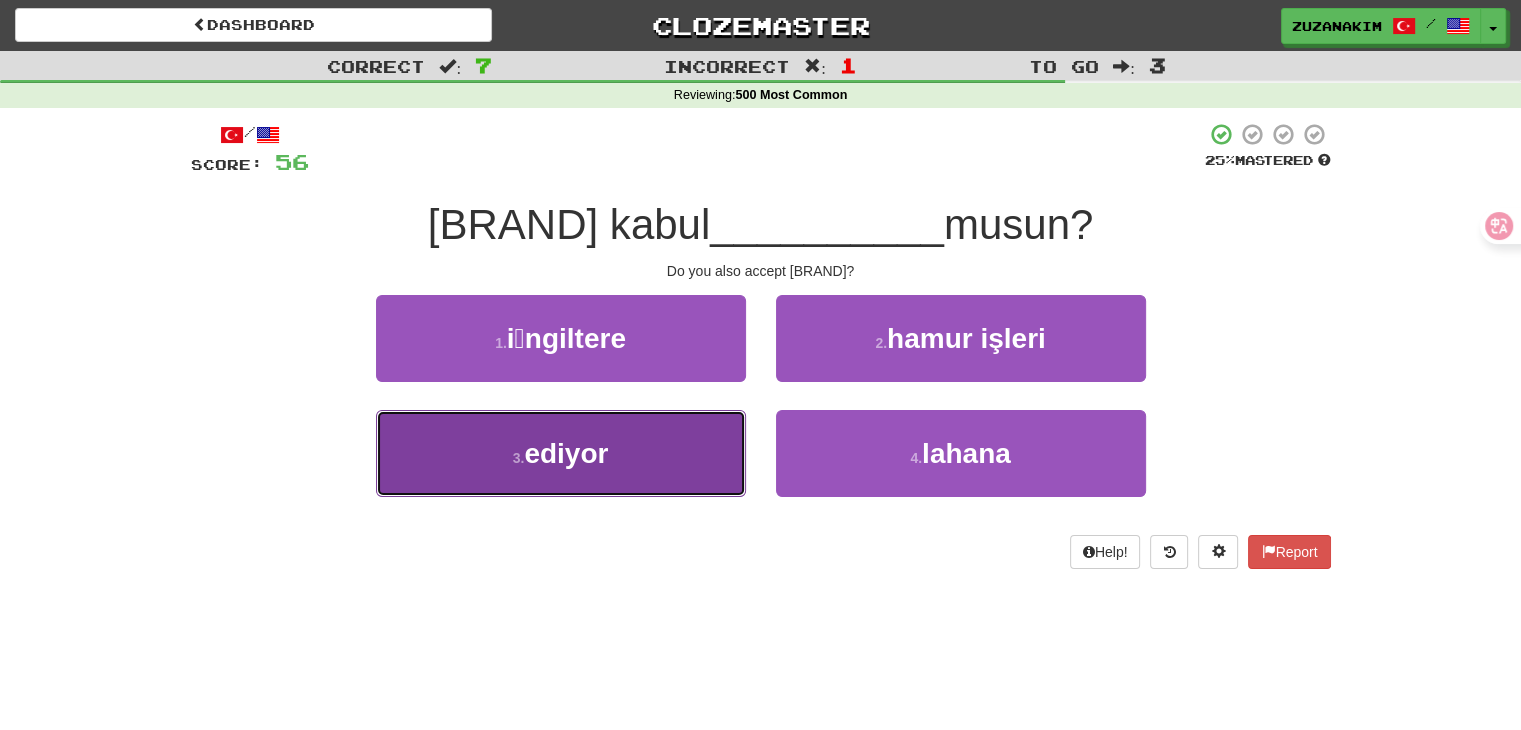 click on "3 .  ediyor" at bounding box center [561, 453] 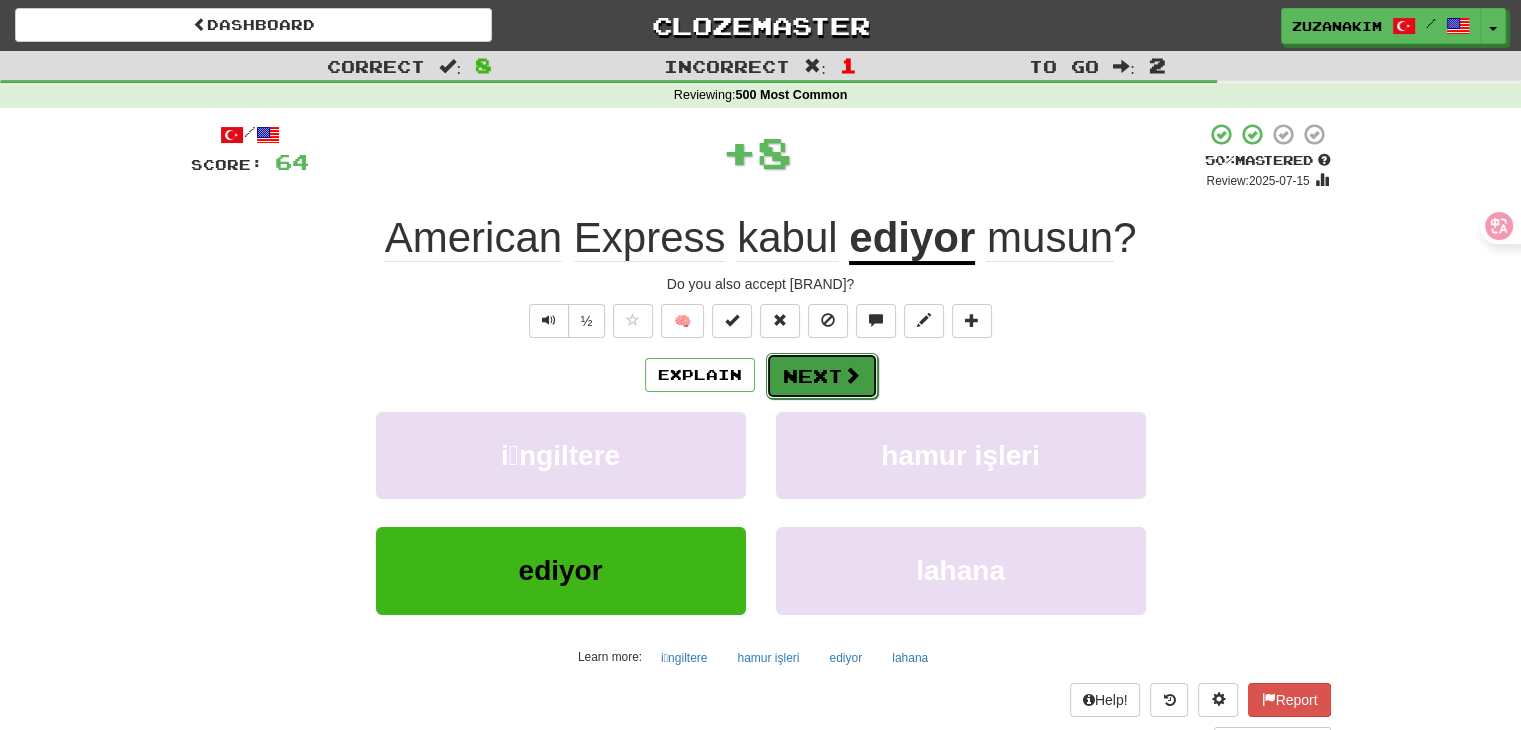 click at bounding box center [852, 375] 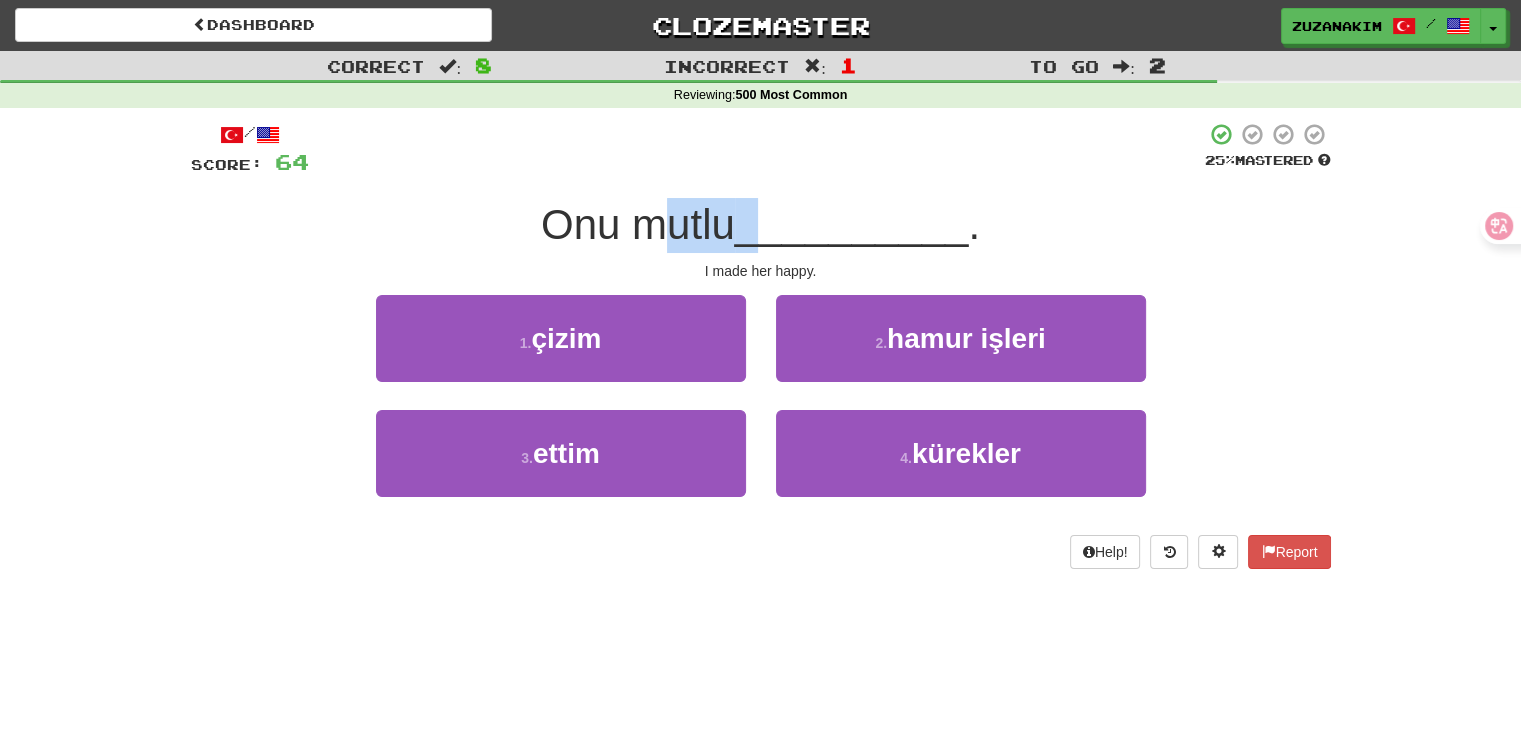 drag, startPoint x: 647, startPoint y: 237, endPoint x: 758, endPoint y: 229, distance: 111.28792 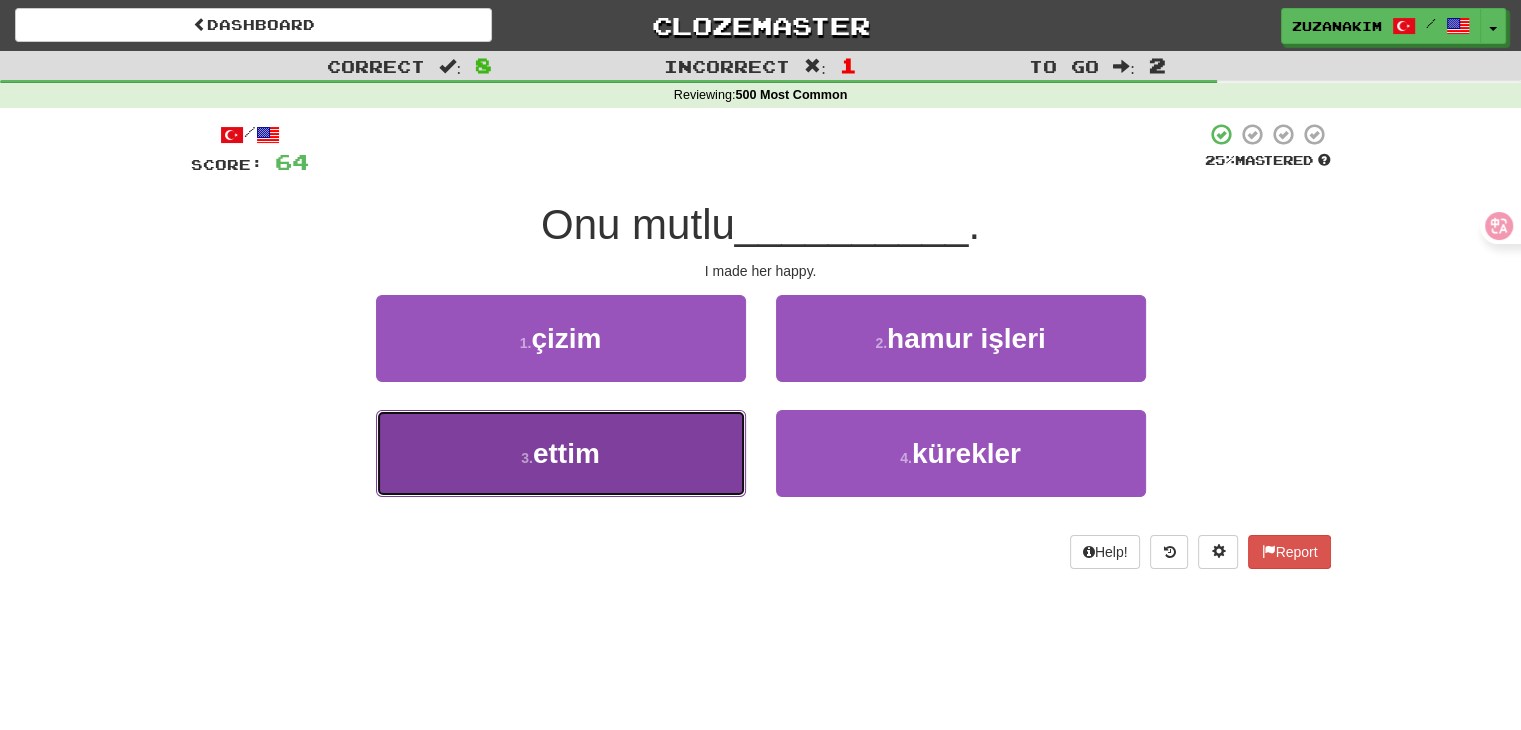 click on "3 .  ettim" at bounding box center (561, 453) 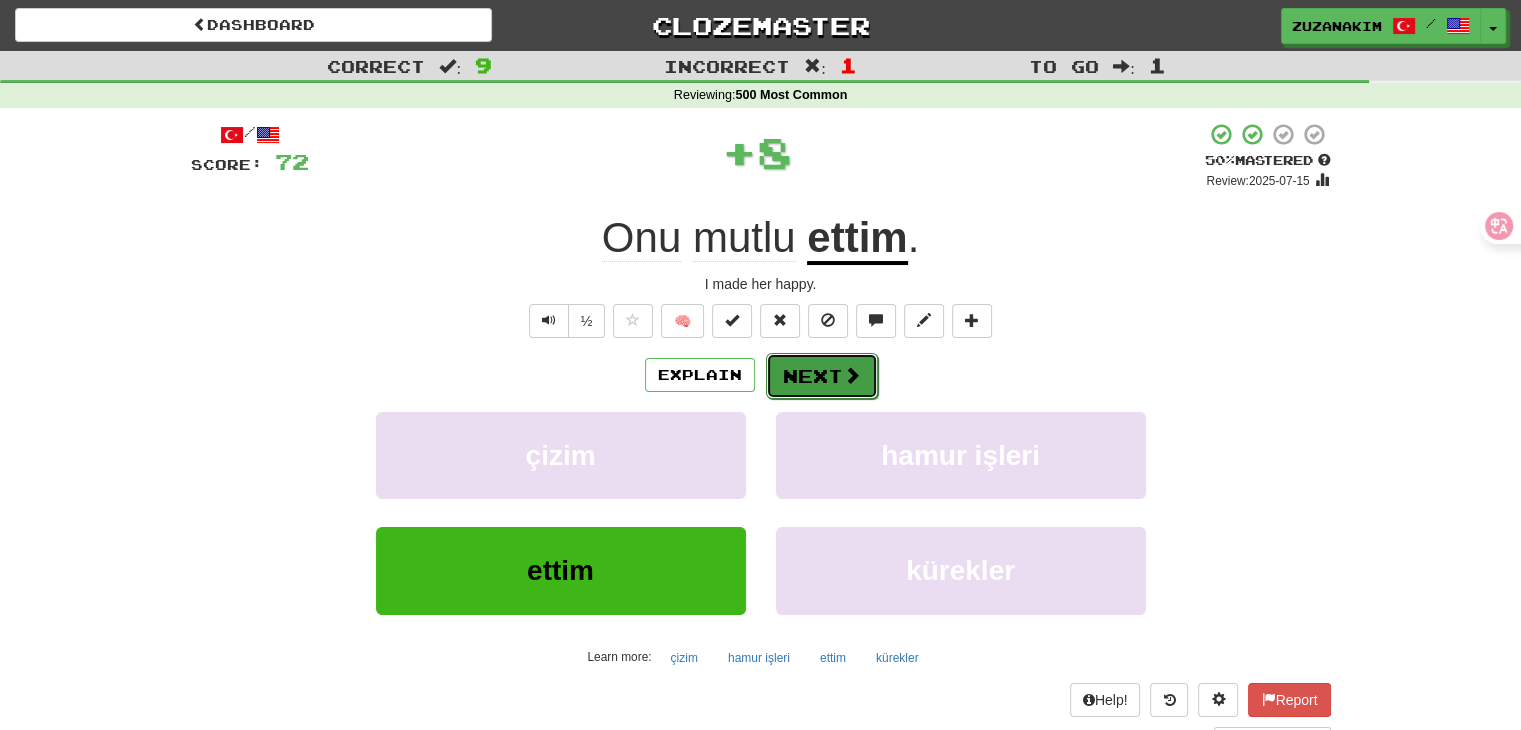 click at bounding box center (852, 375) 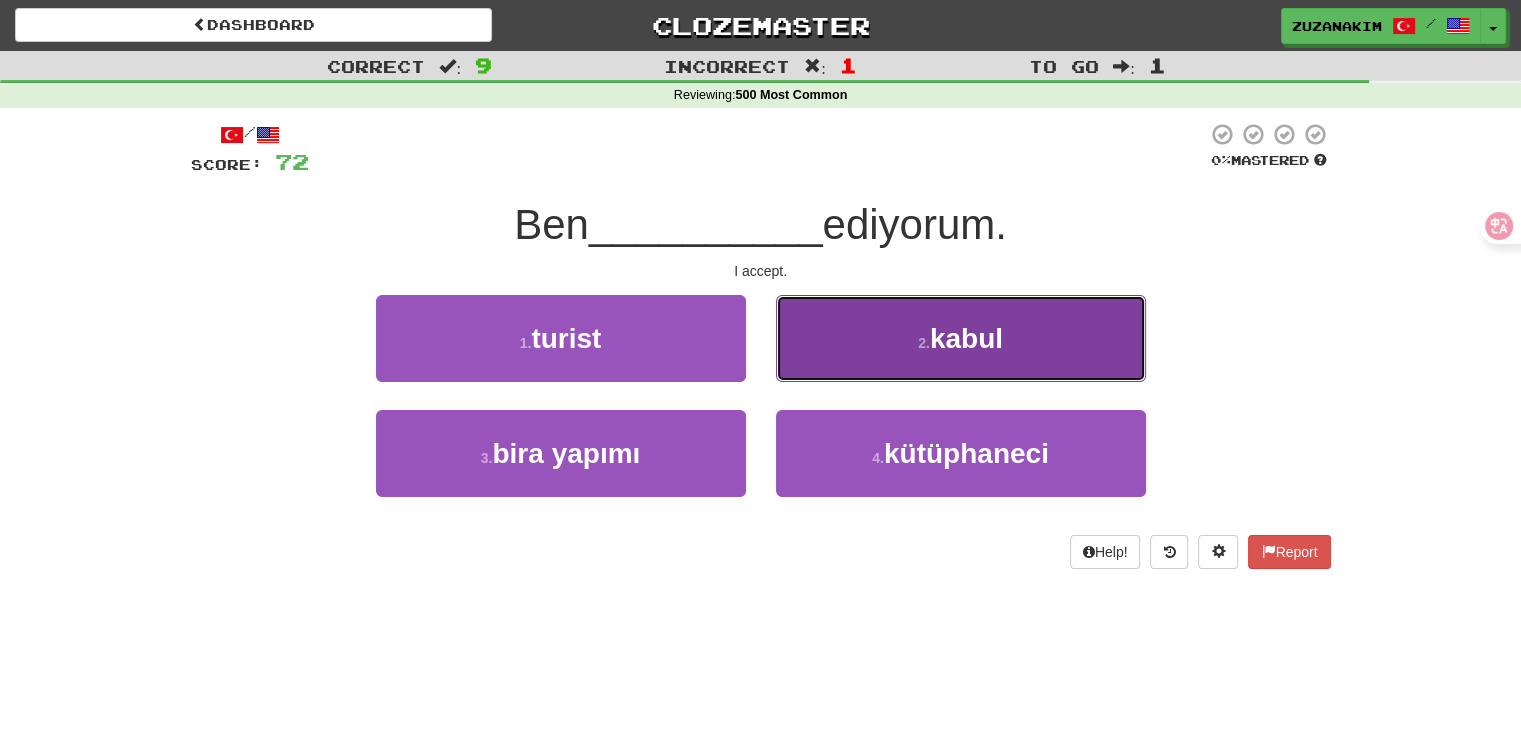 click on "2 .  kabul" at bounding box center [961, 338] 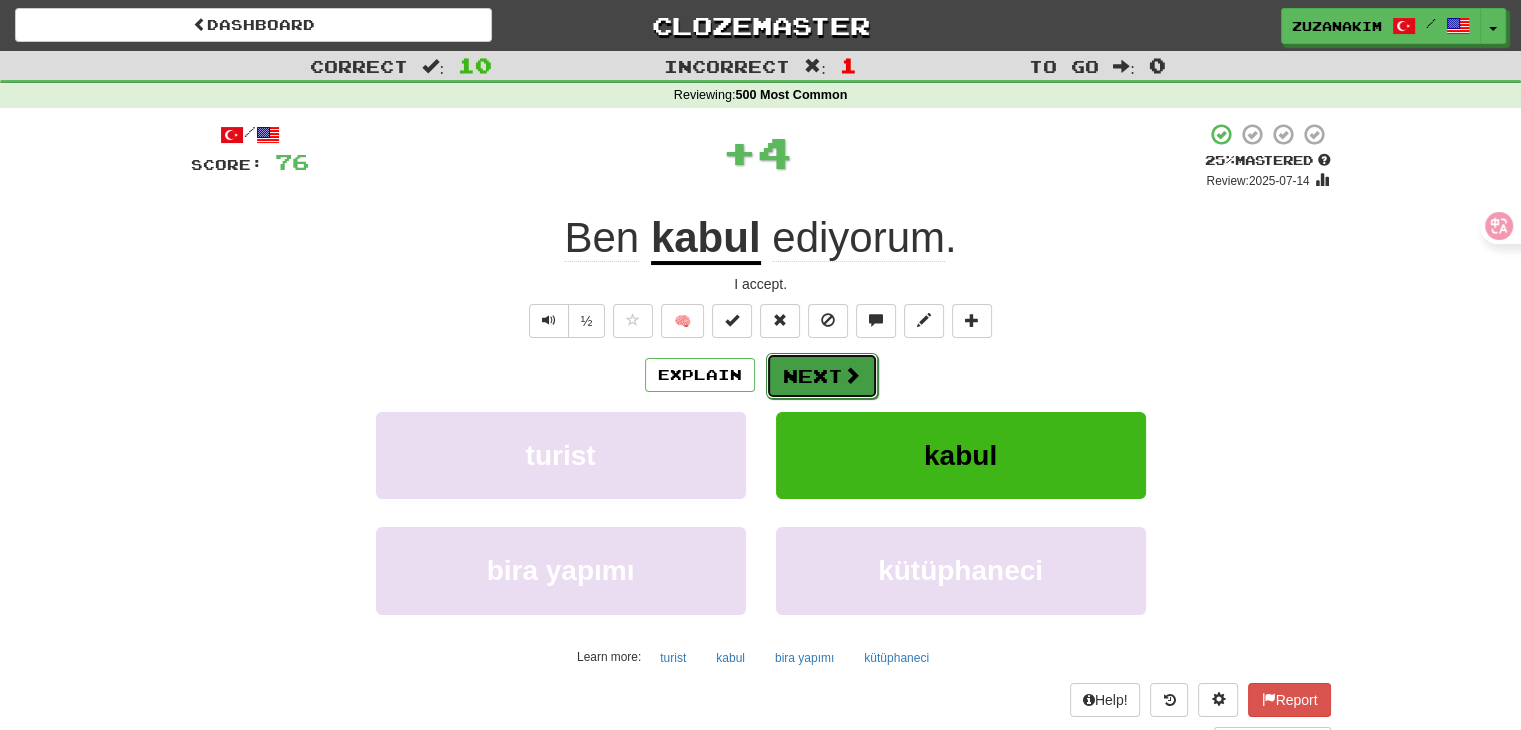 click on "Next" at bounding box center (822, 376) 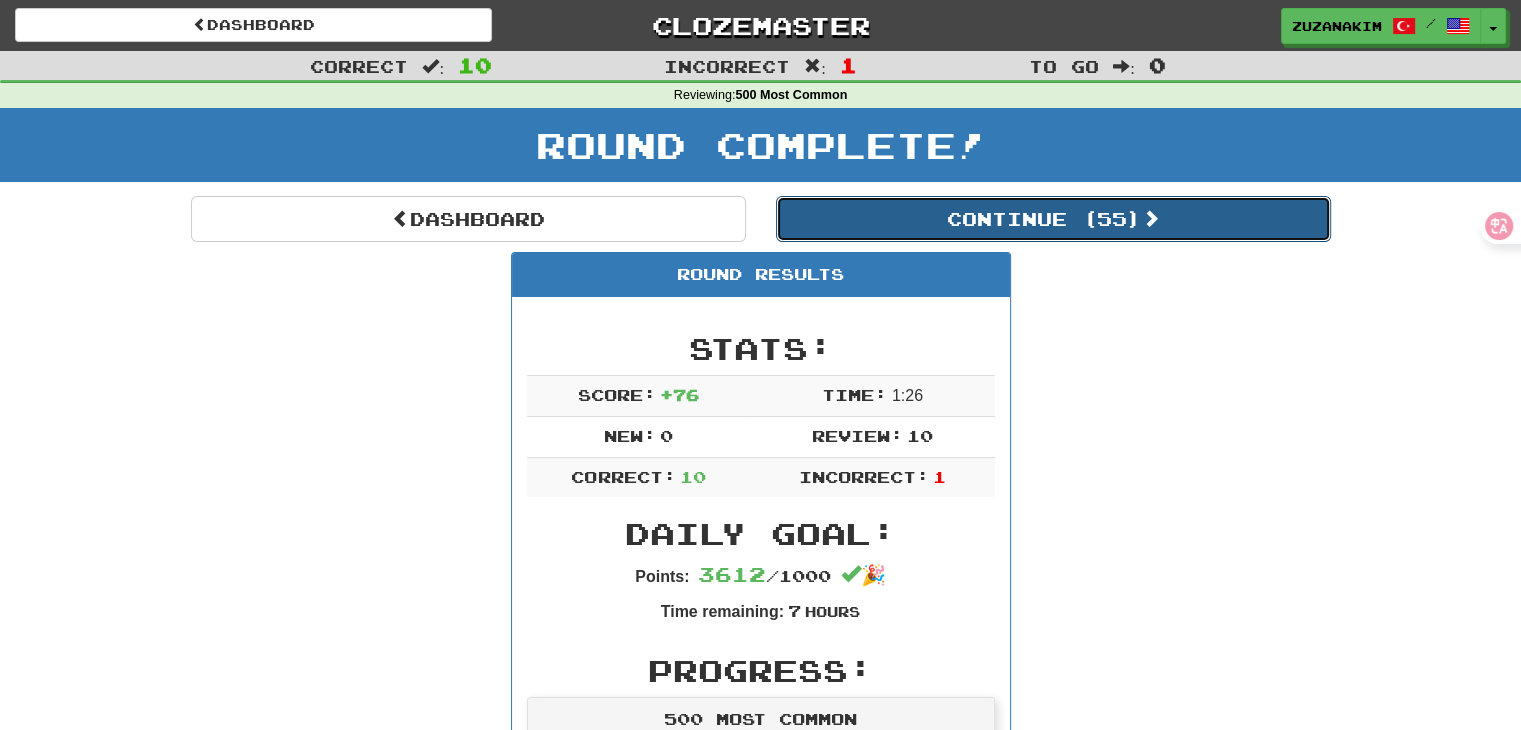 click on "Continue ( 55 )" at bounding box center (1053, 219) 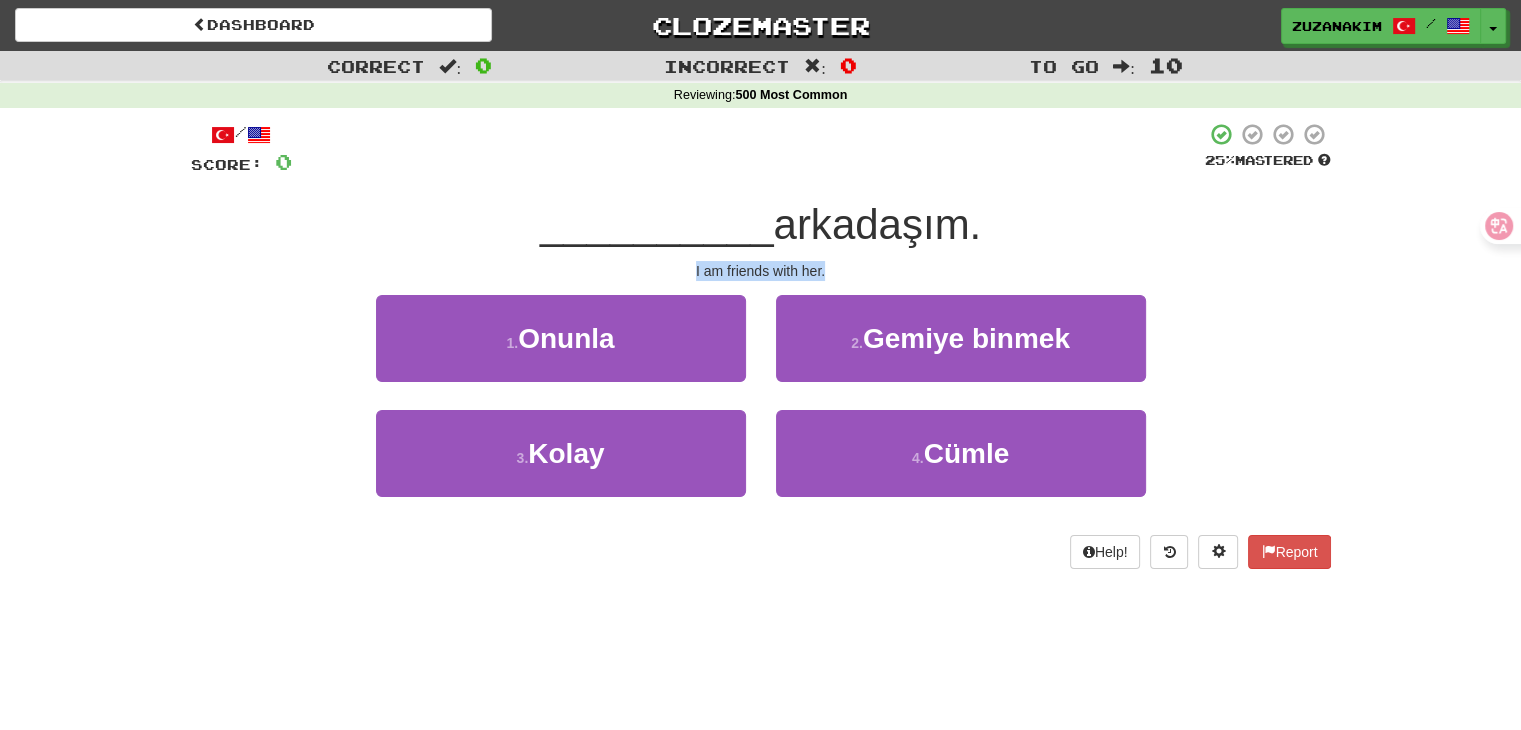 drag, startPoint x: 661, startPoint y: 277, endPoint x: 899, endPoint y: 277, distance: 238 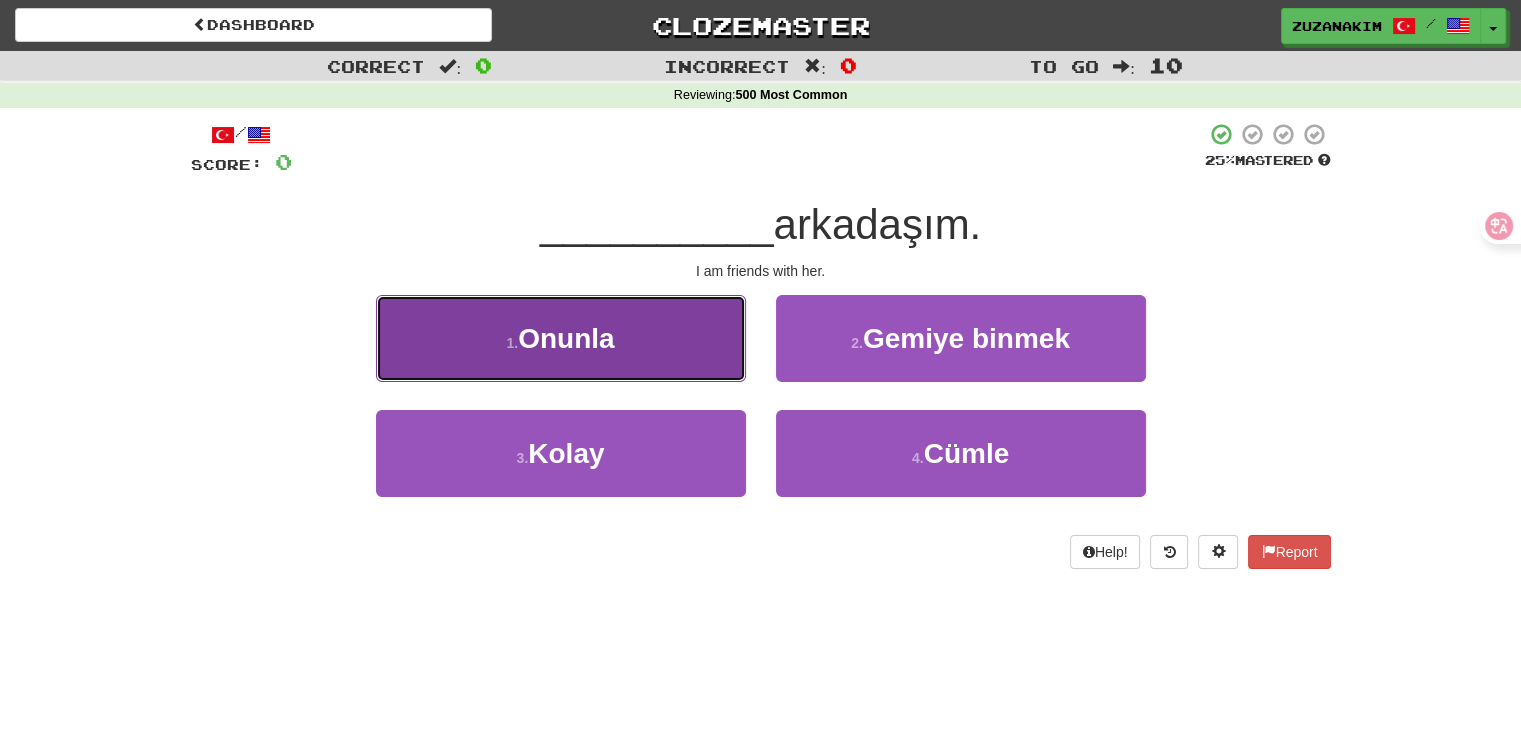 click on "1 .  Onunla" at bounding box center [561, 338] 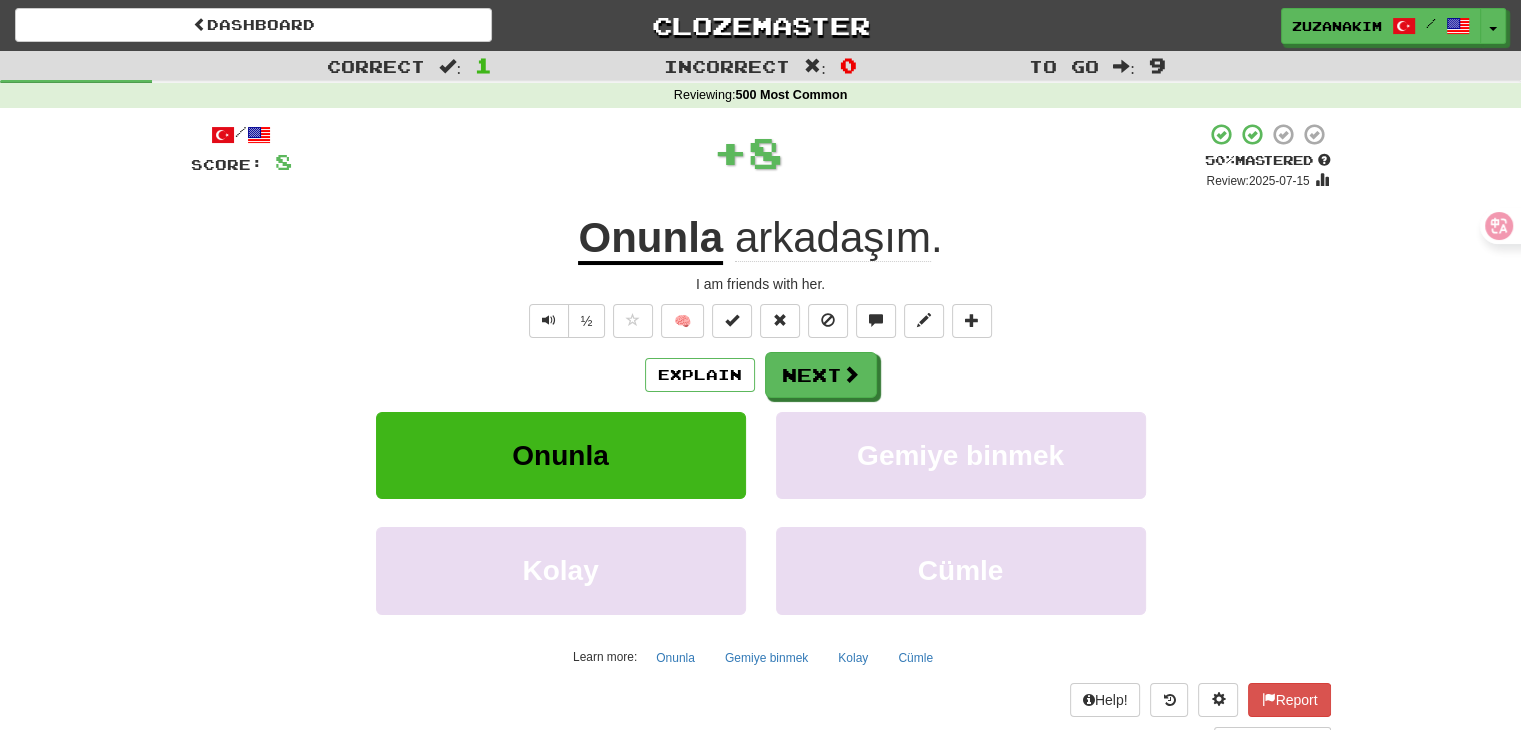 click on "Explain Next" at bounding box center [761, 375] 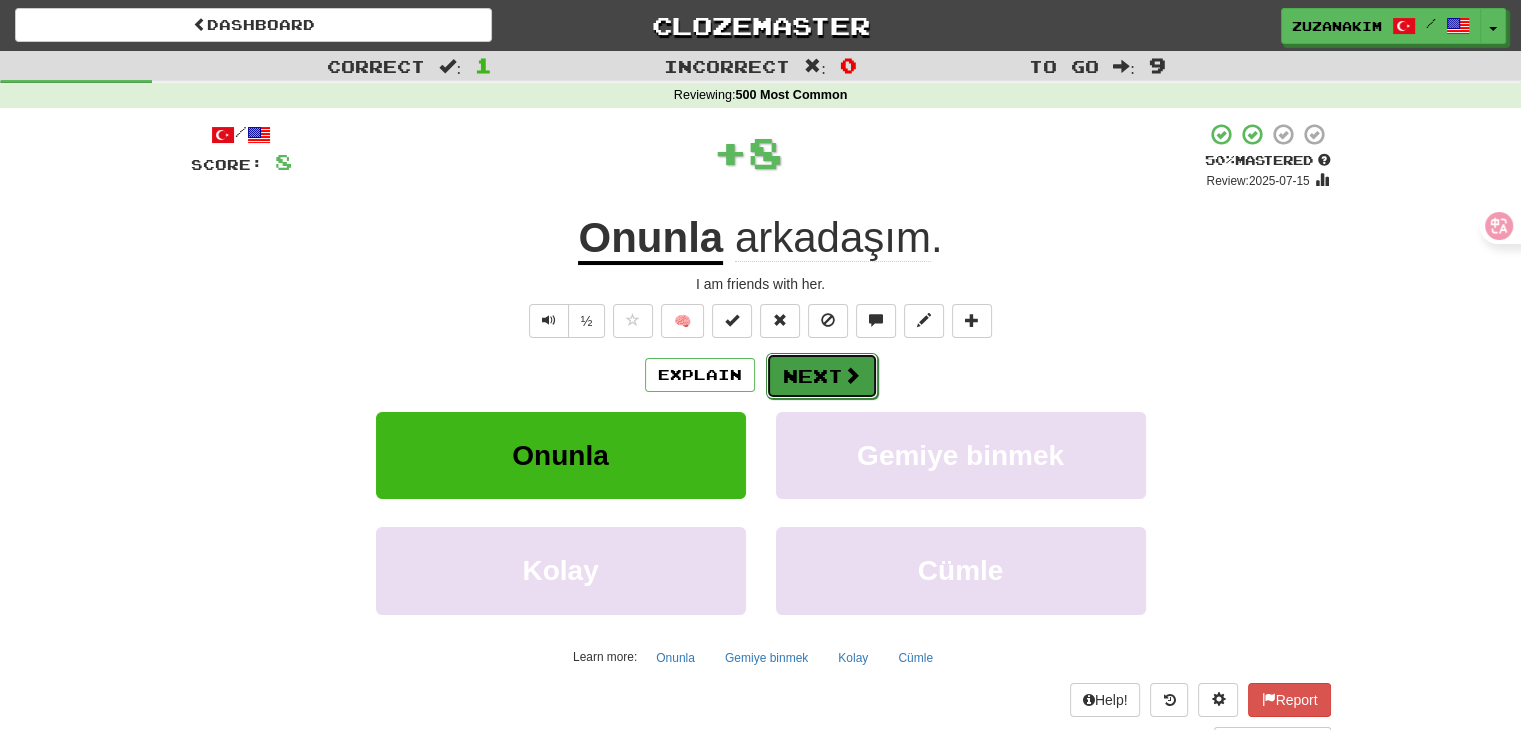 click on "Next" at bounding box center (822, 376) 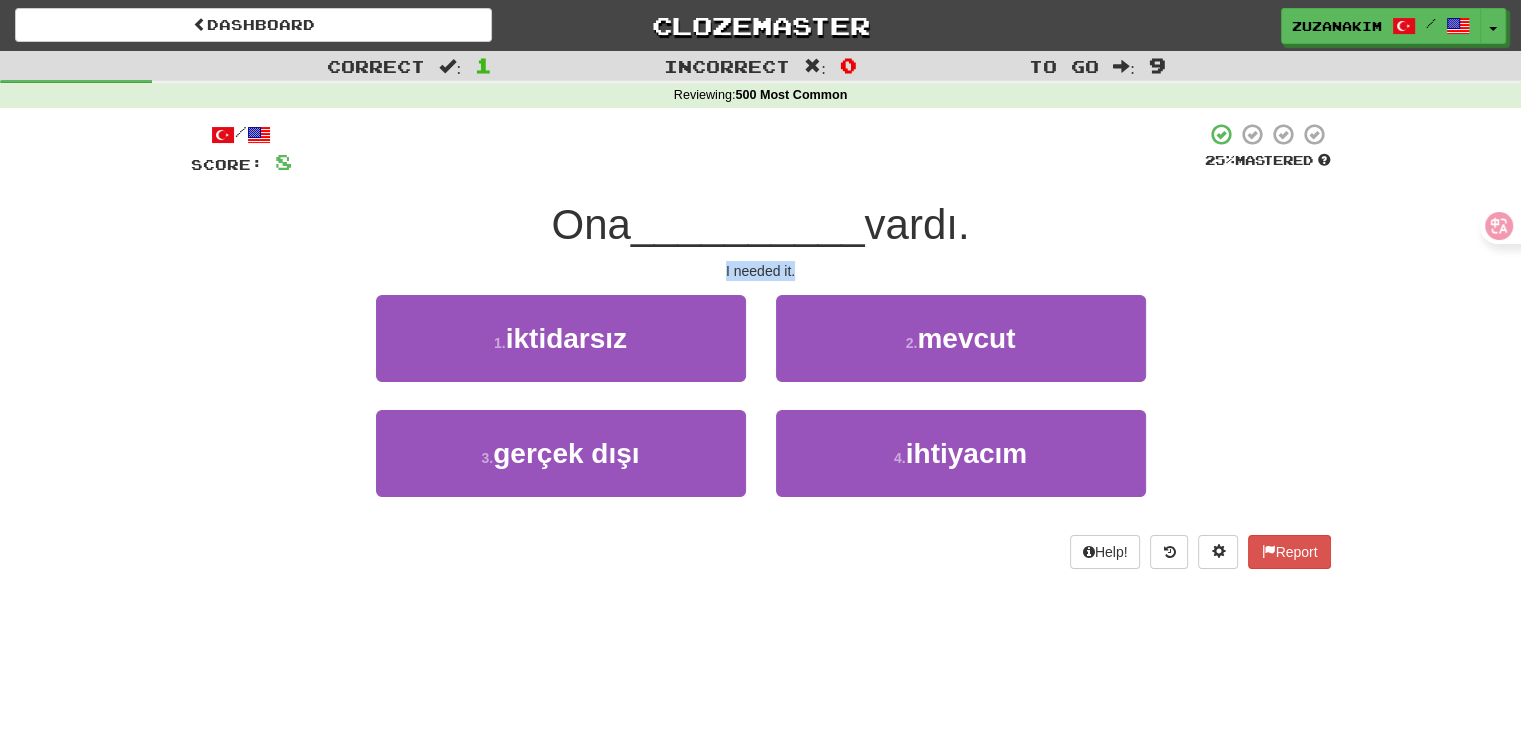 drag, startPoint x: 688, startPoint y: 264, endPoint x: 806, endPoint y: 264, distance: 118 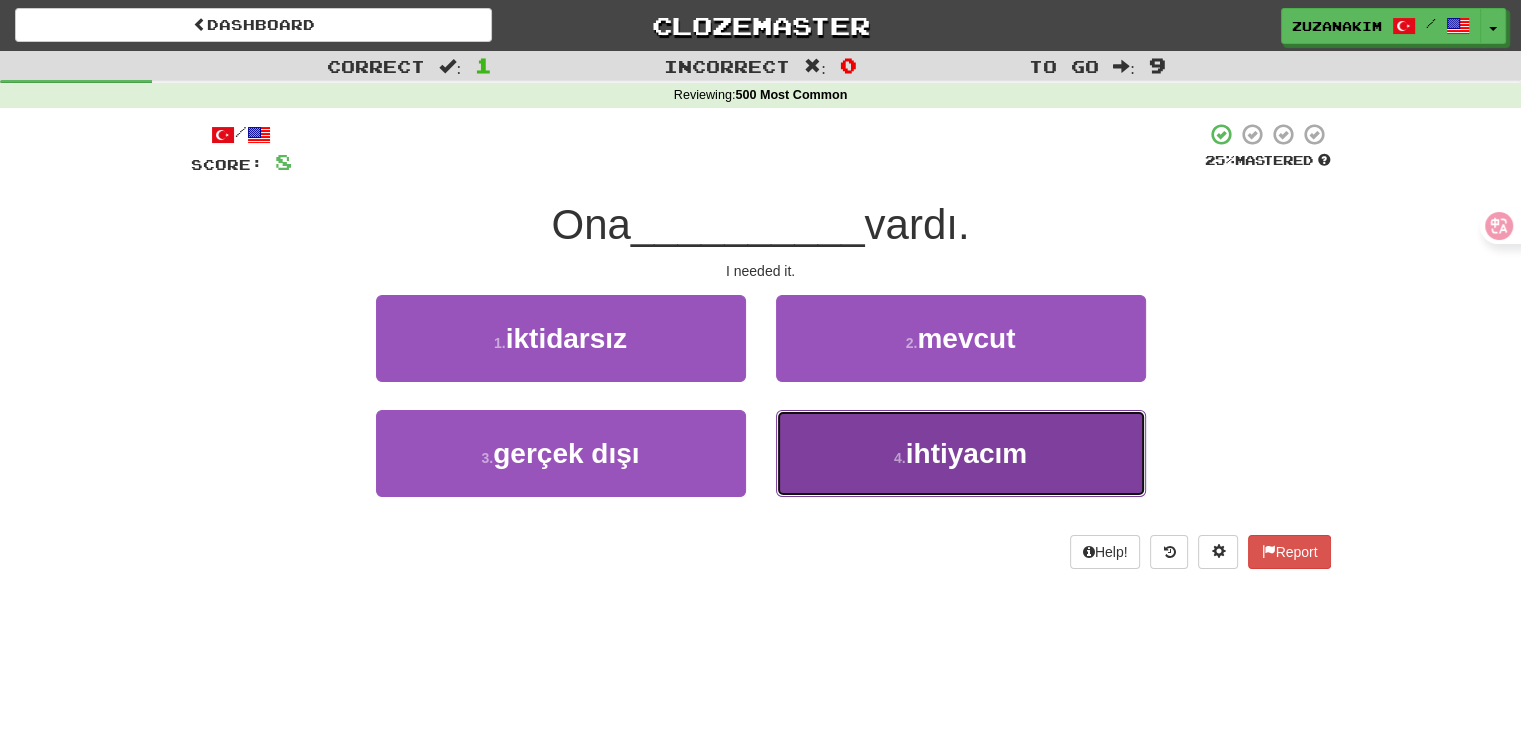 click on "4 .  ihtiyacım" at bounding box center [961, 453] 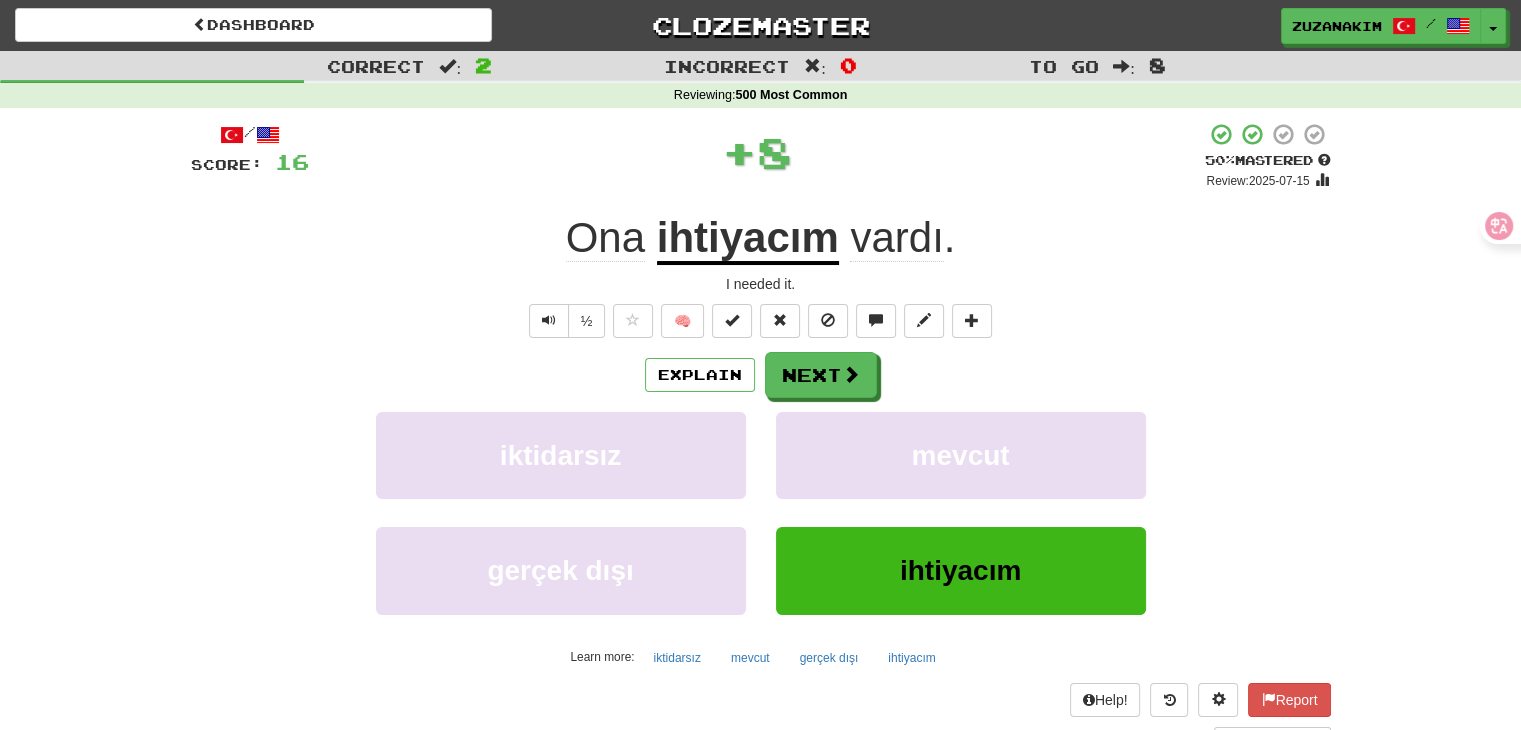 click on "Review: 2025-07-15 Ona ihtiyacım vardı. I needed it. ½ 🧠 Explain Next iktidarsız mevcut gerçek dışı ihtiyacım Learn more: iktidarsız mevcut gerçek dışı ihtiyacım Help! Report Sentence Source" at bounding box center (761, 435) 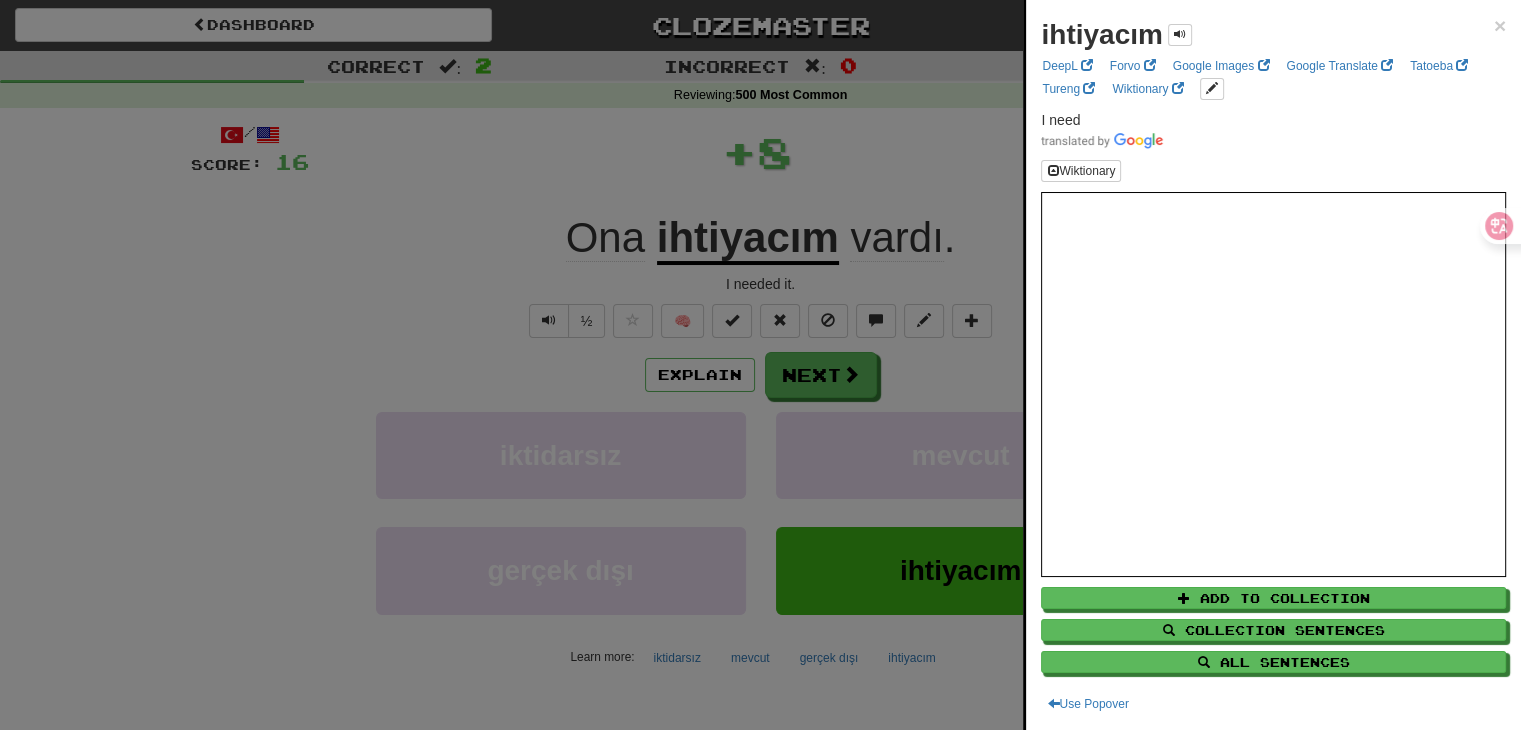 click at bounding box center (760, 365) 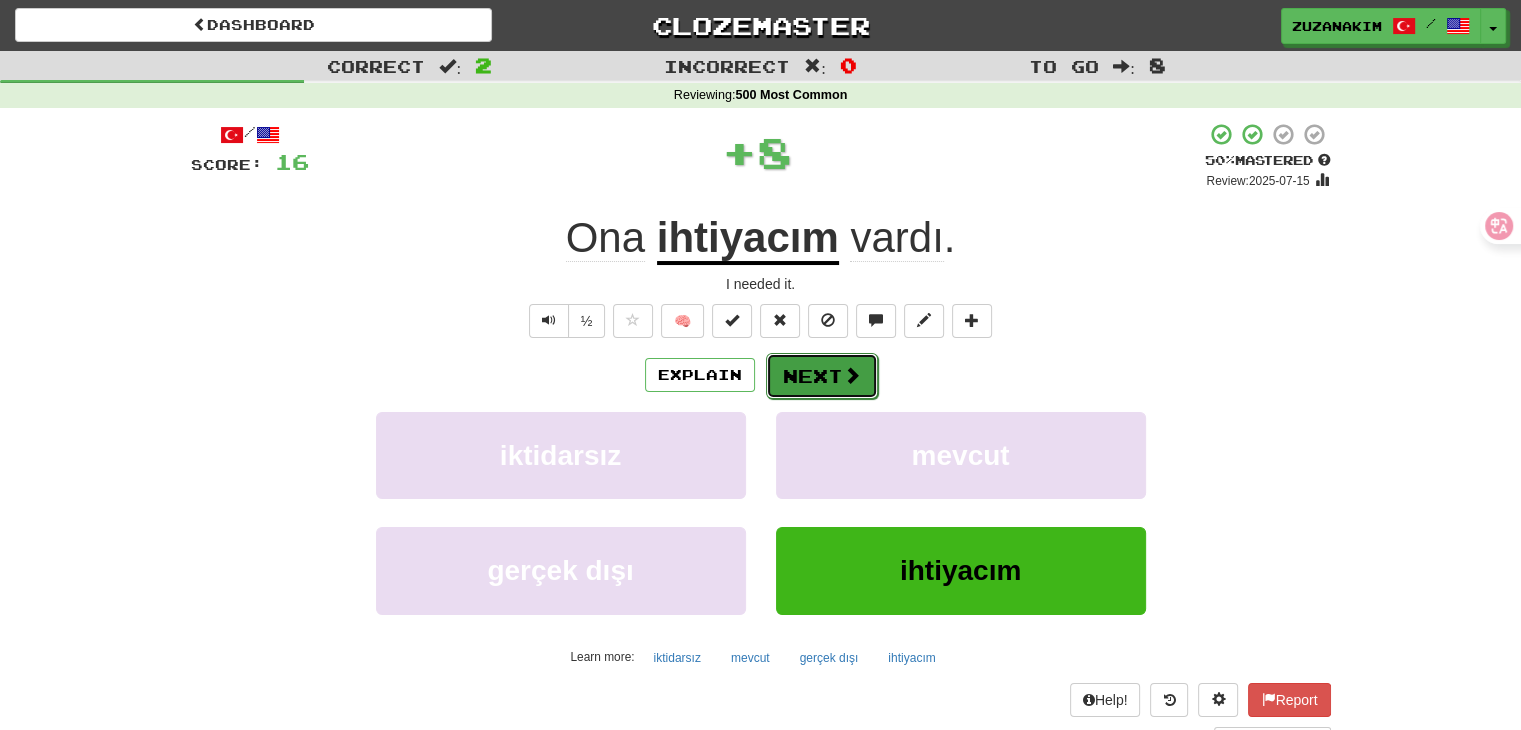 click on "Next" at bounding box center [822, 376] 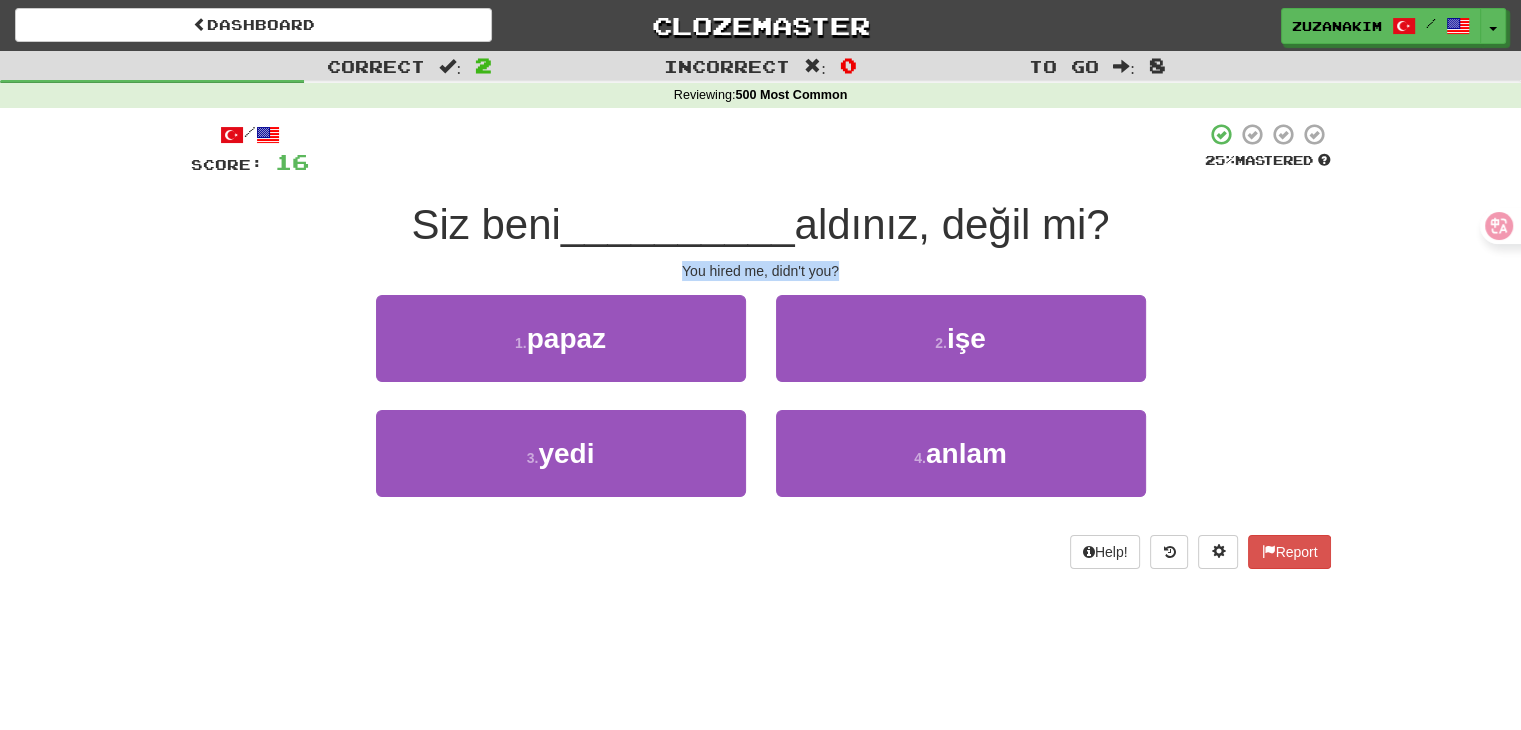 drag, startPoint x: 637, startPoint y: 269, endPoint x: 848, endPoint y: 269, distance: 211 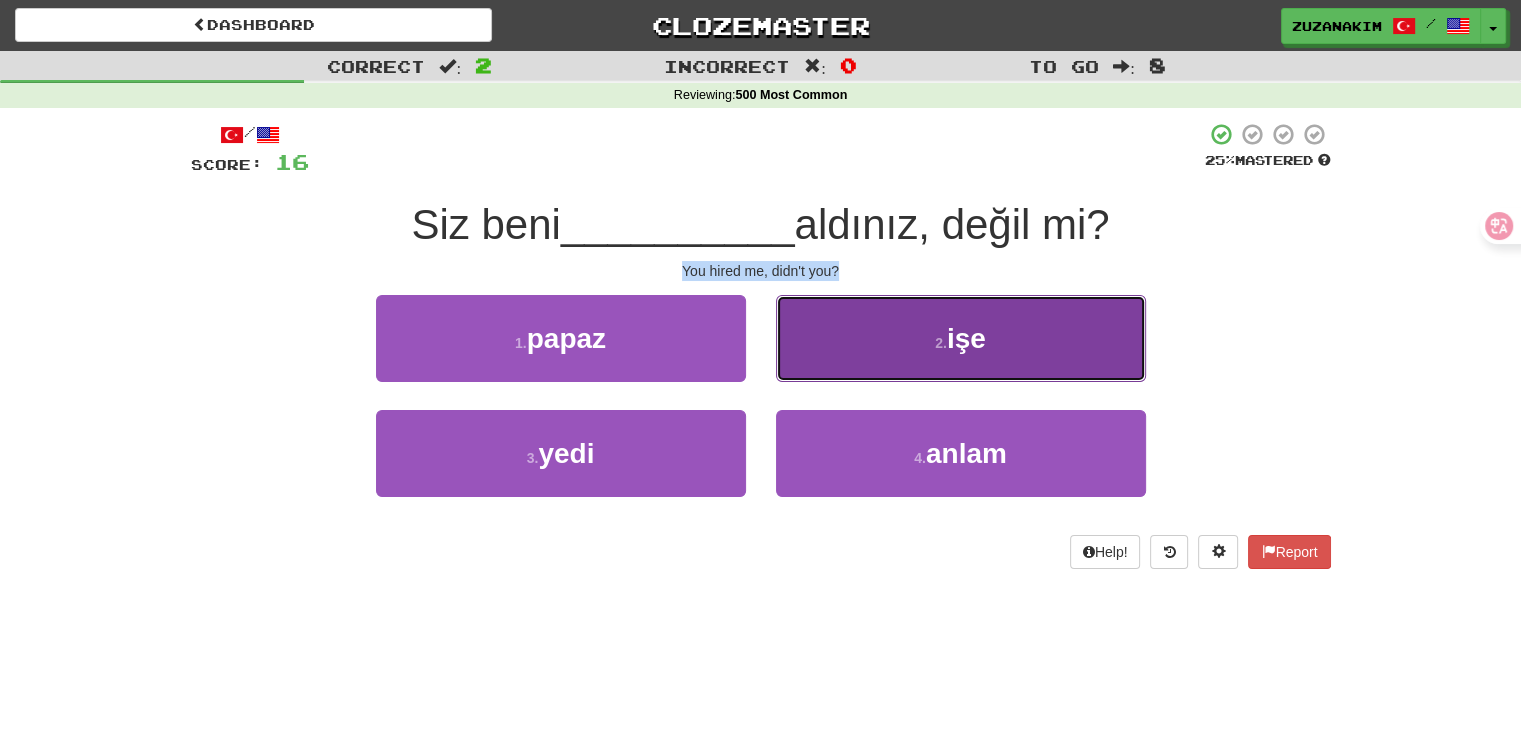 click on "işe" at bounding box center (966, 338) 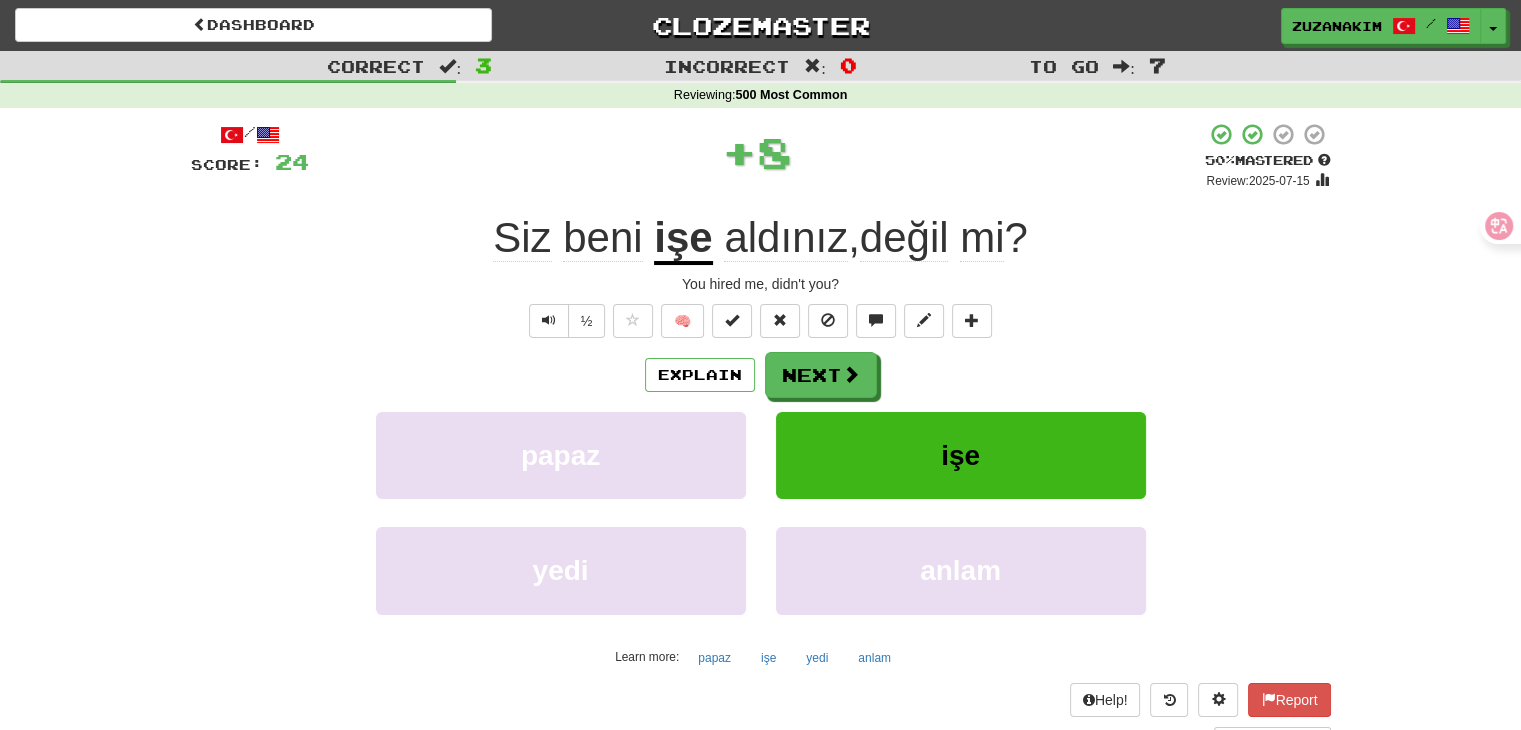 click on "+ 8" at bounding box center [757, 152] 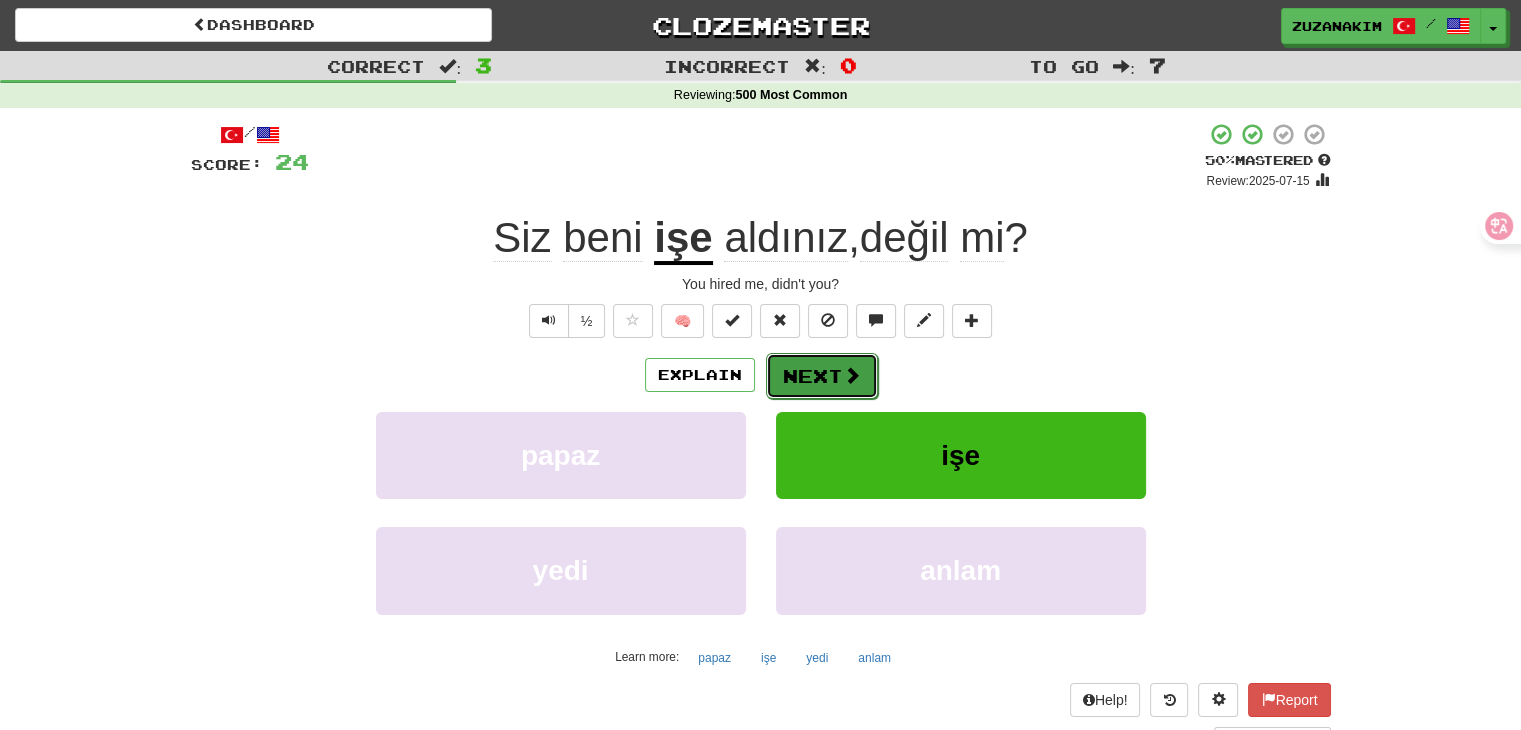 click on "Next" at bounding box center (822, 376) 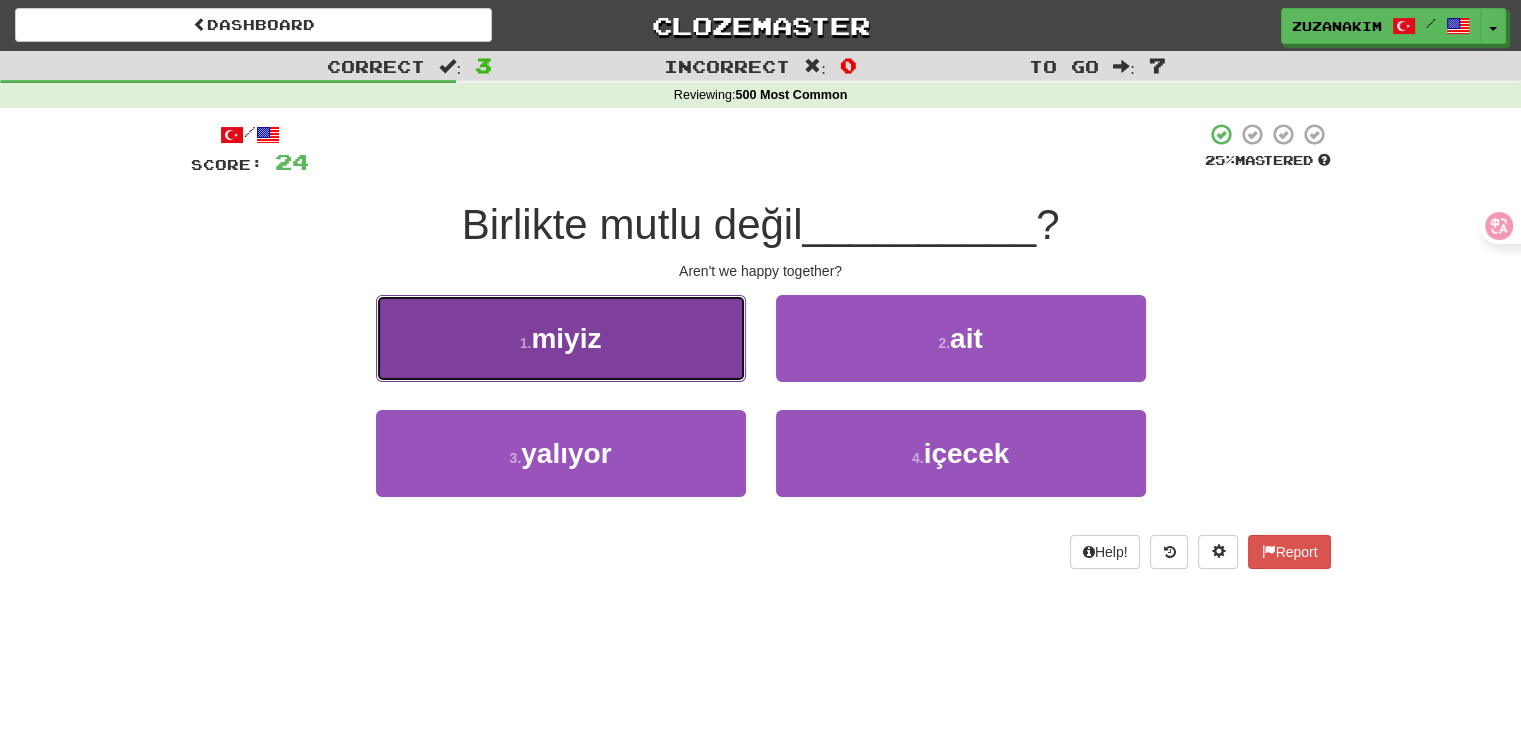 click on "1 .  miyiz" at bounding box center [561, 338] 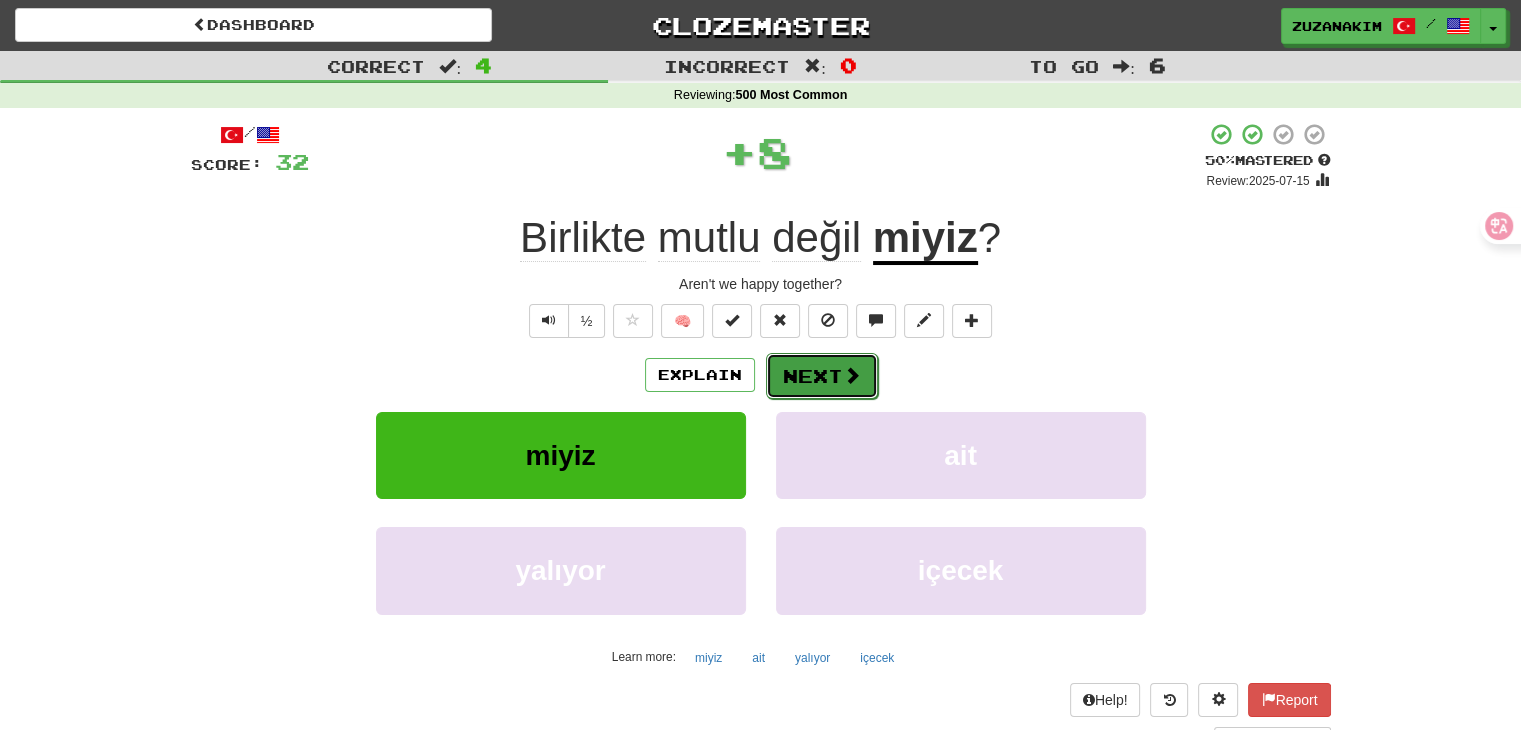 click on "Explain Next" at bounding box center [761, 375] 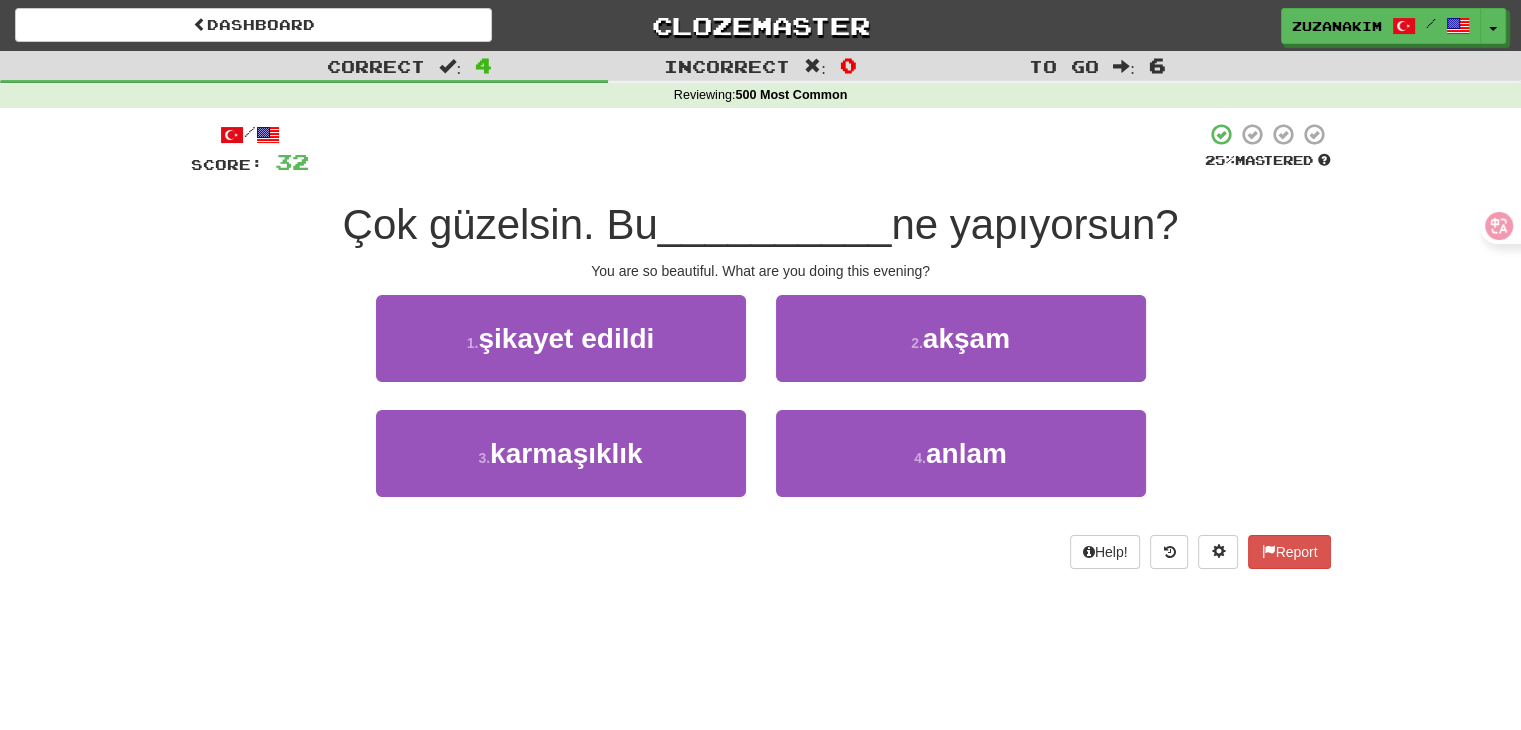 drag, startPoint x: 558, startPoint y: 225, endPoint x: 663, endPoint y: 225, distance: 105 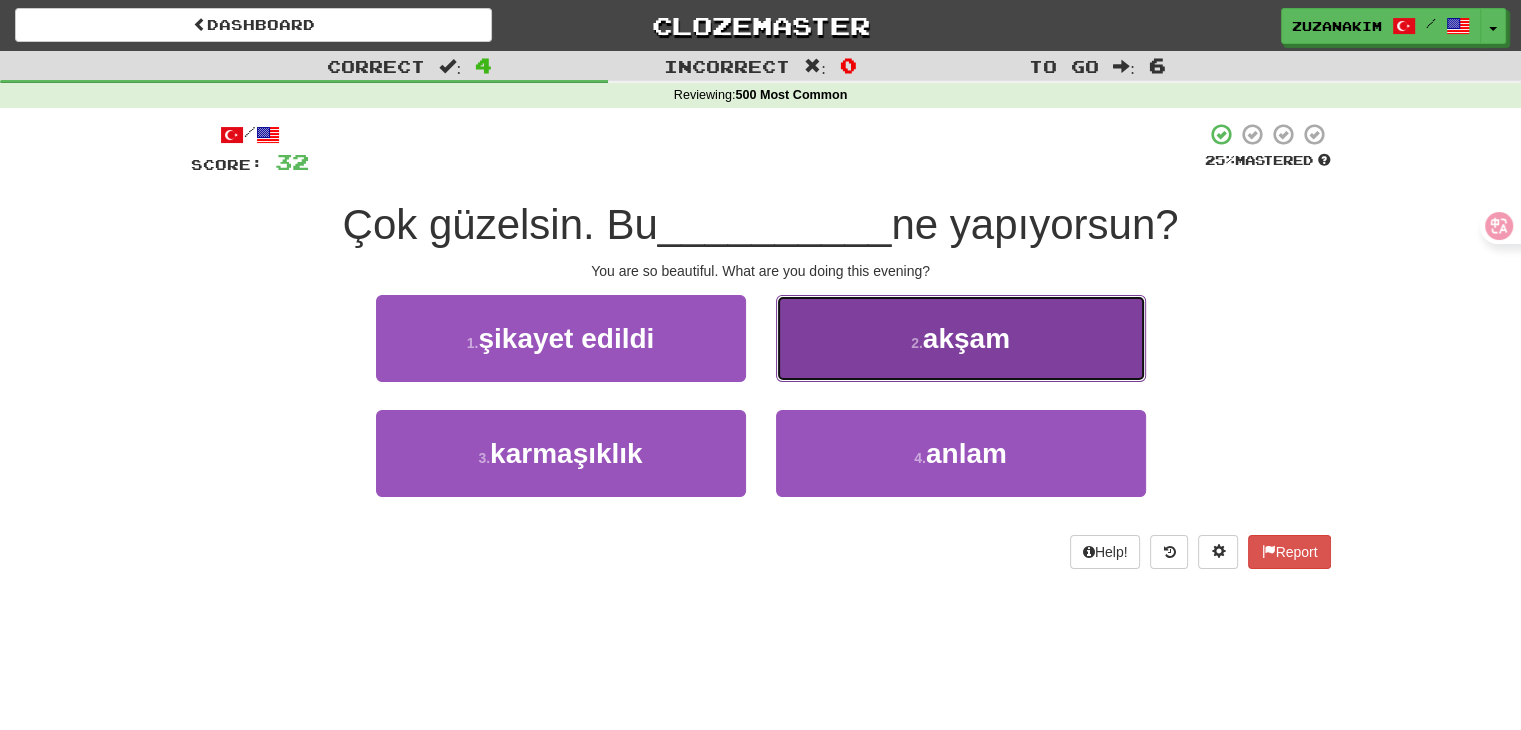 click on "2 .  akşam" at bounding box center [961, 338] 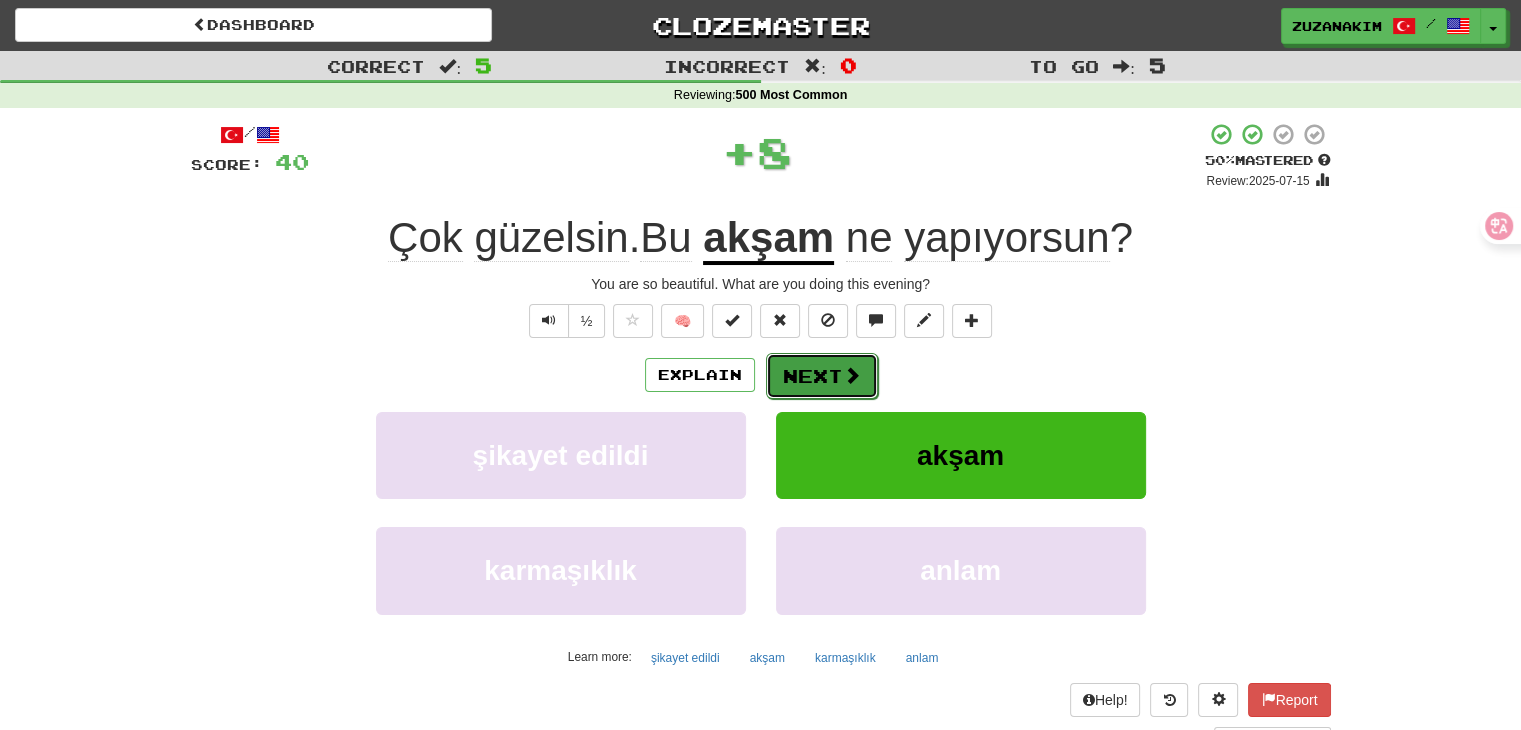 click on "Next" at bounding box center (822, 376) 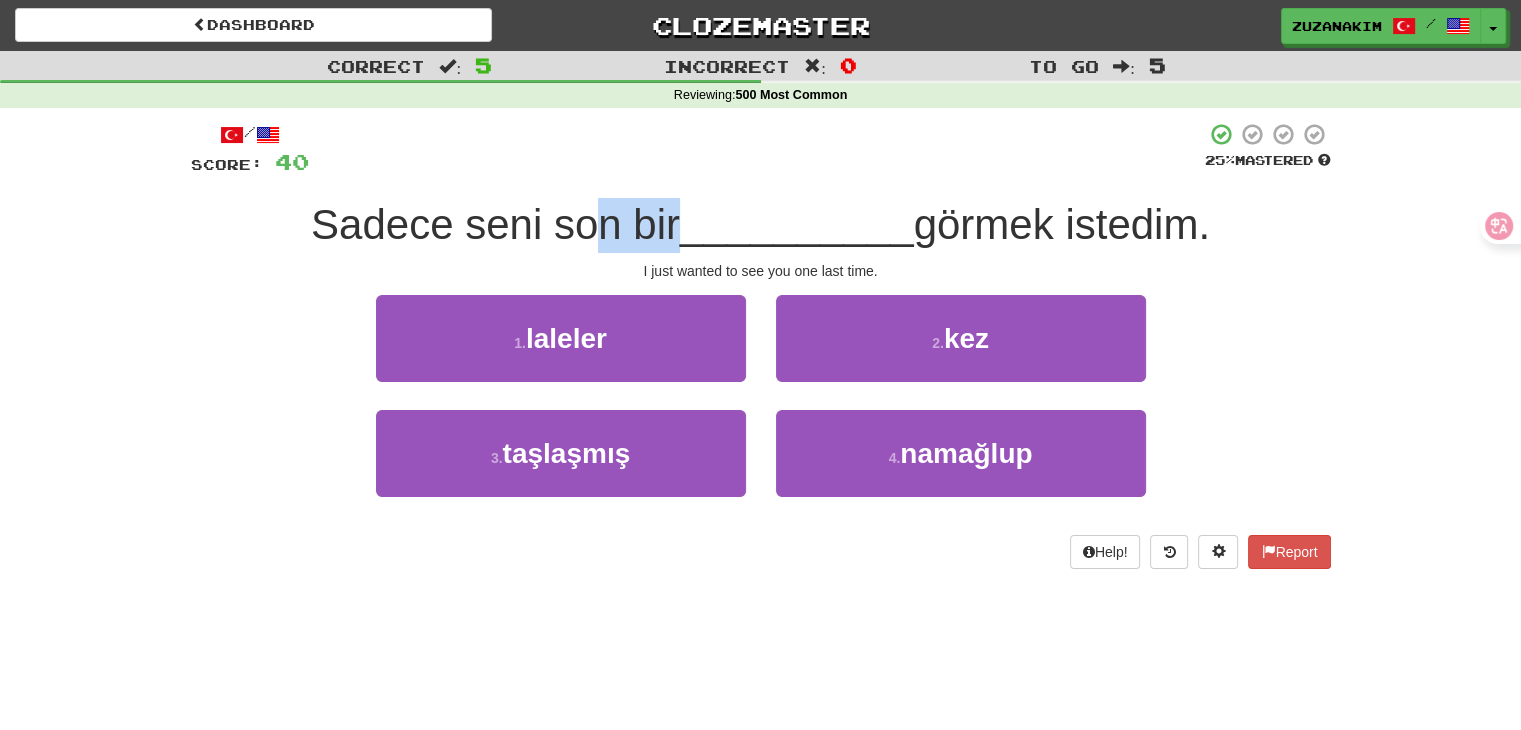 drag, startPoint x: 588, startPoint y: 245, endPoint x: 661, endPoint y: 241, distance: 73.109505 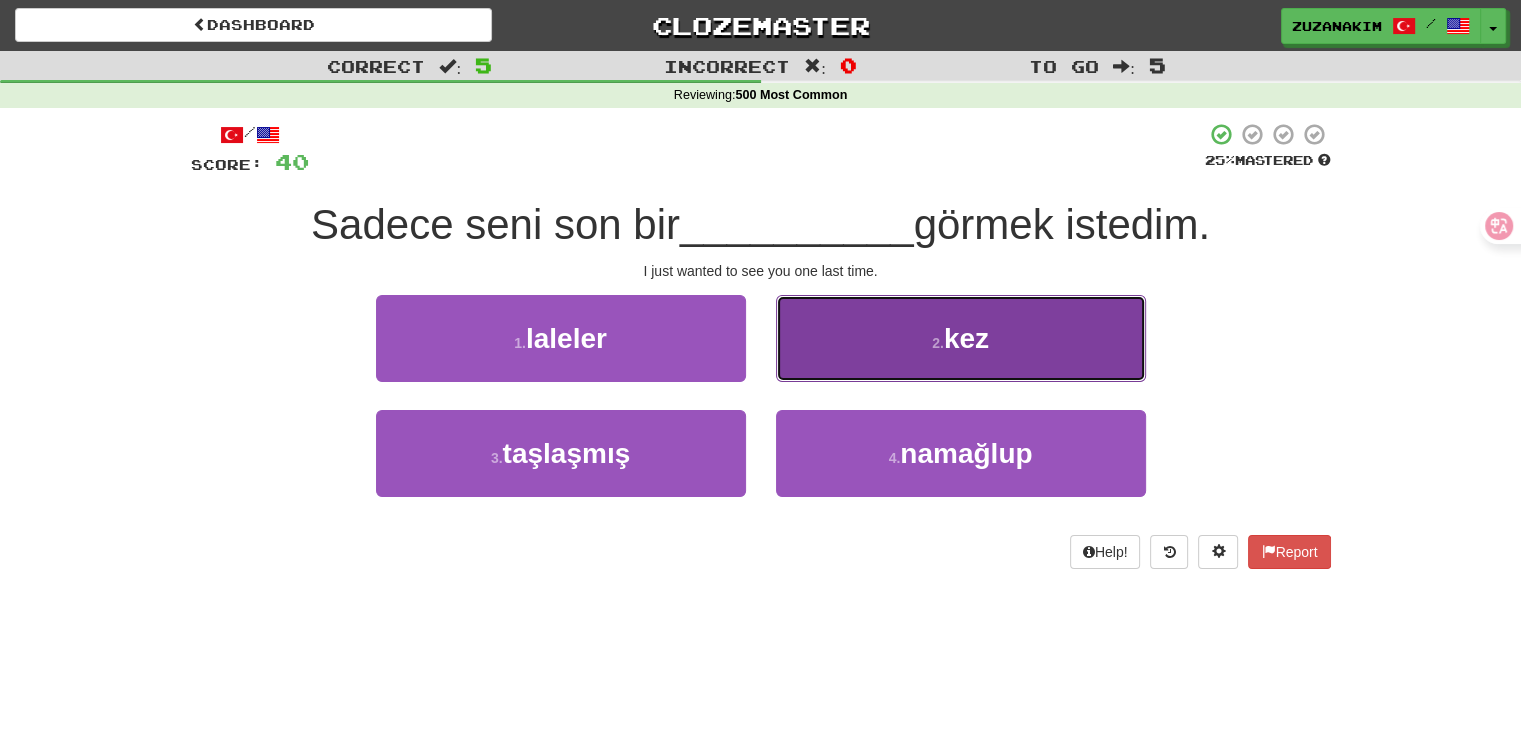 click on "2 .  kez" at bounding box center (961, 338) 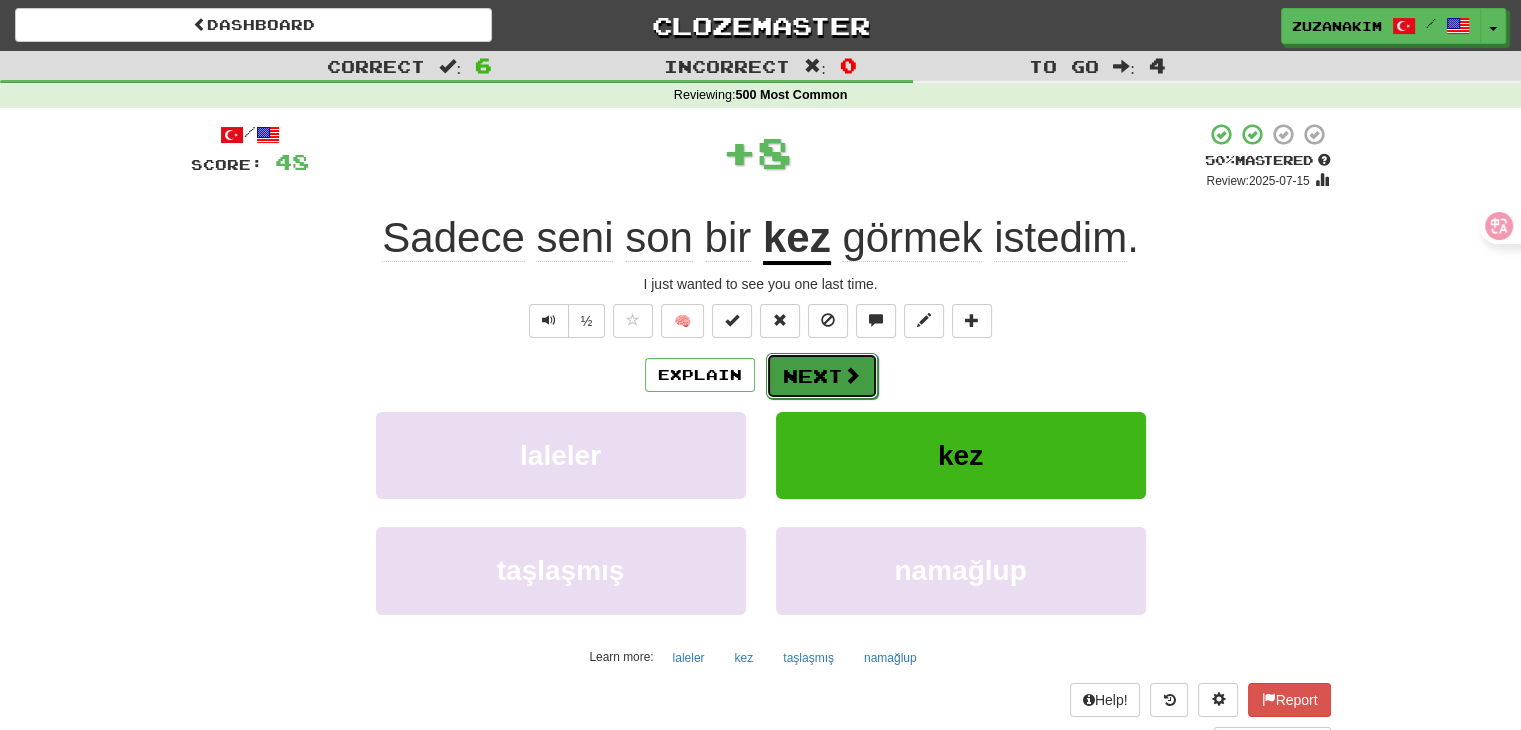 click on "Next" at bounding box center (822, 376) 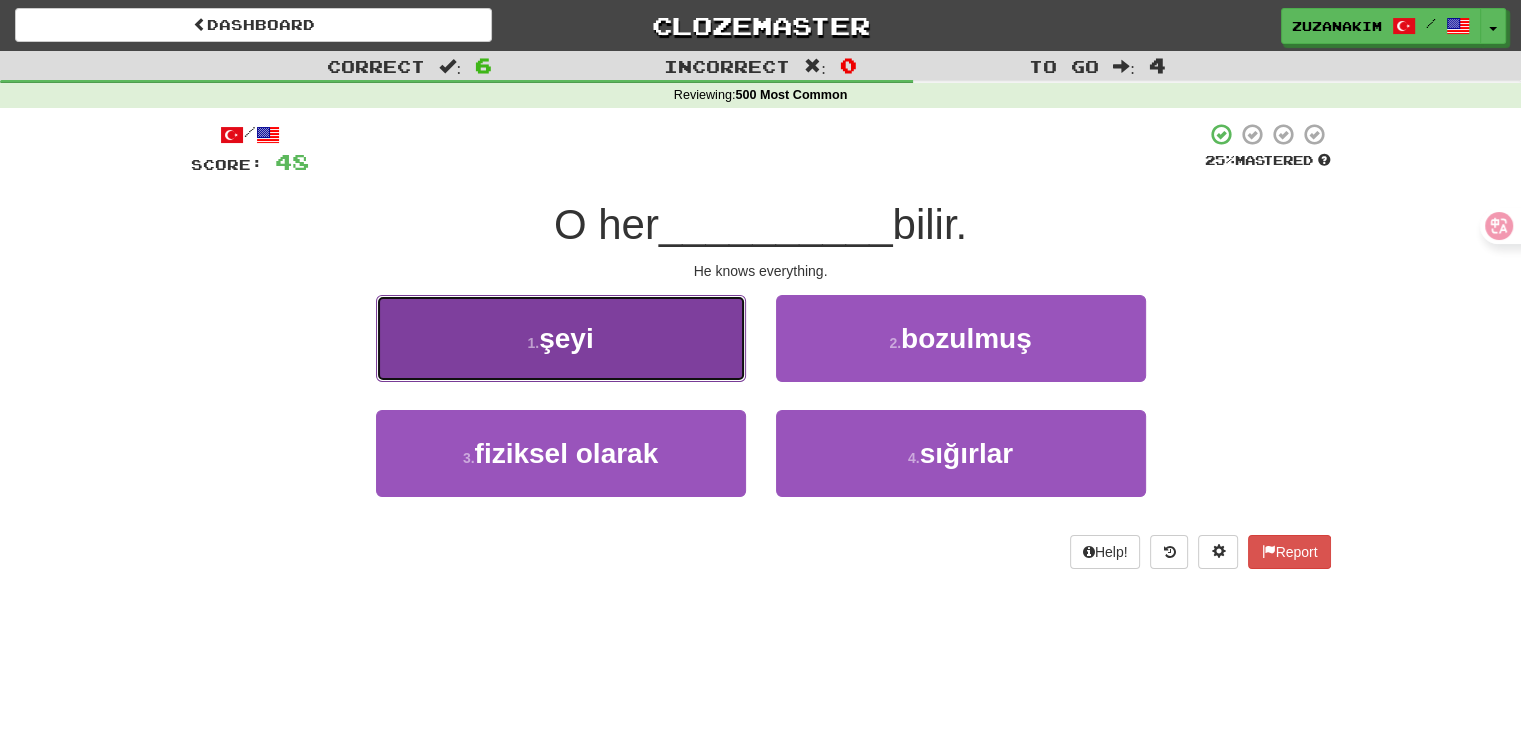 click on "1 .  şeyi" at bounding box center (561, 338) 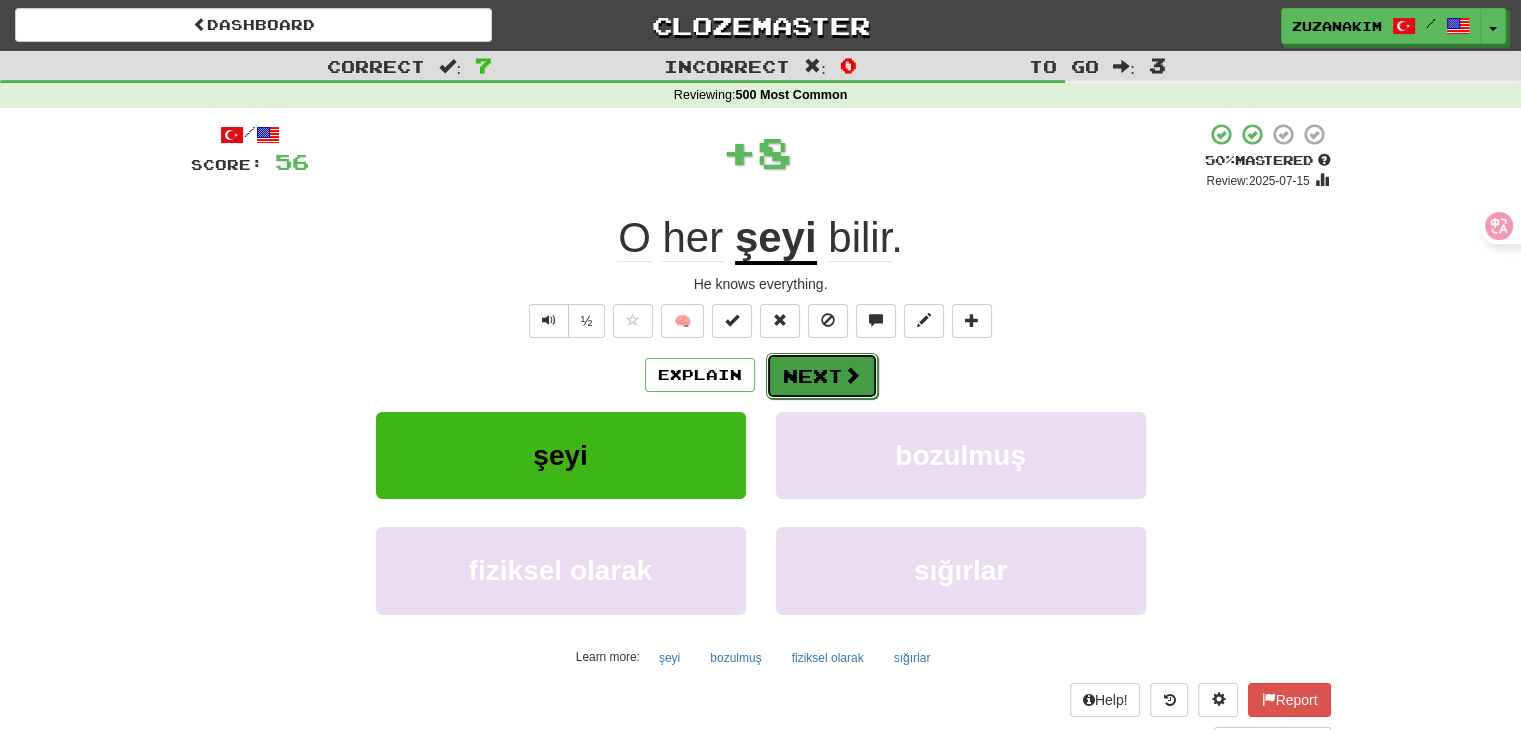 click on "Next" at bounding box center (822, 376) 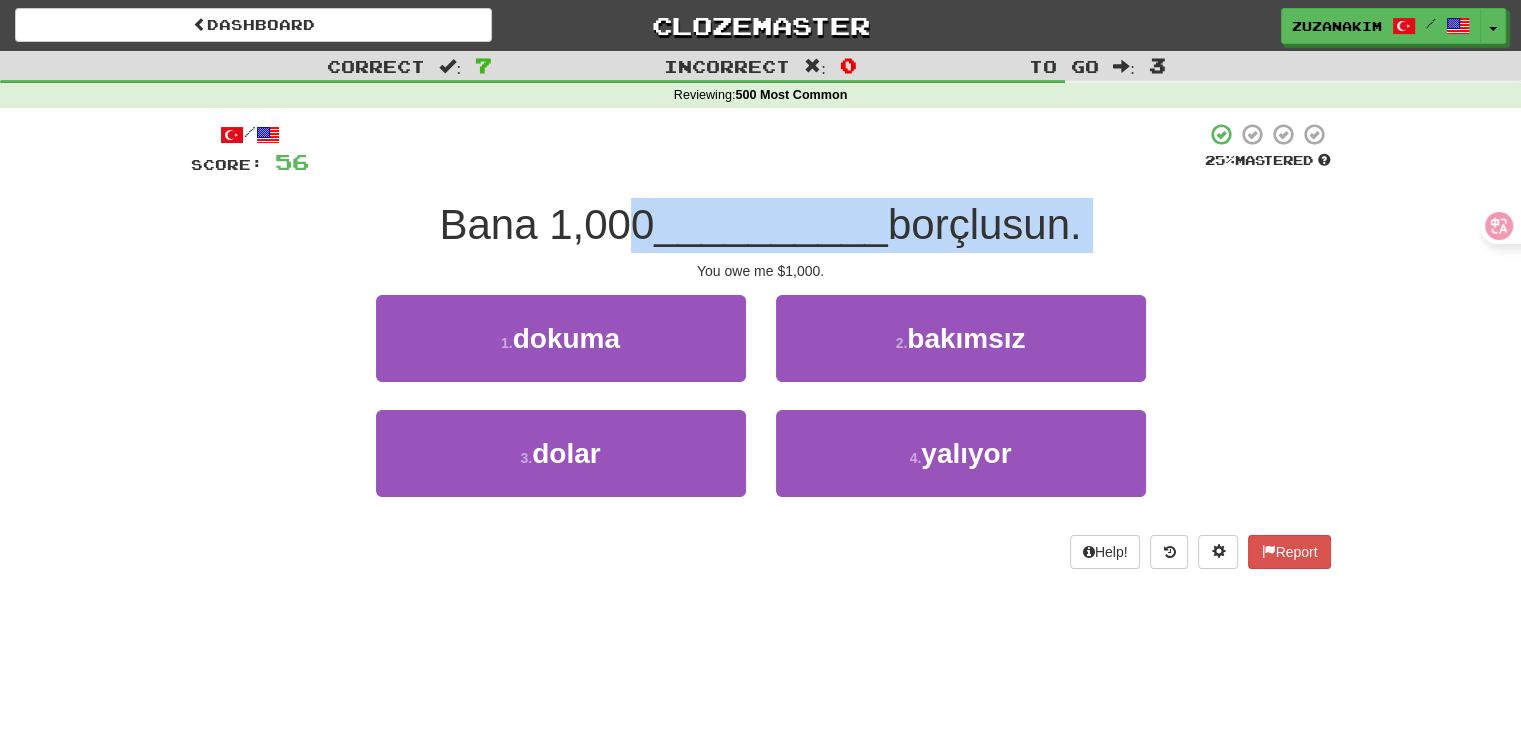 drag, startPoint x: 428, startPoint y: 254, endPoint x: 629, endPoint y: 247, distance: 201.12186 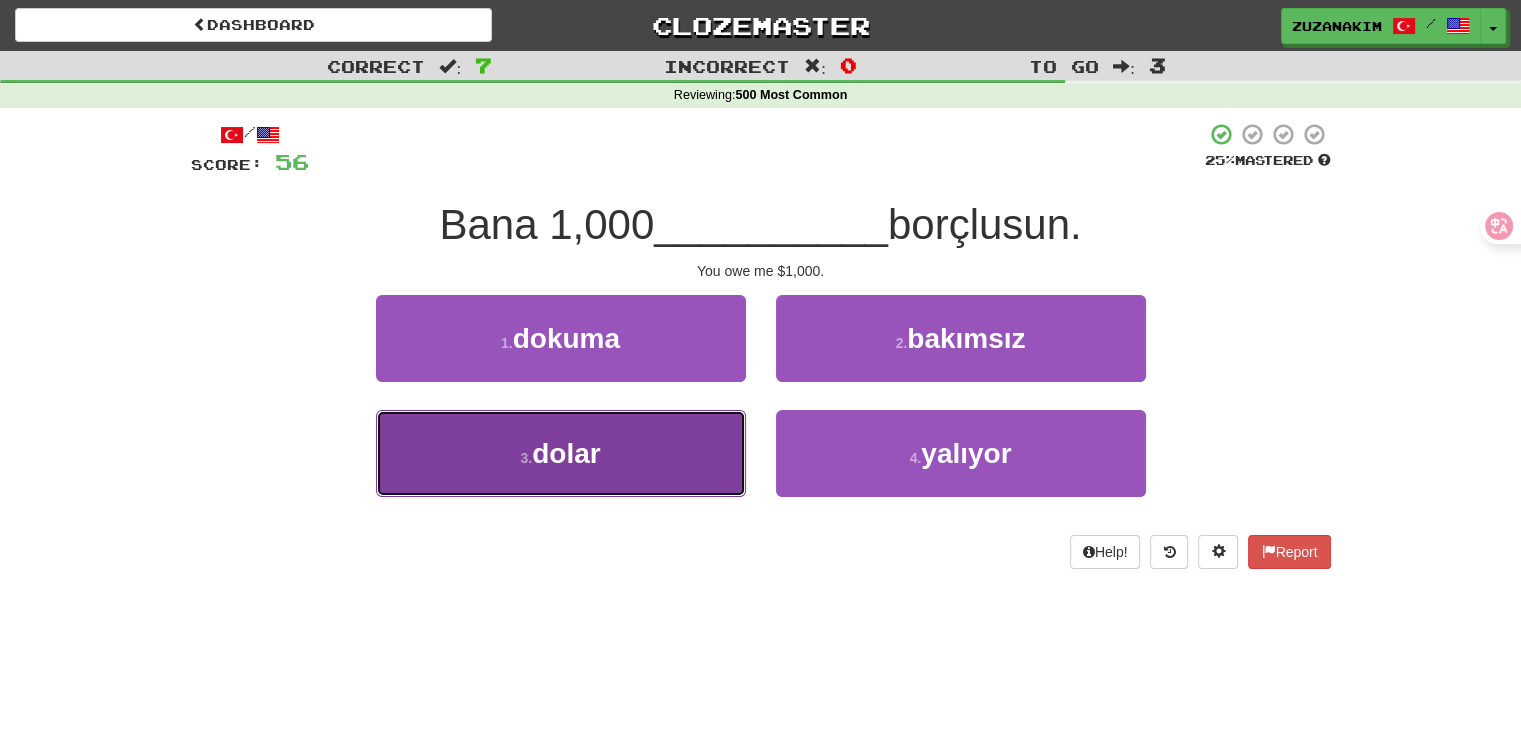 click on "3 [CURRENCY]" at bounding box center (561, 453) 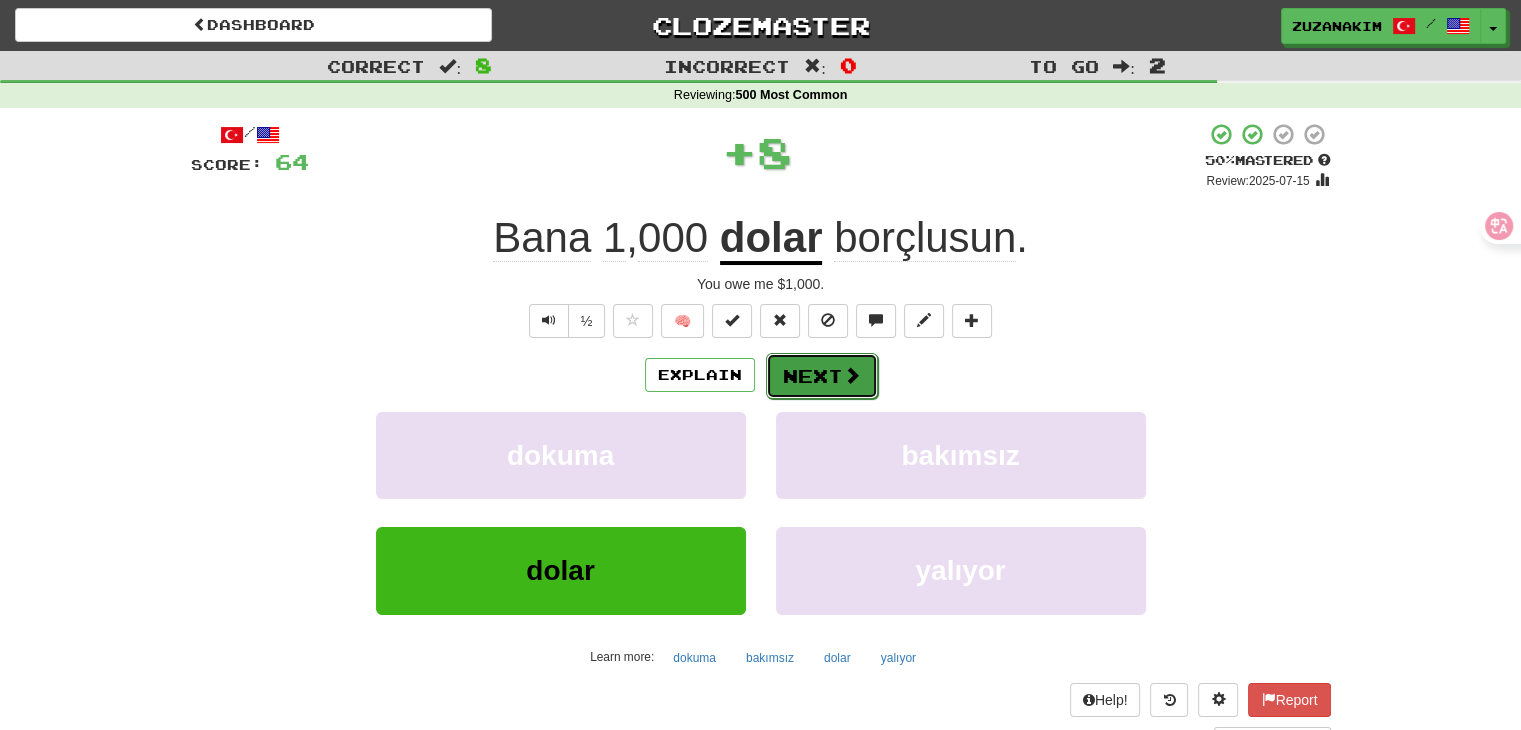 click on "Next" at bounding box center [822, 376] 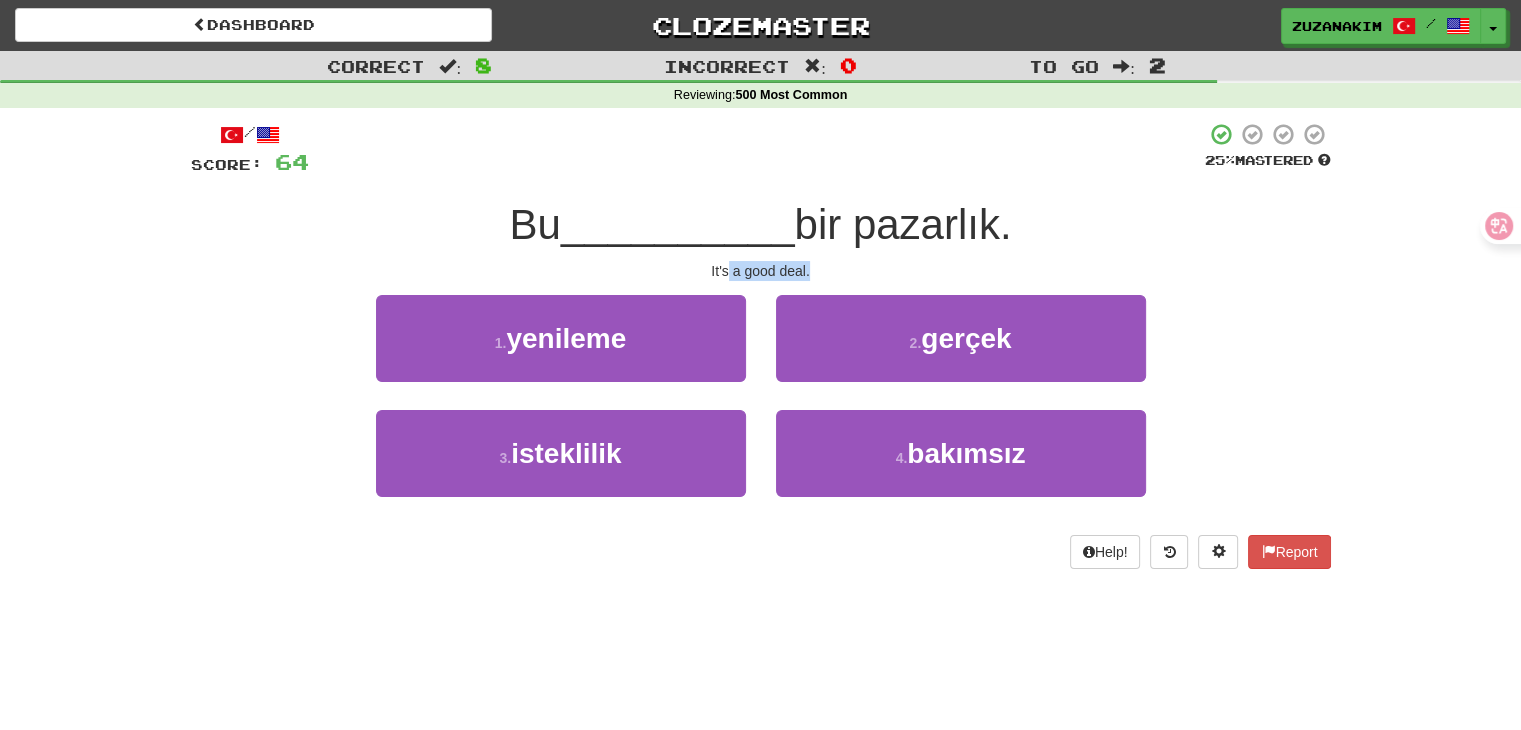 drag, startPoint x: 726, startPoint y: 264, endPoint x: 809, endPoint y: 265, distance: 83.00603 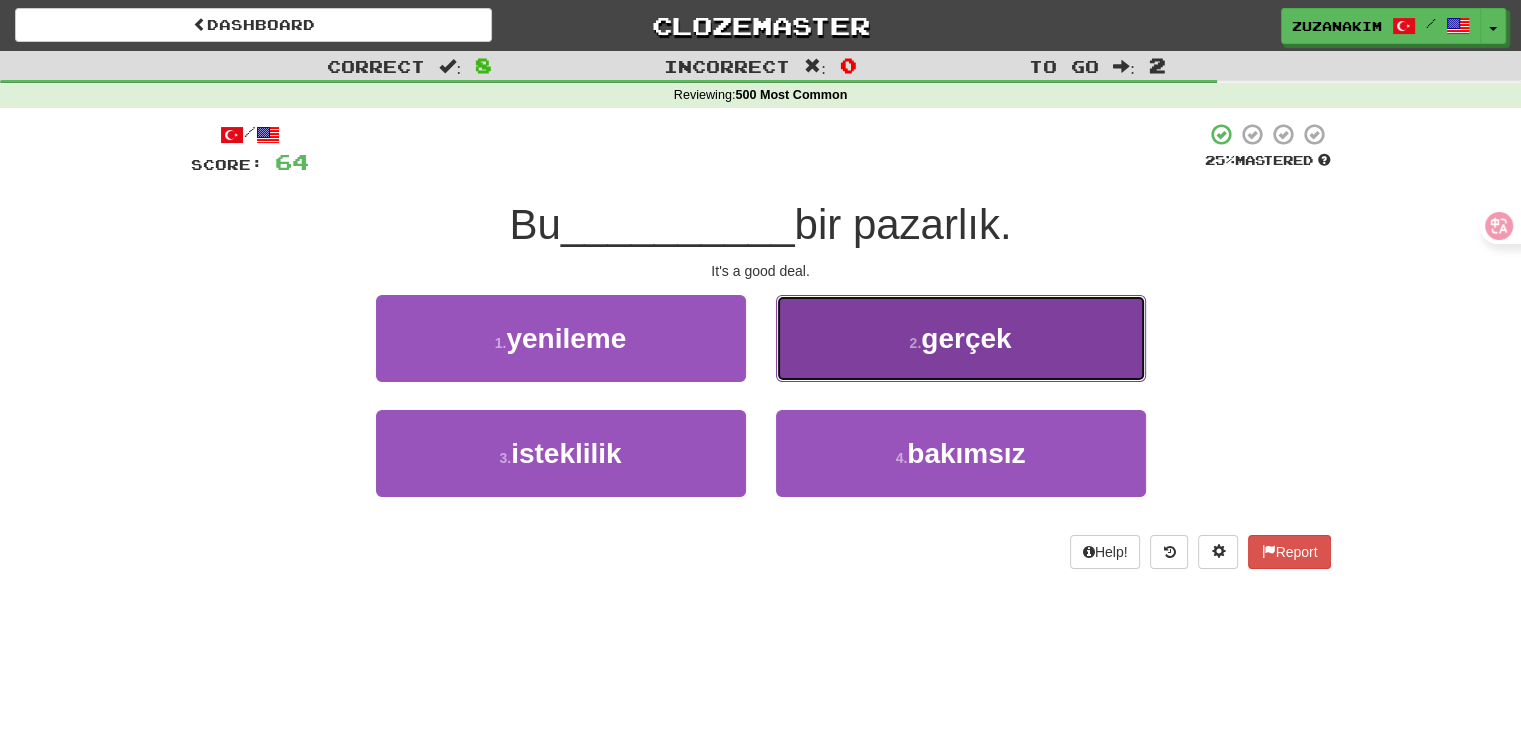 click on "2 .  gerçek" at bounding box center [961, 338] 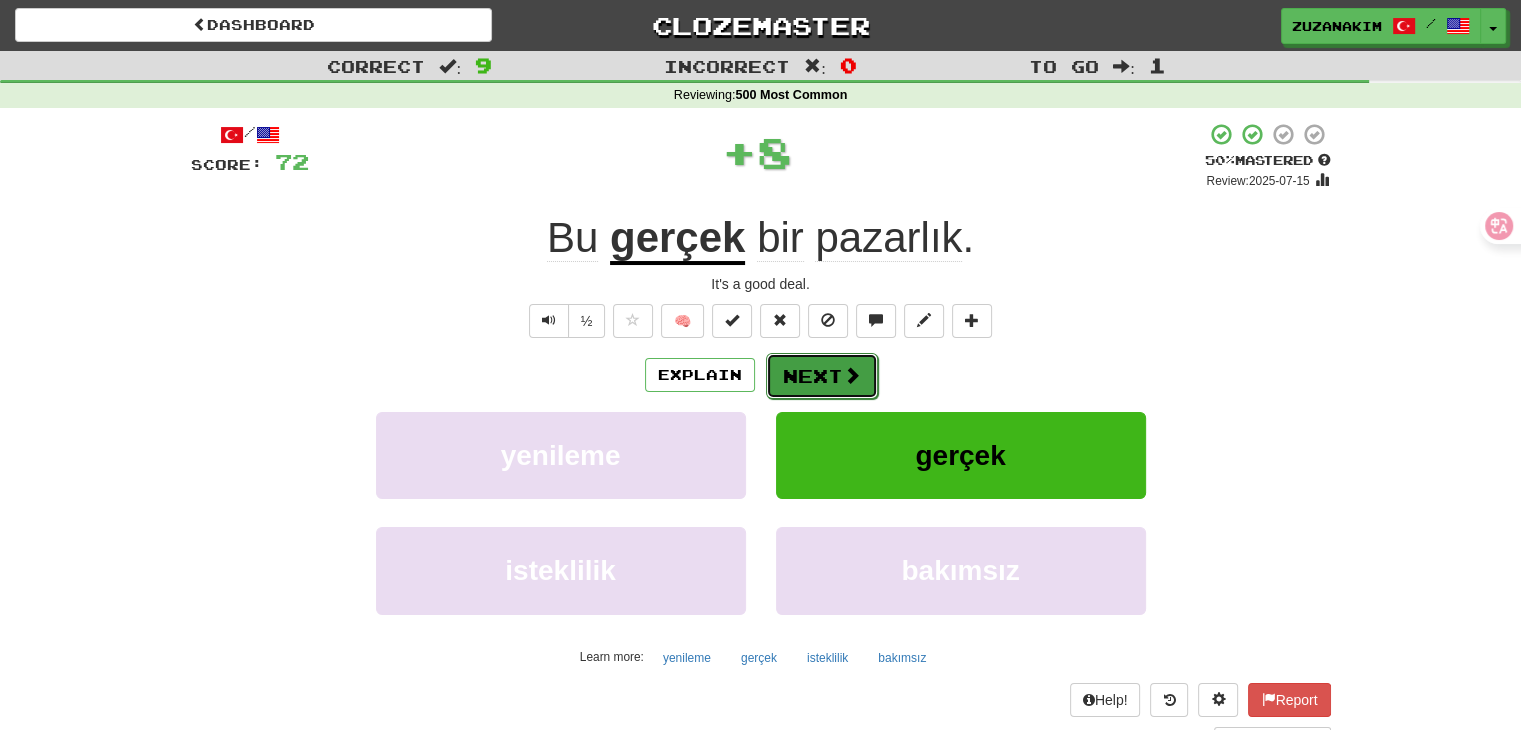 click on "Next" at bounding box center (822, 376) 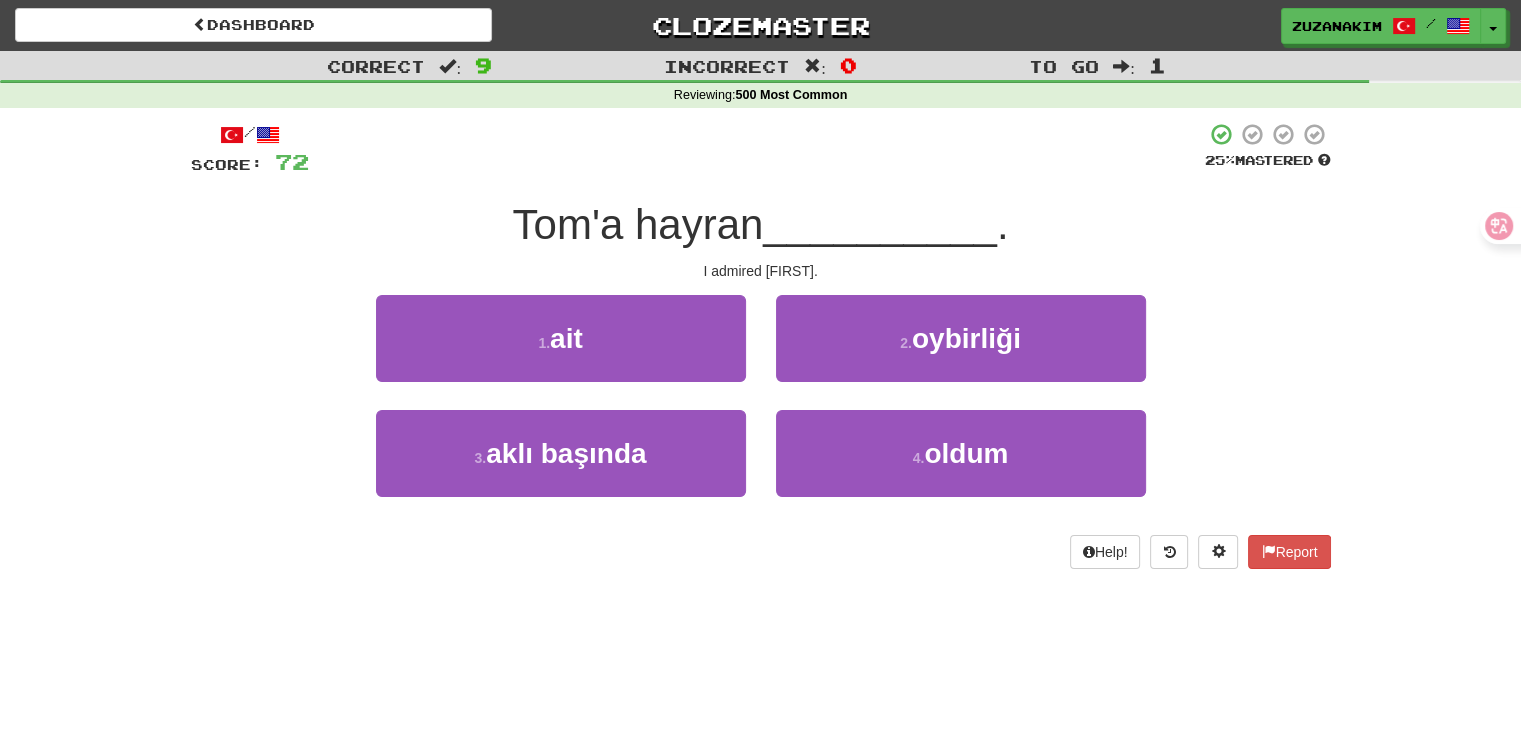 drag, startPoint x: 669, startPoint y: 245, endPoint x: 772, endPoint y: 243, distance: 103.01942 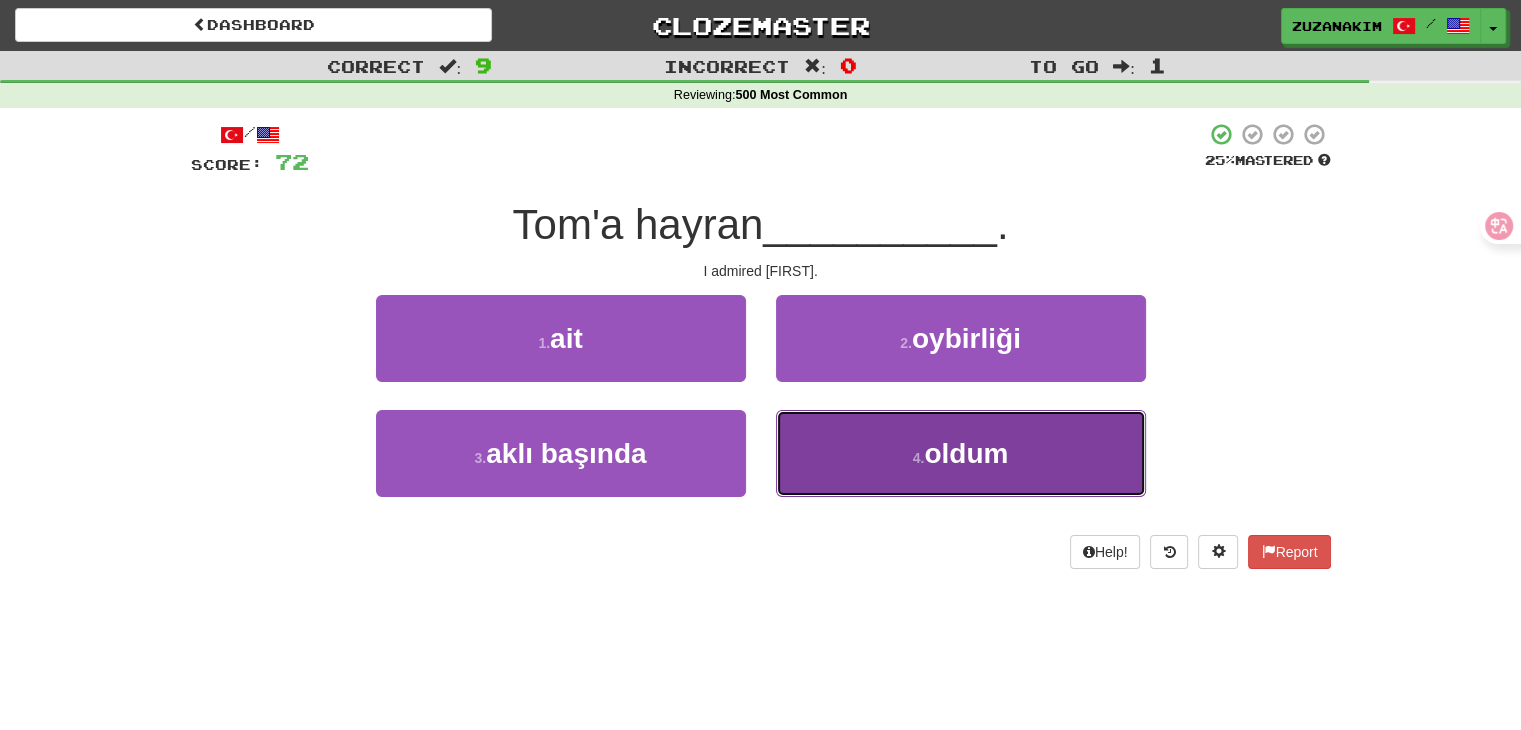click on "oldum" at bounding box center [966, 453] 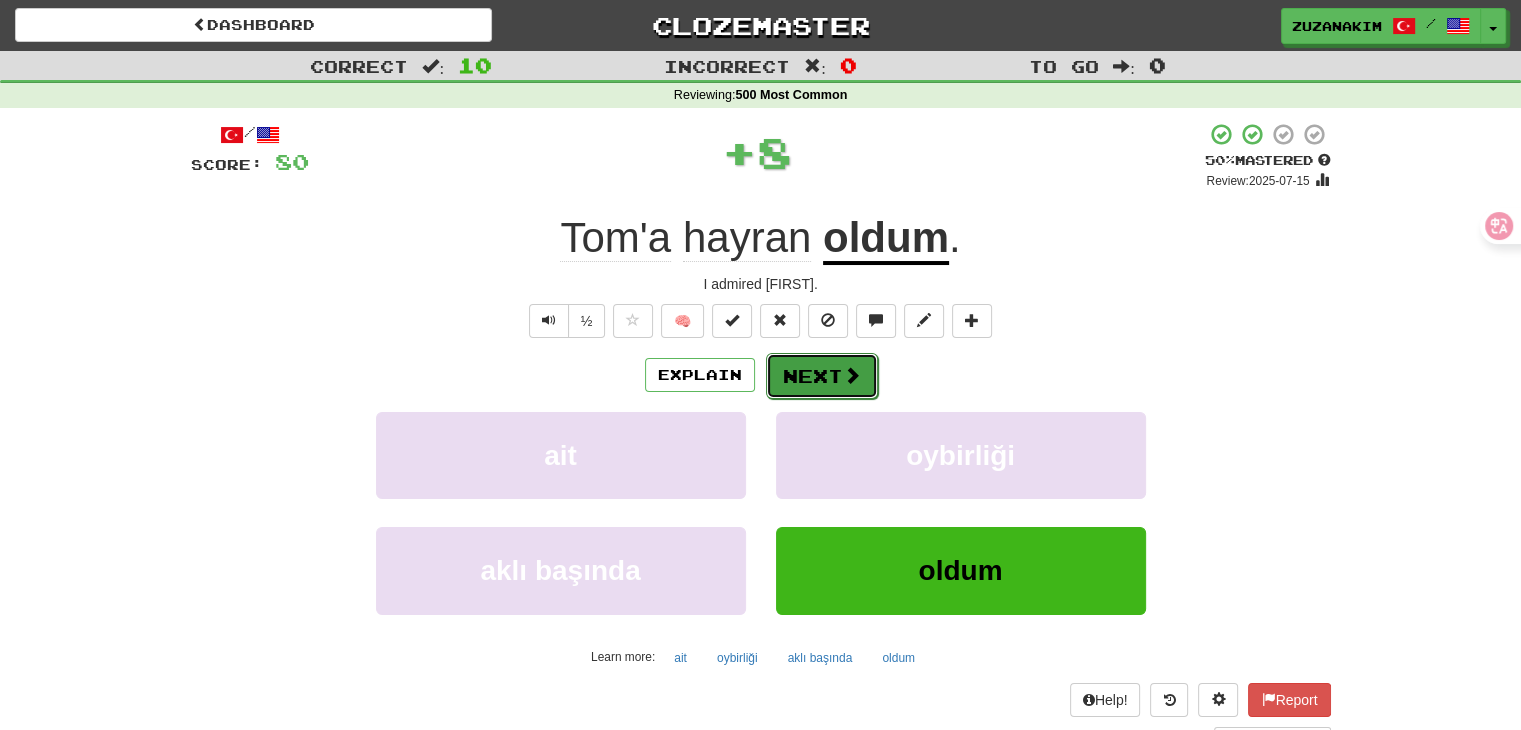 click on "Next" at bounding box center [822, 376] 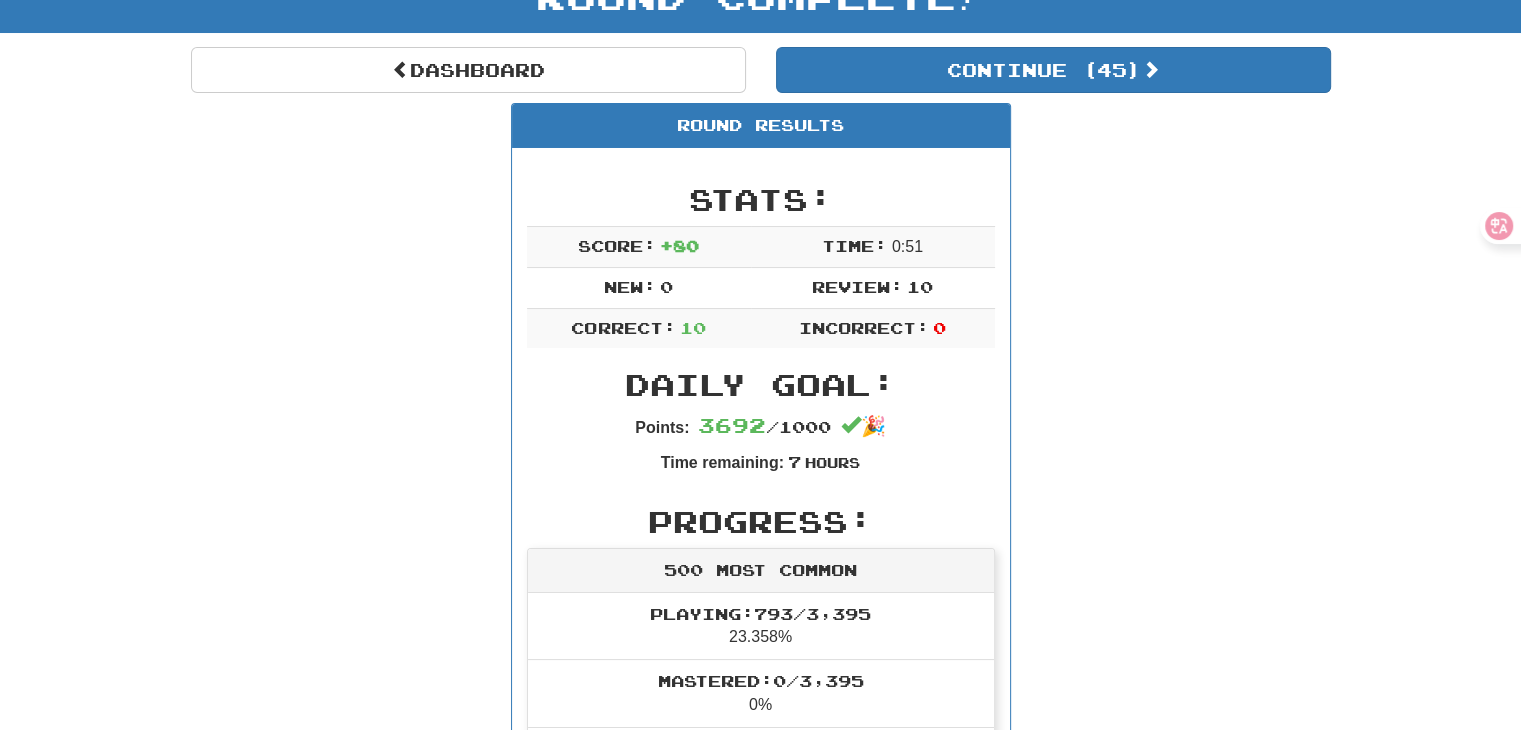 scroll, scrollTop: 0, scrollLeft: 0, axis: both 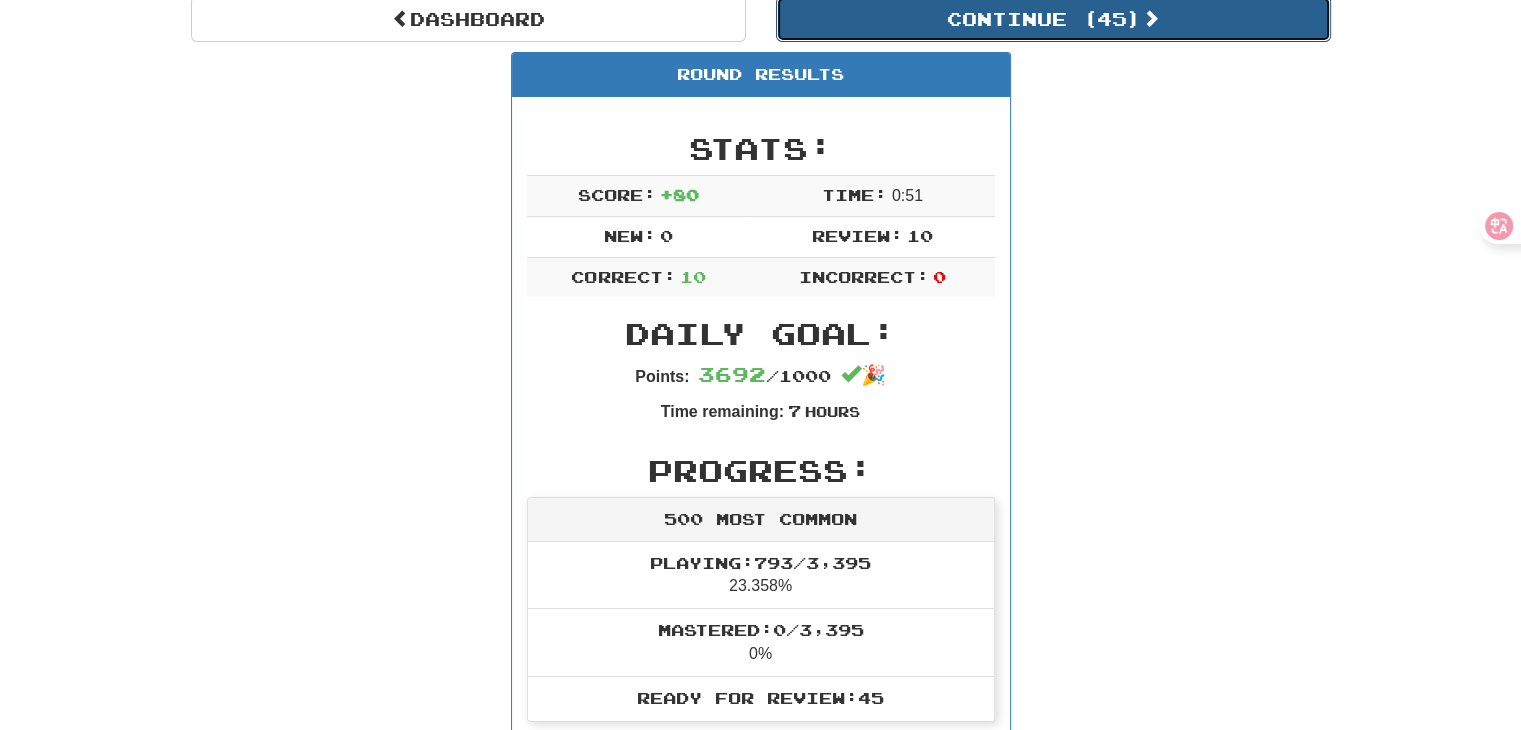 click on "Continue ( 45 )" at bounding box center (1053, 19) 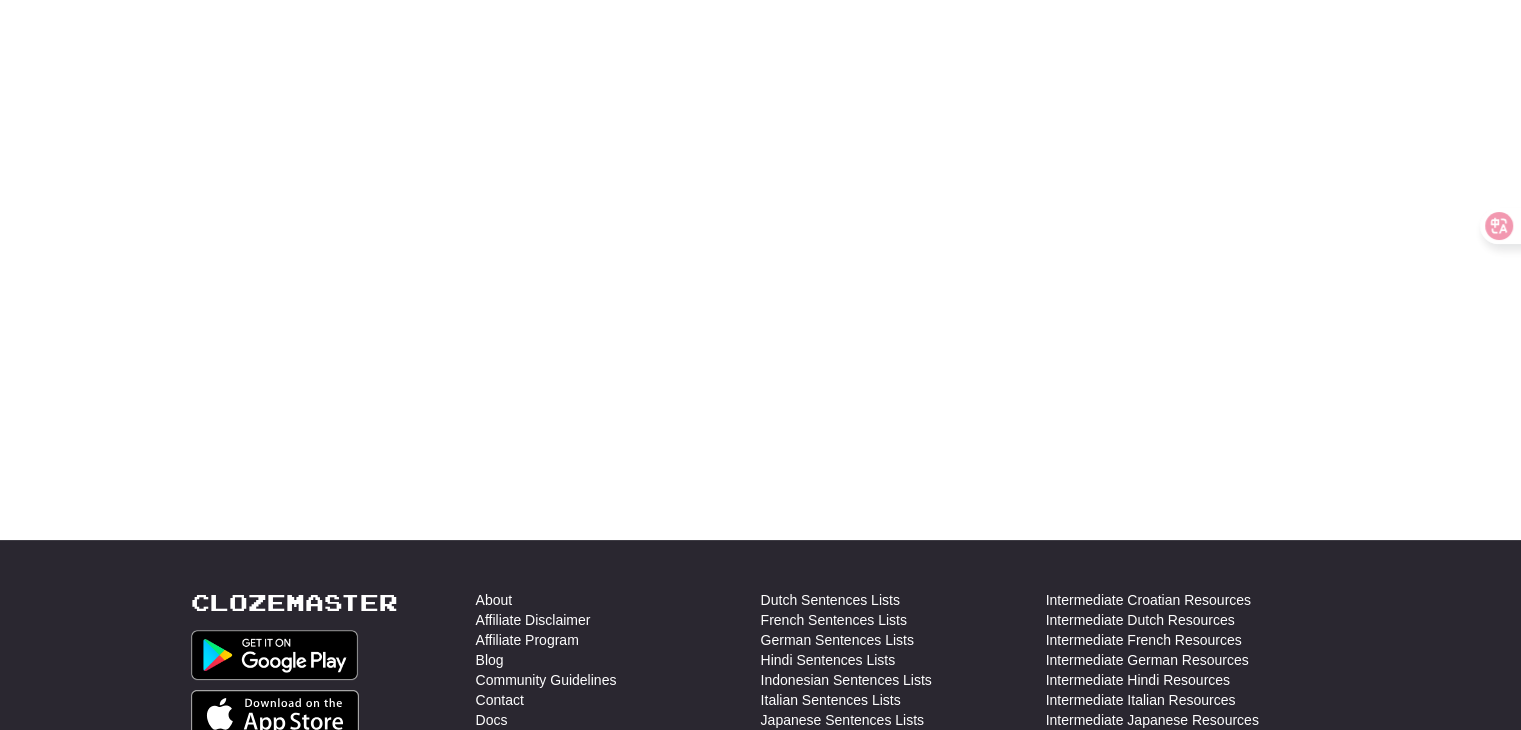 scroll, scrollTop: 0, scrollLeft: 0, axis: both 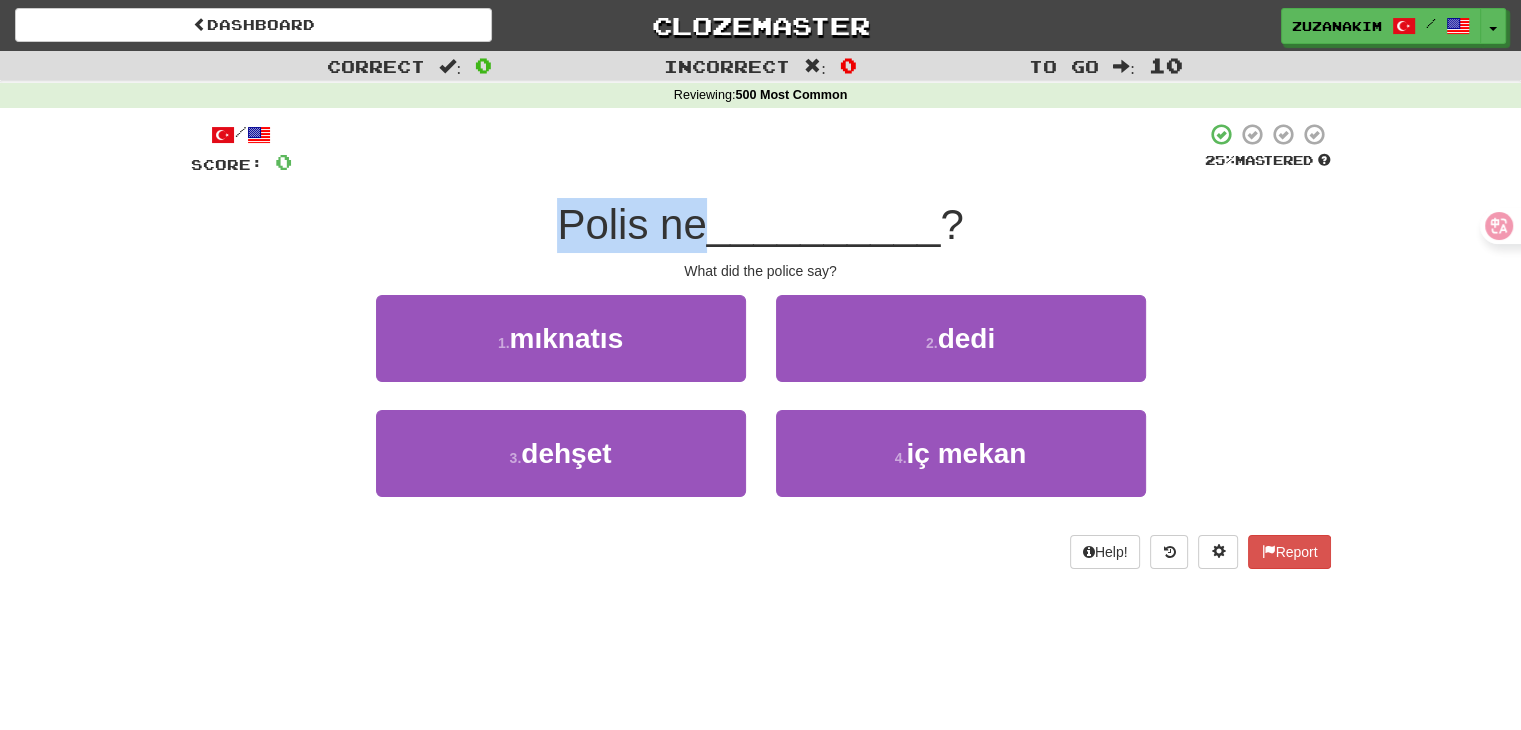 drag, startPoint x: 548, startPoint y: 230, endPoint x: 692, endPoint y: 218, distance: 144.49913 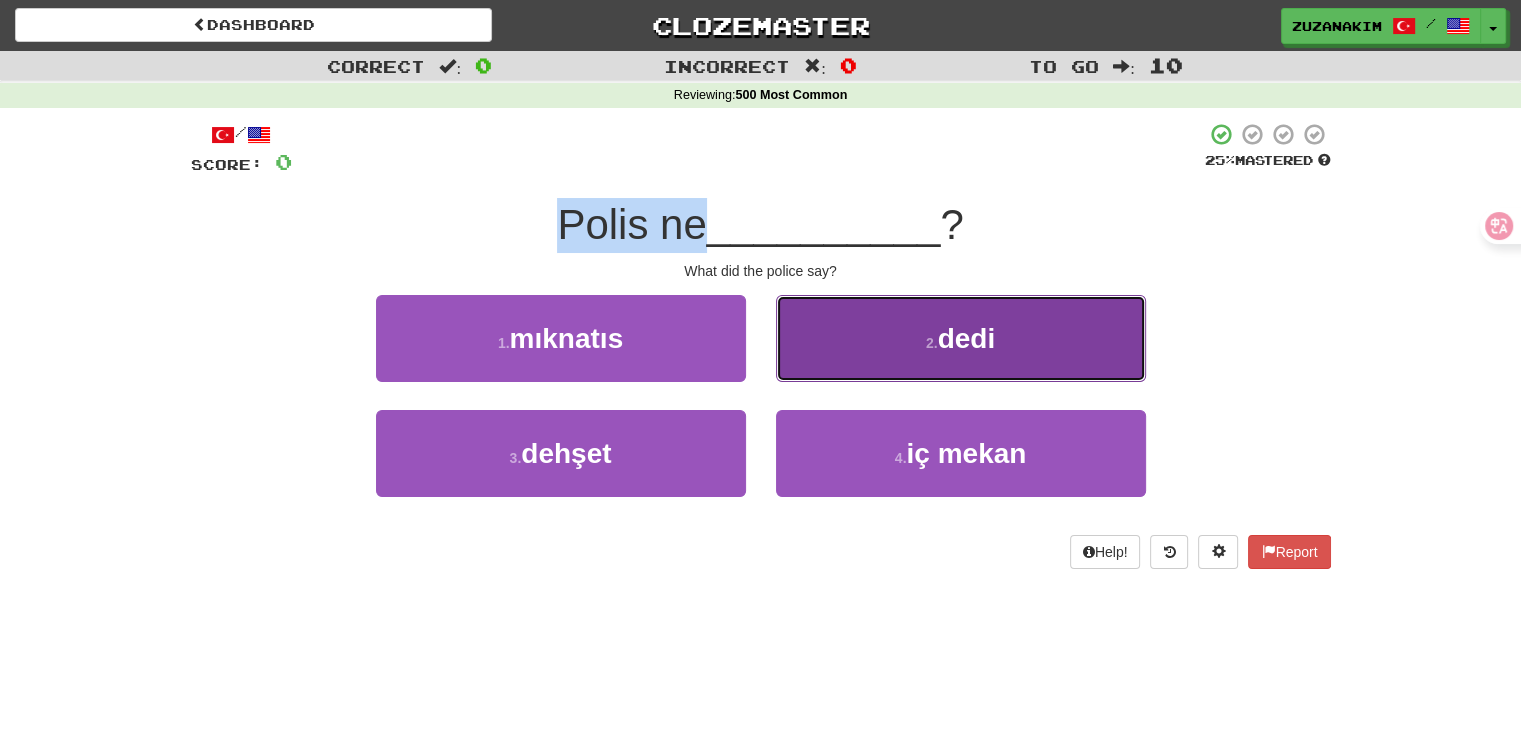 click on "2 .  dedi" at bounding box center (961, 338) 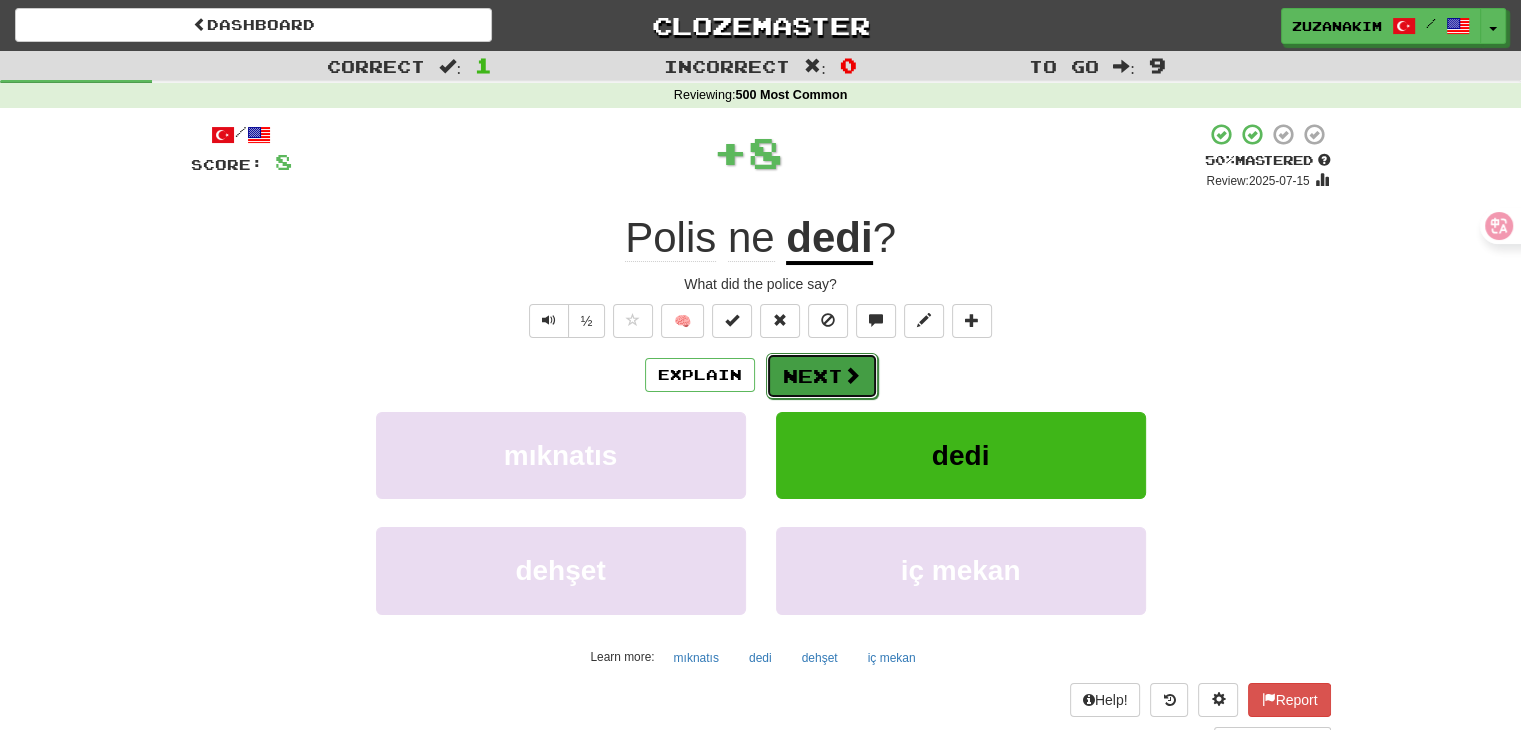 click on "Next" at bounding box center (822, 376) 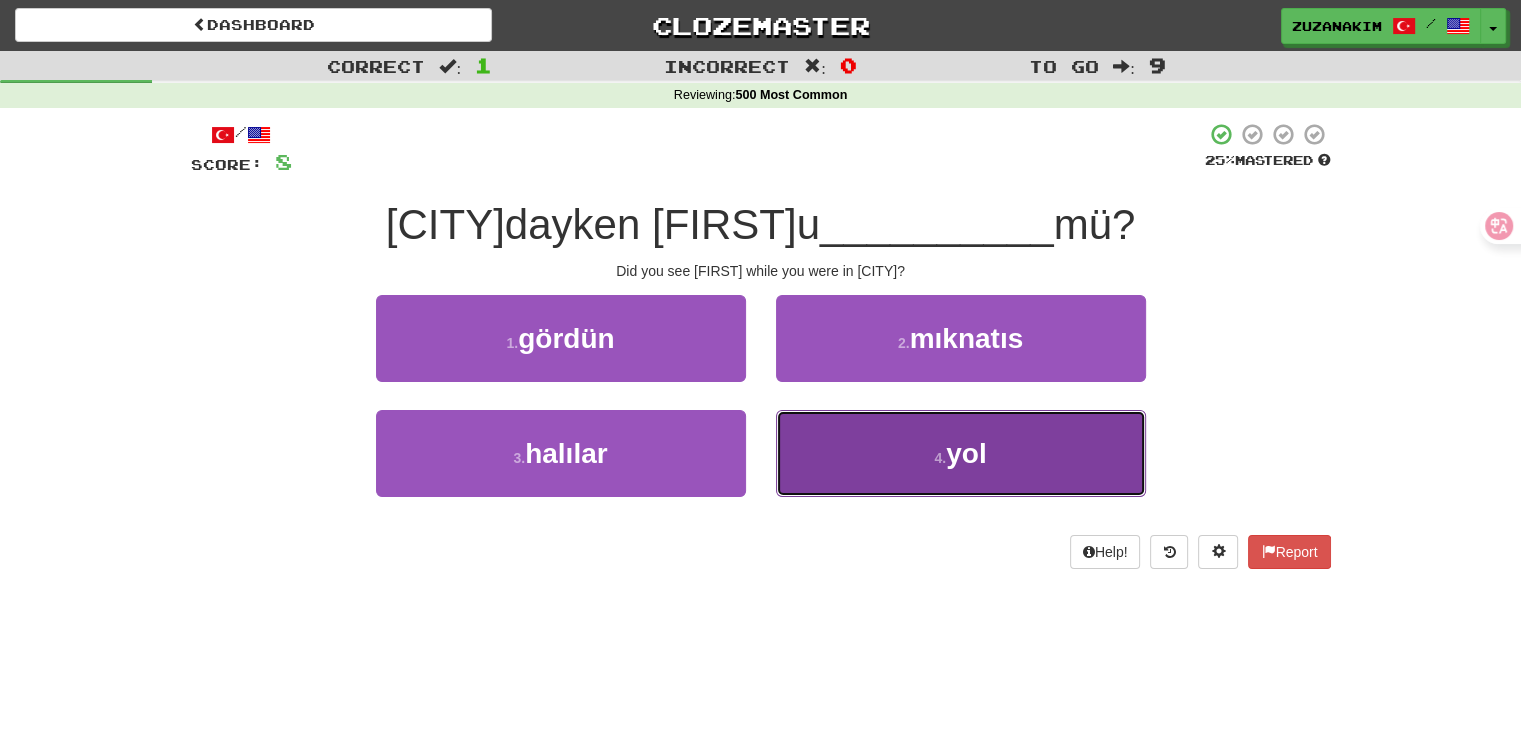 click on "4 .  yol" at bounding box center [961, 453] 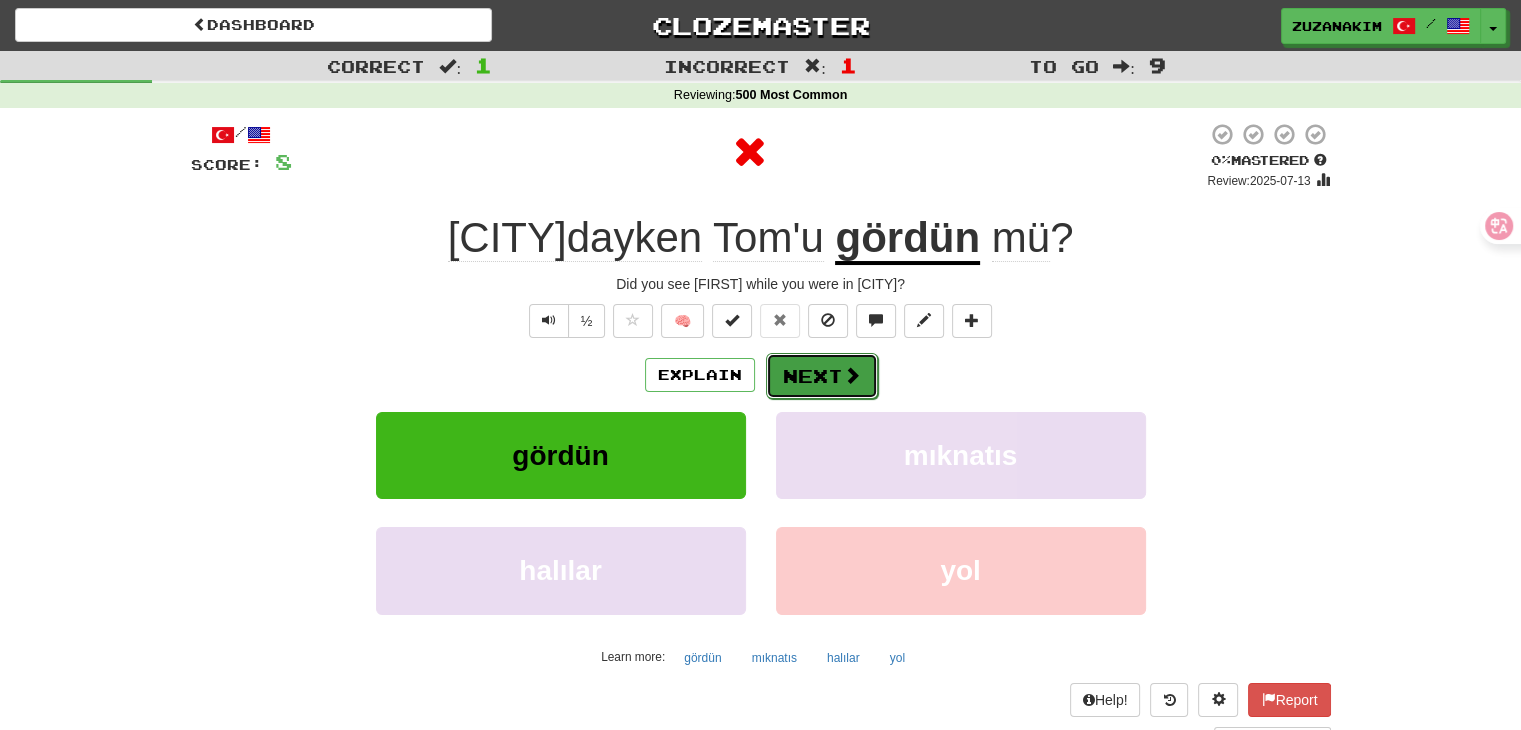 click at bounding box center (852, 375) 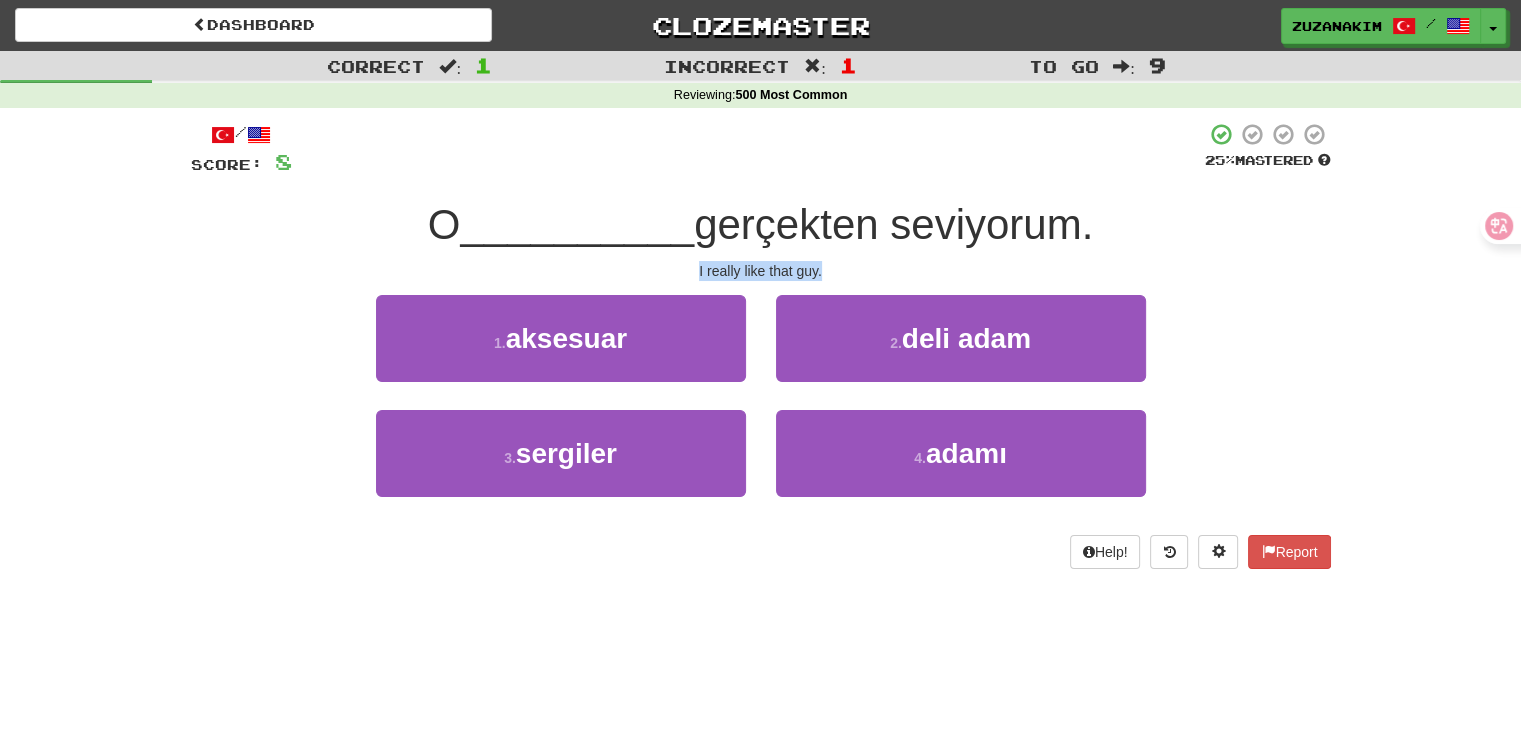 drag, startPoint x: 667, startPoint y: 265, endPoint x: 838, endPoint y: 257, distance: 171.18703 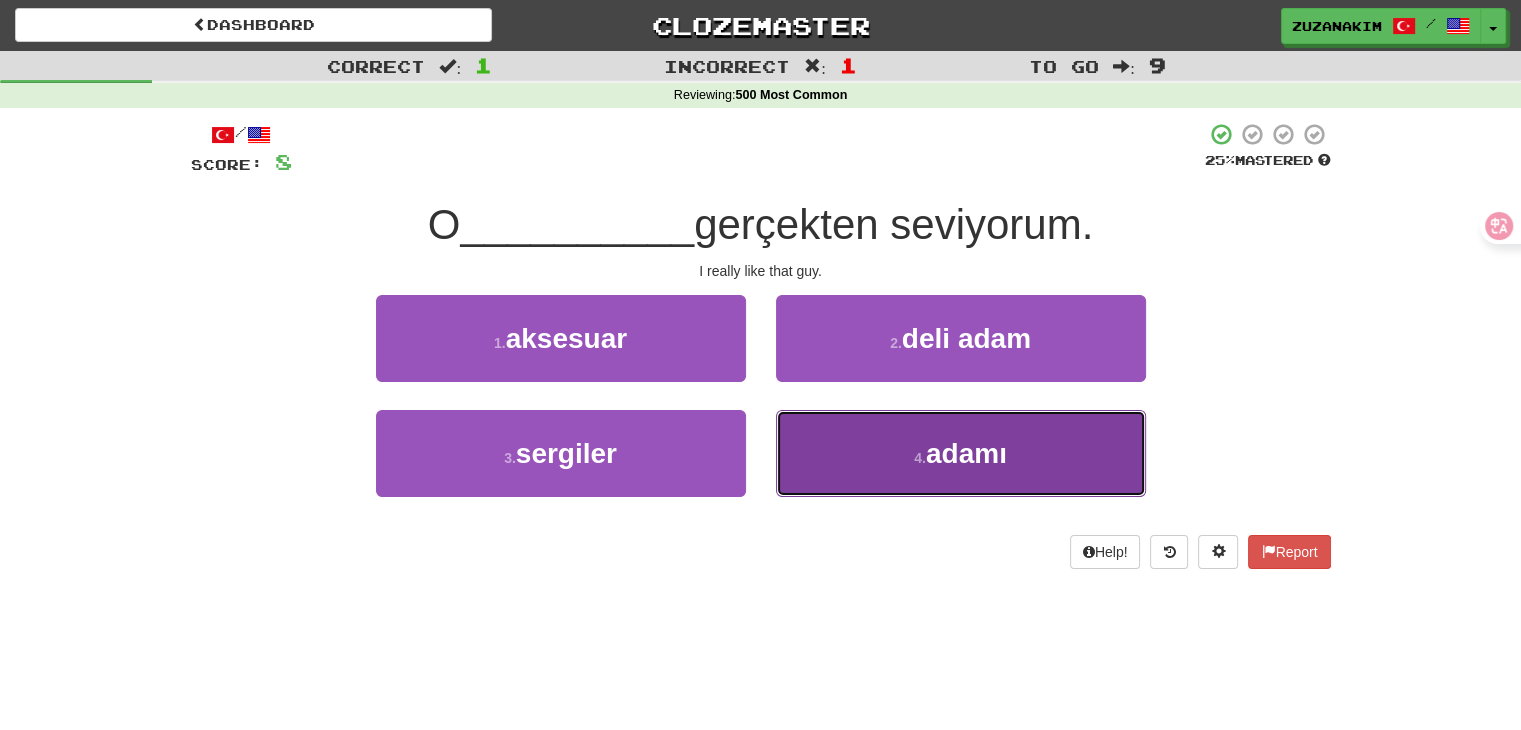 click on "4 .  adamı" at bounding box center (961, 453) 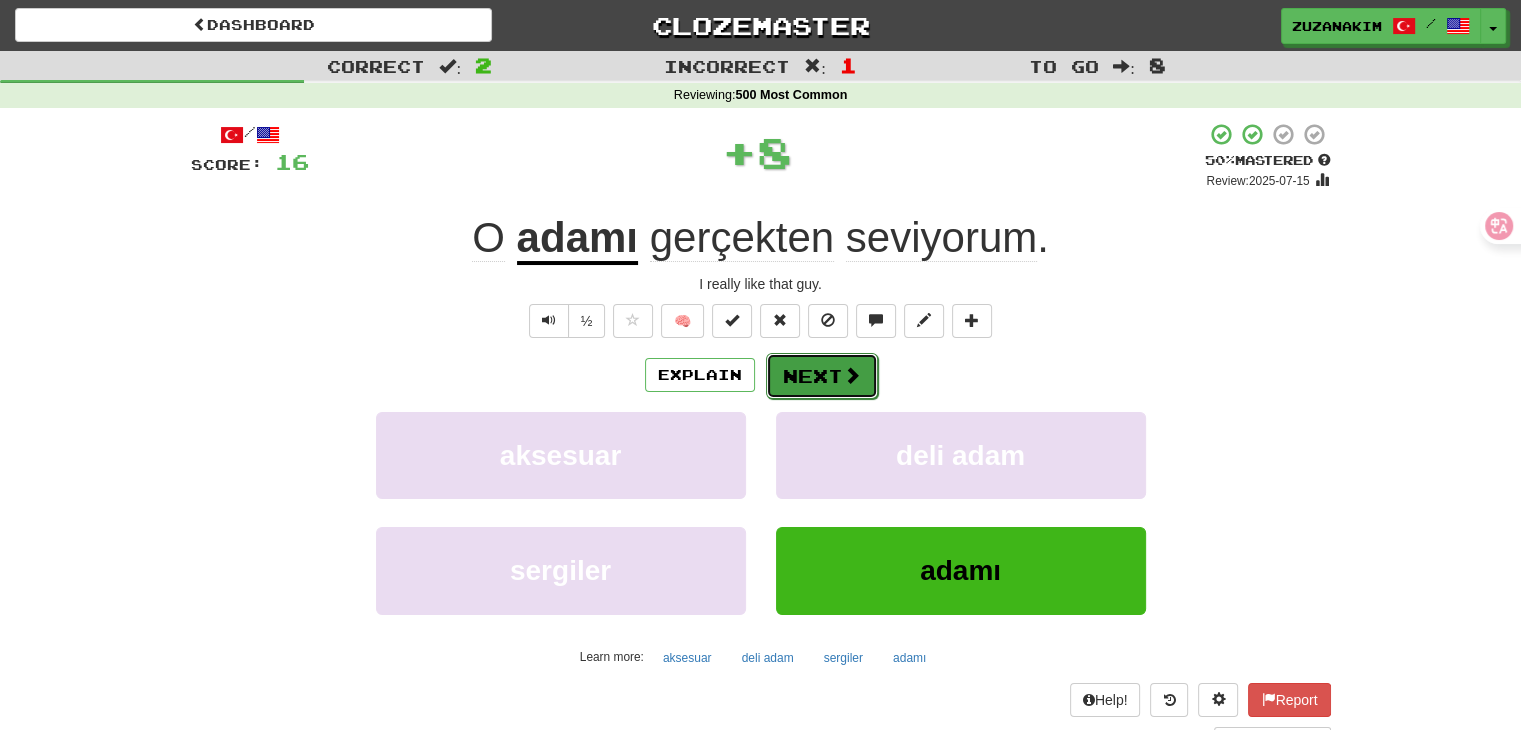 click on "Next" at bounding box center [822, 376] 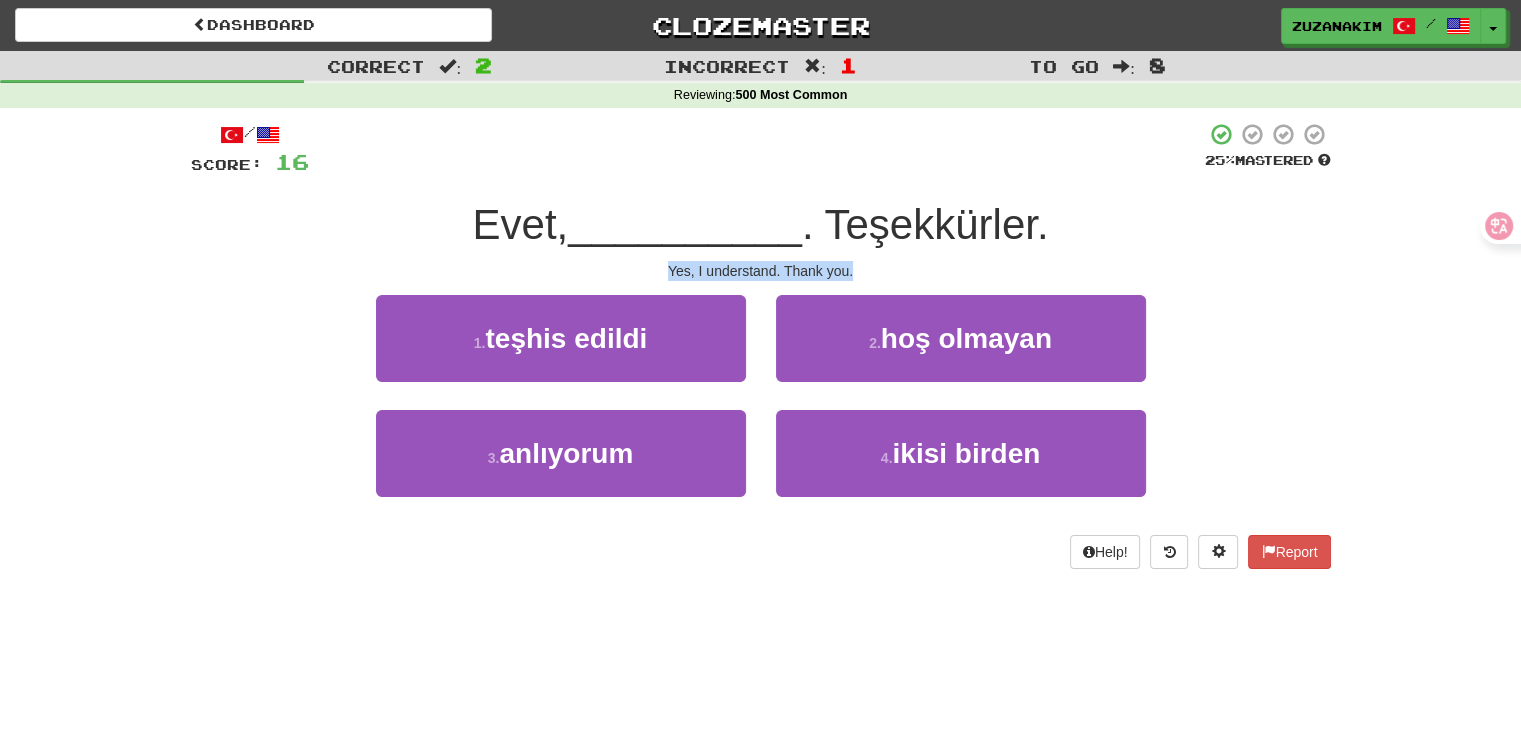 drag, startPoint x: 636, startPoint y: 273, endPoint x: 868, endPoint y: 273, distance: 232 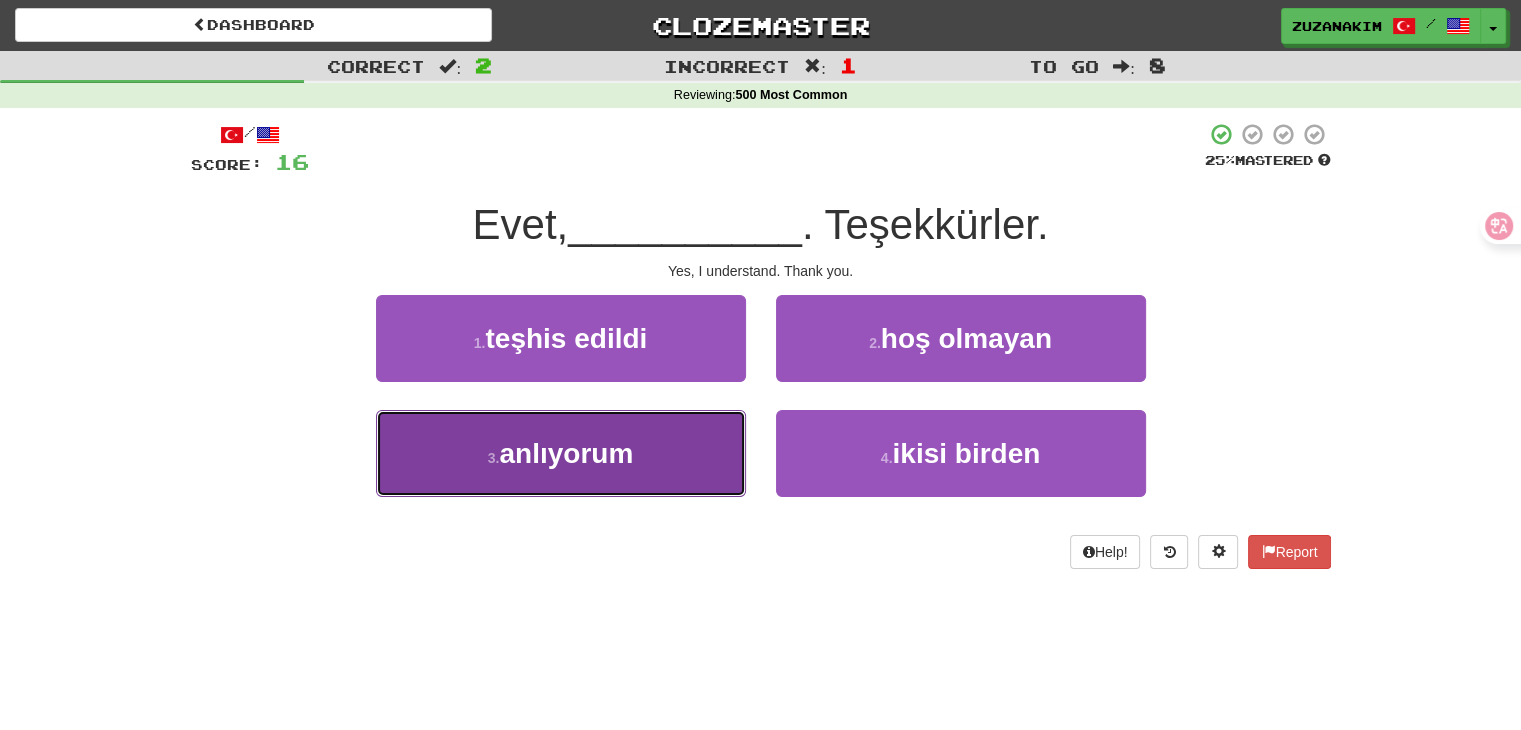 click on "3 .  anlıyorum" at bounding box center [561, 453] 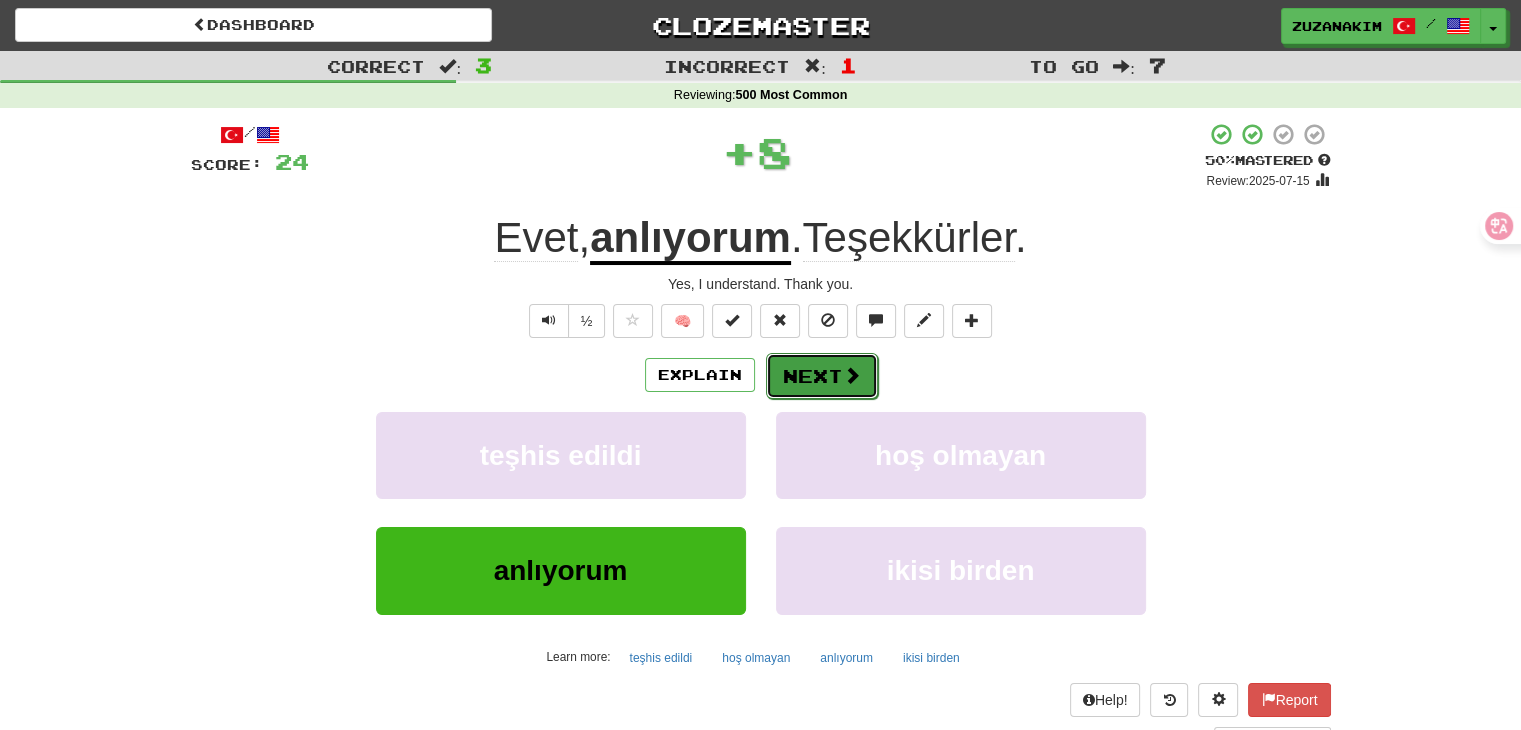 click on "Next" at bounding box center (822, 376) 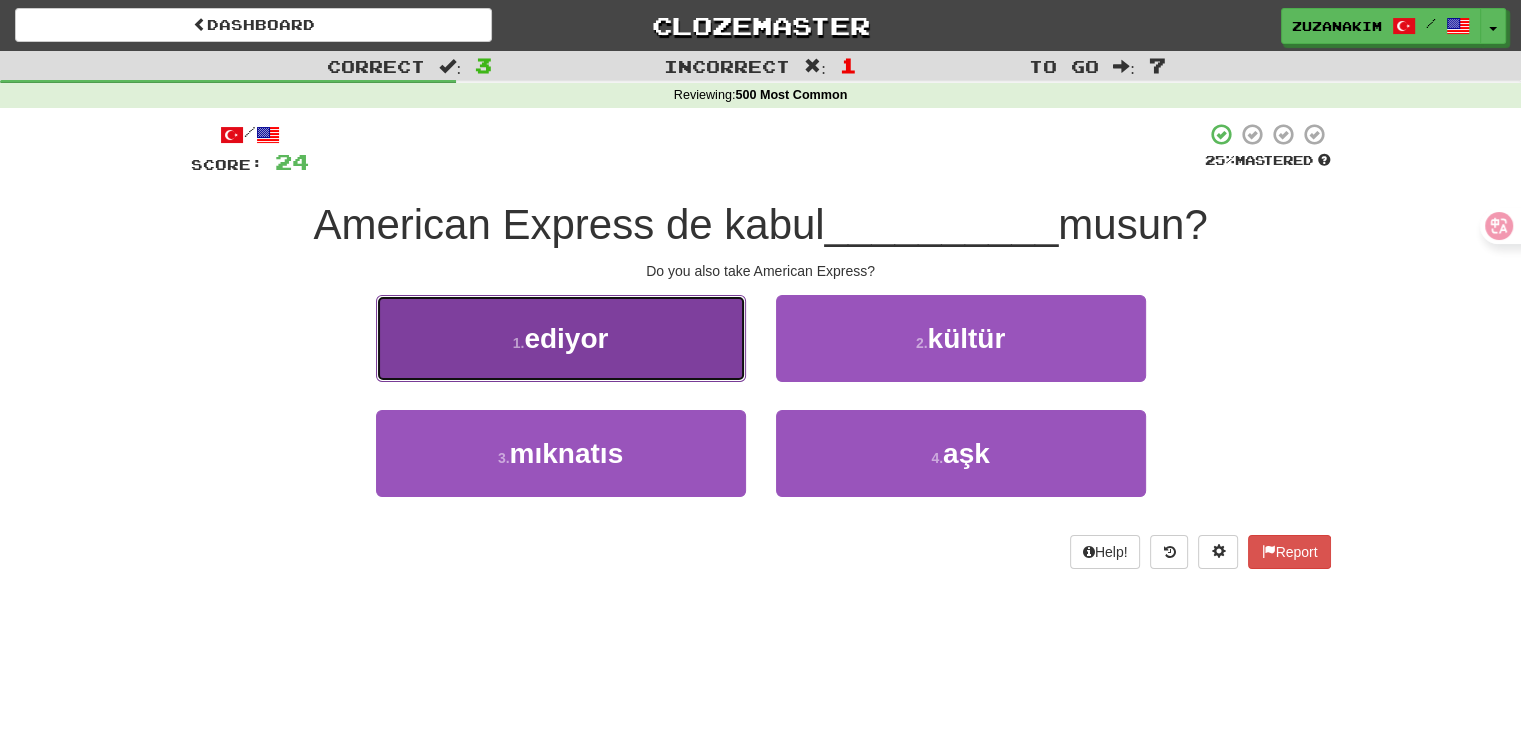 click on "1 .  ediyor" at bounding box center (561, 338) 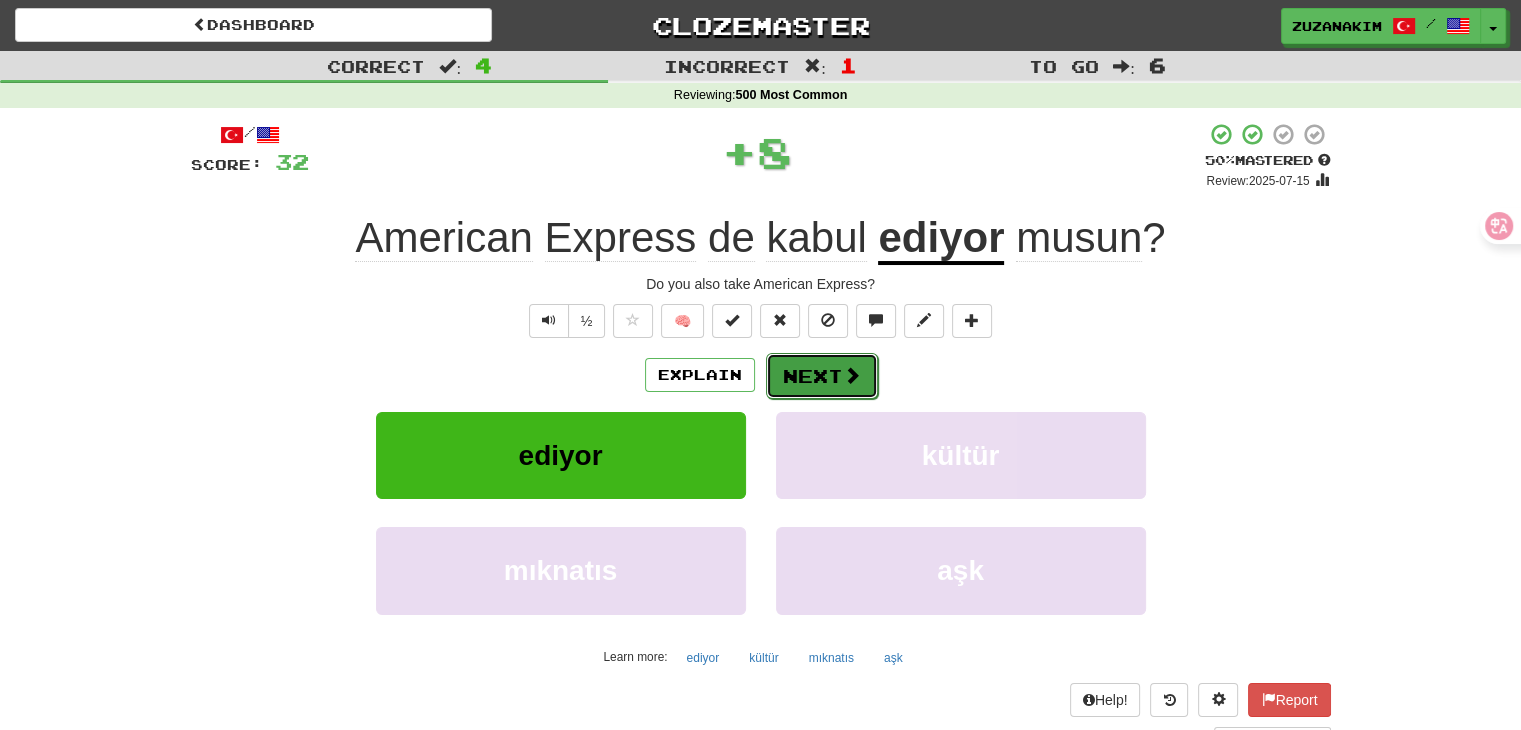 click on "Next" at bounding box center [822, 376] 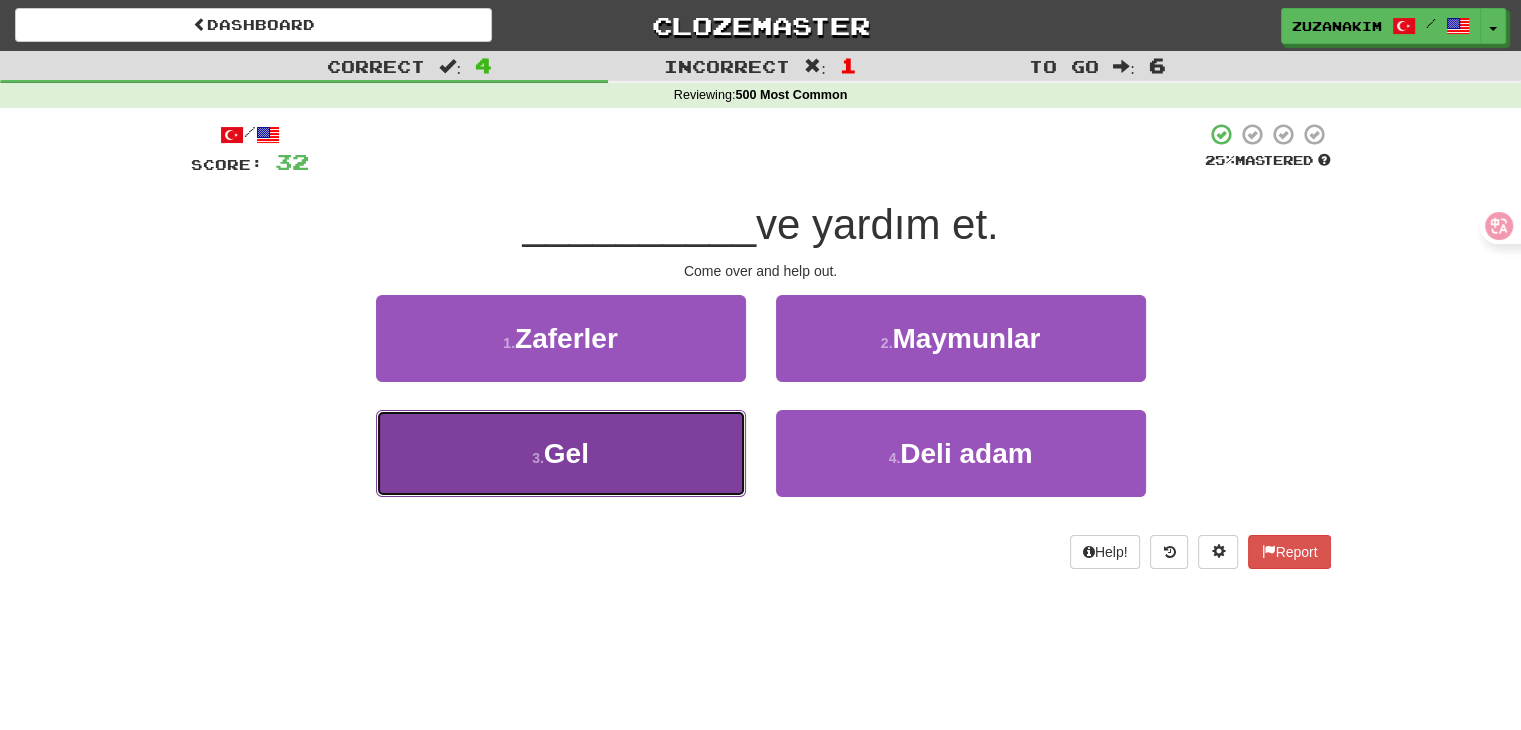click on "3 .  Gel" at bounding box center [561, 453] 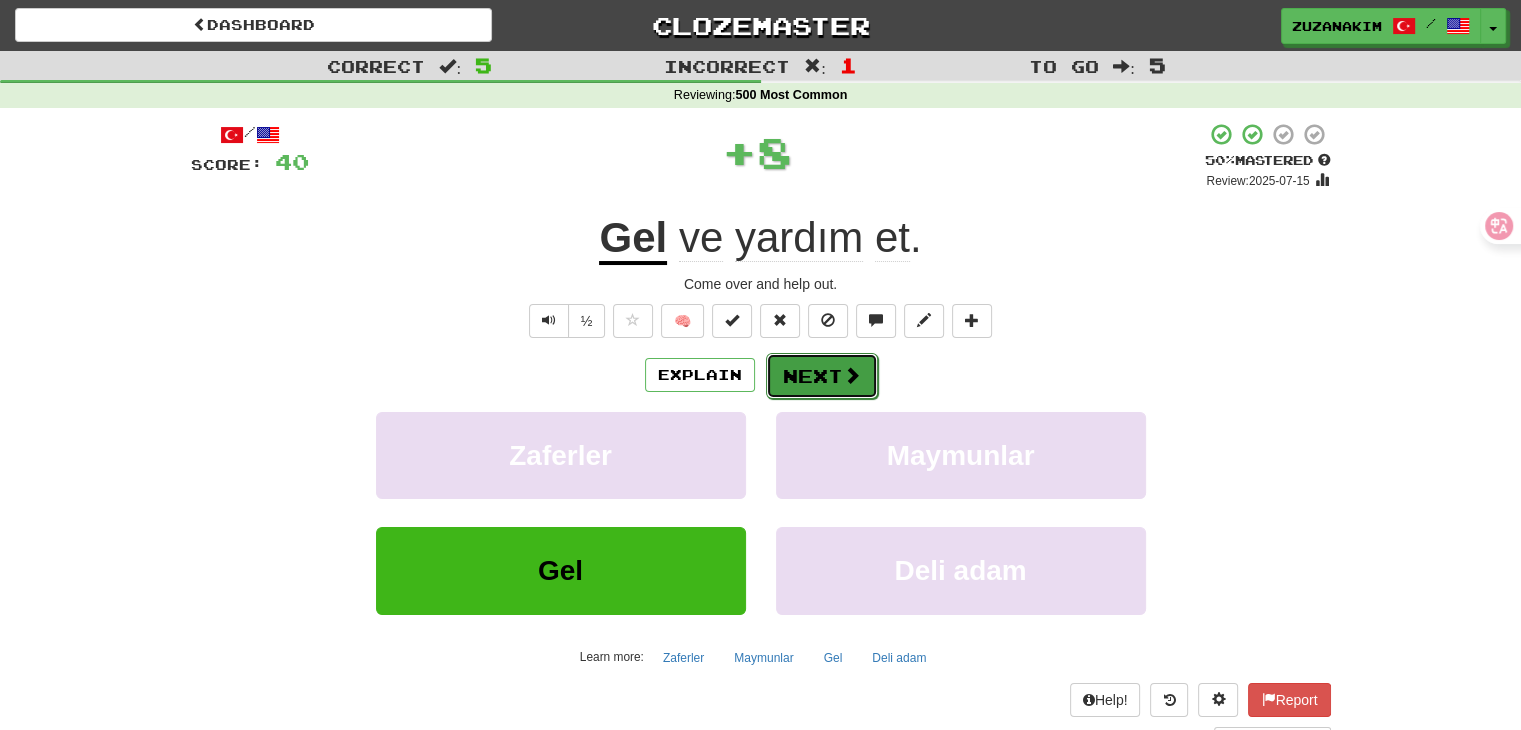 click on "Next" at bounding box center (822, 376) 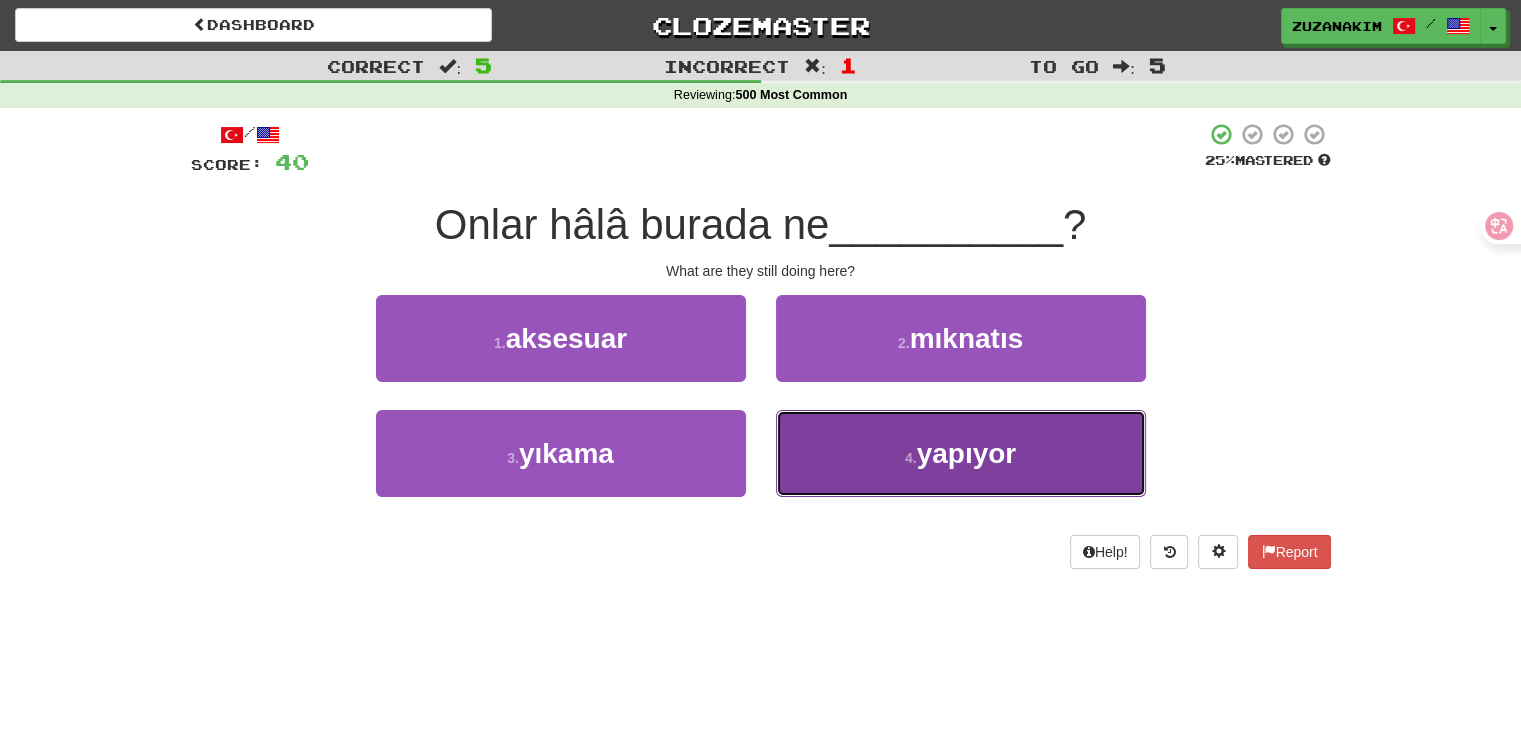 click on "4 .  yapıyor" at bounding box center (961, 453) 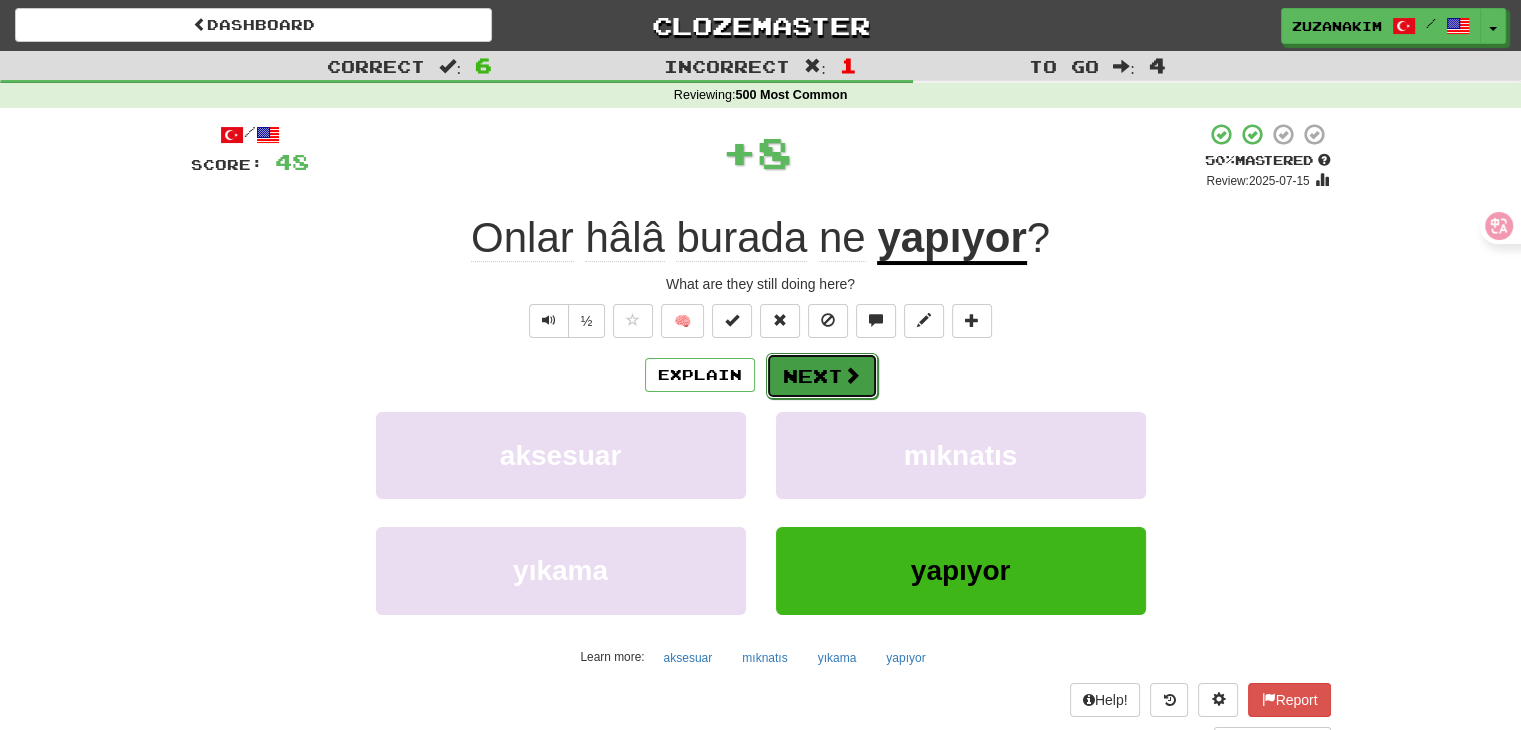 click at bounding box center [852, 375] 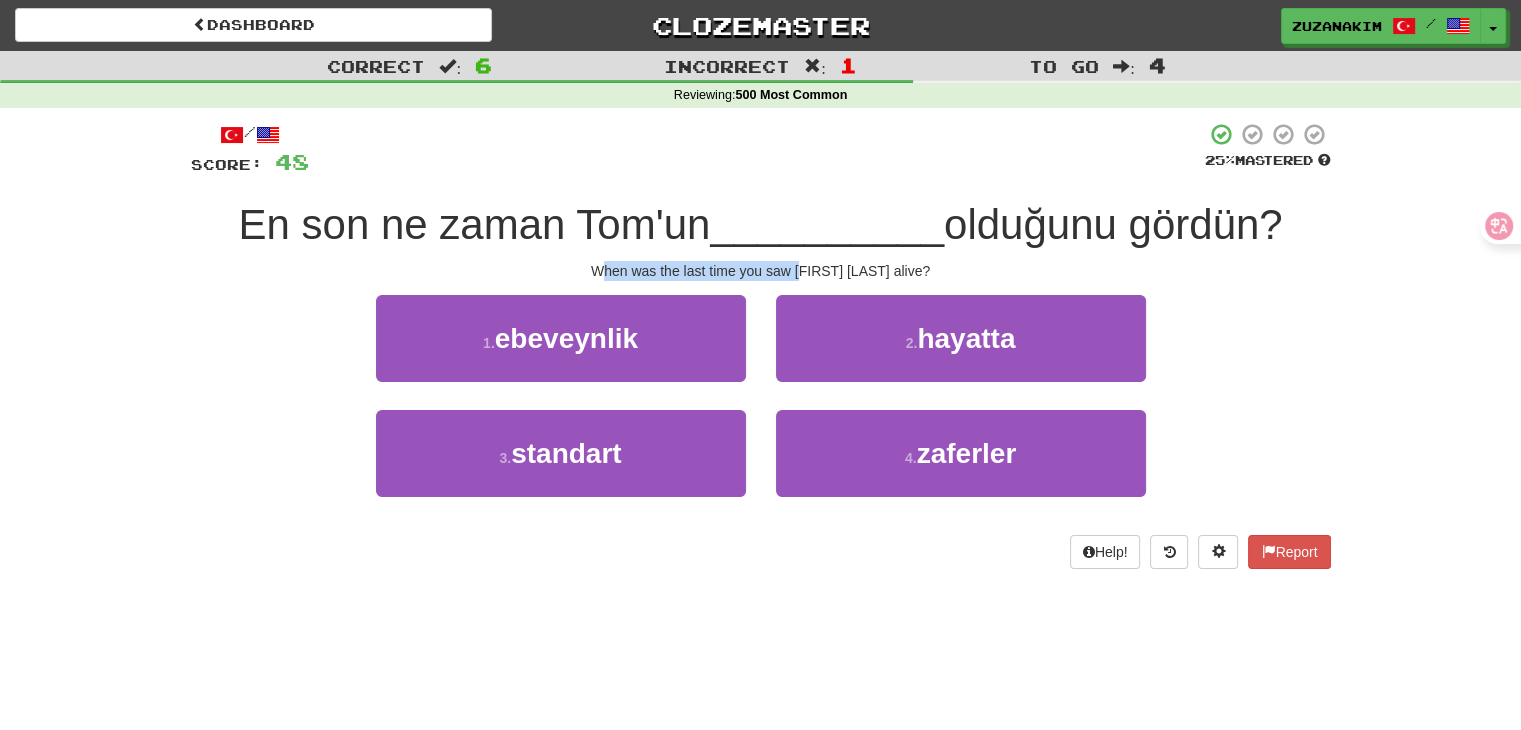 click on "When was the last time you saw [FIRST] [LAST] alive?" at bounding box center [761, 271] 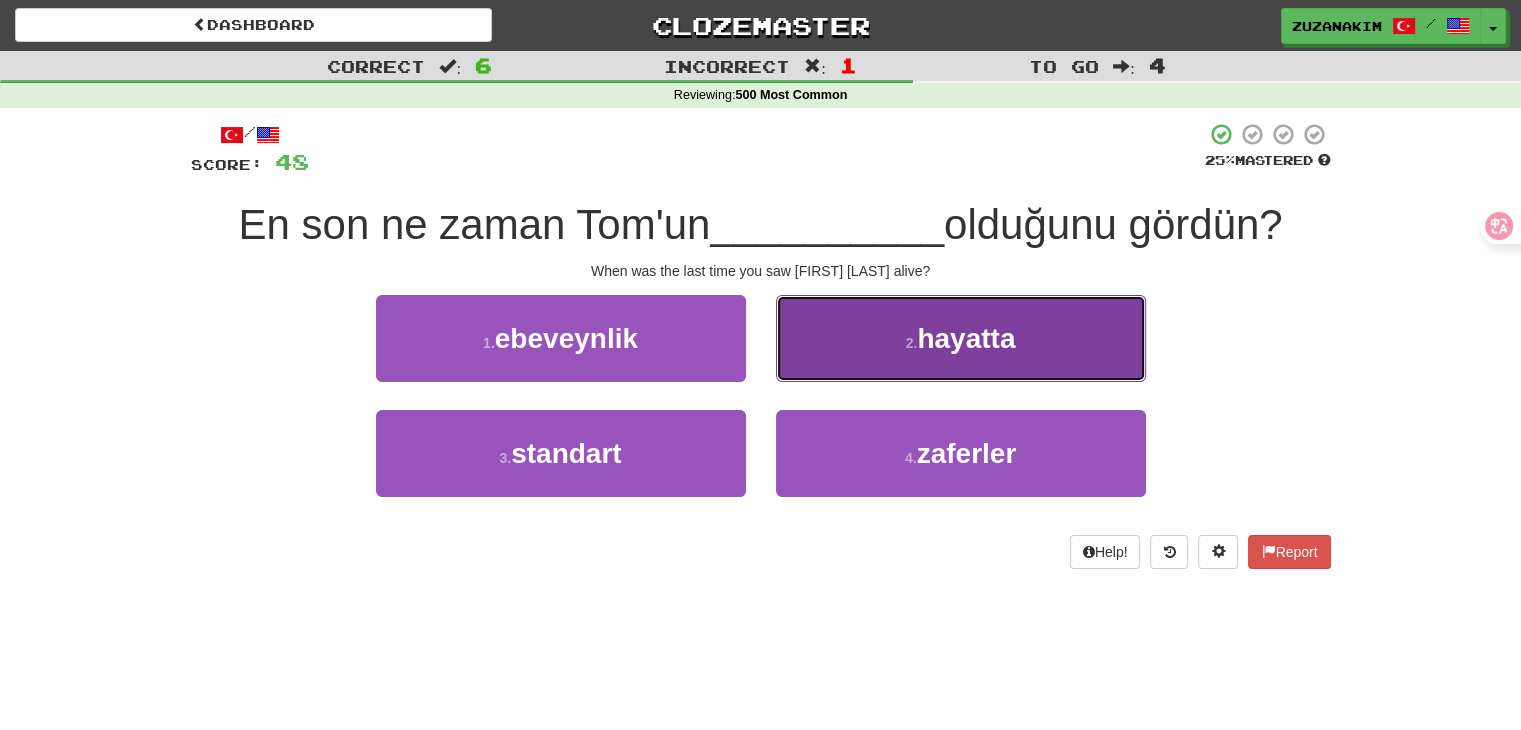 click on "2 ." at bounding box center [912, 343] 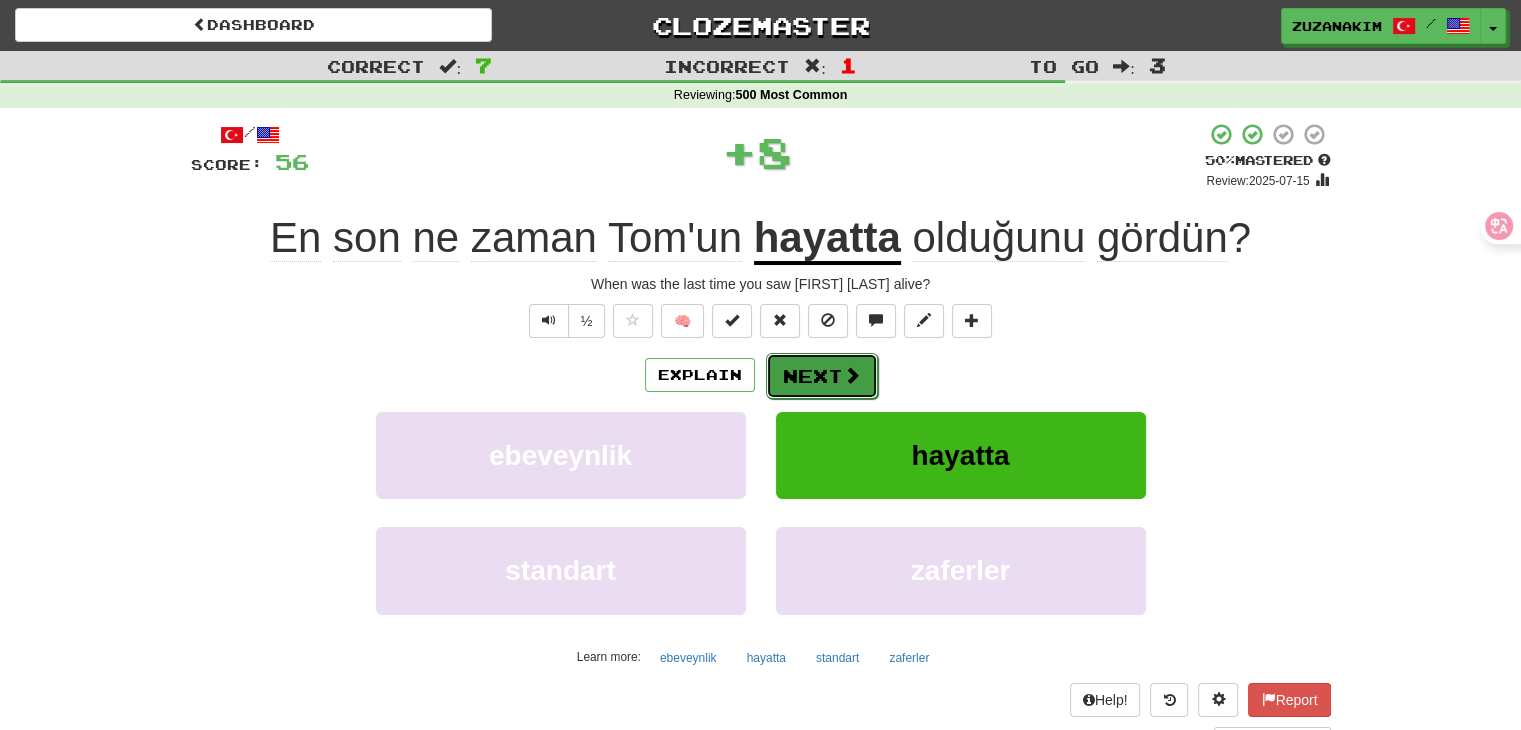click at bounding box center (852, 375) 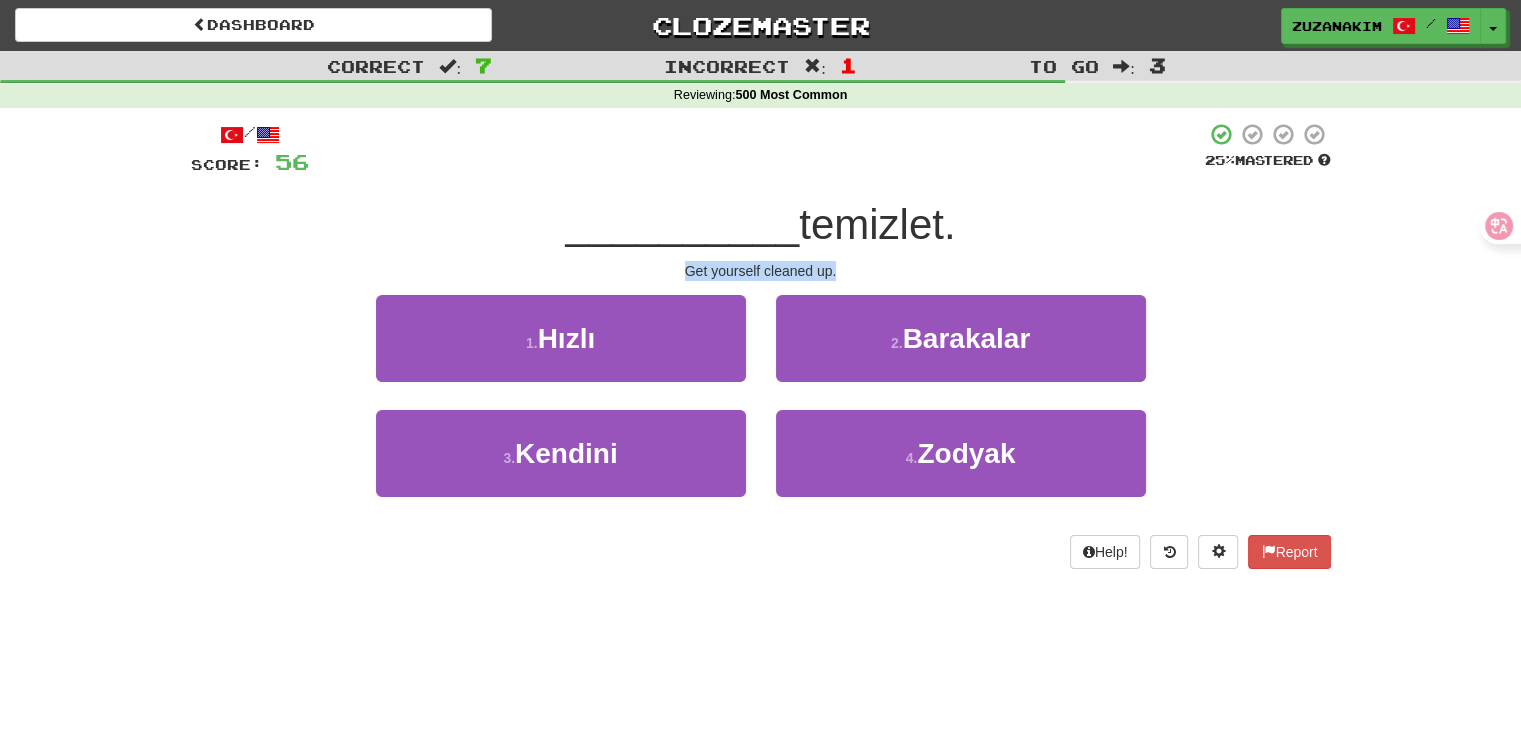 drag, startPoint x: 651, startPoint y: 261, endPoint x: 868, endPoint y: 261, distance: 217 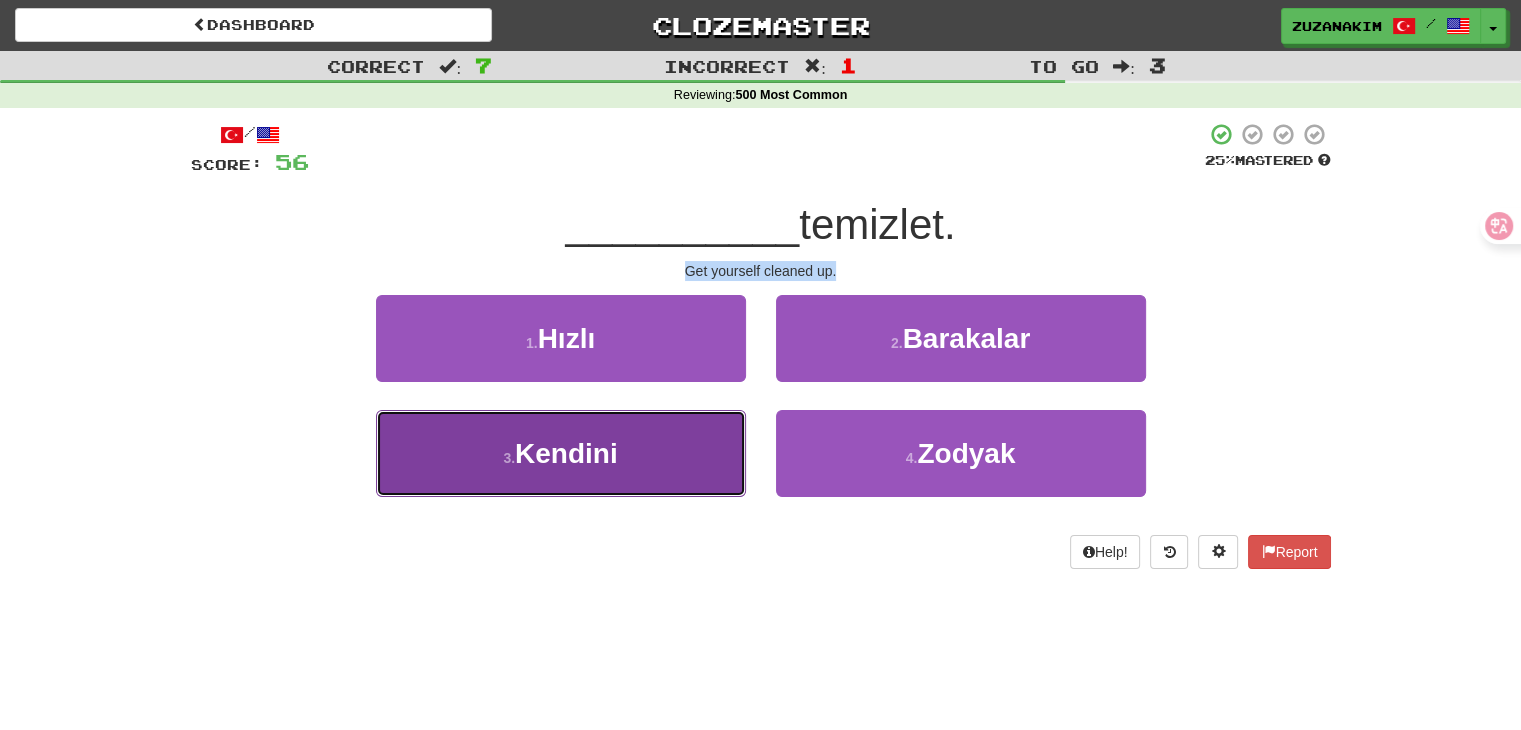 click on "3 .  Kendini" at bounding box center (561, 453) 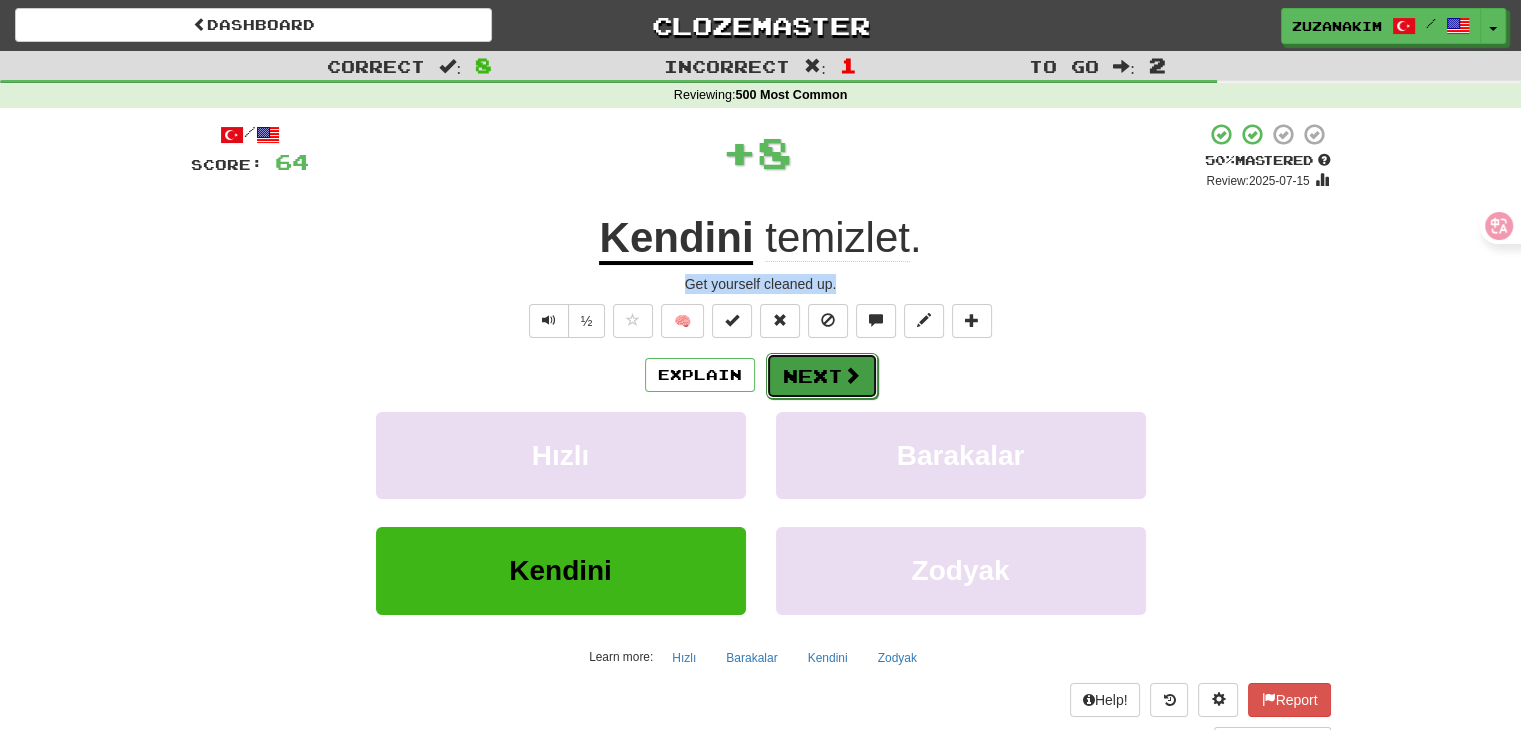 click on "Next" at bounding box center (822, 376) 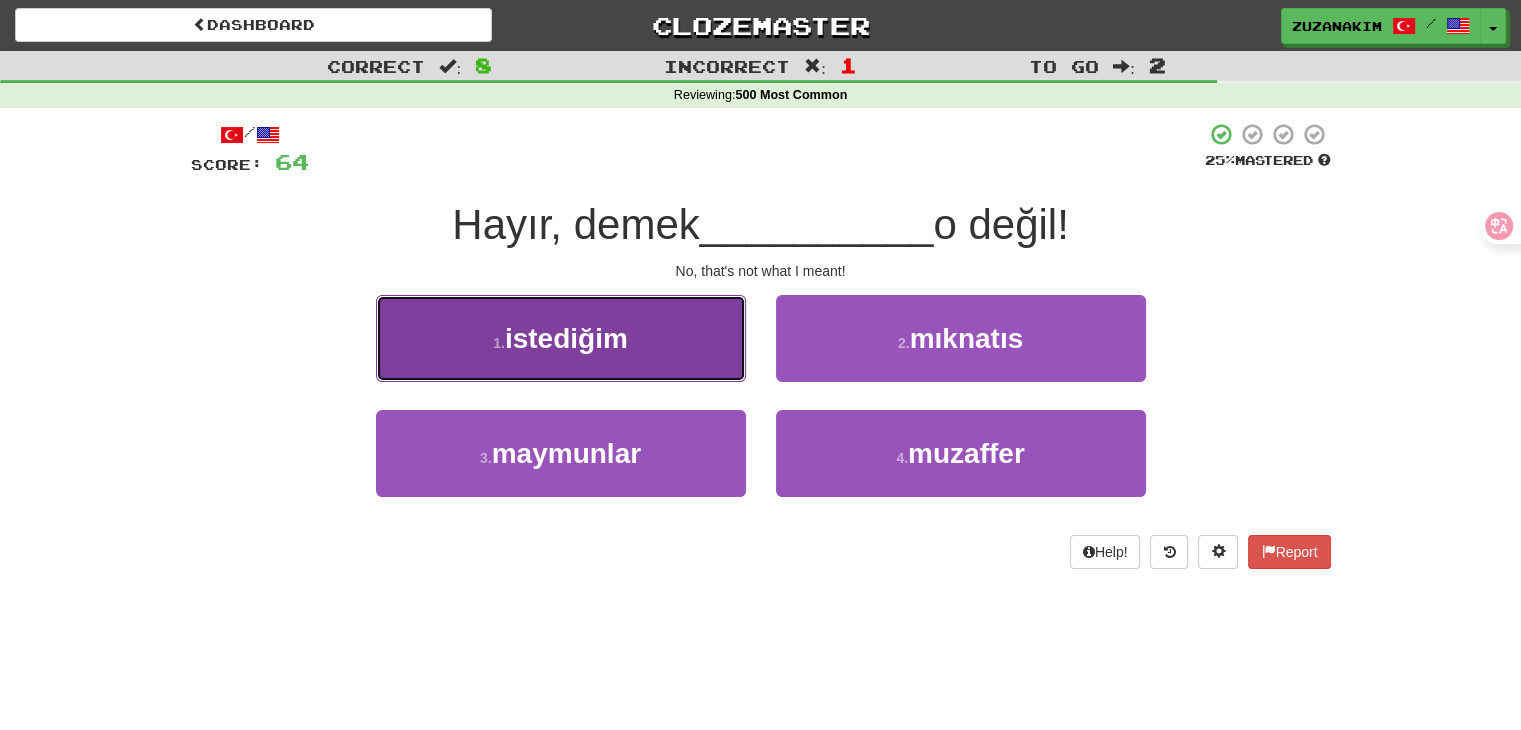 click on "1 .  istediğim" at bounding box center (561, 338) 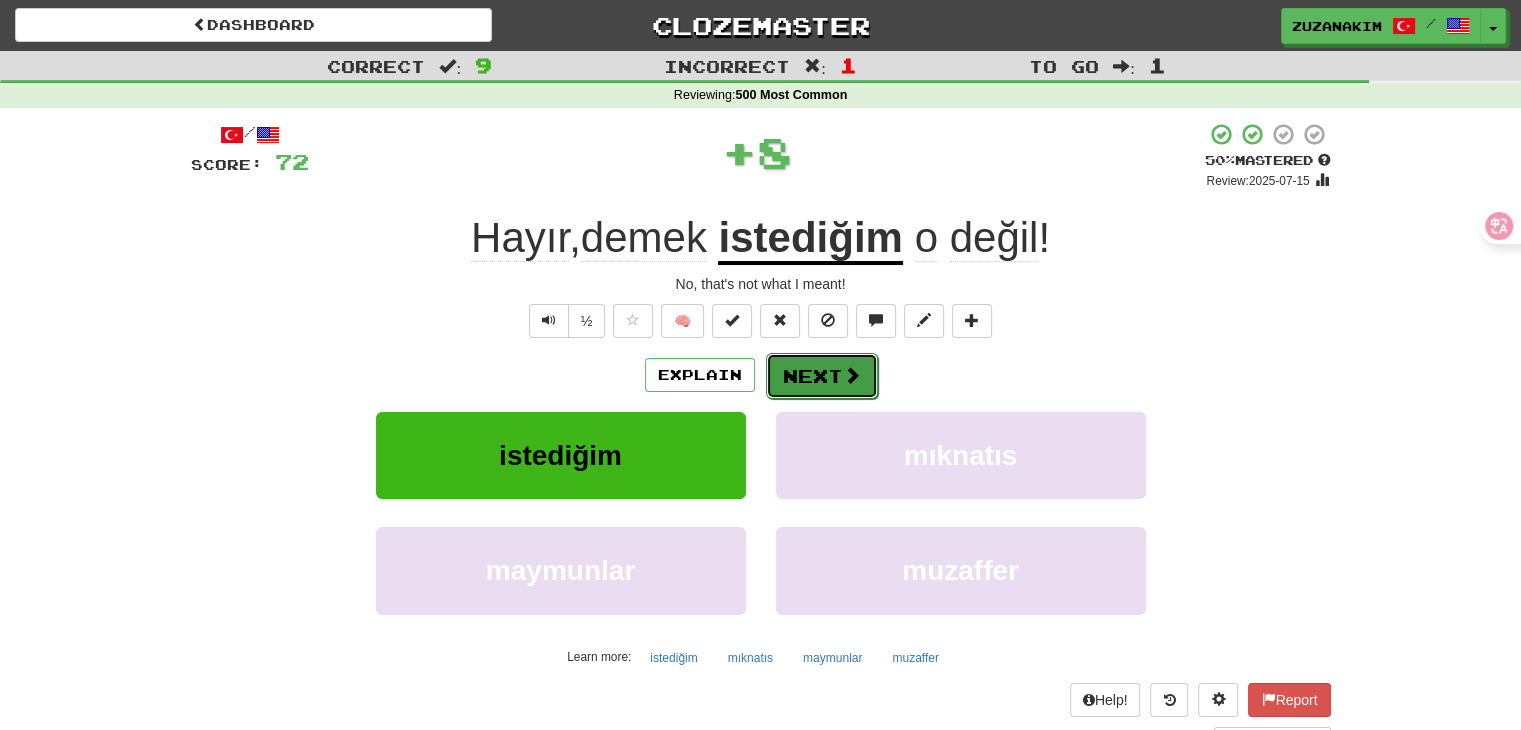 click on "Next" at bounding box center (822, 376) 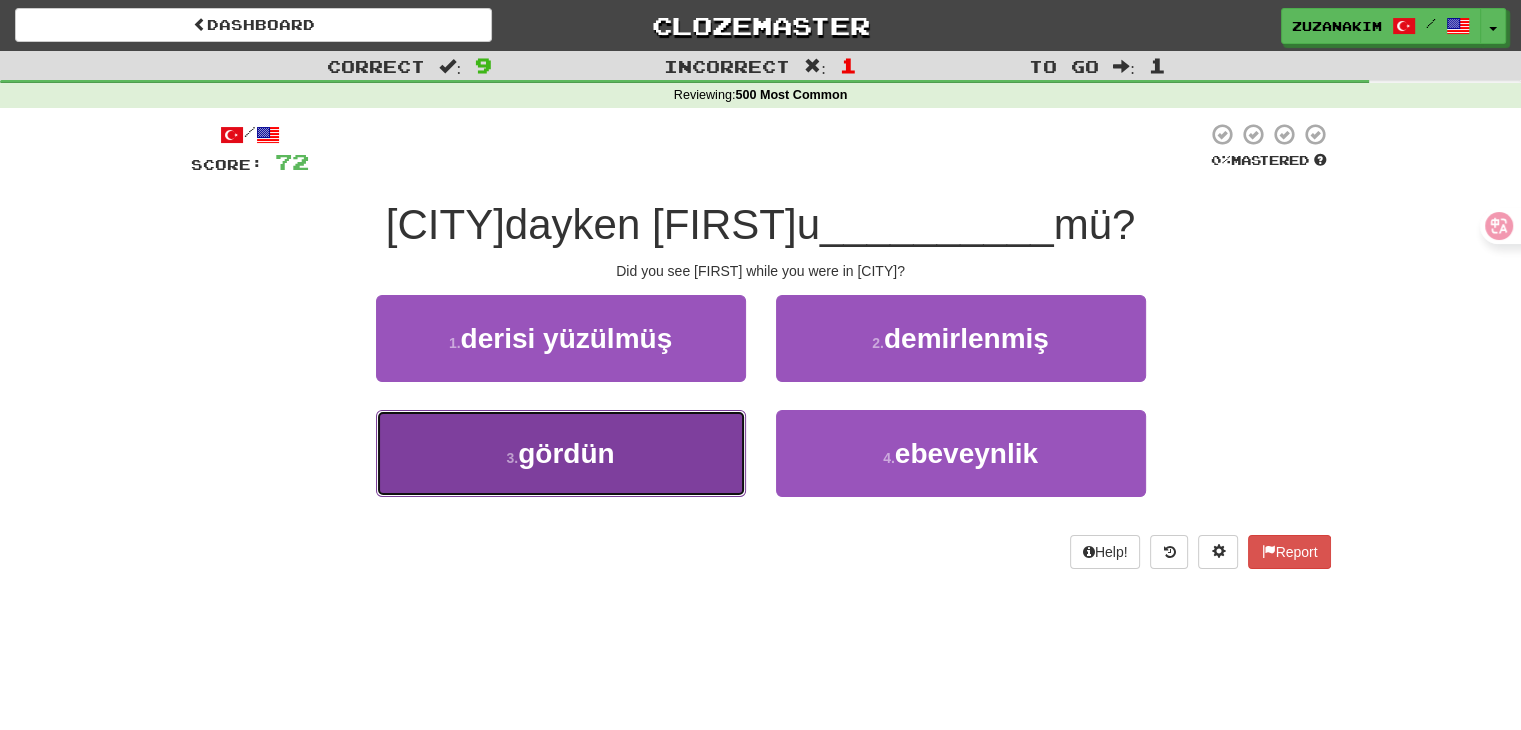 click on "3 .  gördün" at bounding box center [561, 453] 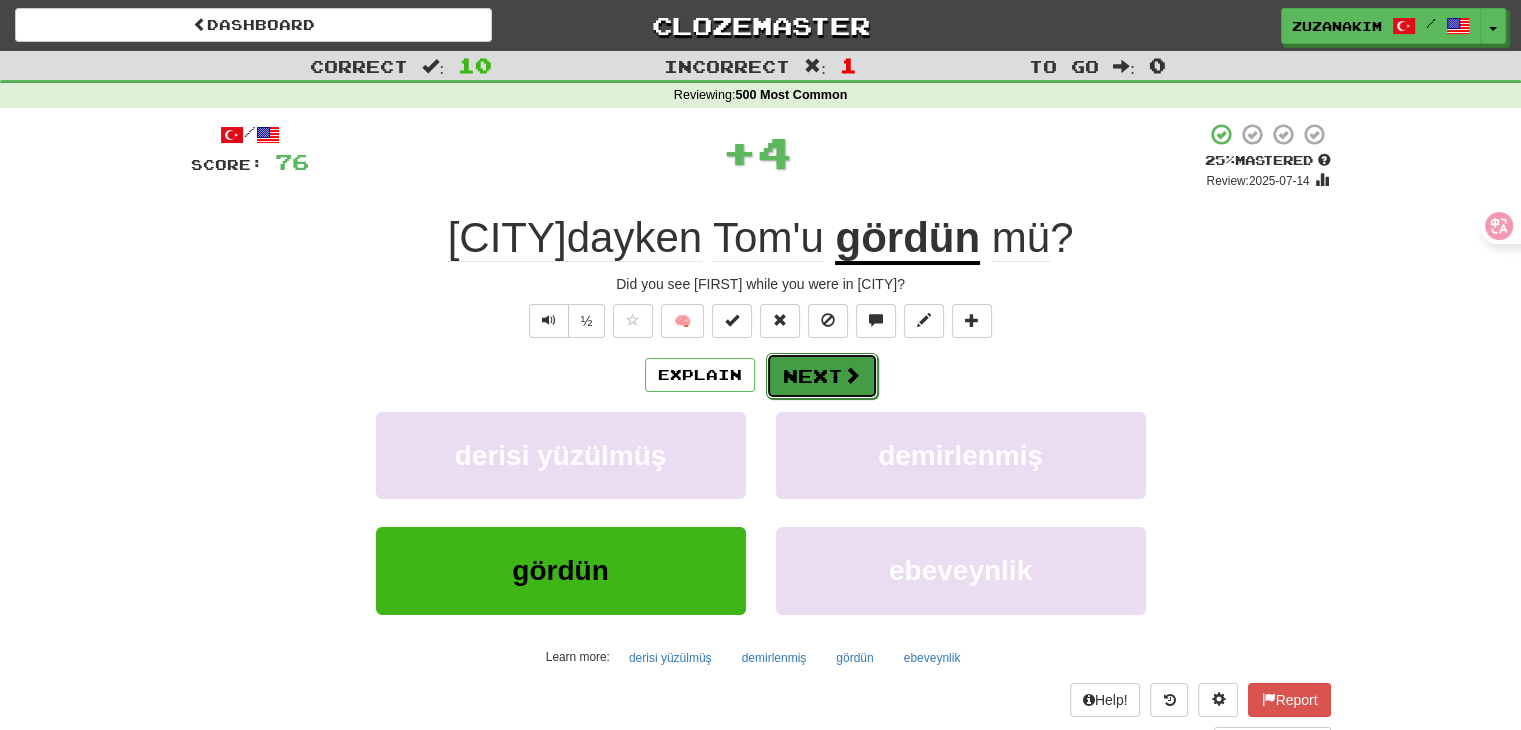 click at bounding box center [852, 375] 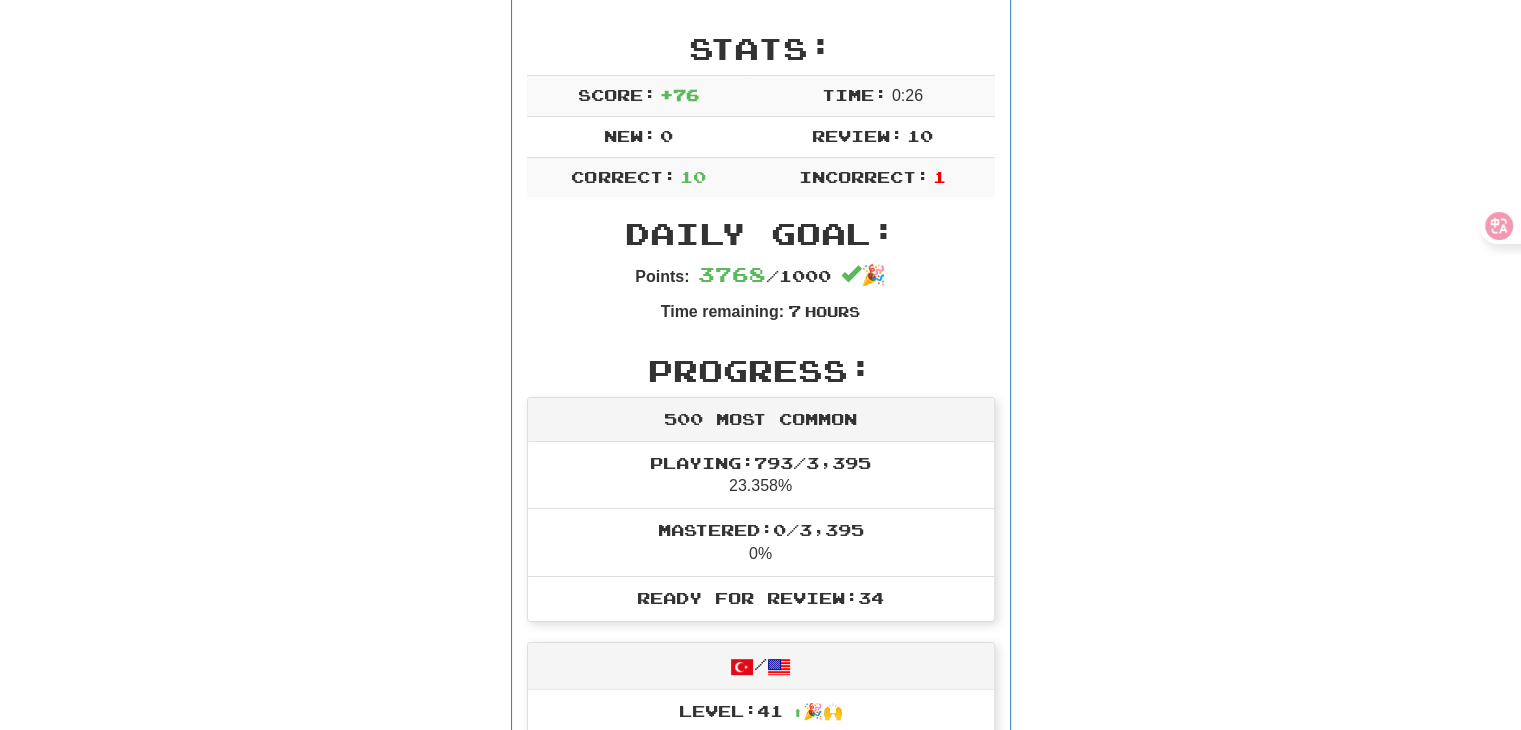 scroll, scrollTop: 0, scrollLeft: 0, axis: both 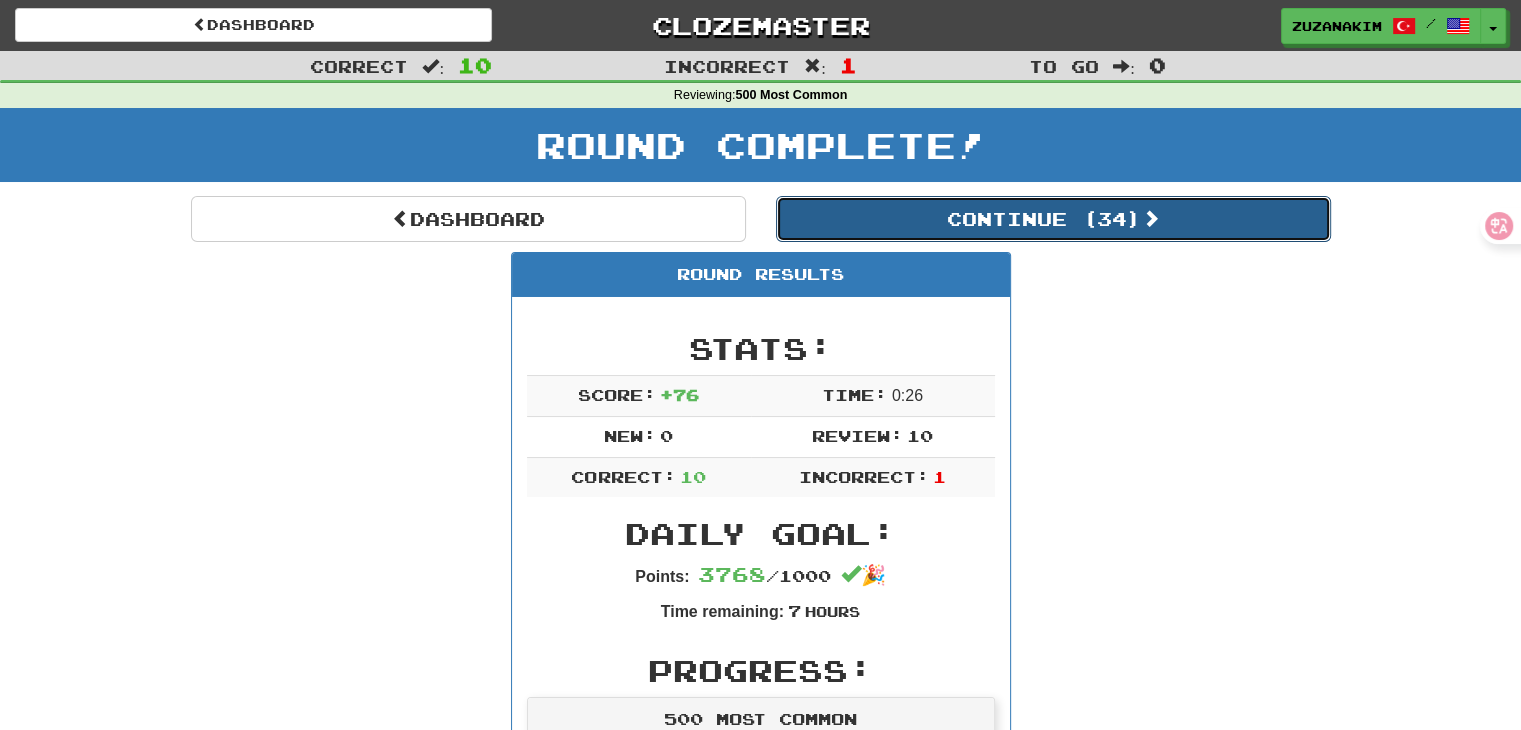 click on "Continue ( 34 )" at bounding box center [1053, 219] 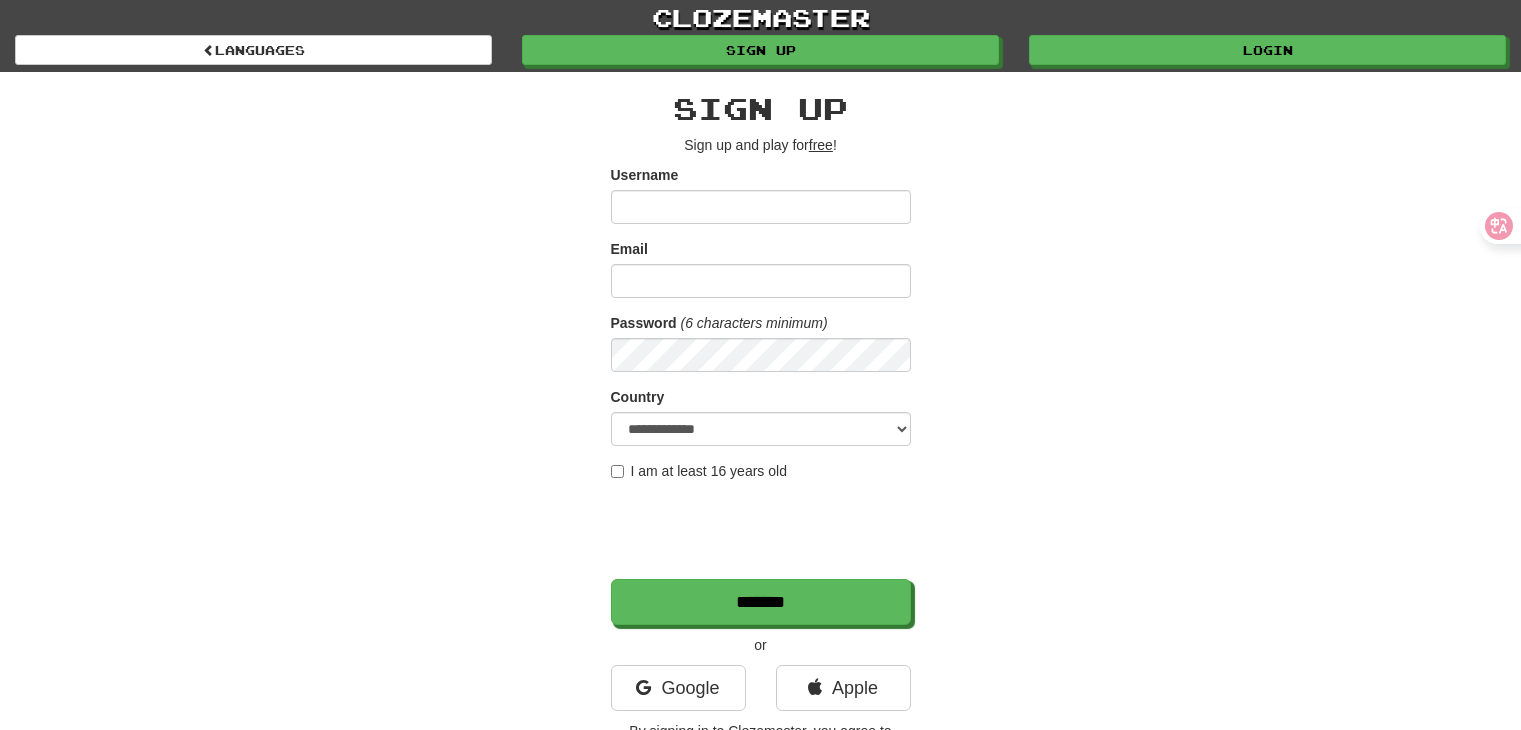 scroll, scrollTop: 0, scrollLeft: 0, axis: both 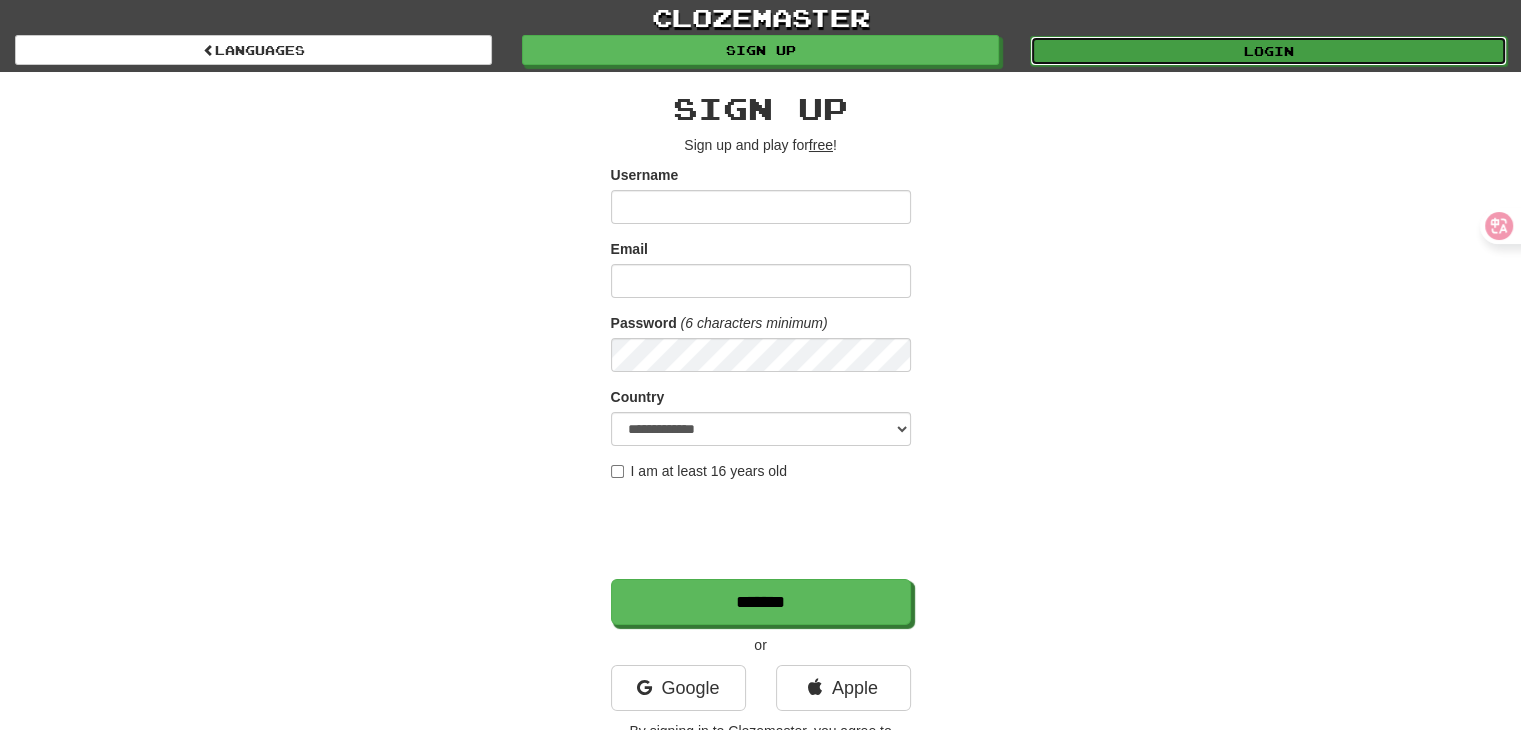 click on "Login" at bounding box center [1268, 51] 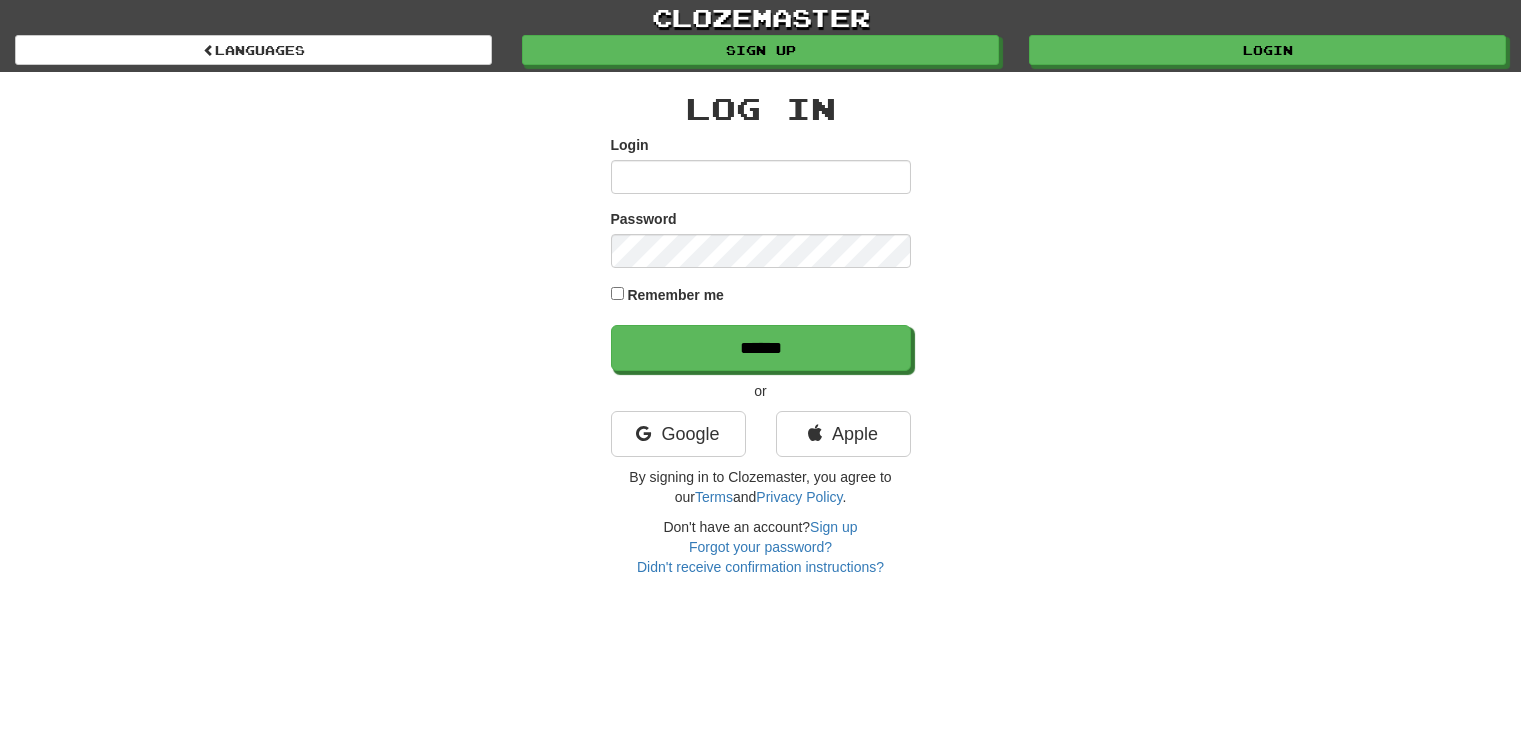 scroll, scrollTop: 0, scrollLeft: 0, axis: both 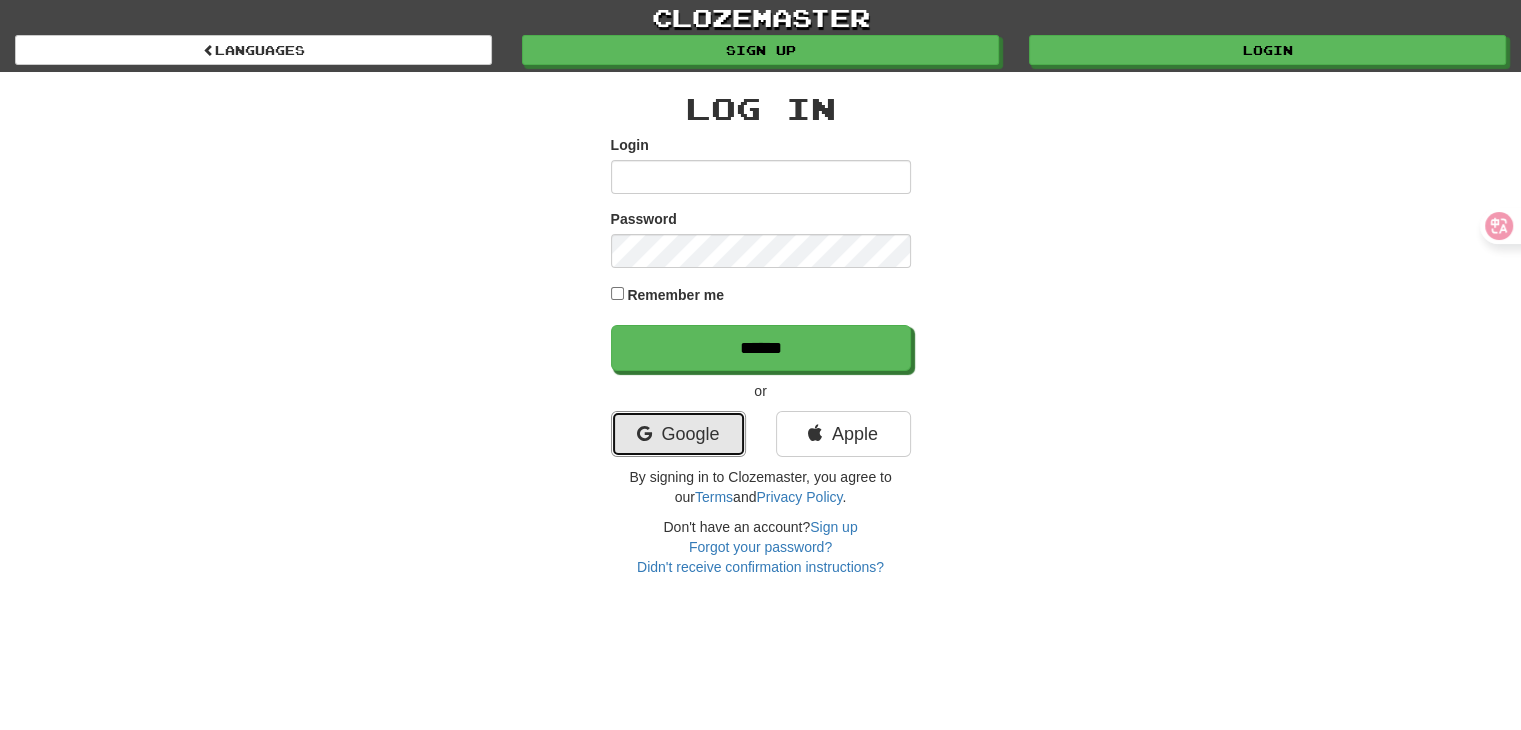 drag, startPoint x: 666, startPoint y: 437, endPoint x: 858, endPoint y: 397, distance: 196.1224 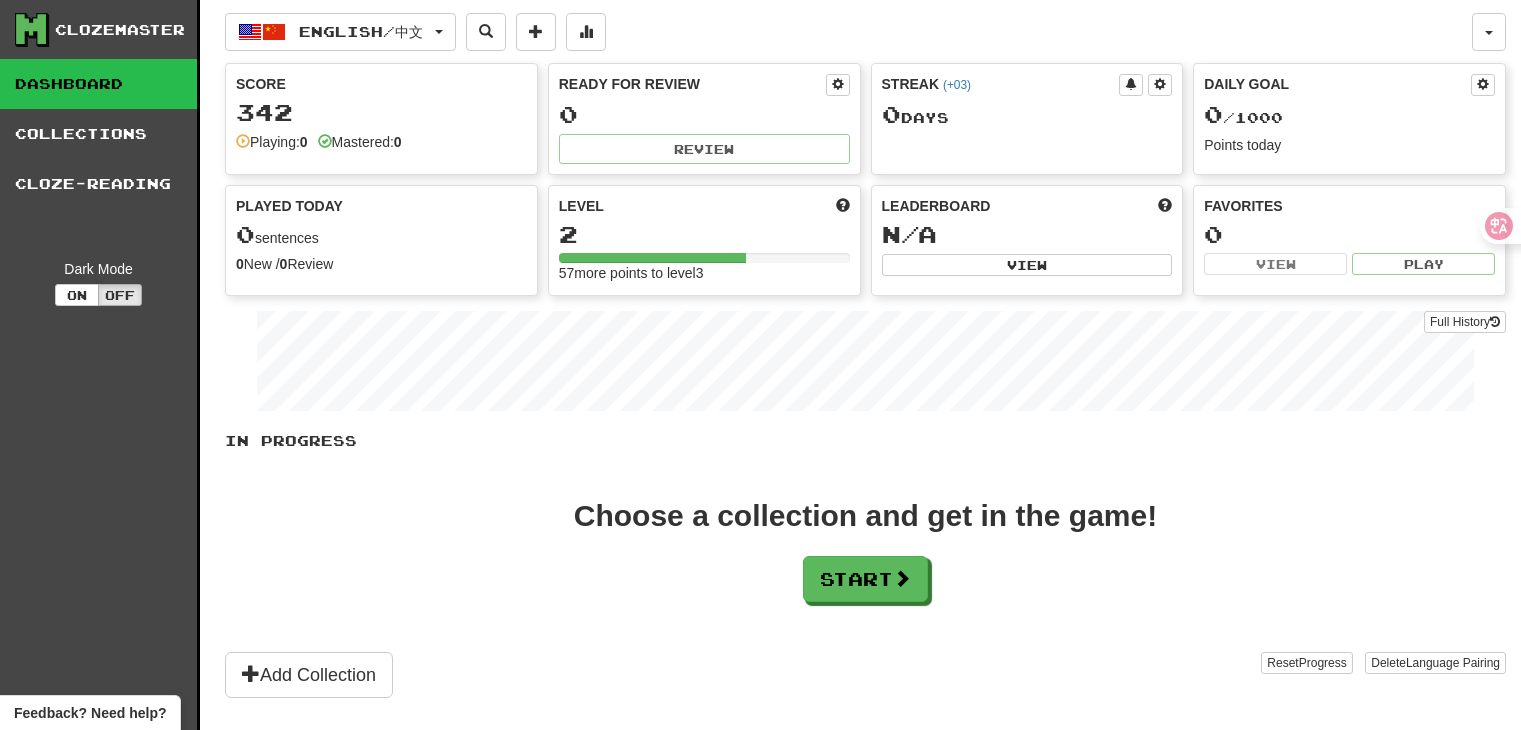 scroll, scrollTop: 0, scrollLeft: 0, axis: both 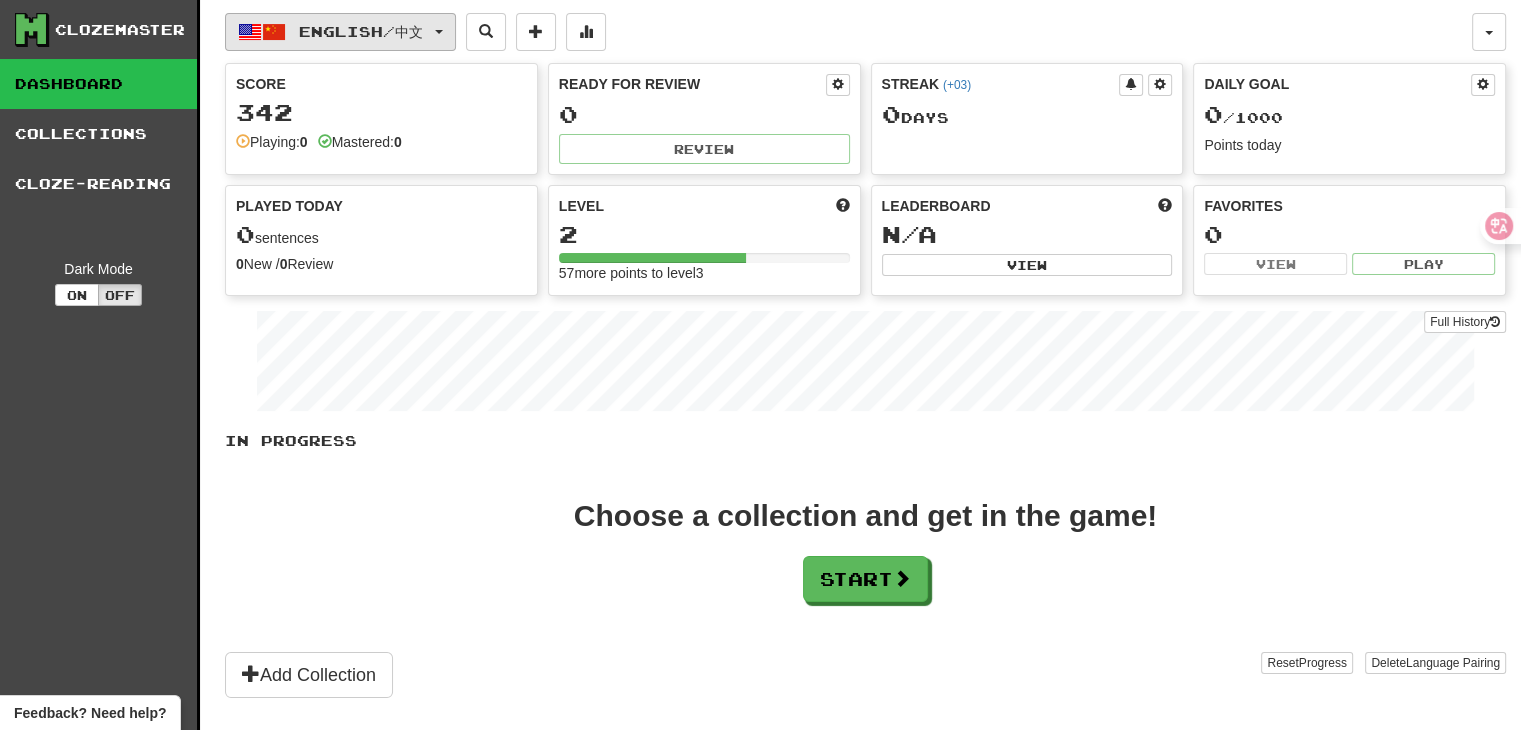 click on "English  /  中文" at bounding box center (340, 32) 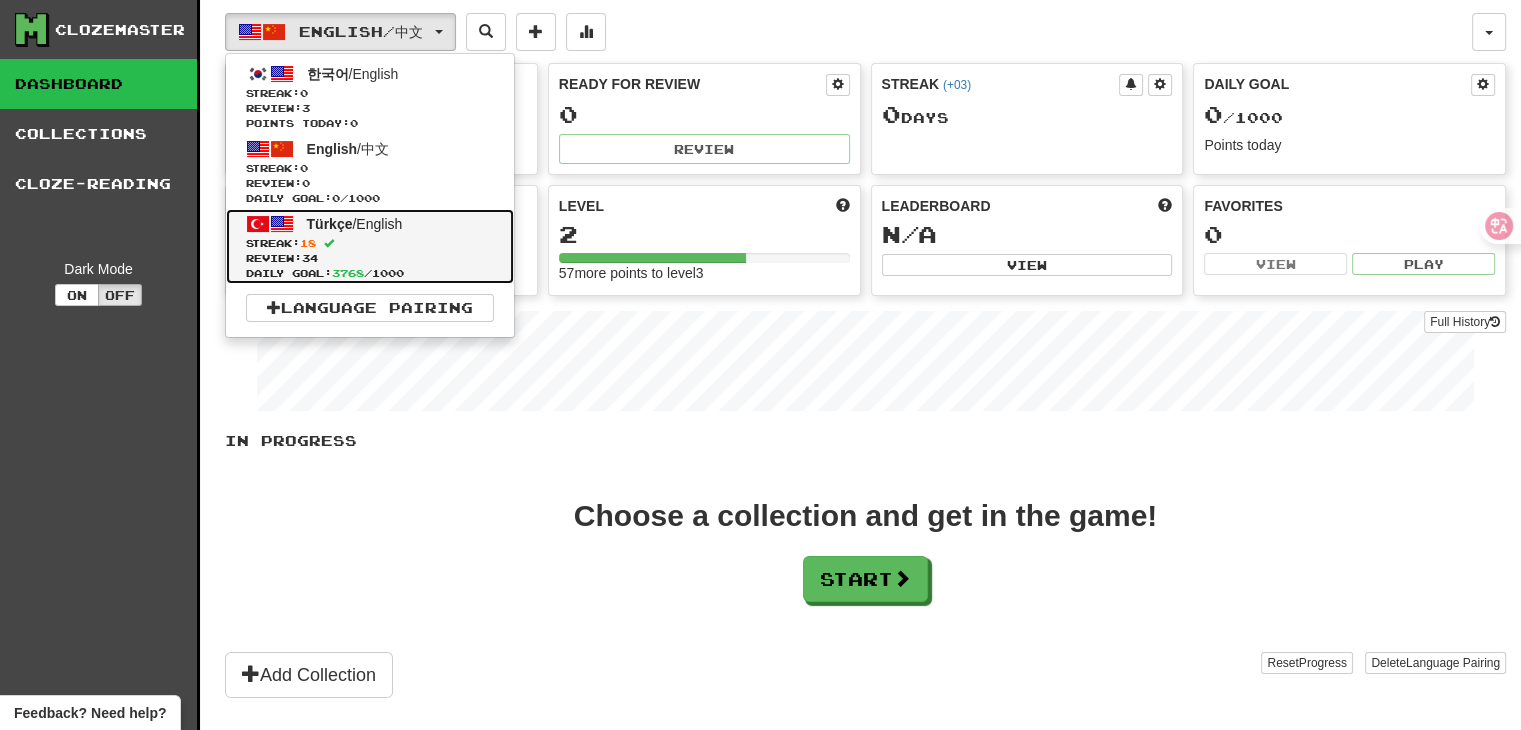 click on "Streak:  18" at bounding box center [370, 243] 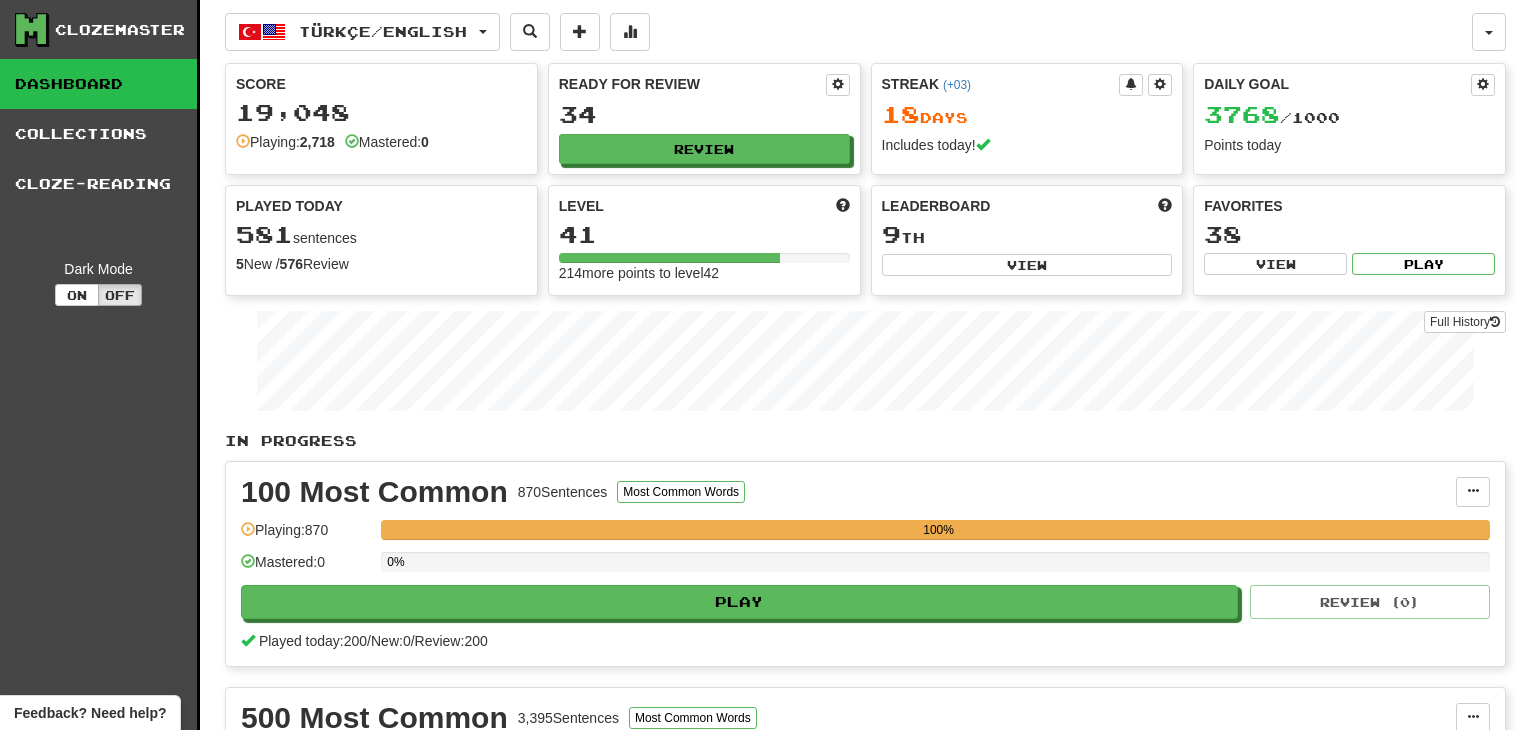 scroll, scrollTop: 0, scrollLeft: 0, axis: both 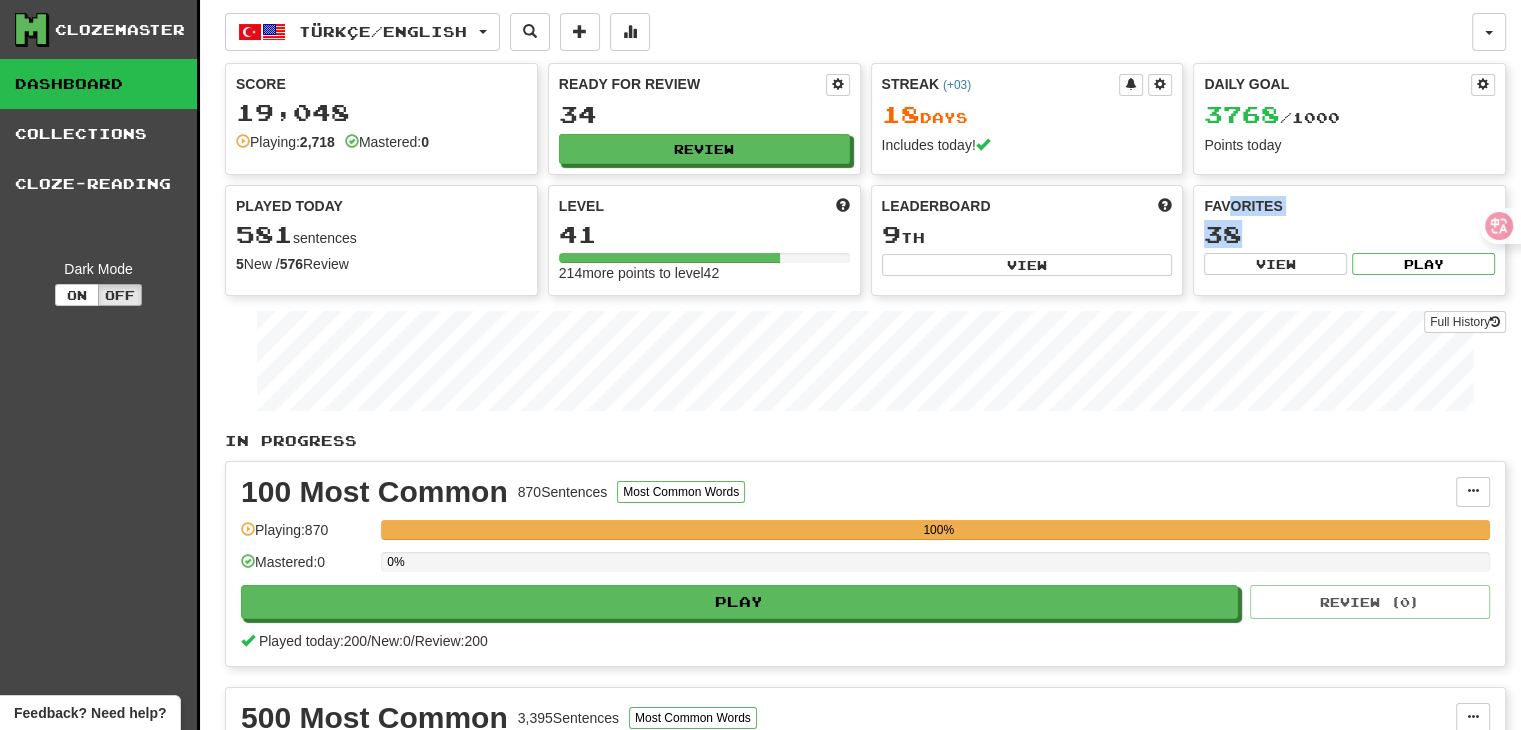 drag, startPoint x: 1228, startPoint y: 212, endPoint x: 1283, endPoint y: 214, distance: 55.03635 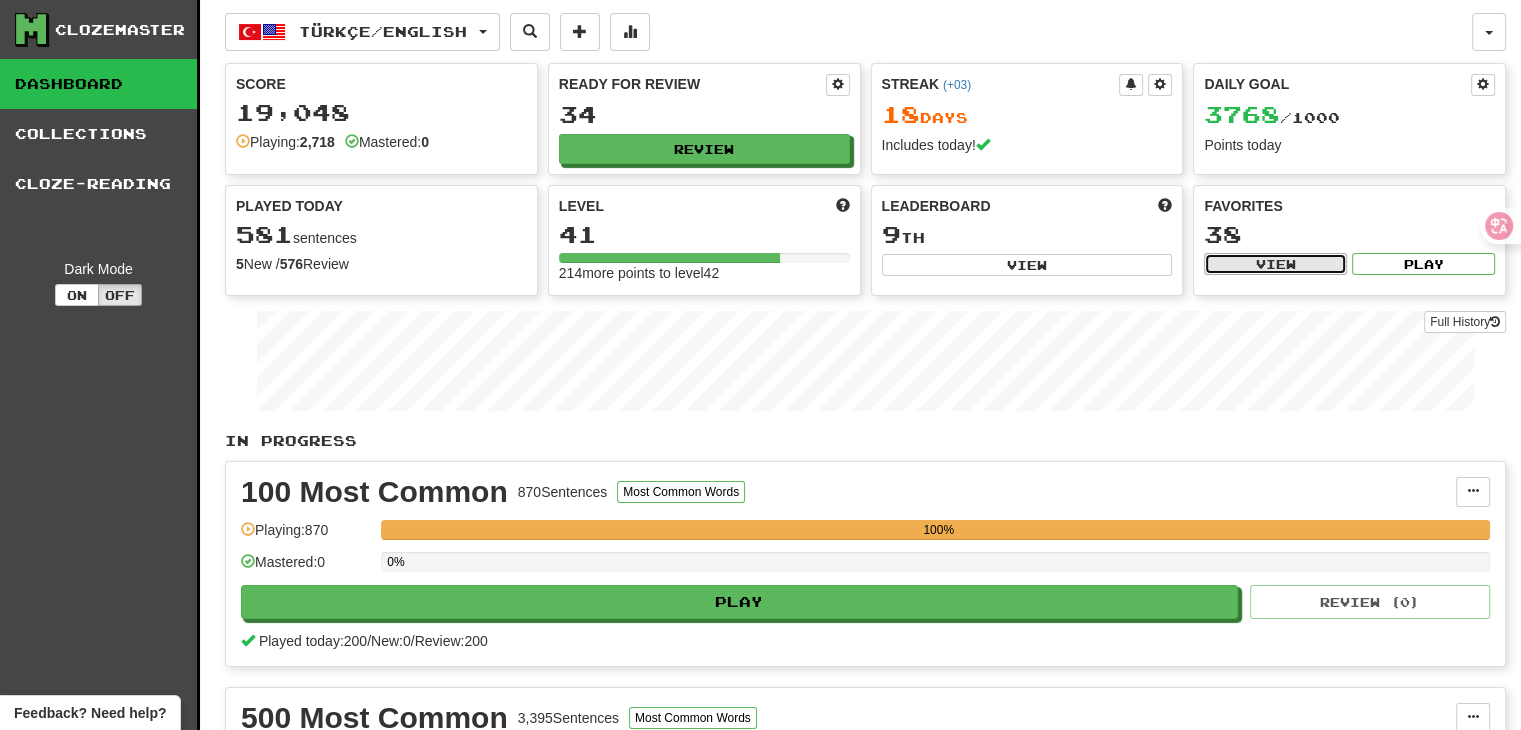 click on "View" at bounding box center [1275, 264] 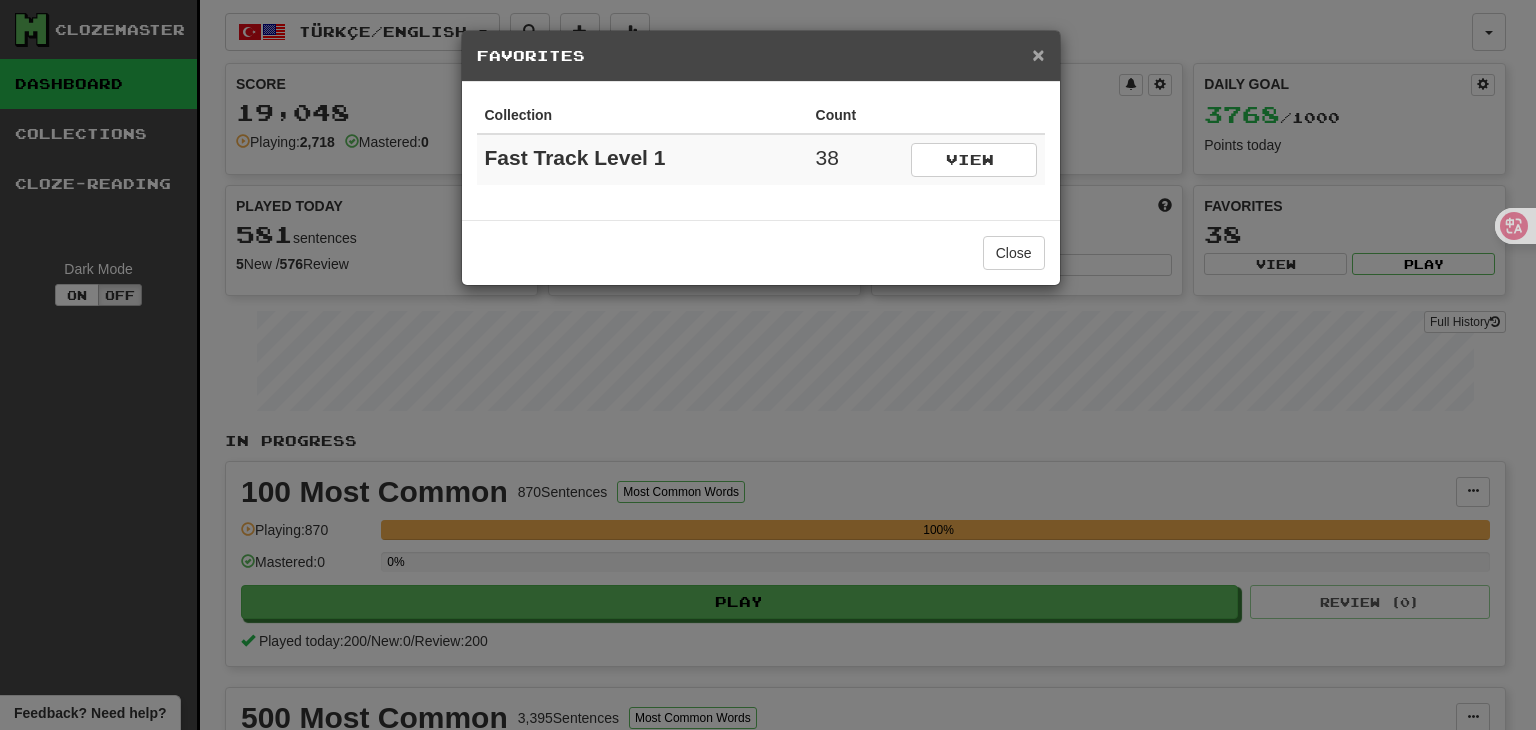 click on "×" at bounding box center [1038, 54] 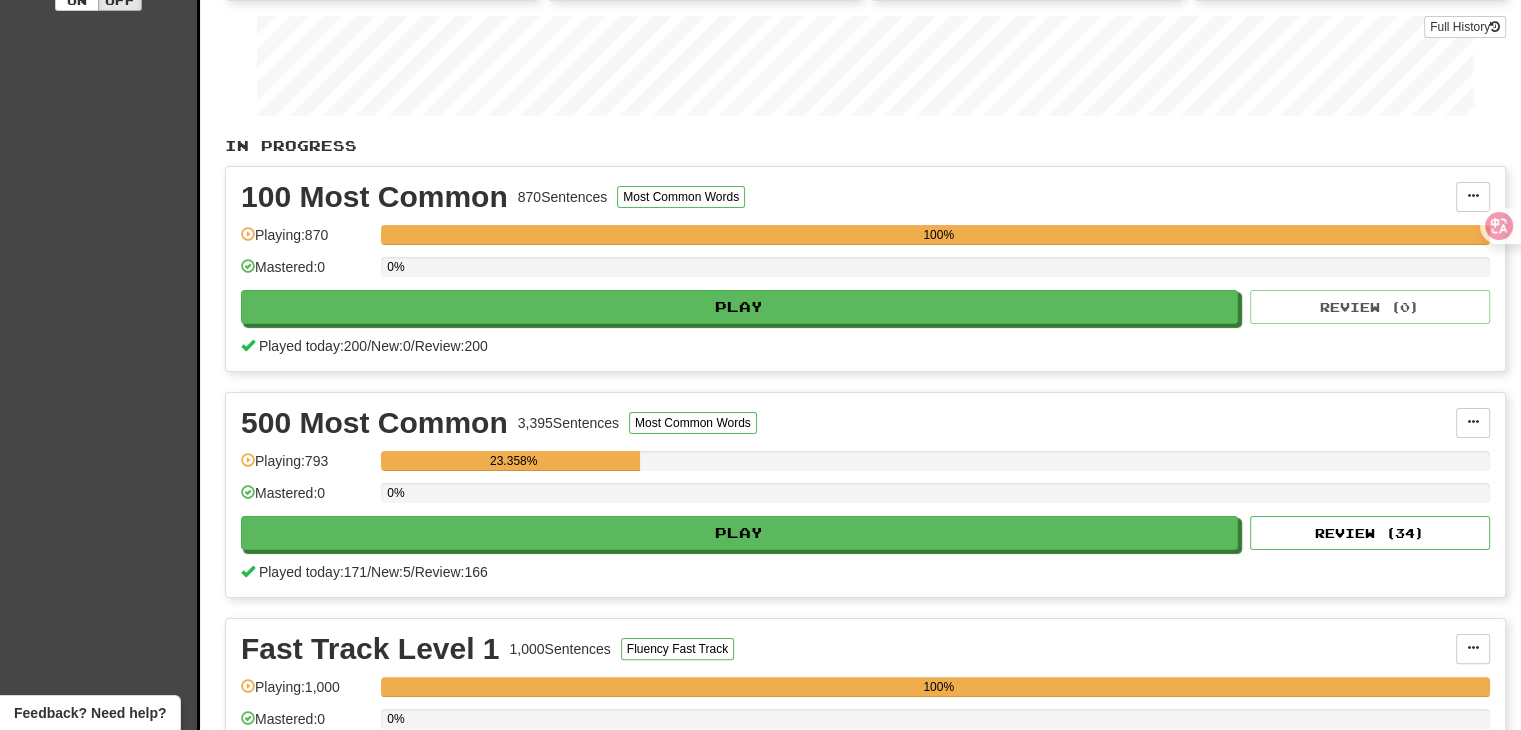 scroll, scrollTop: 0, scrollLeft: 0, axis: both 